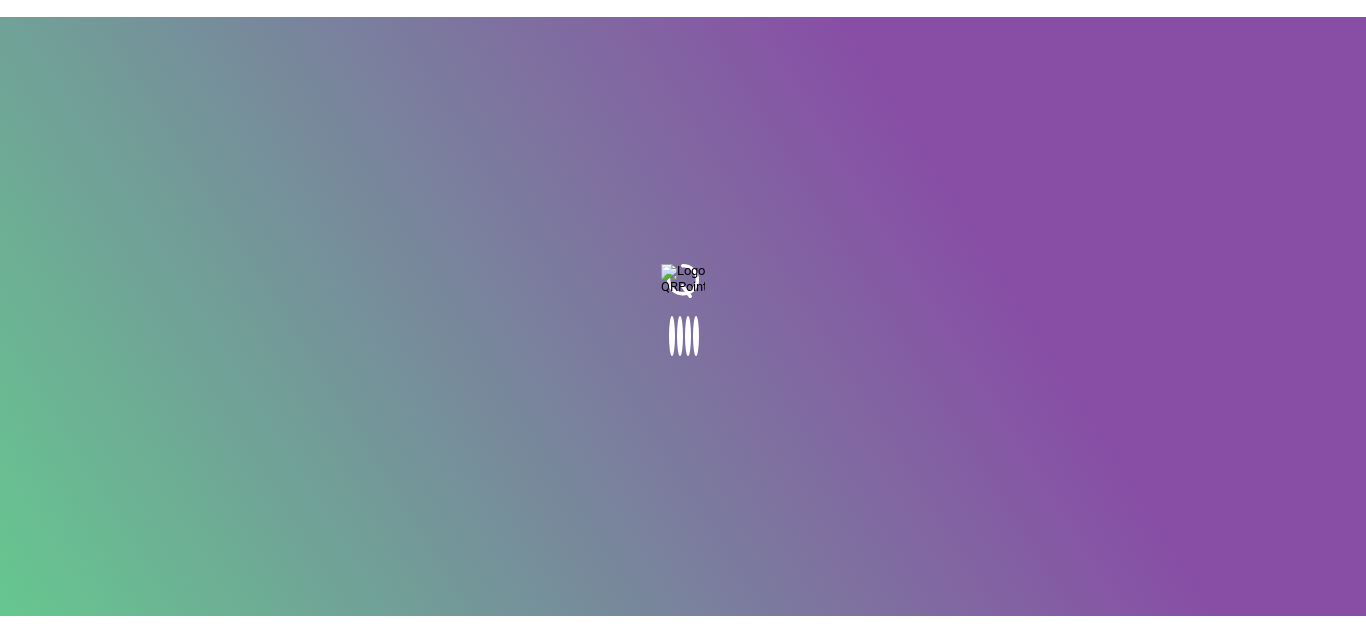 scroll, scrollTop: 0, scrollLeft: 0, axis: both 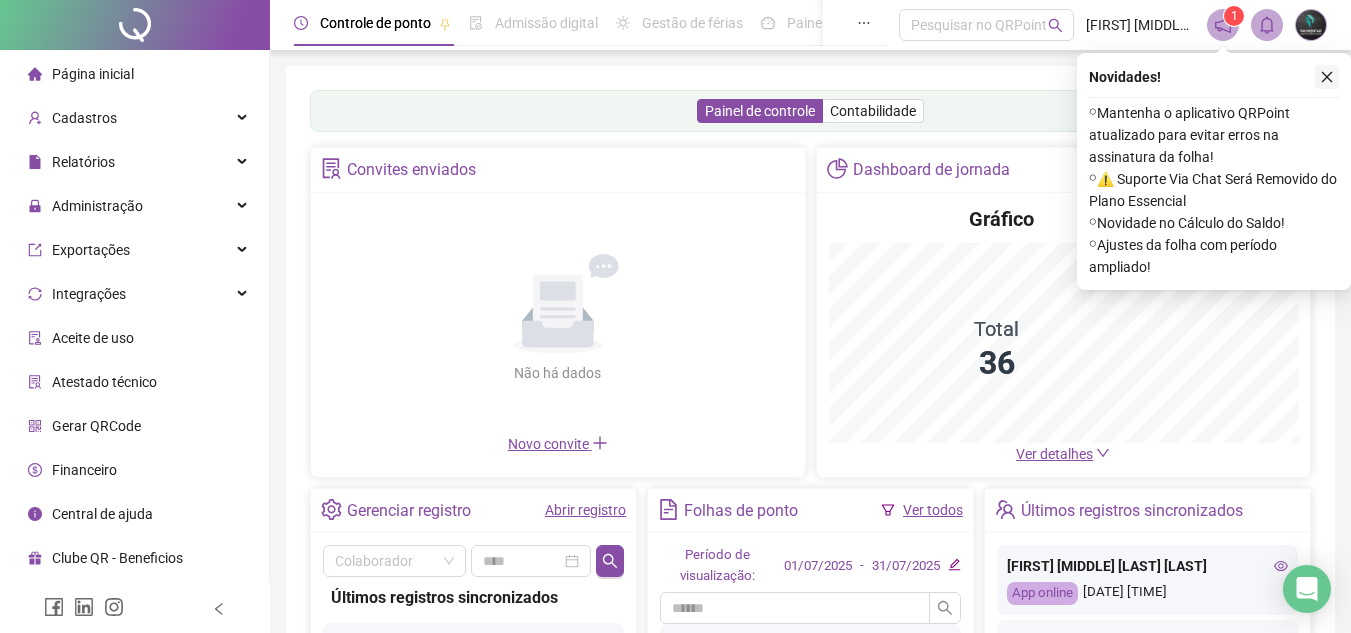 click at bounding box center [1327, 77] 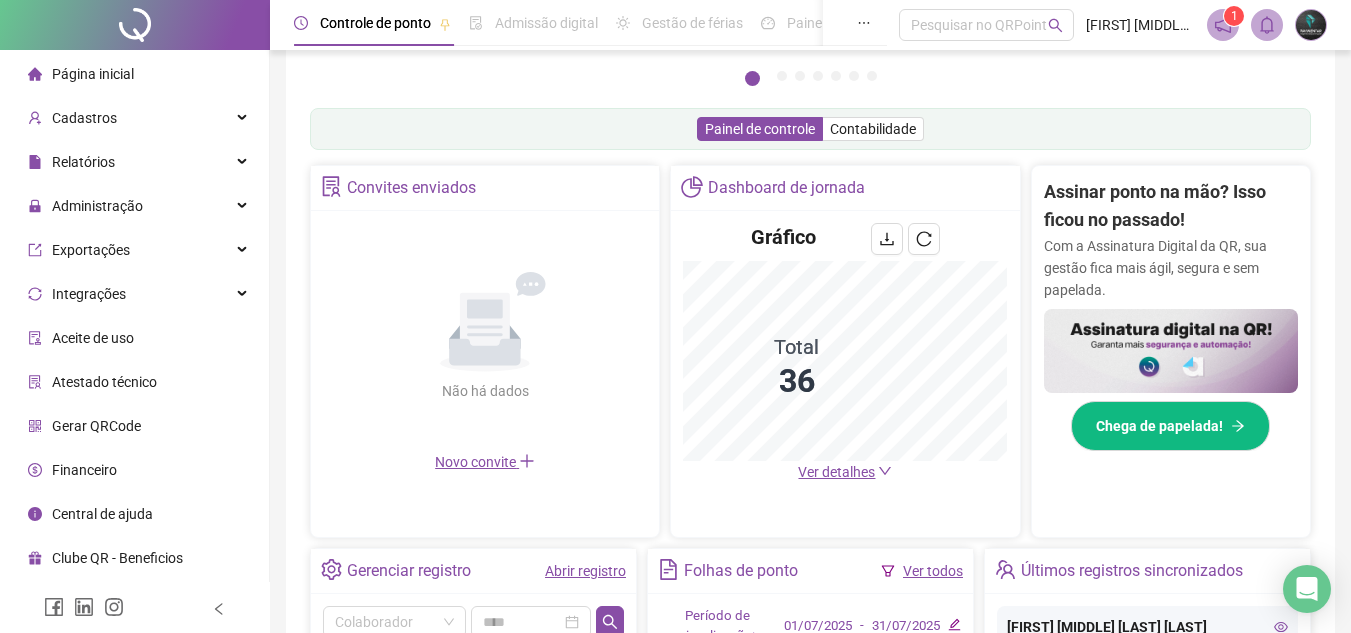 scroll, scrollTop: 300, scrollLeft: 0, axis: vertical 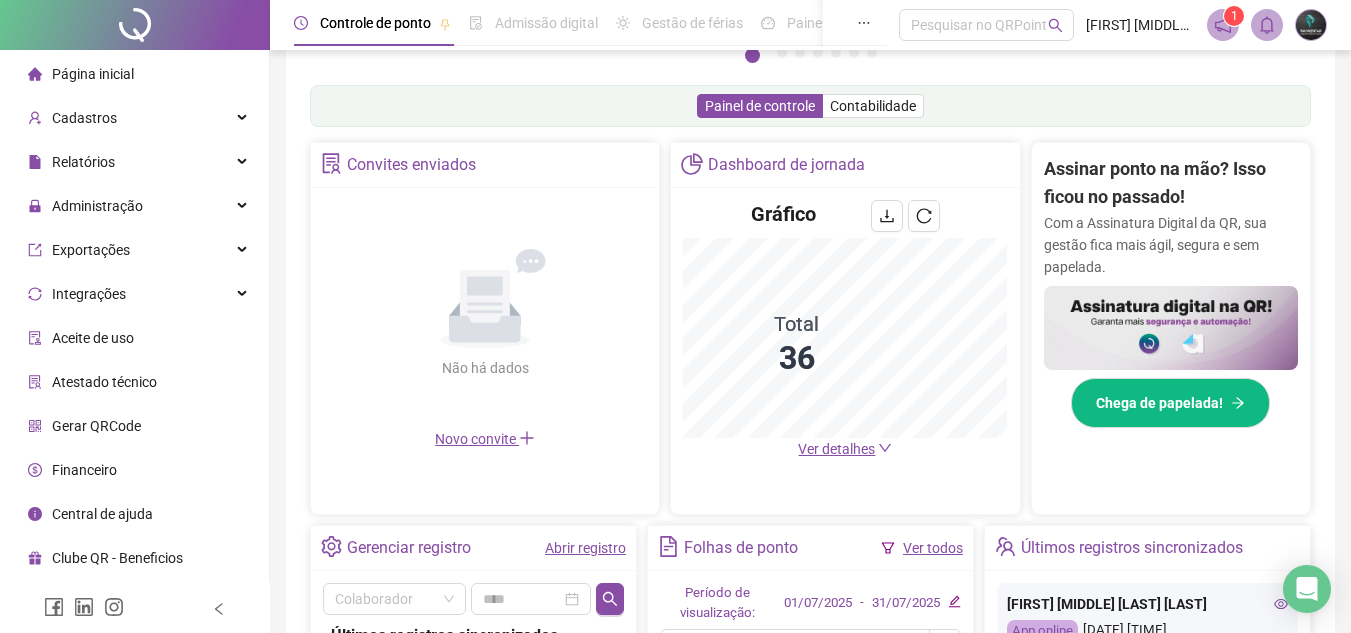 click on "Ver detalhes" at bounding box center (836, 449) 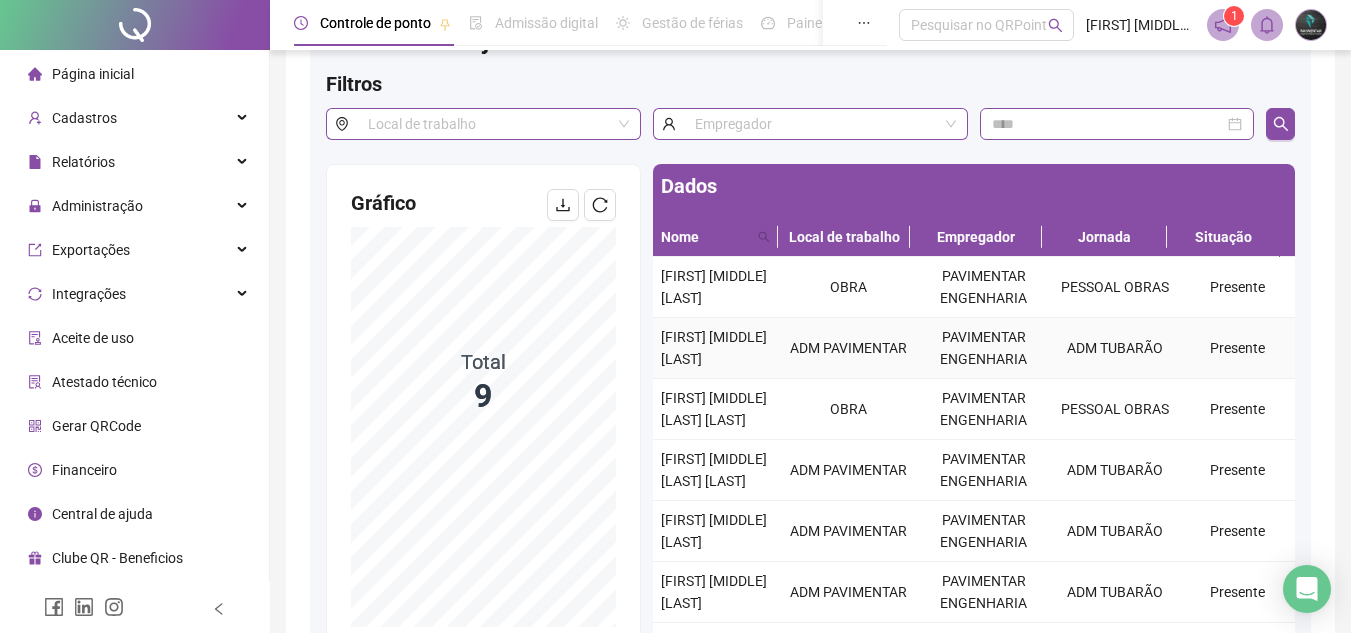 scroll, scrollTop: 100, scrollLeft: 0, axis: vertical 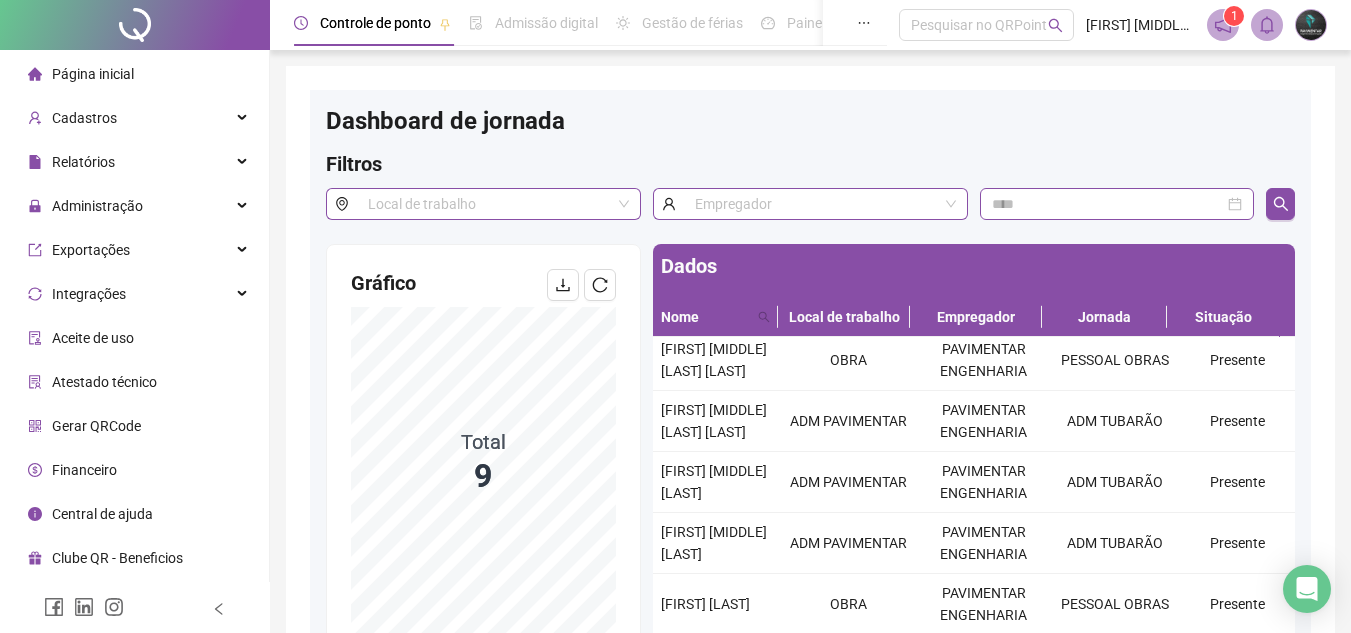 click on "Página inicial" at bounding box center (134, 74) 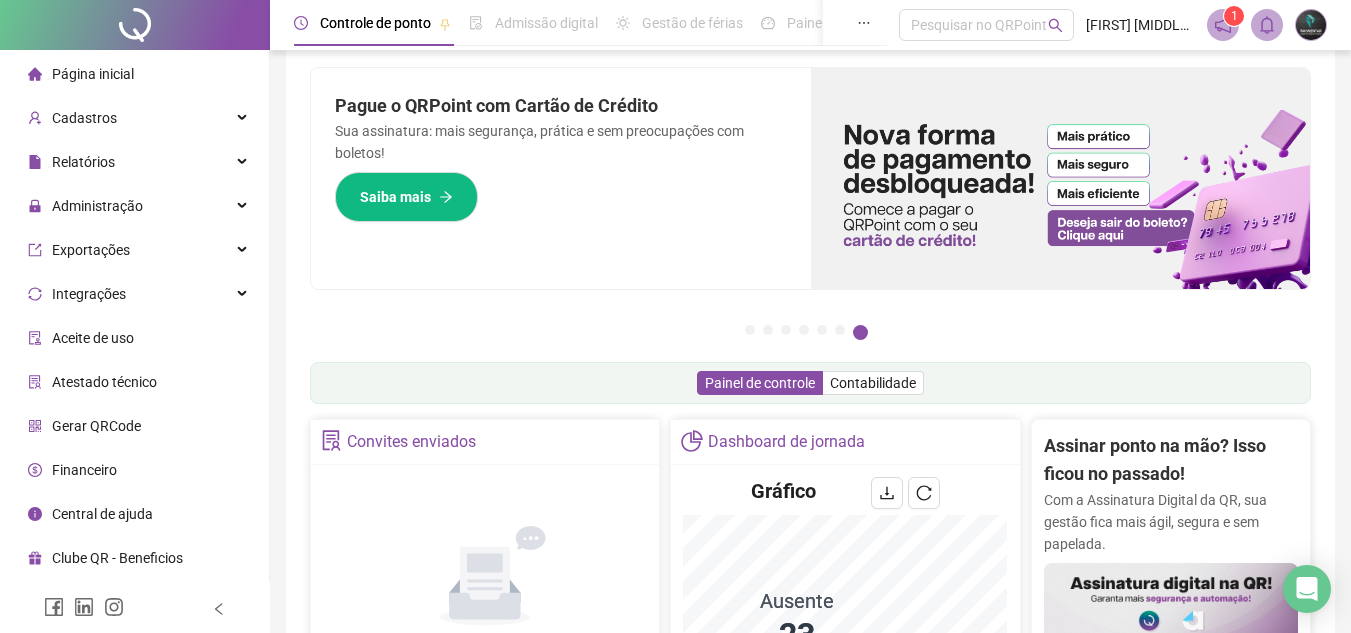 scroll, scrollTop: 0, scrollLeft: 0, axis: both 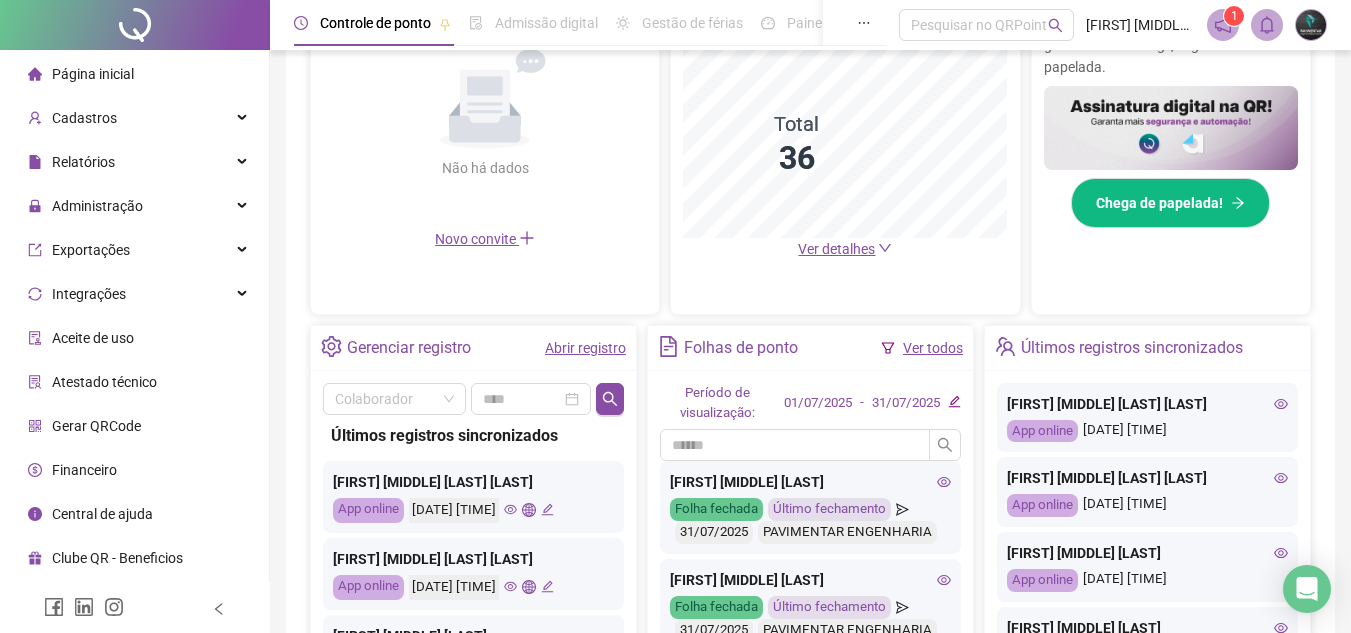 click on "Abrir registro" at bounding box center (585, 348) 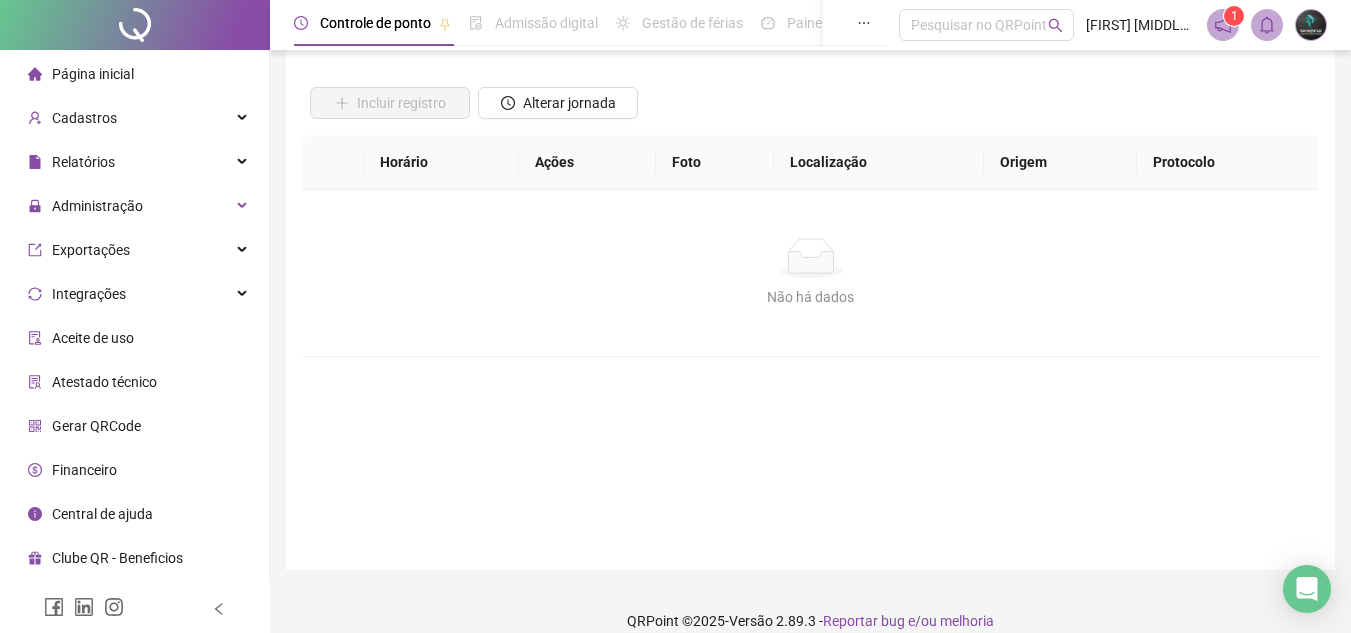 scroll, scrollTop: 0, scrollLeft: 0, axis: both 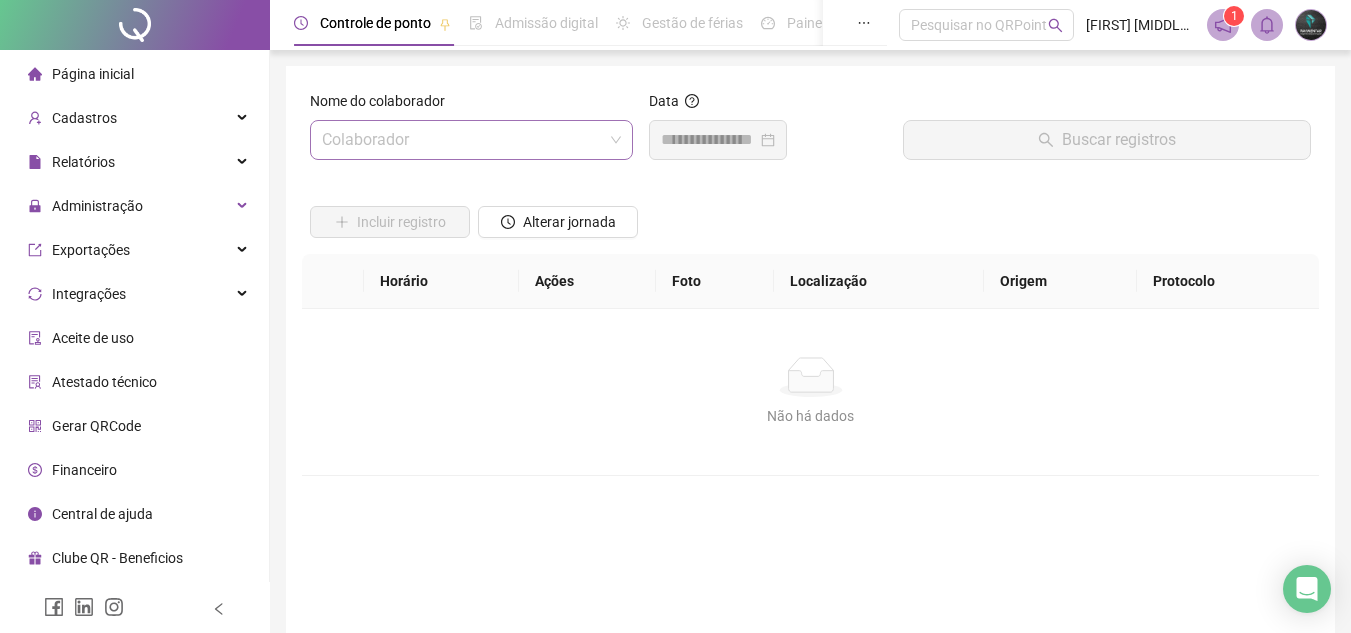 click at bounding box center [462, 140] 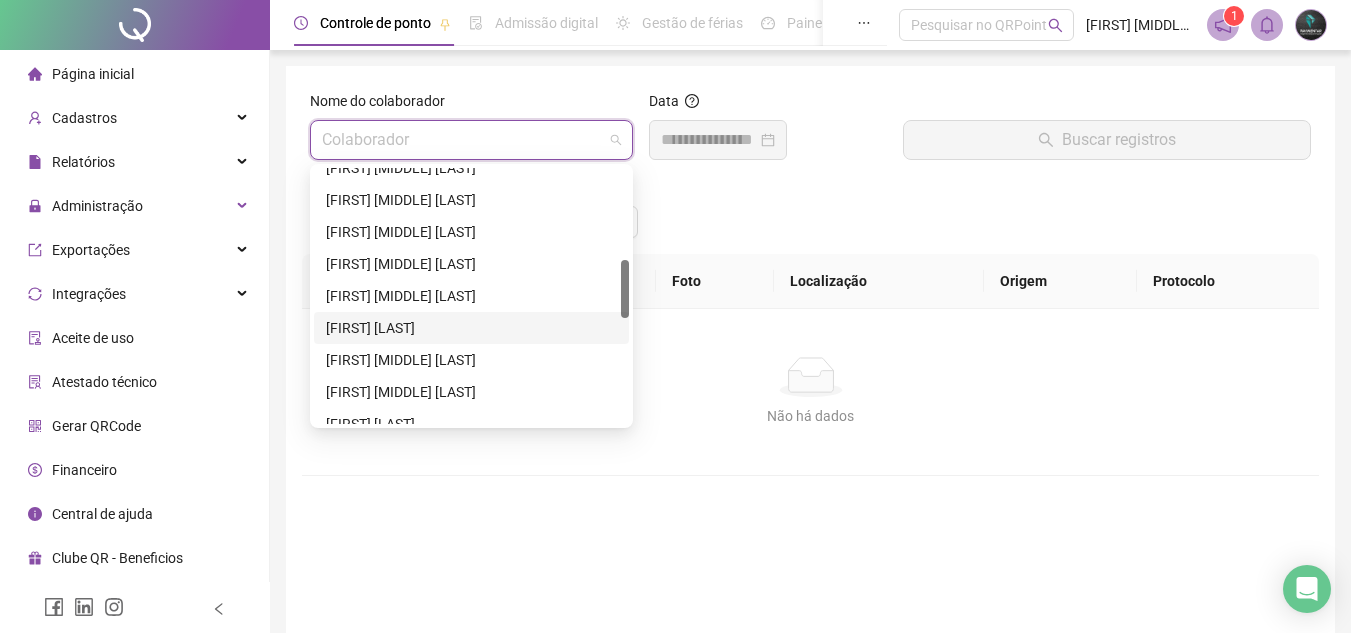 scroll, scrollTop: 500, scrollLeft: 0, axis: vertical 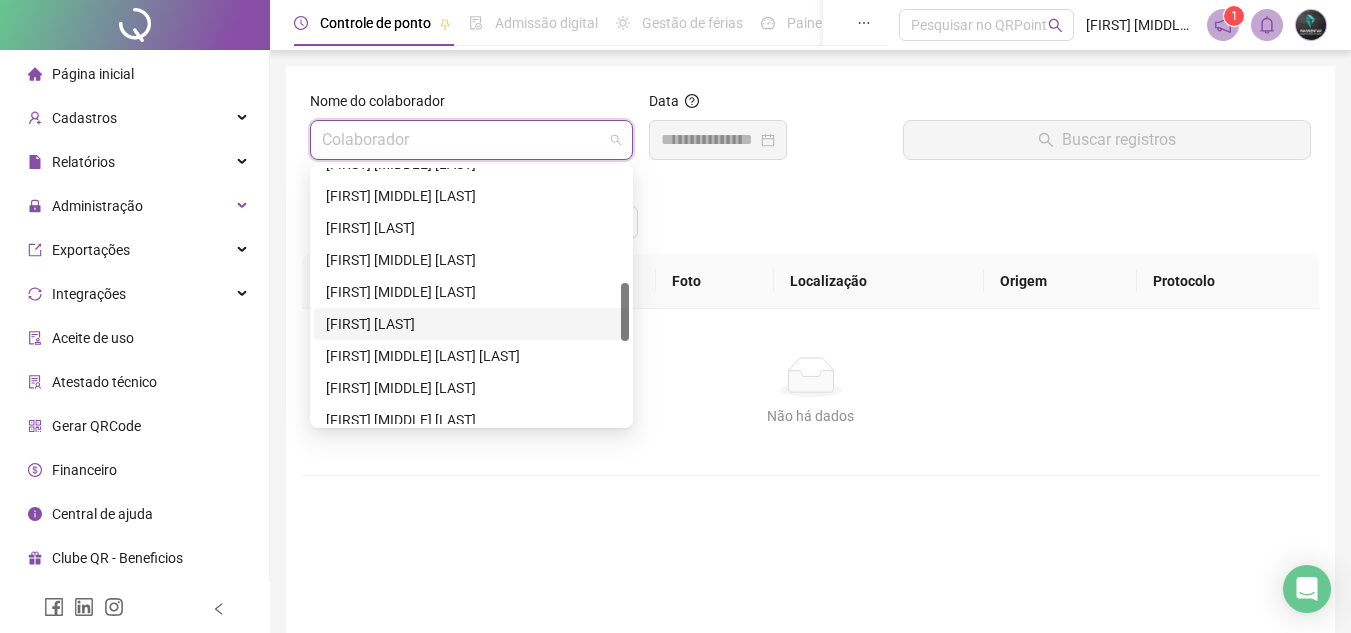 click on "[FIRST] [LAST]" at bounding box center (471, 324) 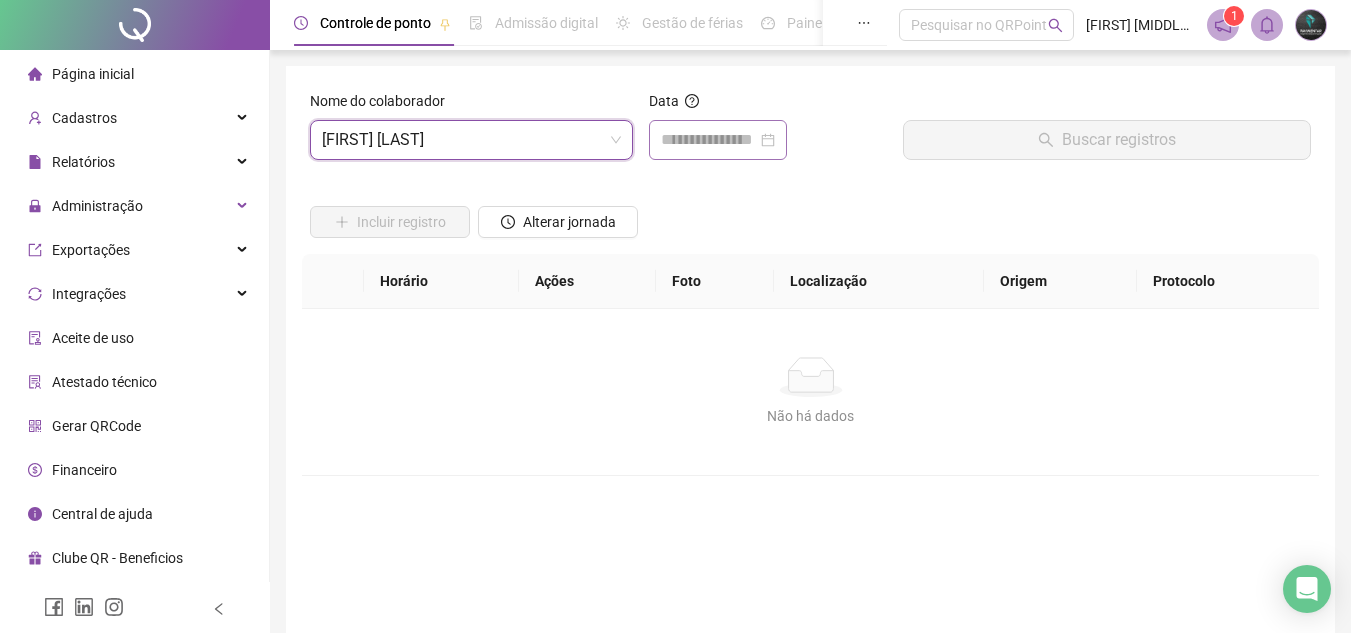 click at bounding box center (718, 140) 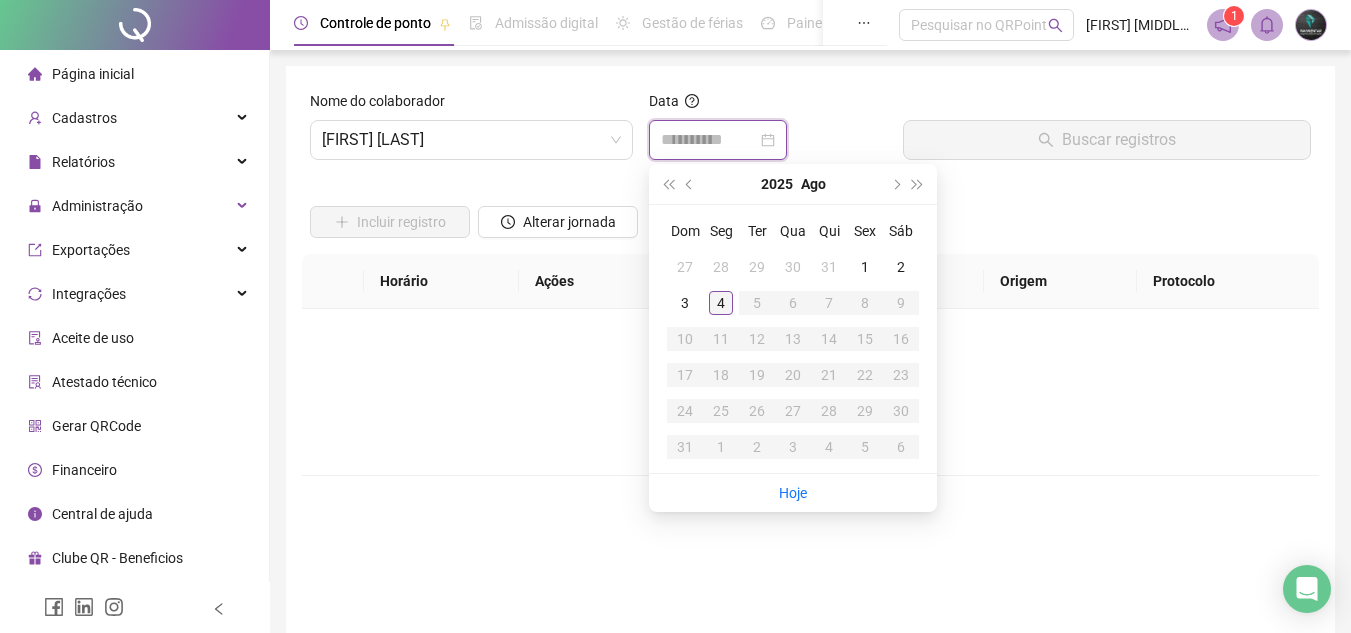 type on "**********" 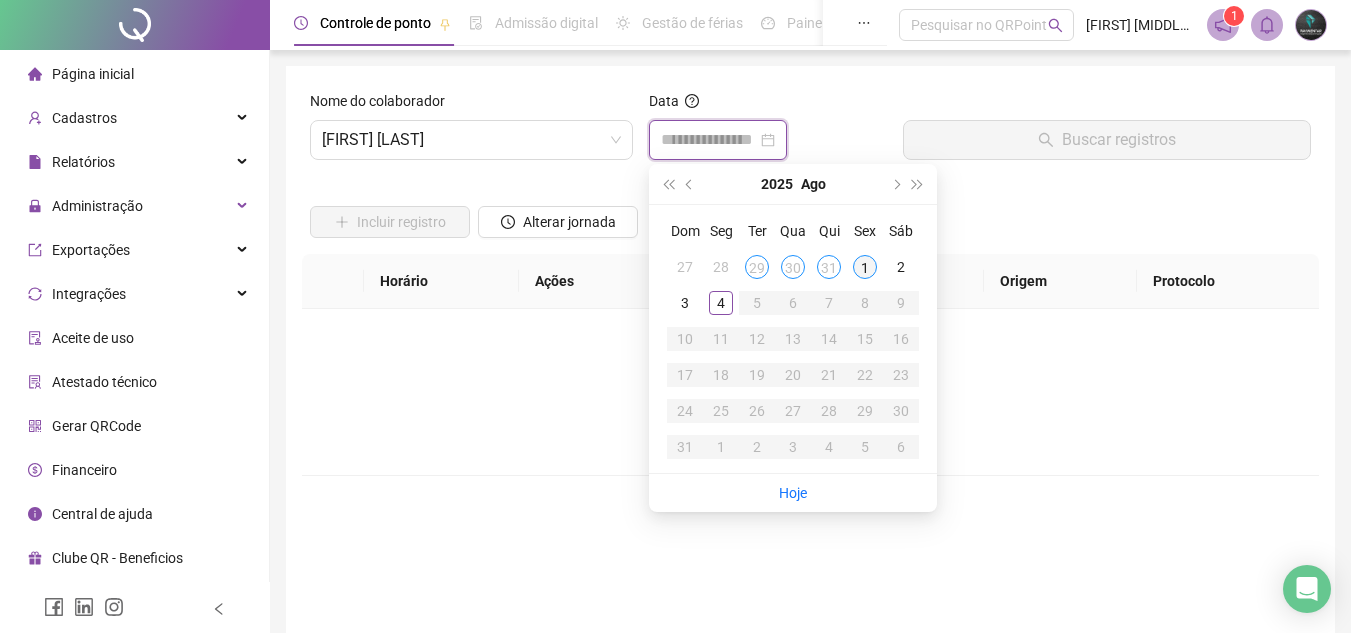 type on "**********" 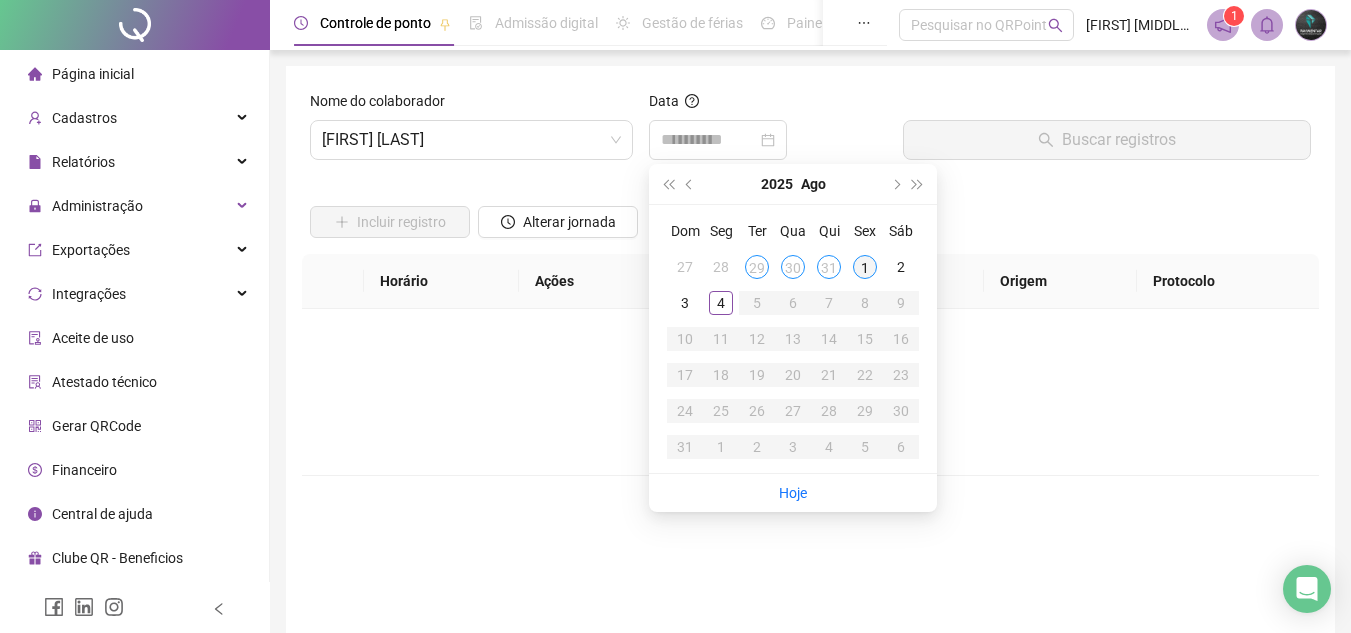 click on "1" at bounding box center [865, 267] 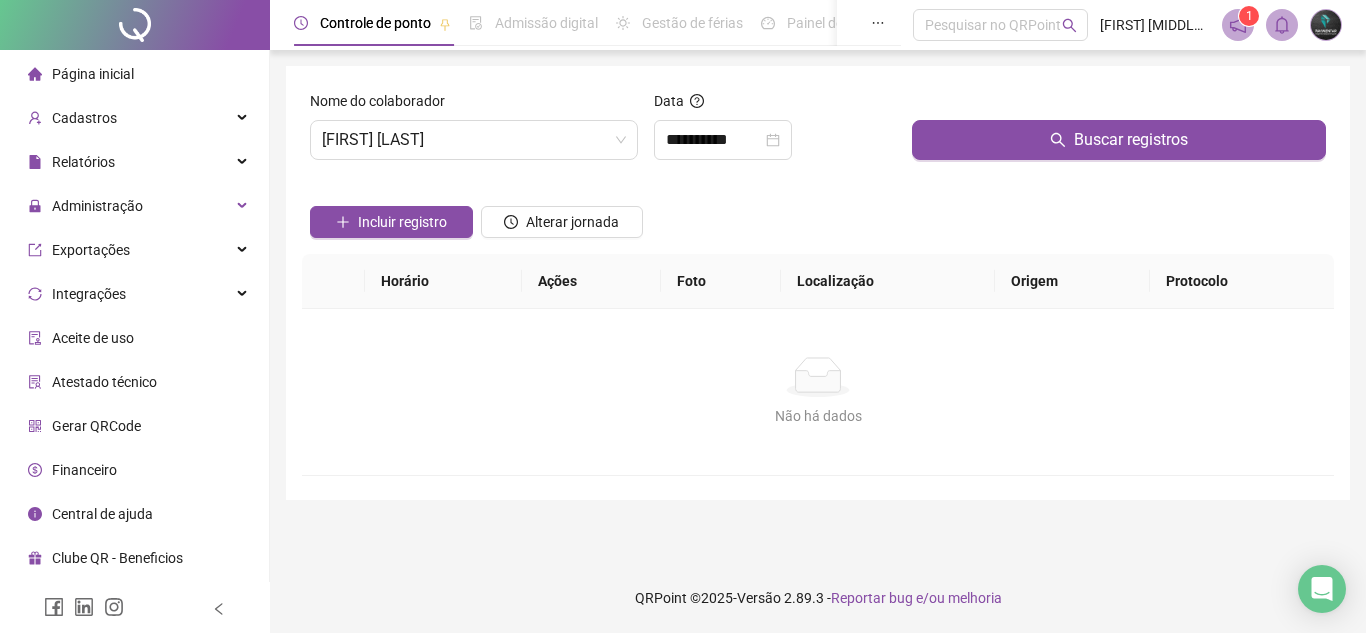 click on "Buscar registros" at bounding box center [1119, 133] 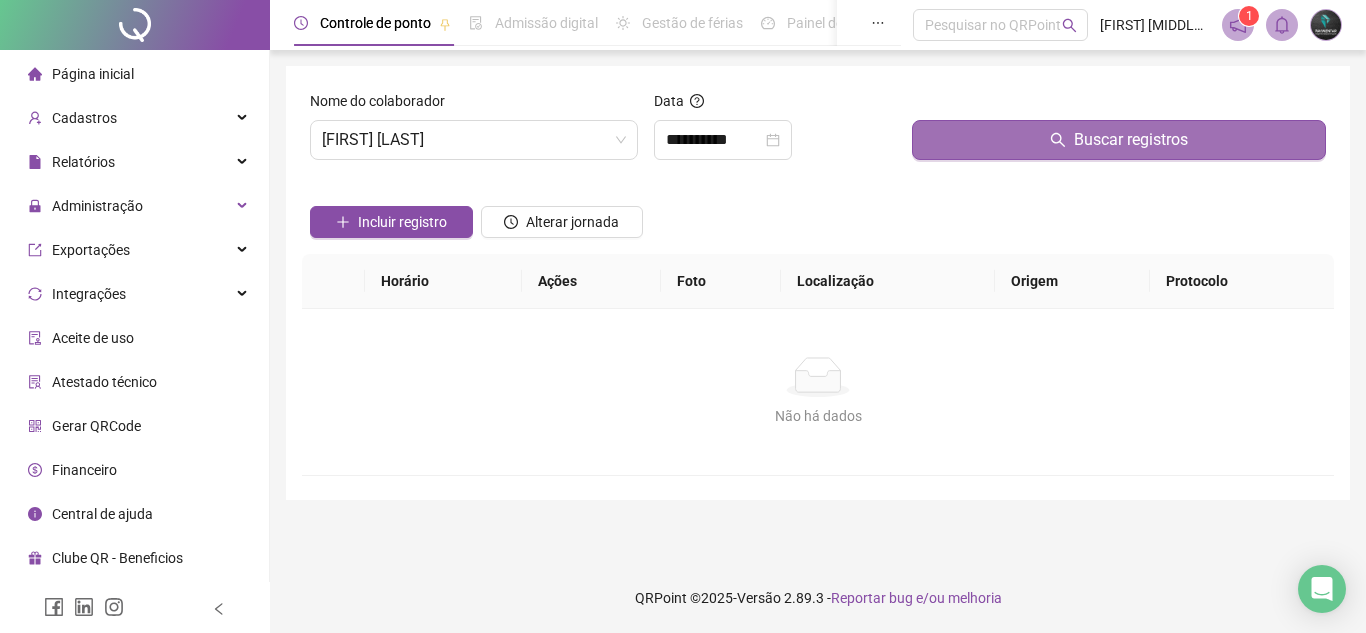 click on "Buscar registros" at bounding box center (1119, 140) 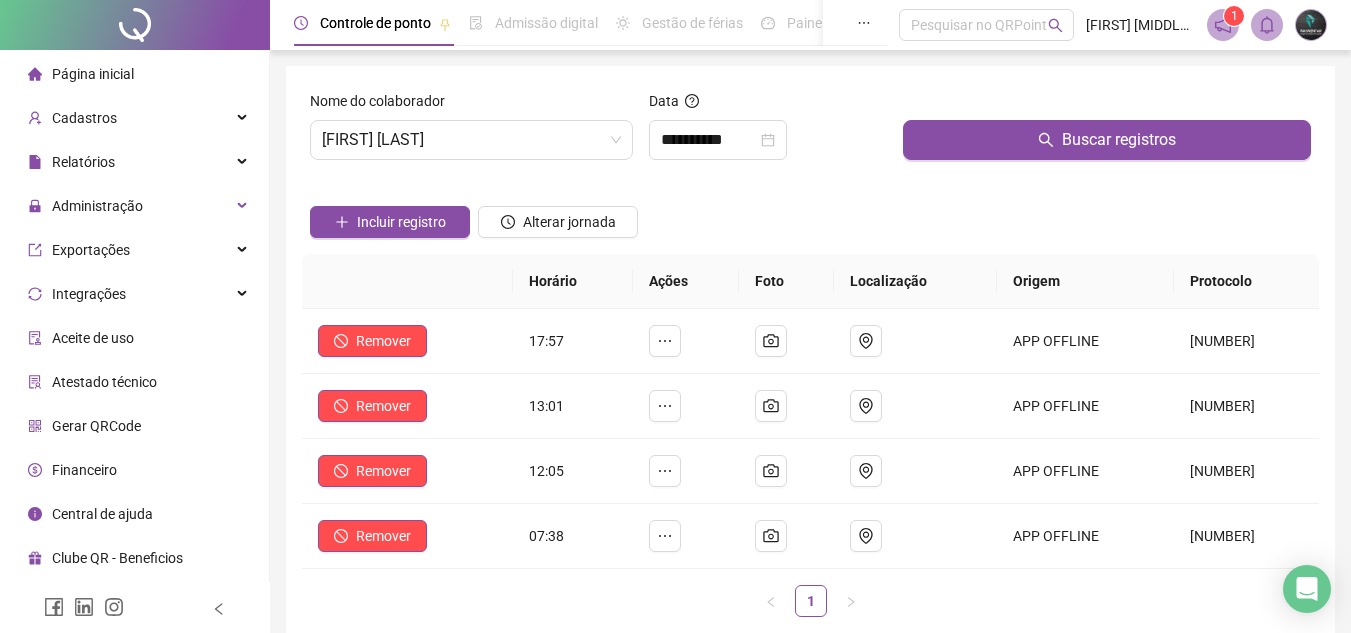 click on "Página inicial" at bounding box center (81, 74) 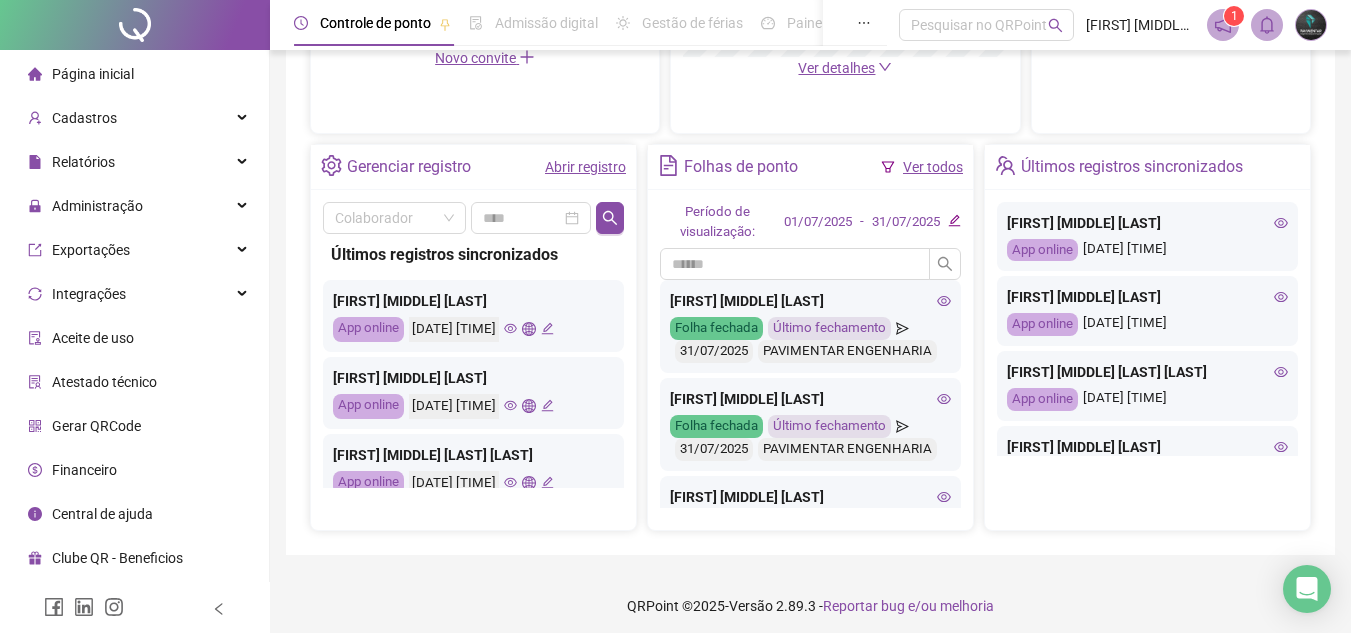 scroll, scrollTop: 689, scrollLeft: 0, axis: vertical 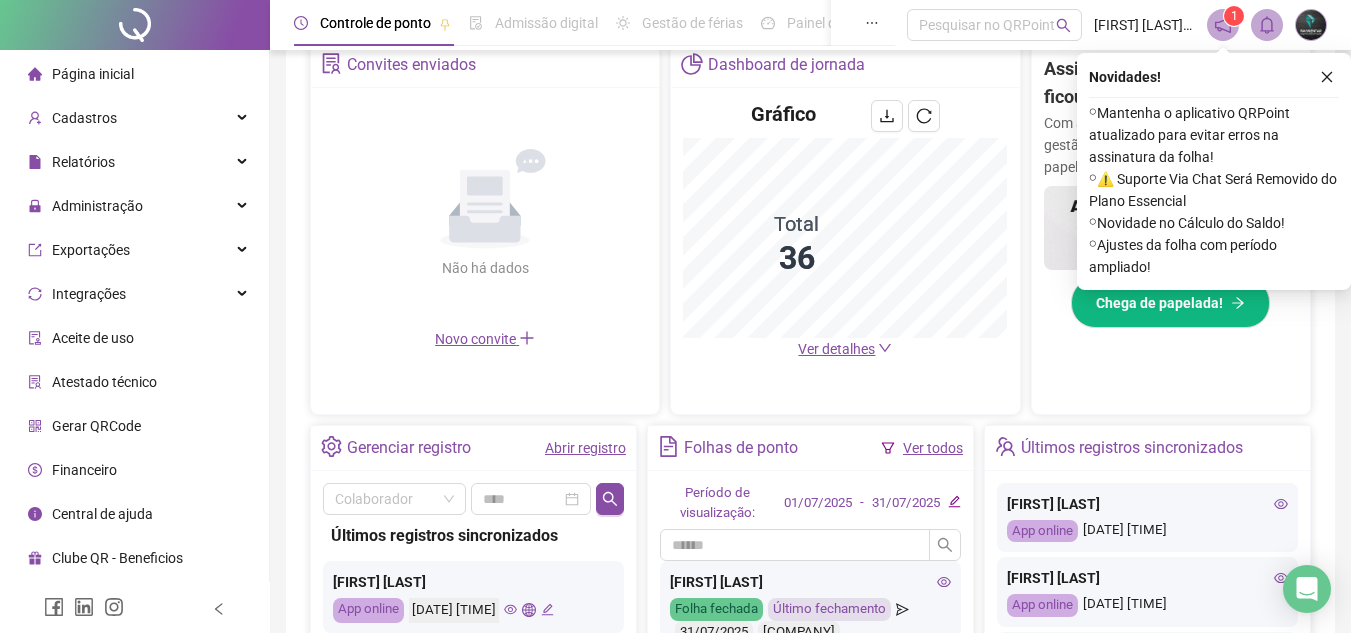 click on "Abrir registro" at bounding box center (585, 448) 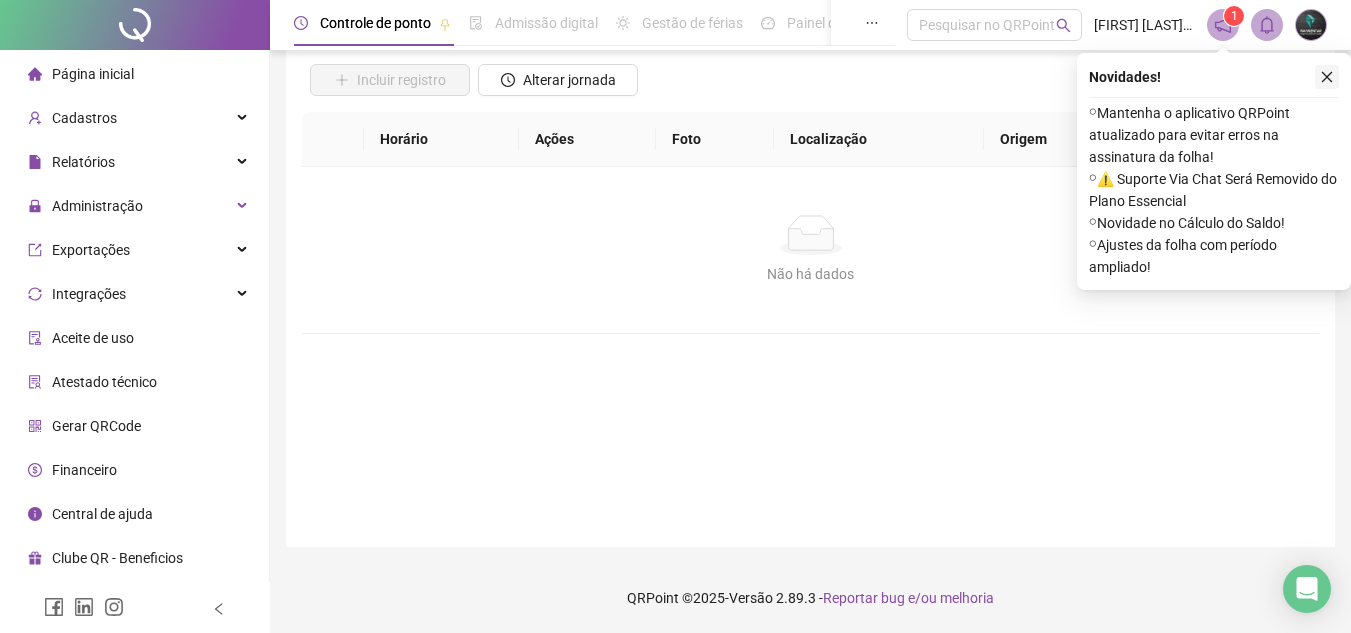 click 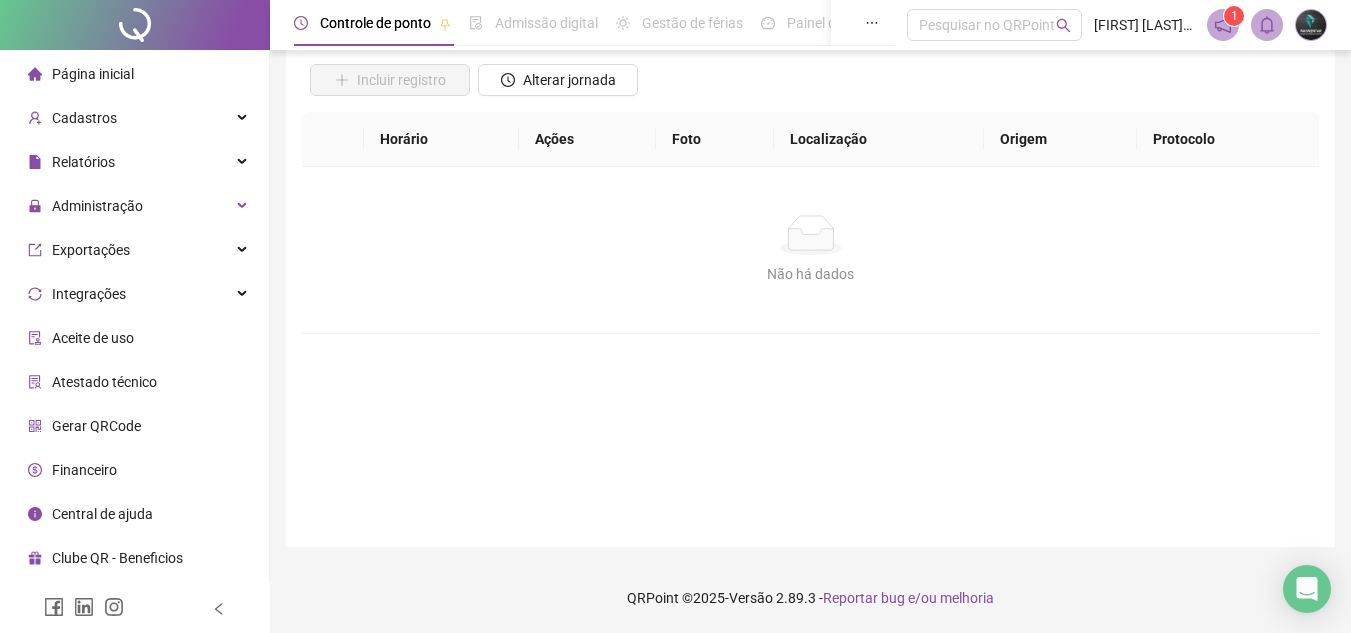 drag, startPoint x: 774, startPoint y: 308, endPoint x: 712, endPoint y: 319, distance: 62.968246 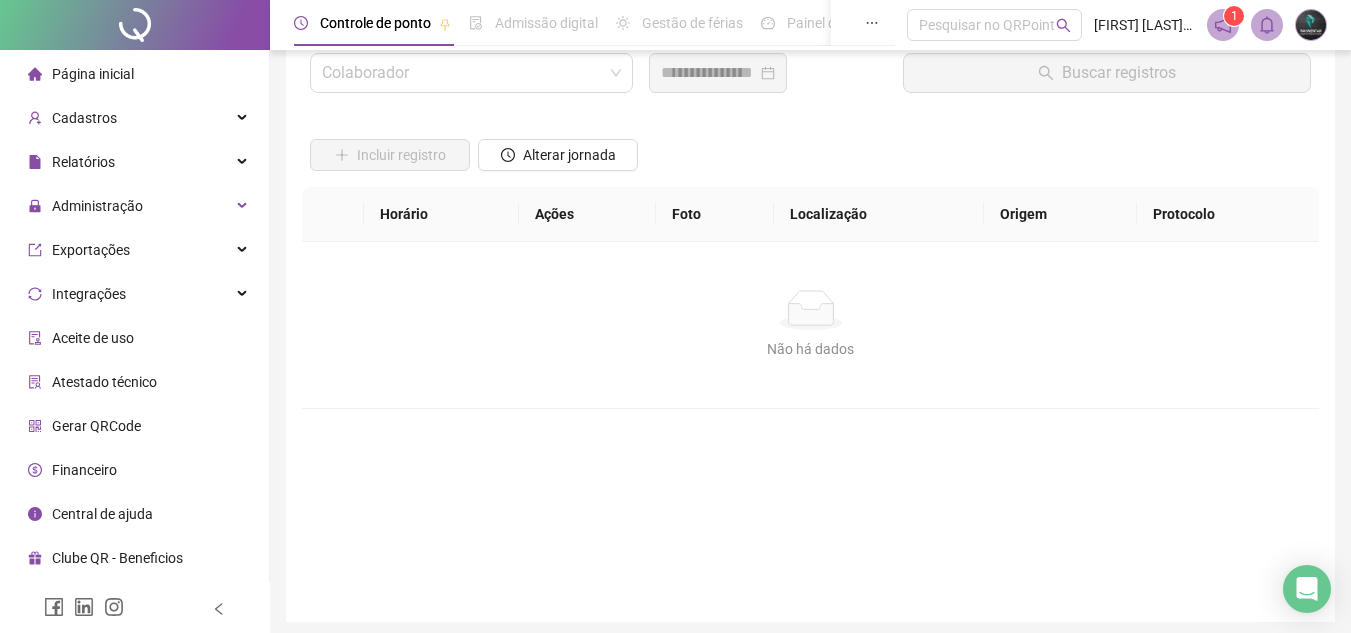 scroll, scrollTop: 0, scrollLeft: 0, axis: both 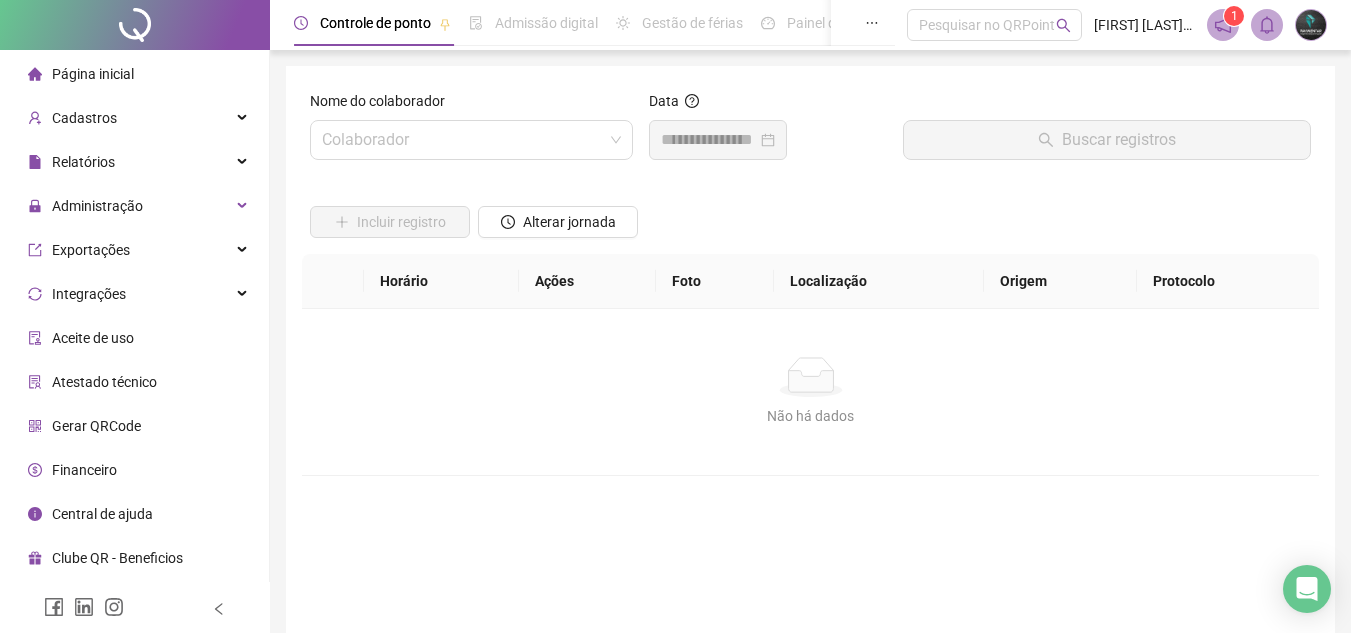 click at bounding box center (390, 191) 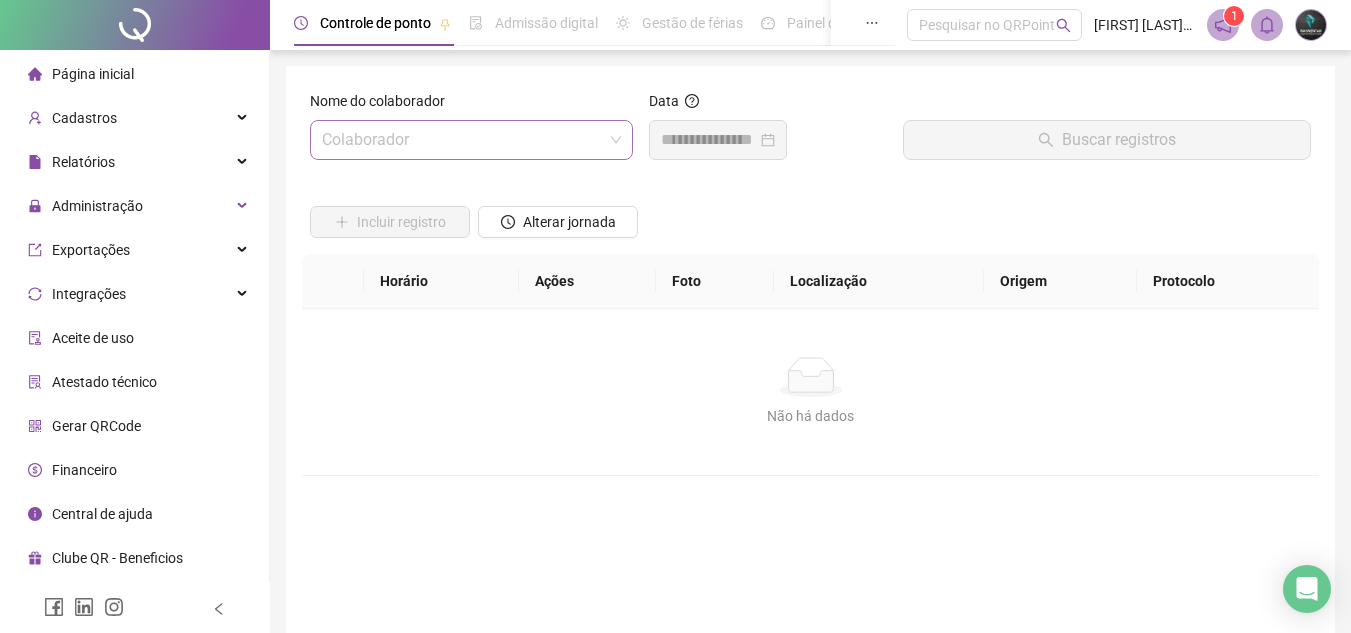 click at bounding box center (462, 140) 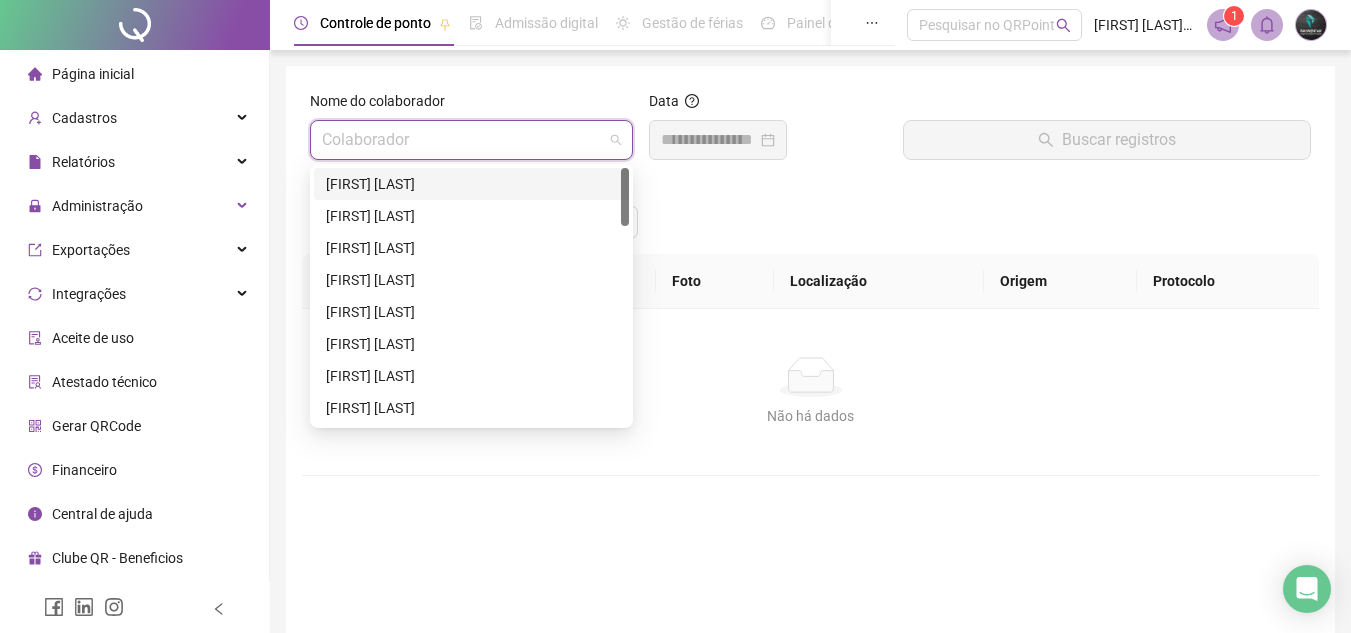 click on "[FIRST] [LAST]" at bounding box center [471, 184] 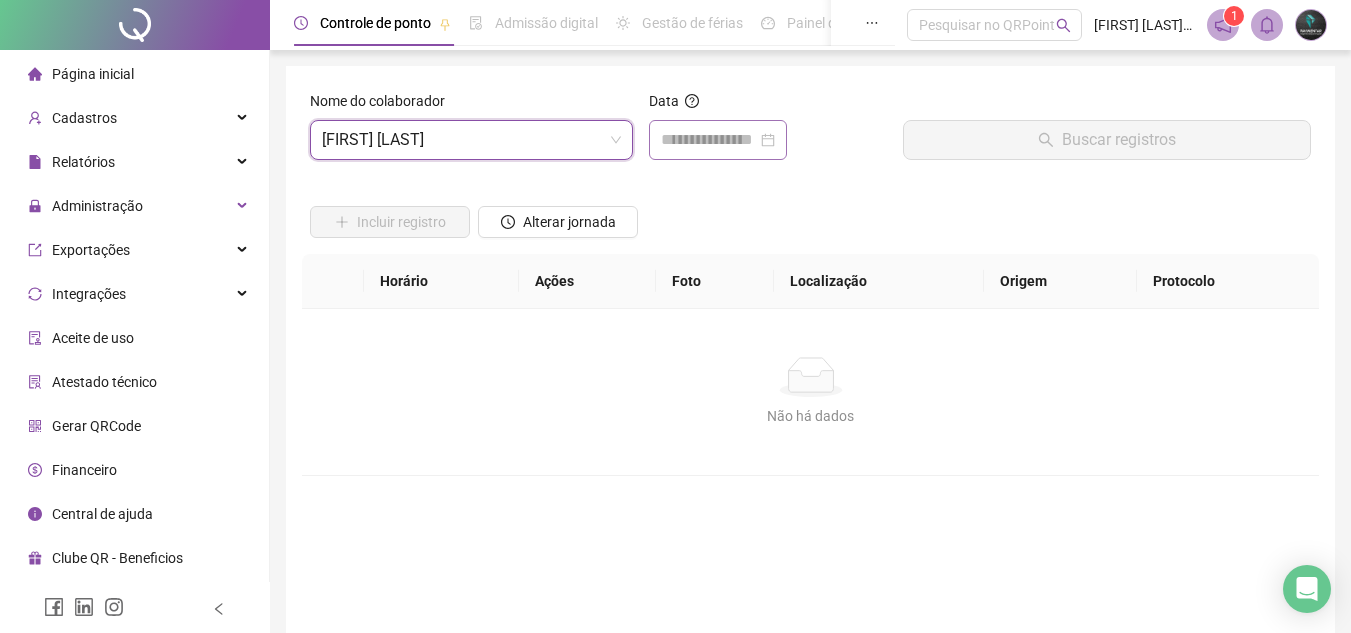 click at bounding box center (718, 140) 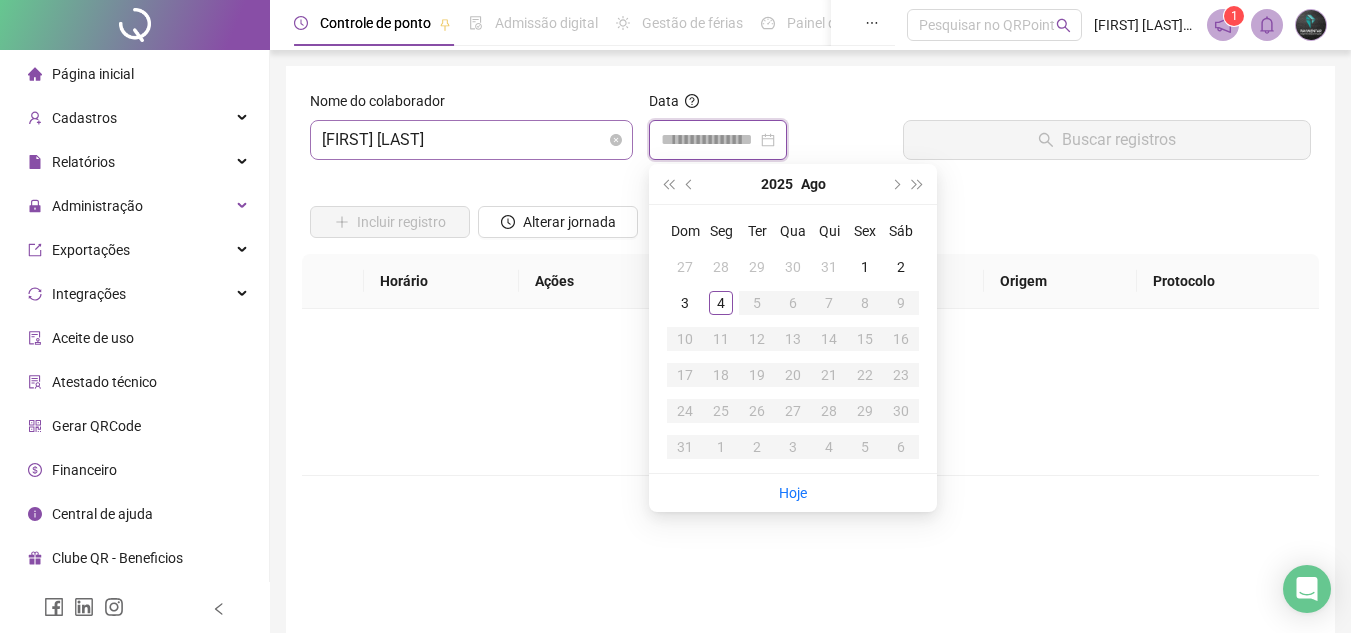 click on "[FIRST] [LAST]" at bounding box center (471, 140) 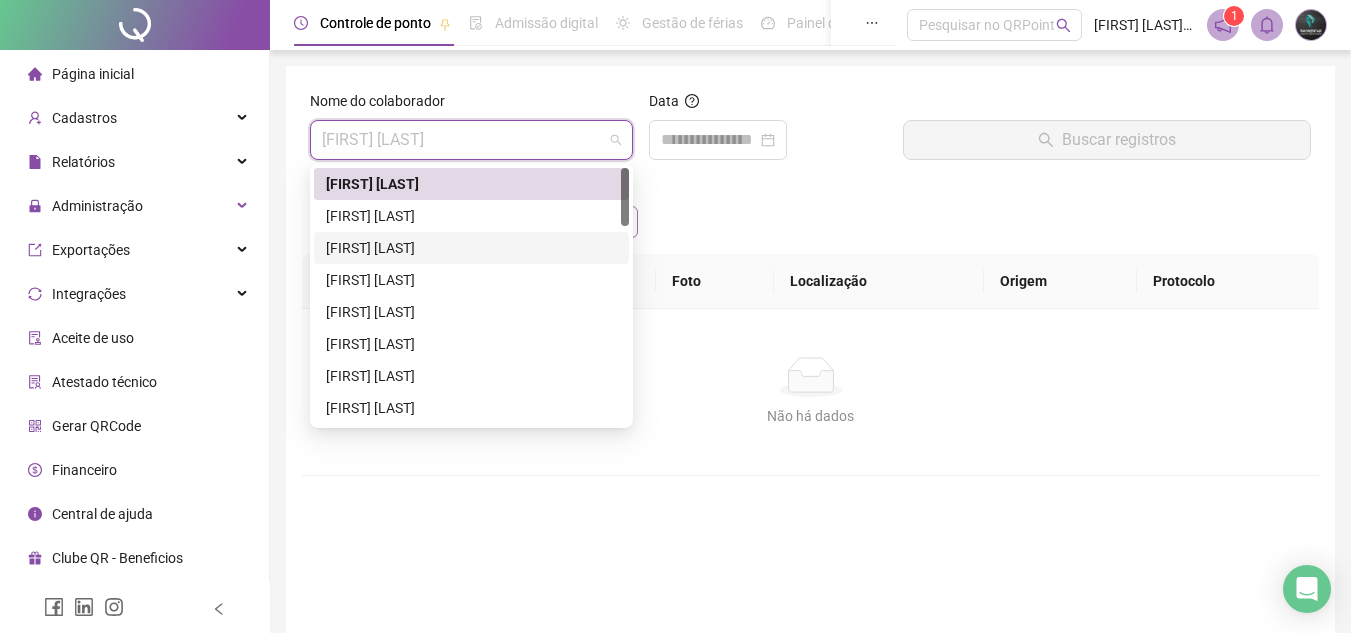 drag, startPoint x: 496, startPoint y: 243, endPoint x: 495, endPoint y: 233, distance: 10.049875 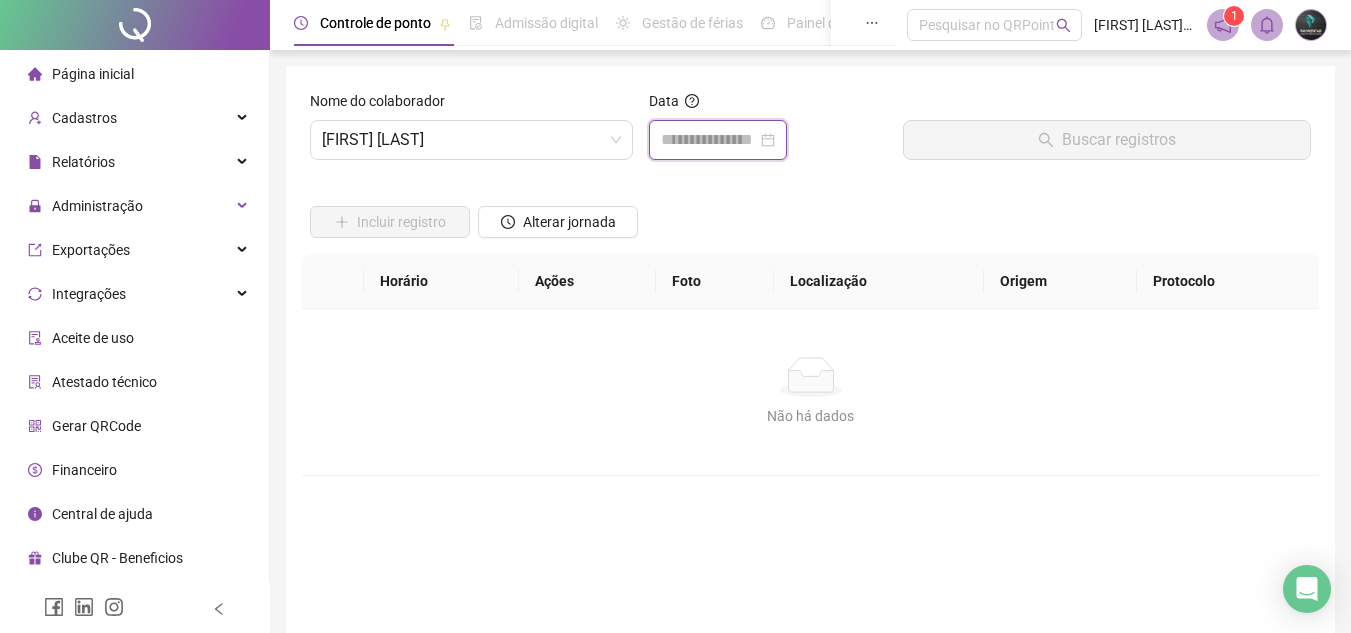 click at bounding box center (709, 140) 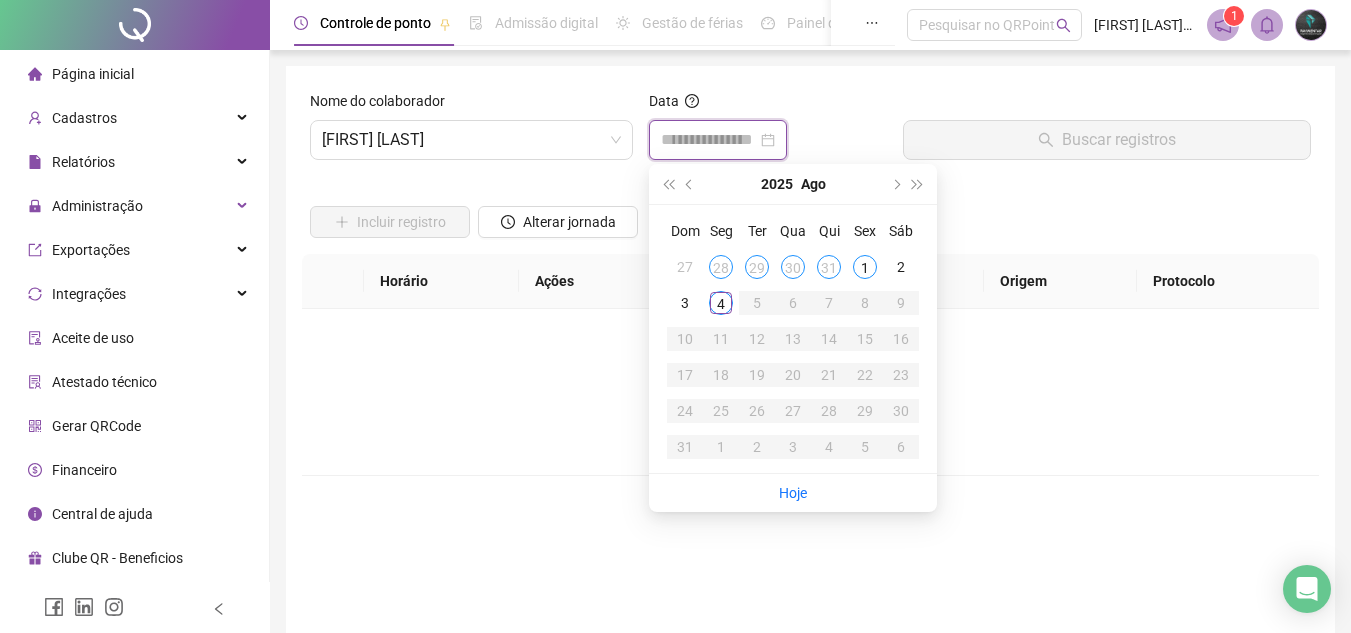 type on "**********" 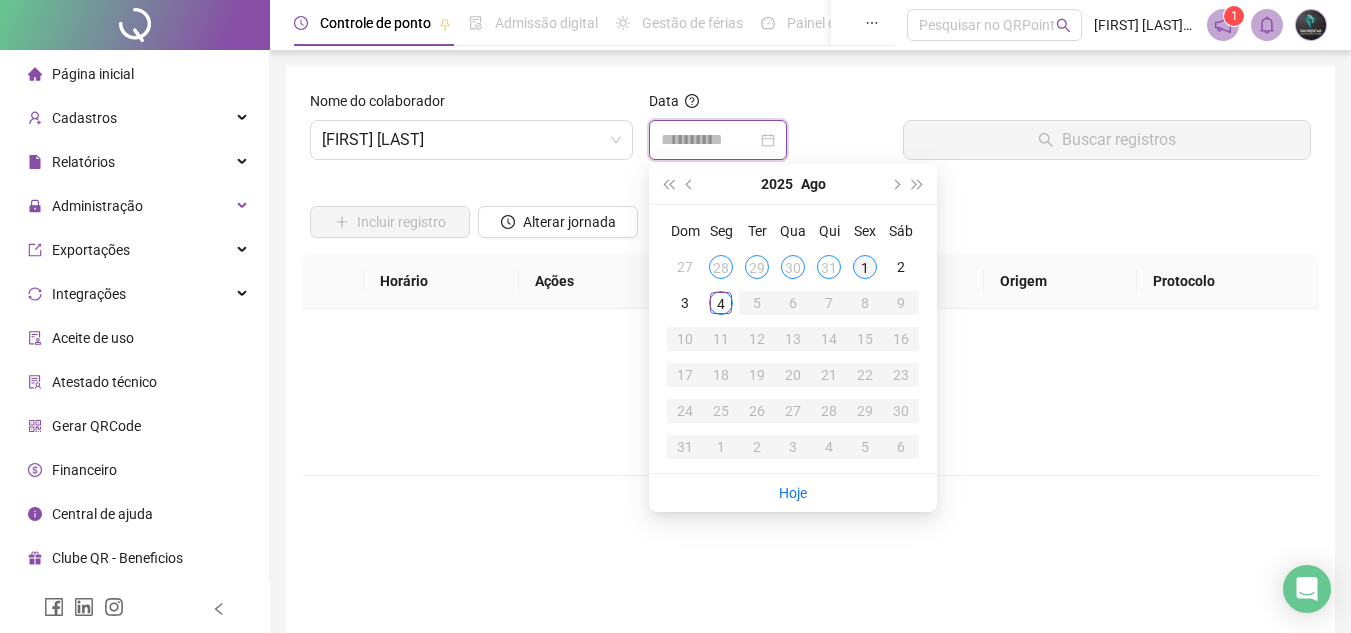 type on "**********" 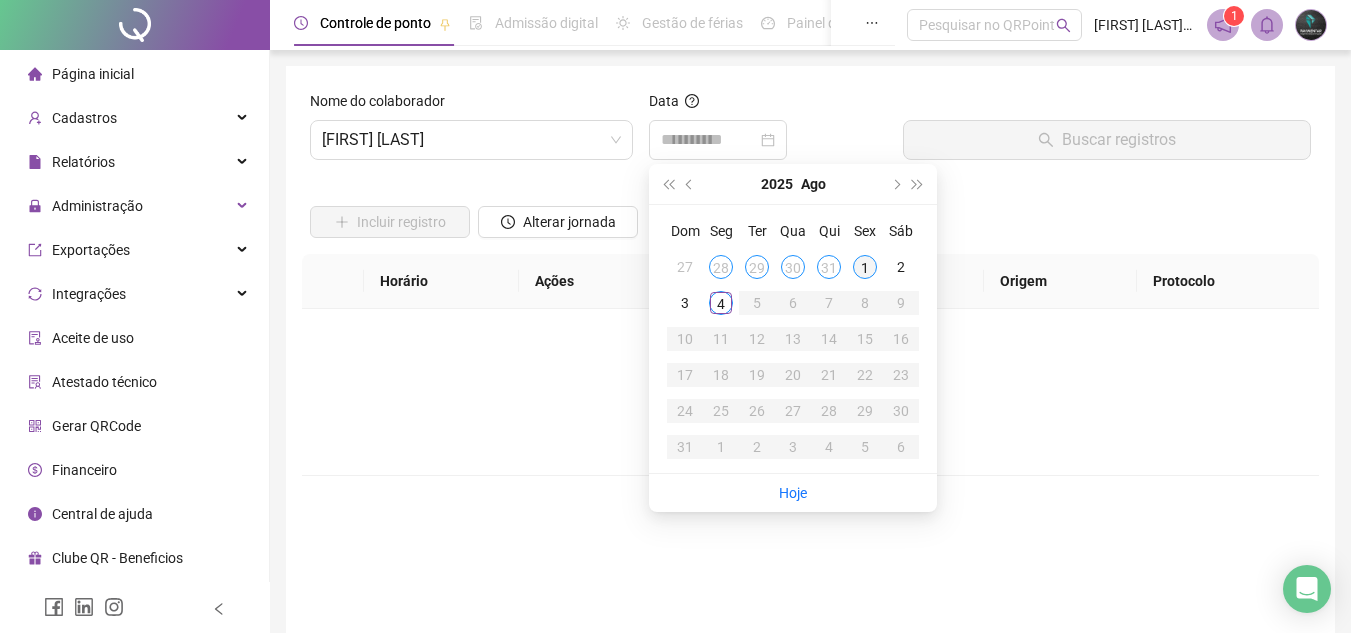 click on "1" at bounding box center (865, 267) 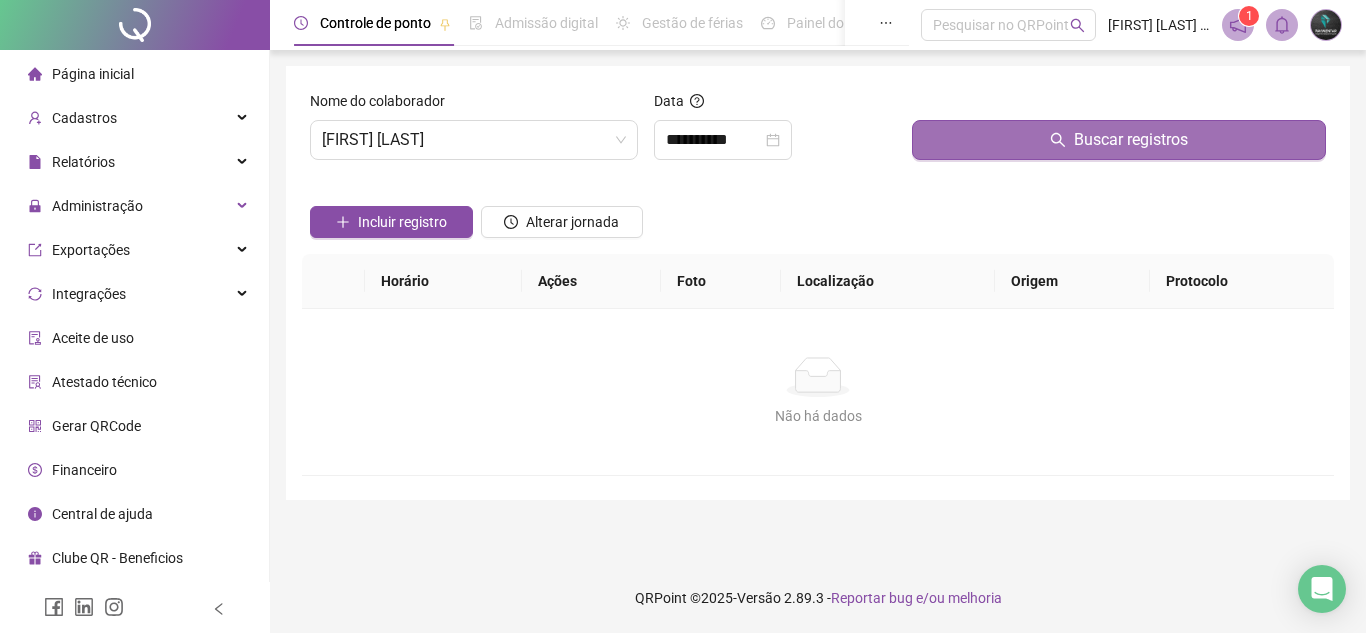 click on "Buscar registros" at bounding box center [1119, 140] 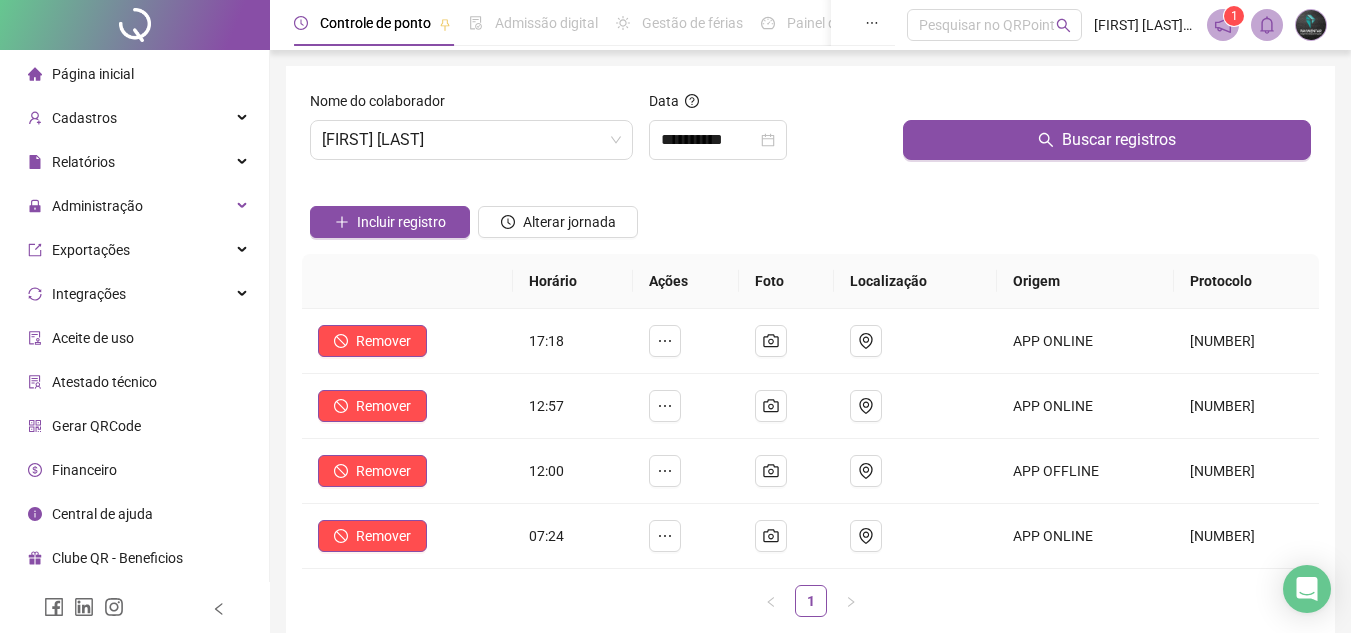 click at bounding box center [558, 191] 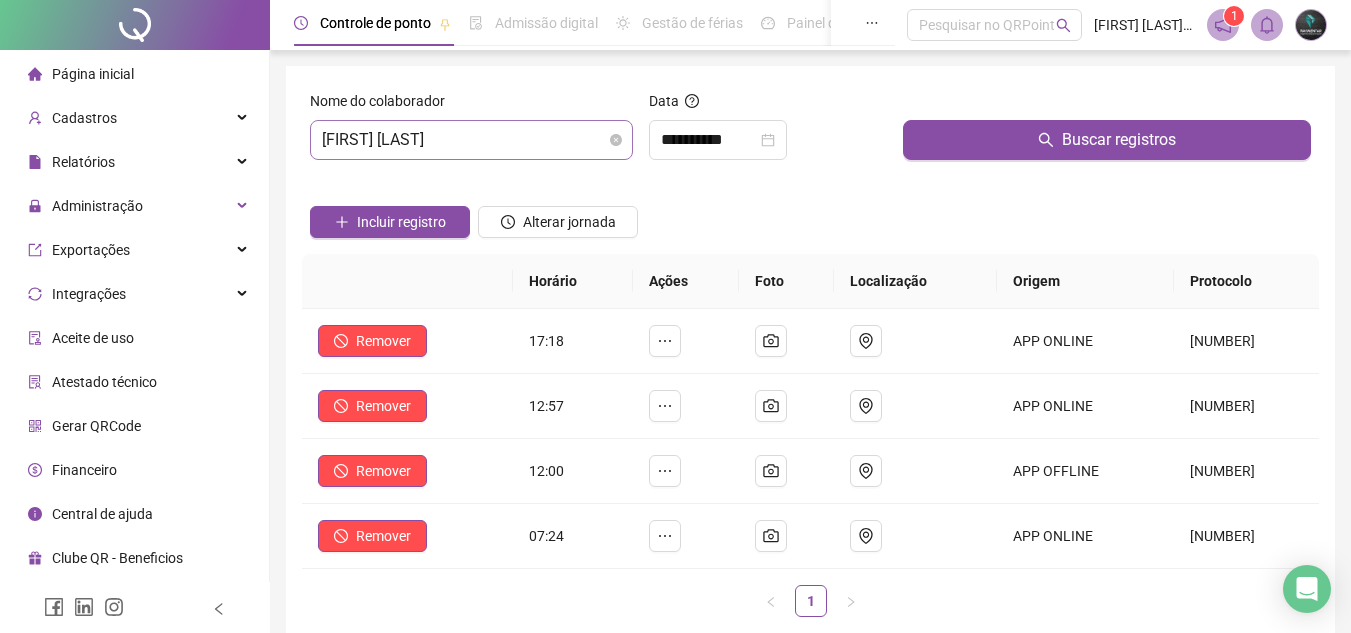 click on "[FIRST] [LAST] [LAST]" at bounding box center [471, 140] 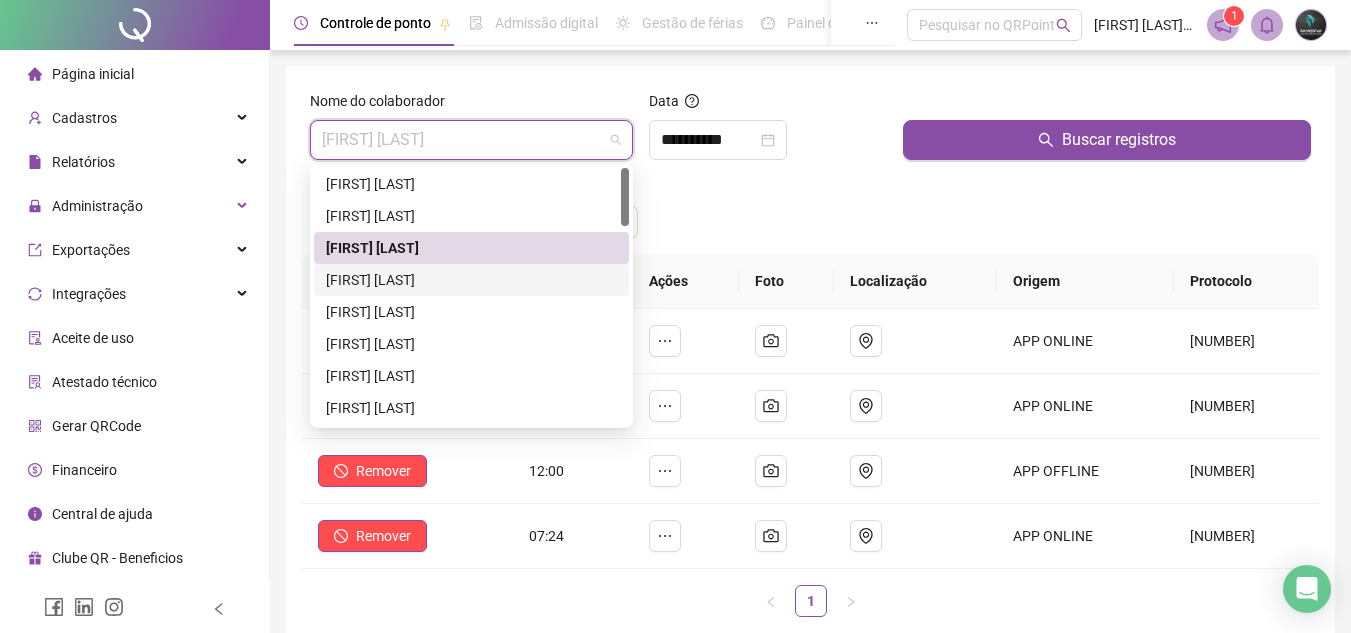 click on "[FIRST] [LAST]" at bounding box center (471, 280) 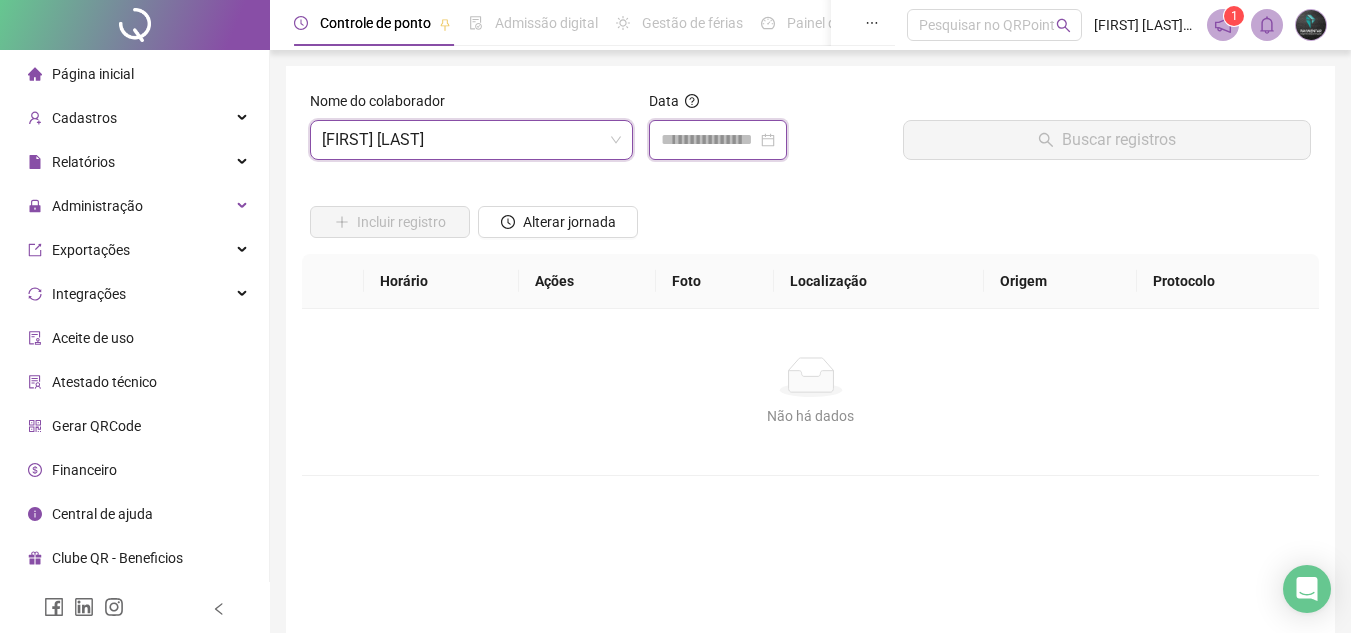 click at bounding box center (709, 140) 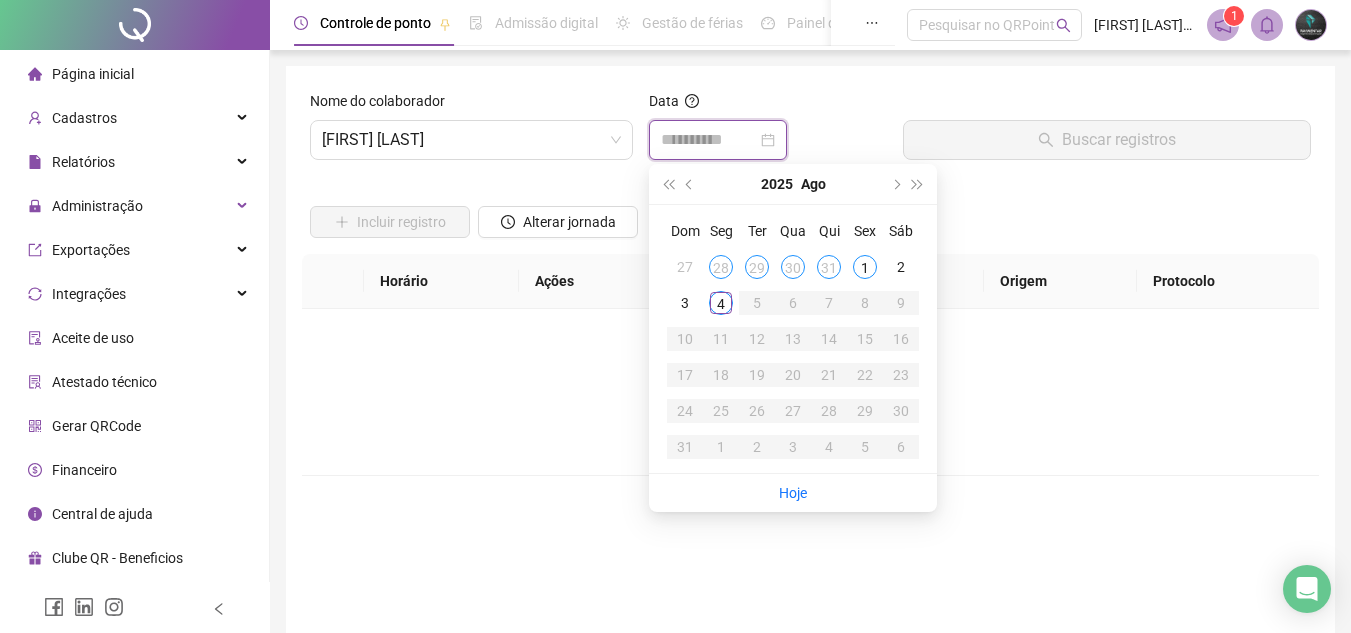 type on "**********" 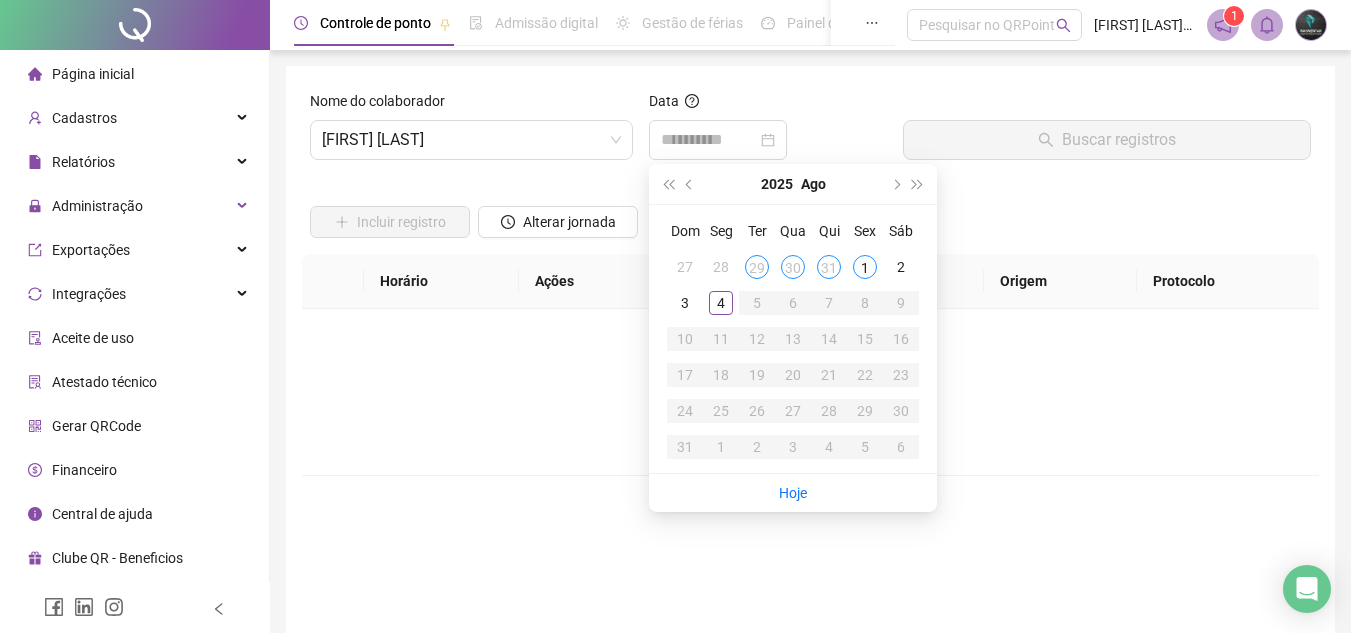 click on "1" at bounding box center [865, 267] 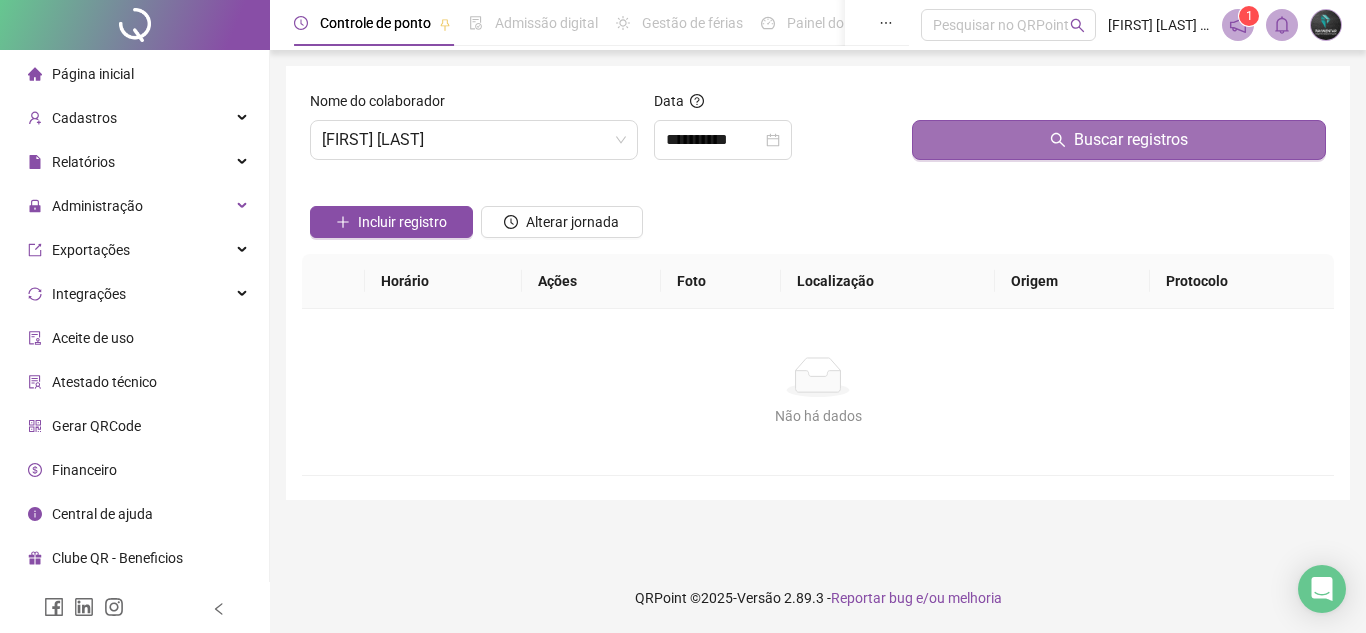 click on "Buscar registros" at bounding box center (1119, 140) 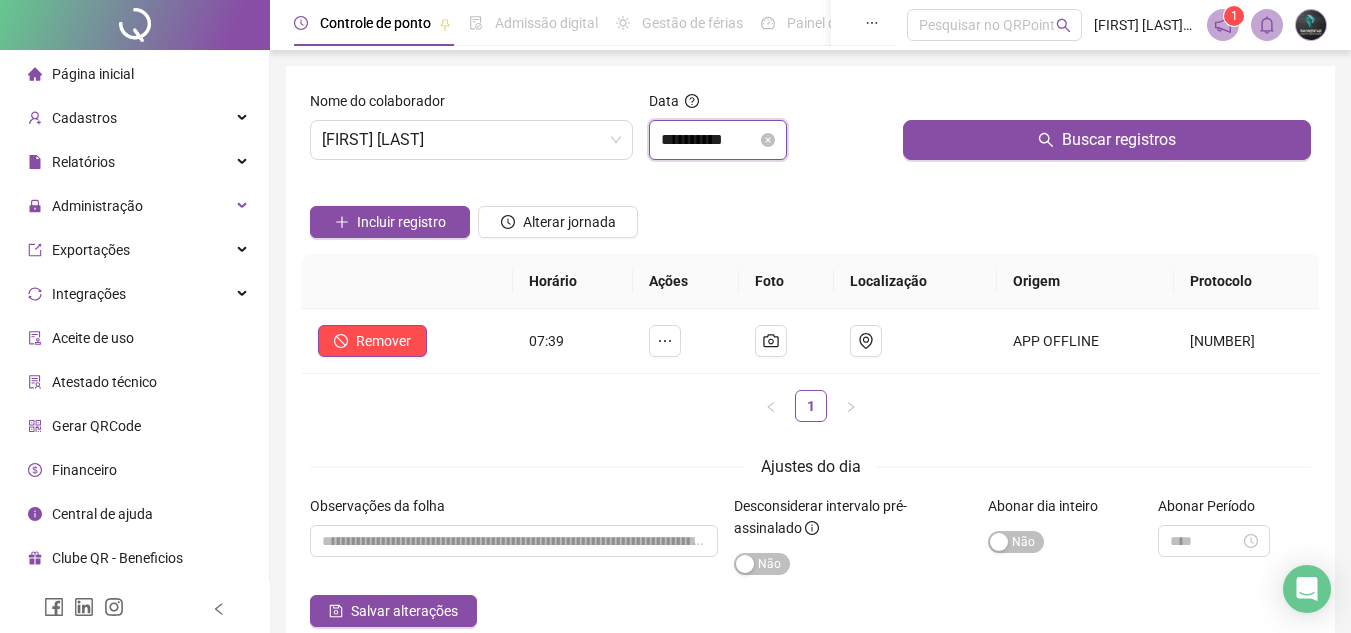 click on "**********" at bounding box center (709, 140) 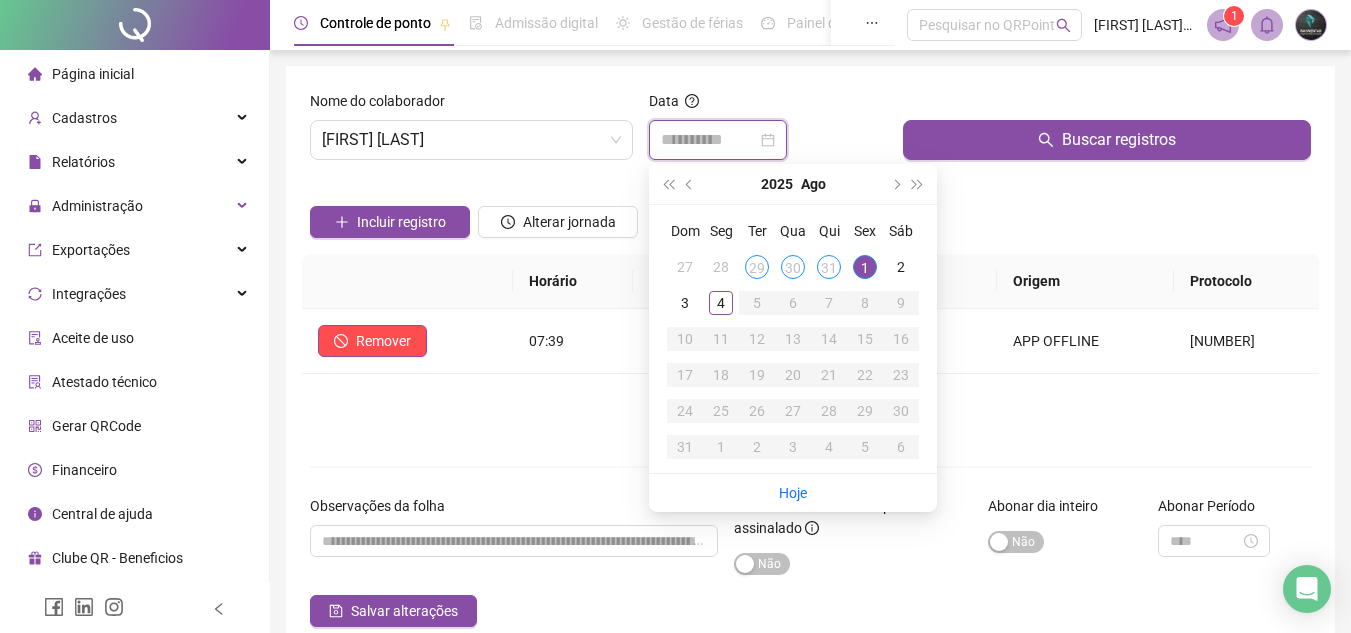 type on "**********" 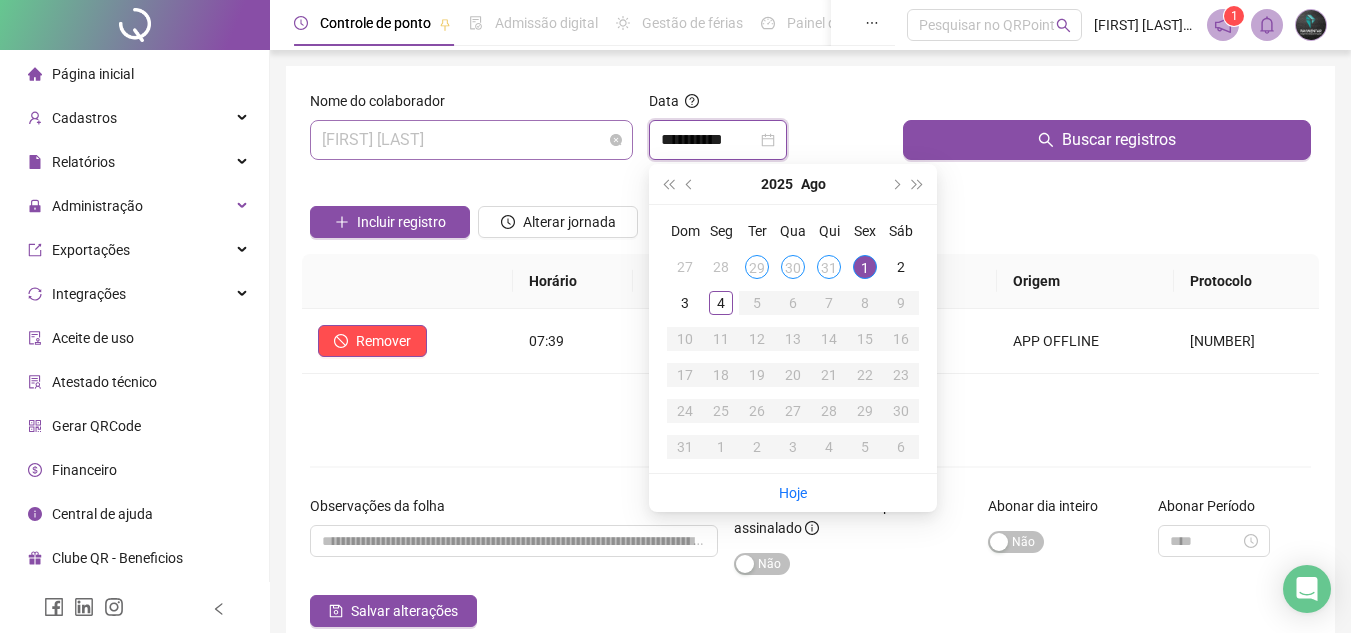 click on "[FIRST] [LAST]" at bounding box center (471, 140) 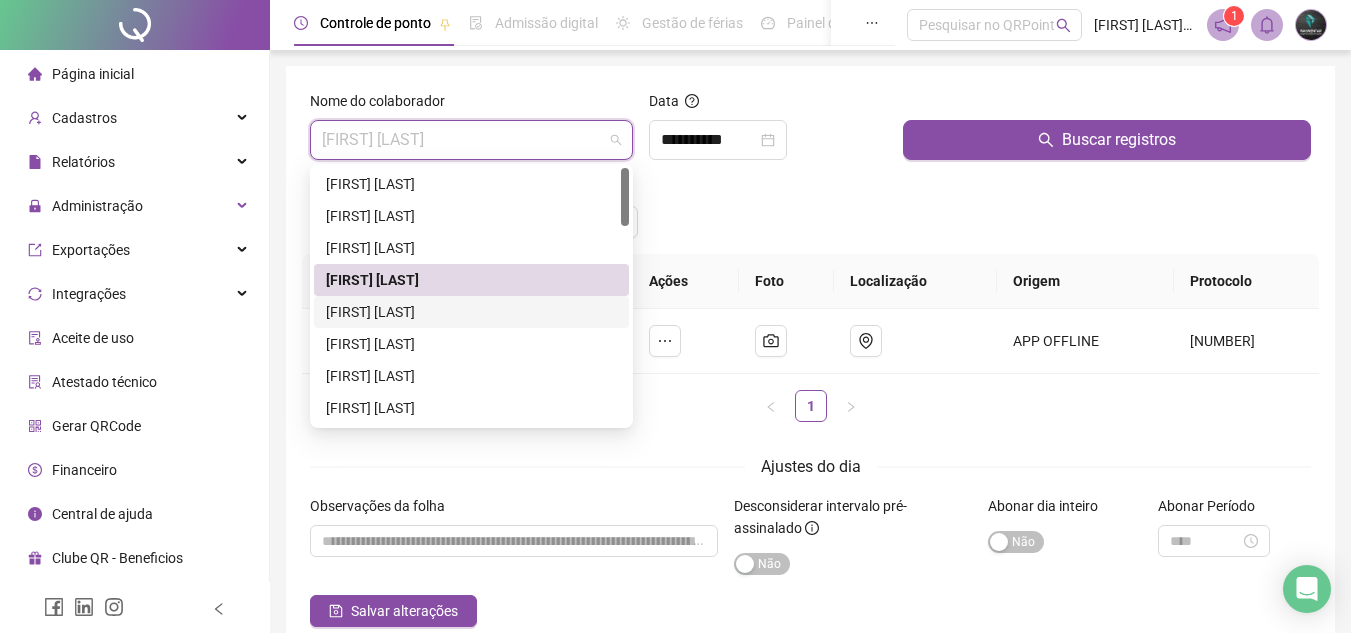 click on "[FIRST] [LAST]" at bounding box center (471, 312) 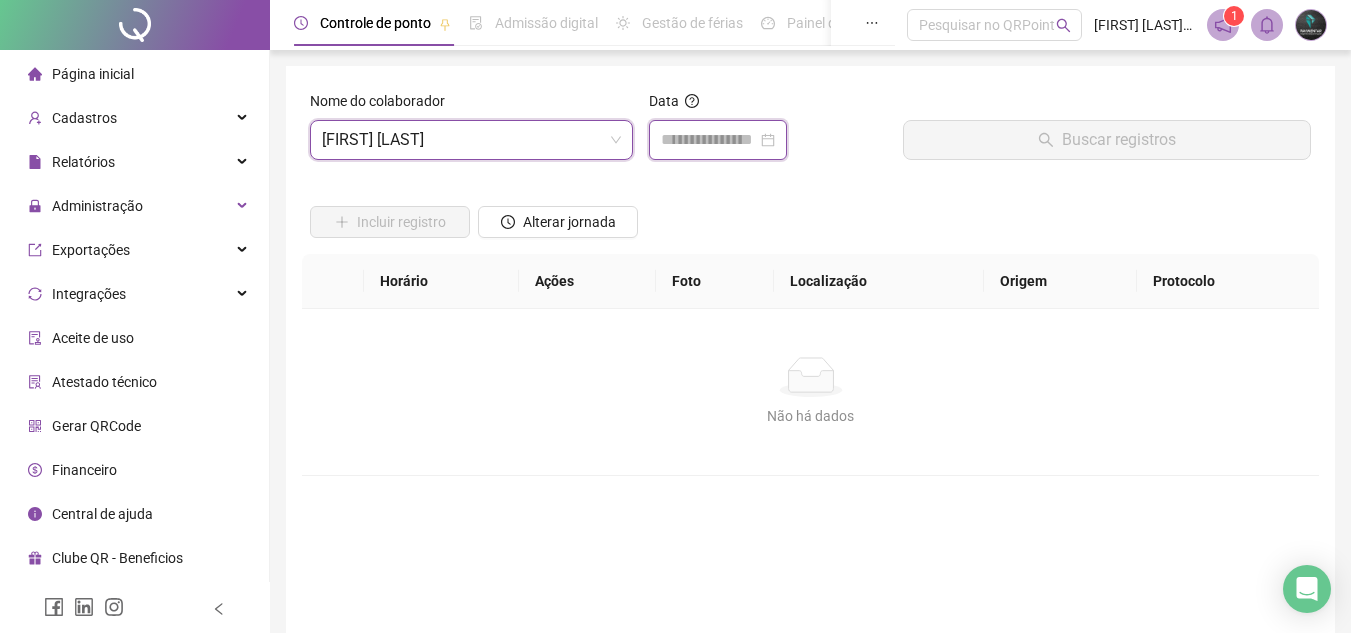 click at bounding box center (709, 140) 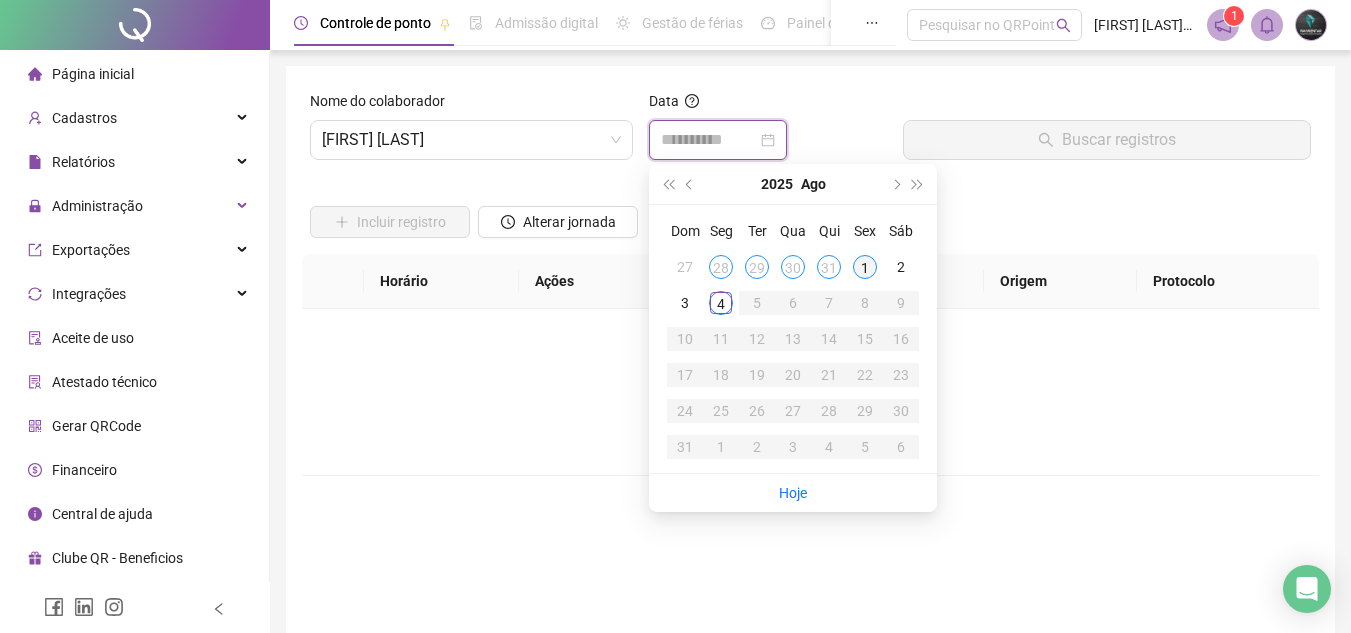 type on "**********" 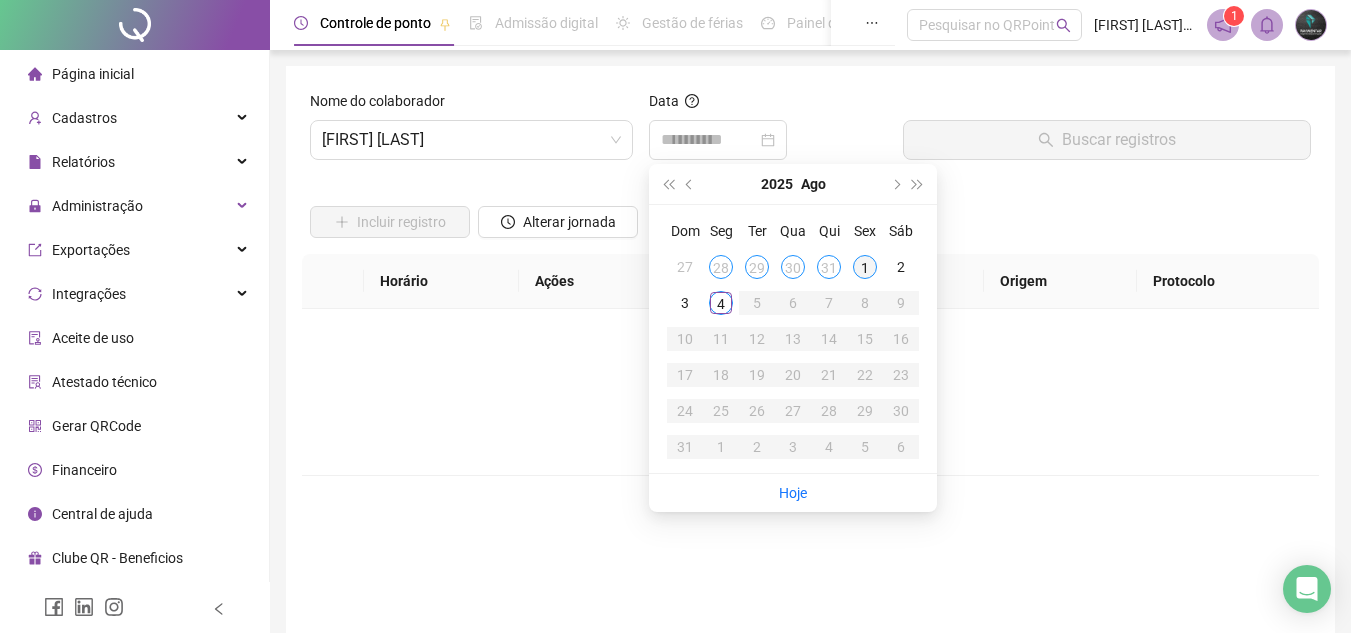click on "1" at bounding box center [865, 267] 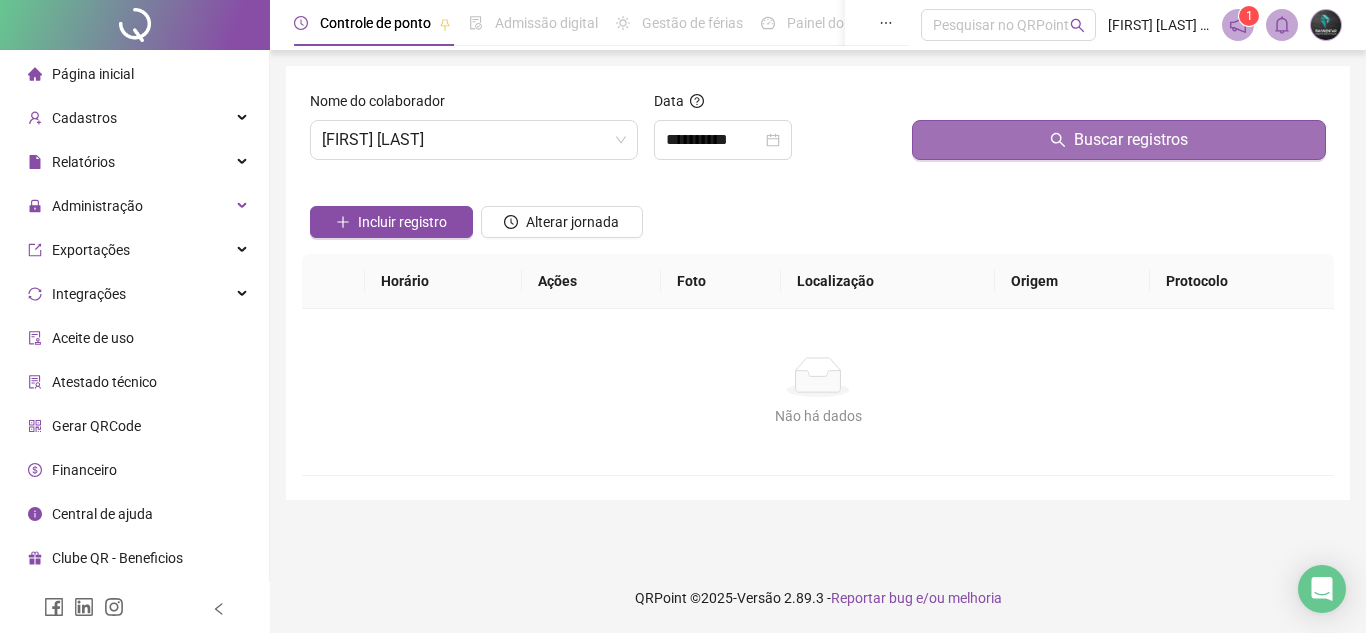 click on "Buscar registros" at bounding box center [1119, 140] 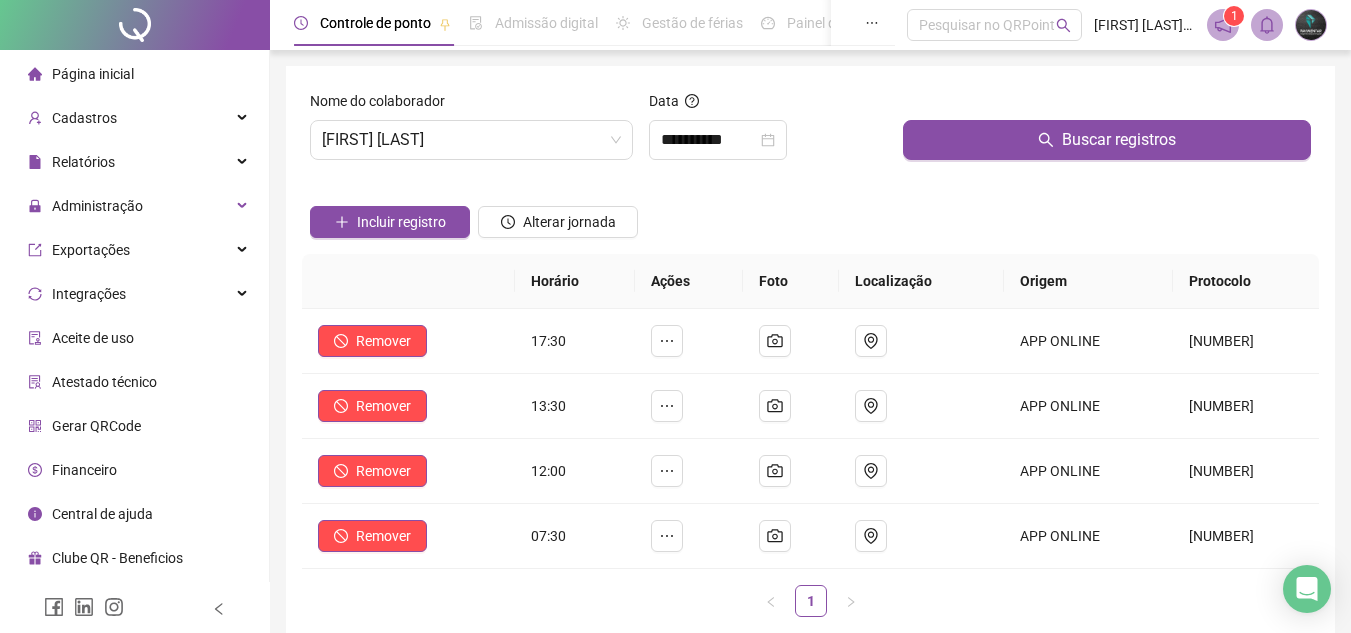 click on "Nome do colaborador BEATRIZ COELHO DE FREITAS" at bounding box center (471, 133) 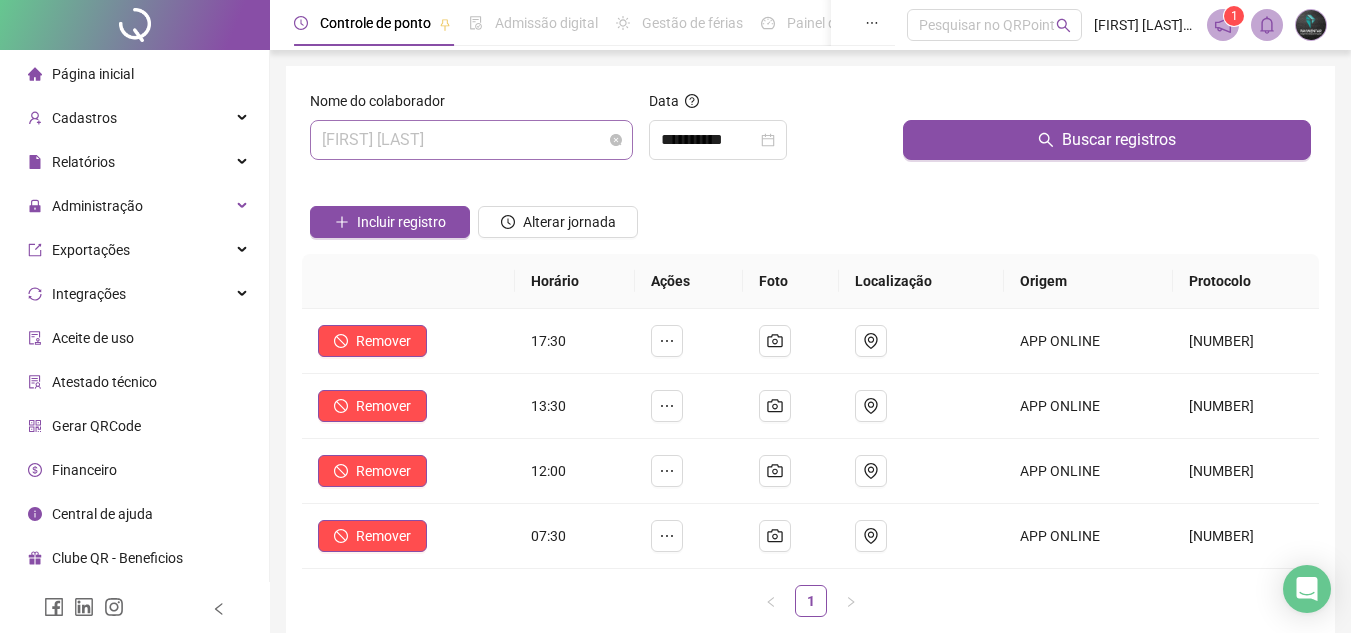 click on "[FIRST] [LAST]" at bounding box center [471, 140] 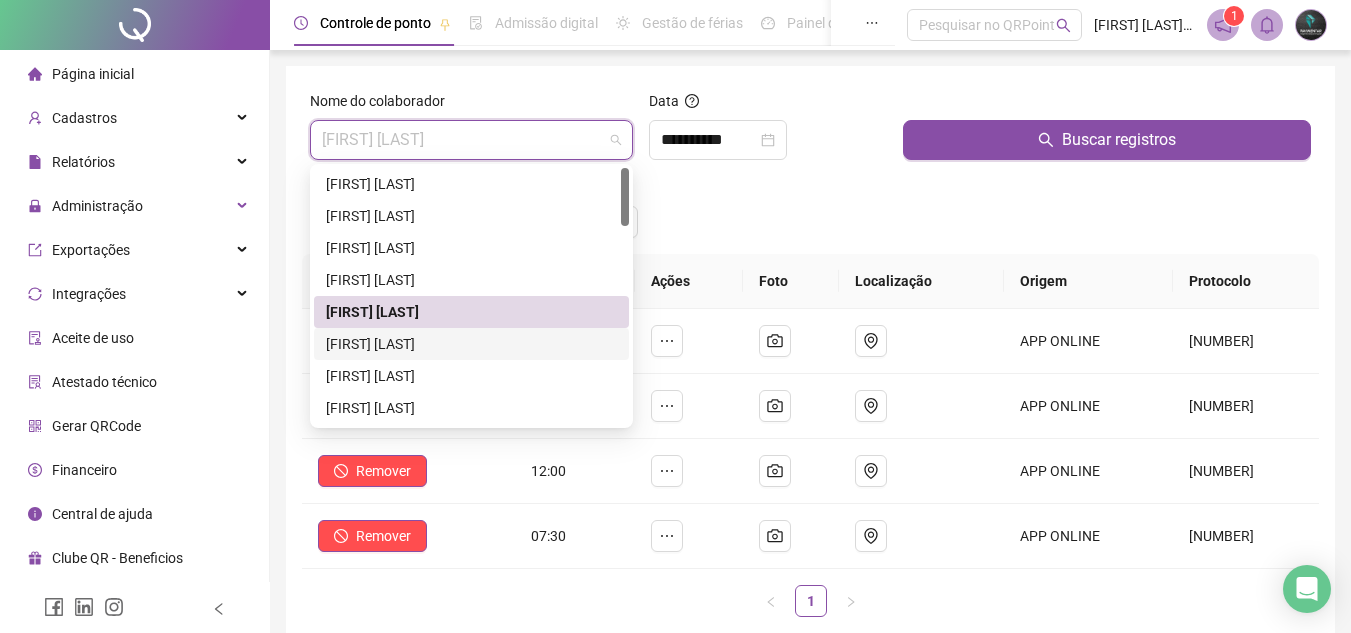 click on "[FIRST] [LAST]" at bounding box center (471, 344) 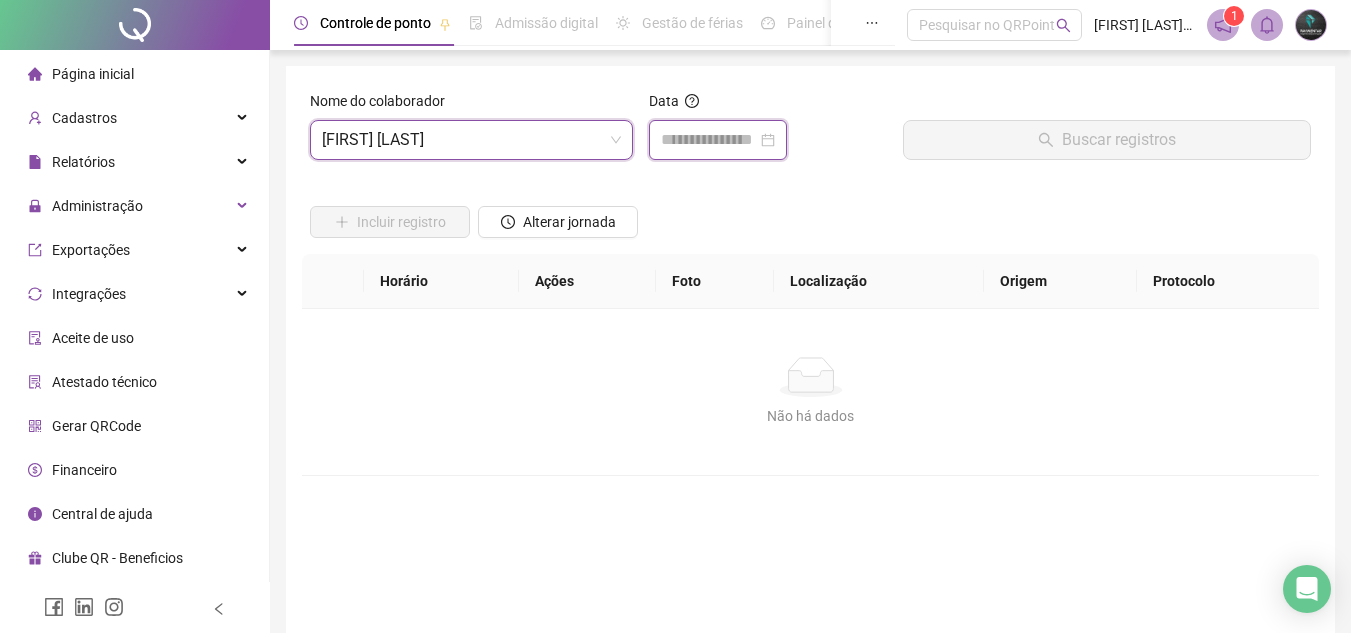 click at bounding box center (709, 140) 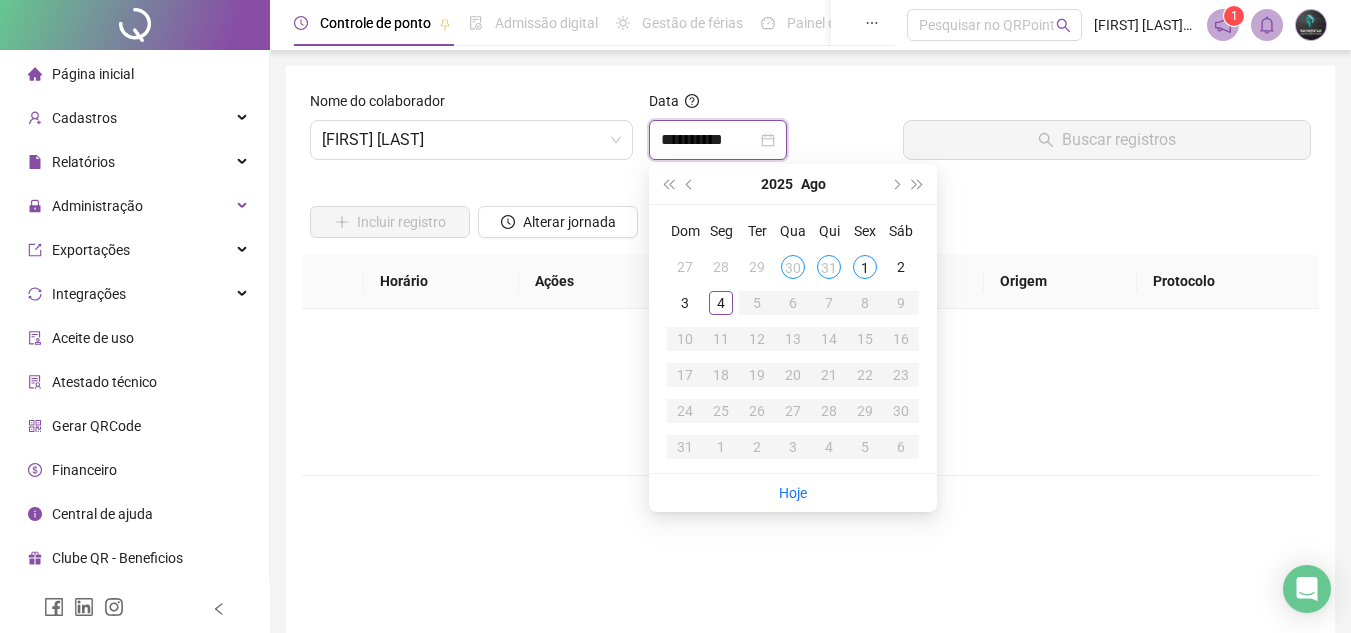 type on "**********" 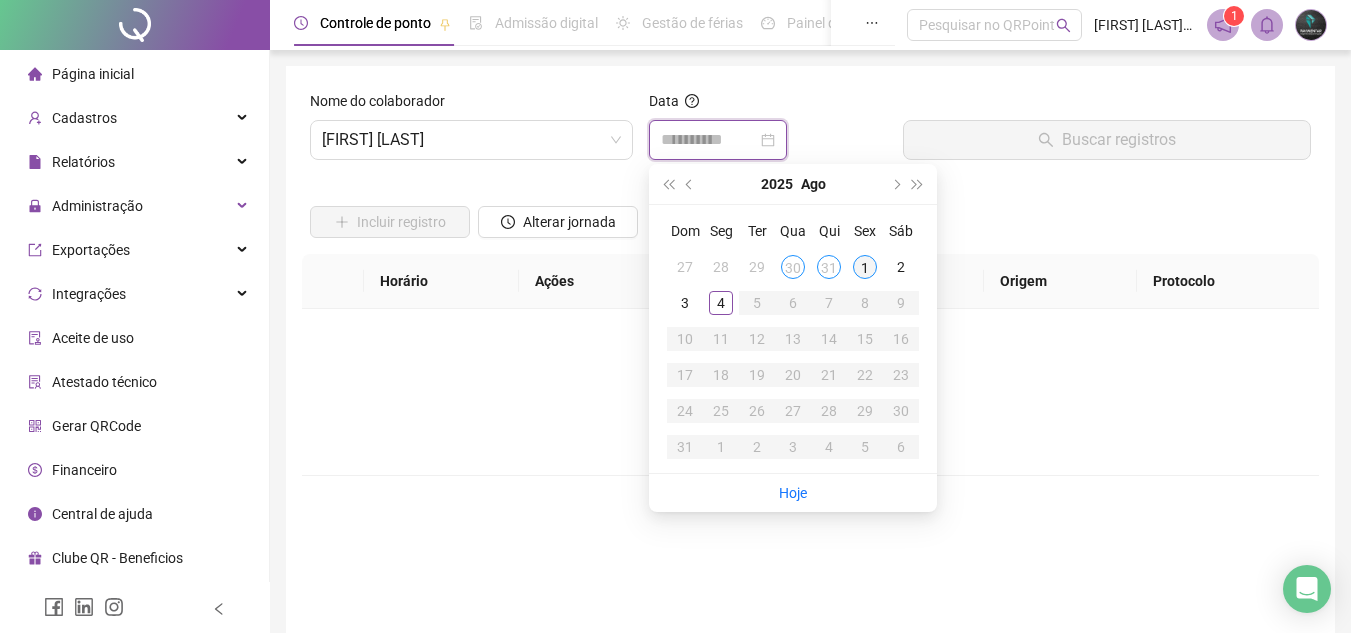type on "**********" 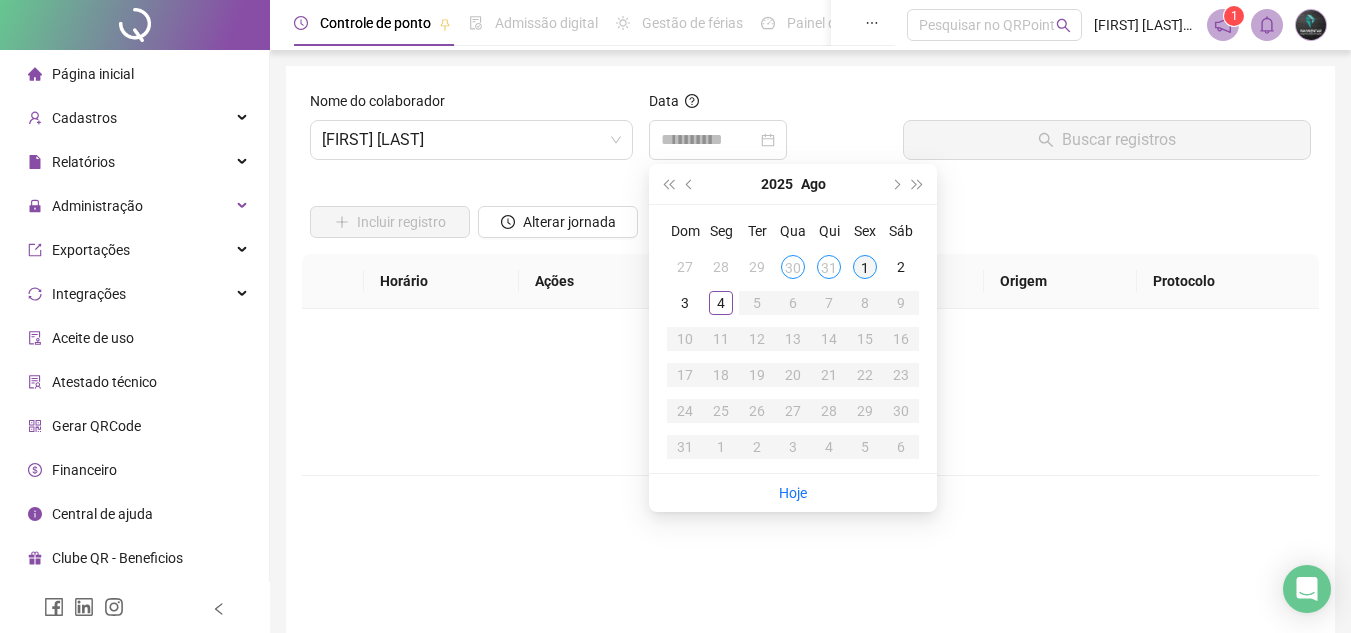 click on "1" at bounding box center [865, 267] 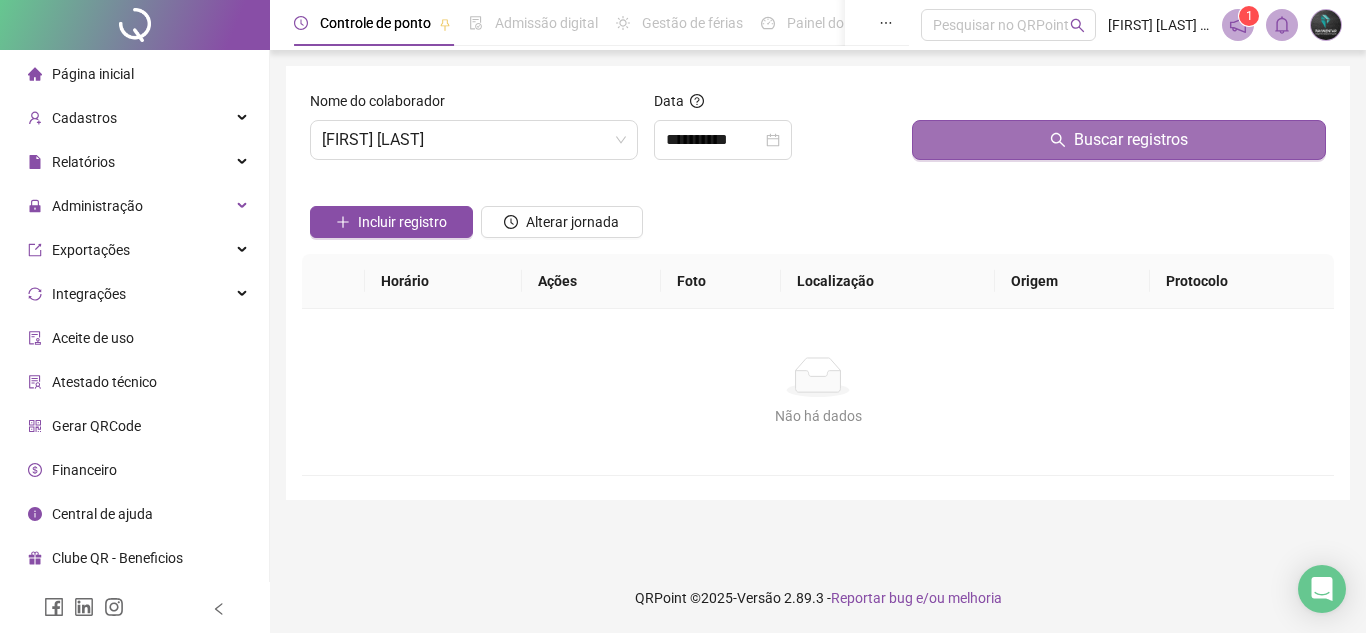click on "Buscar registros" at bounding box center [1119, 140] 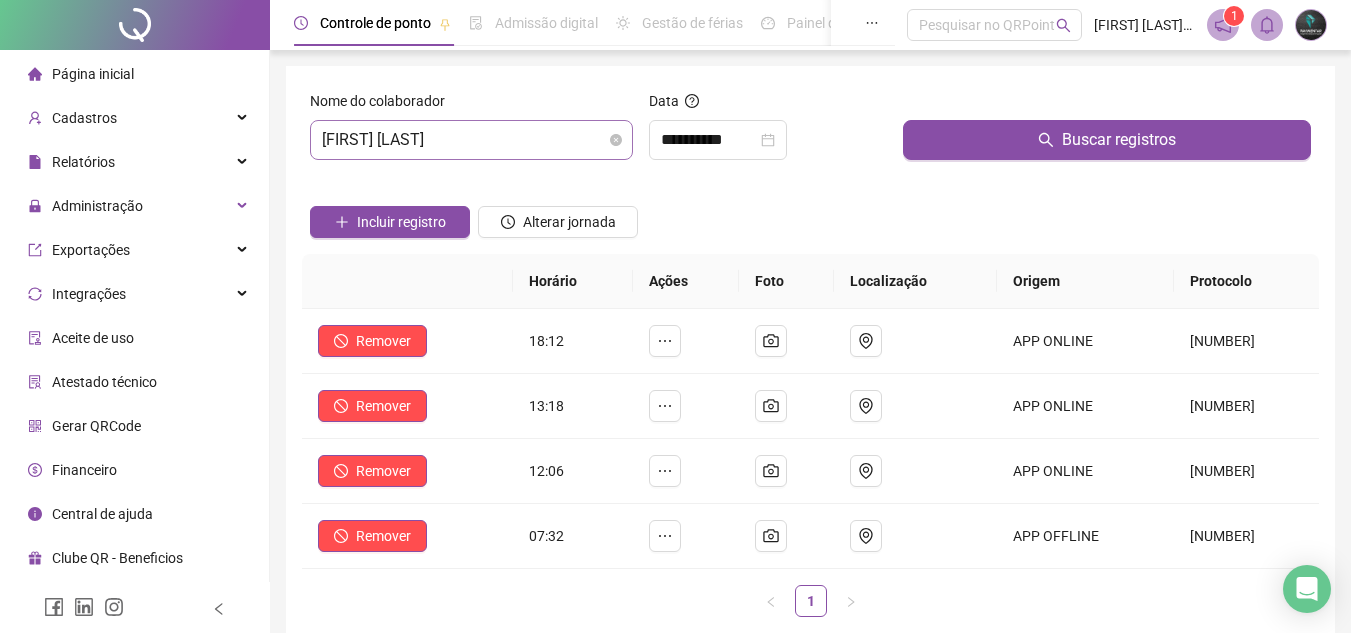 click on "[FIRST] [LAST]" at bounding box center (471, 140) 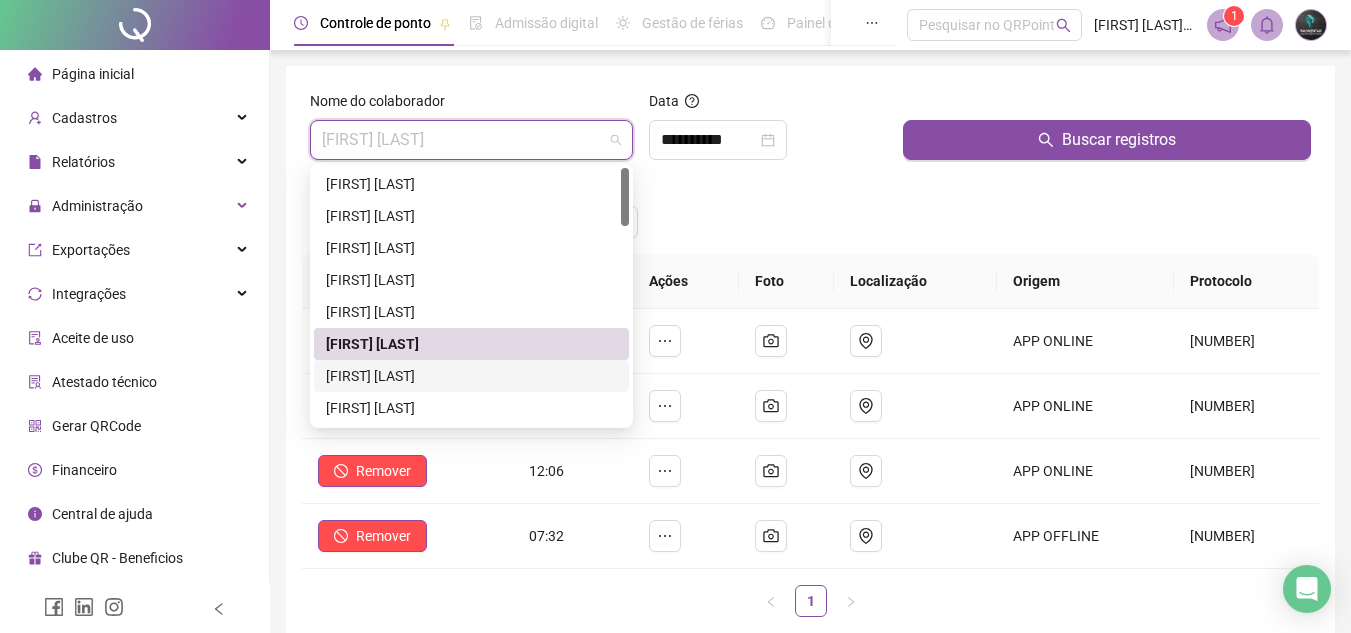 click on "[FIRST] [LAST] [LAST]" at bounding box center (471, 376) 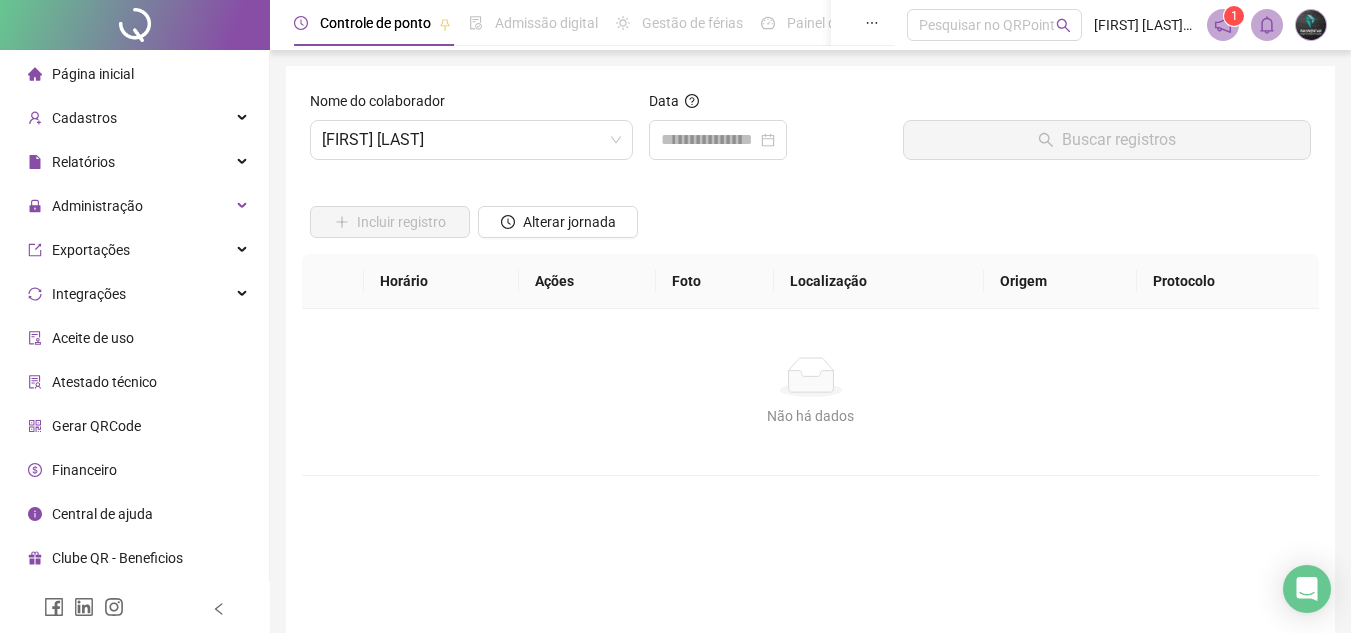 click on "Data" at bounding box center [768, 133] 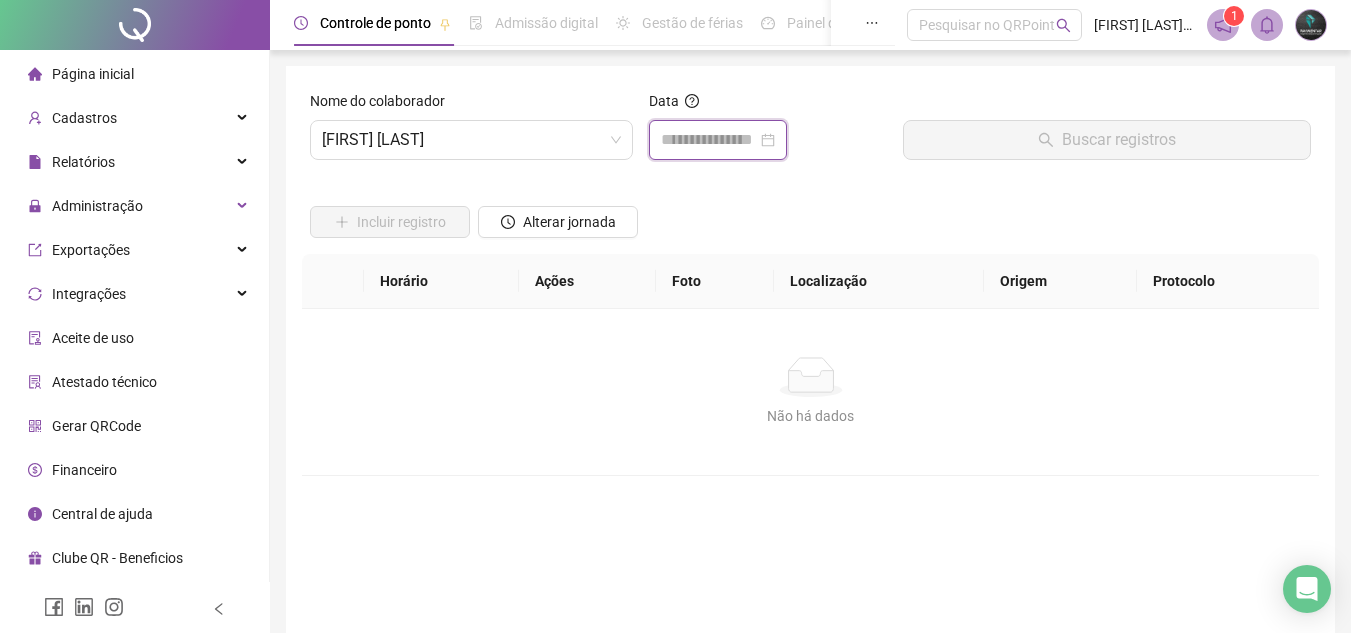click at bounding box center (709, 140) 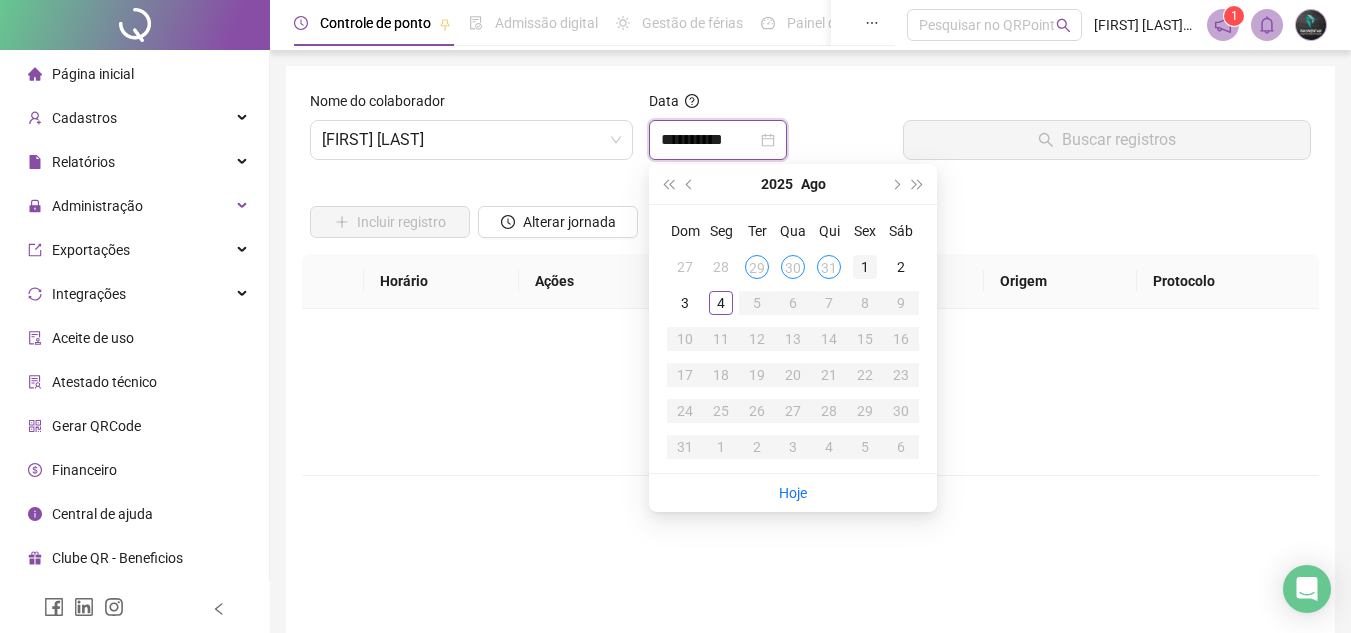 type on "**********" 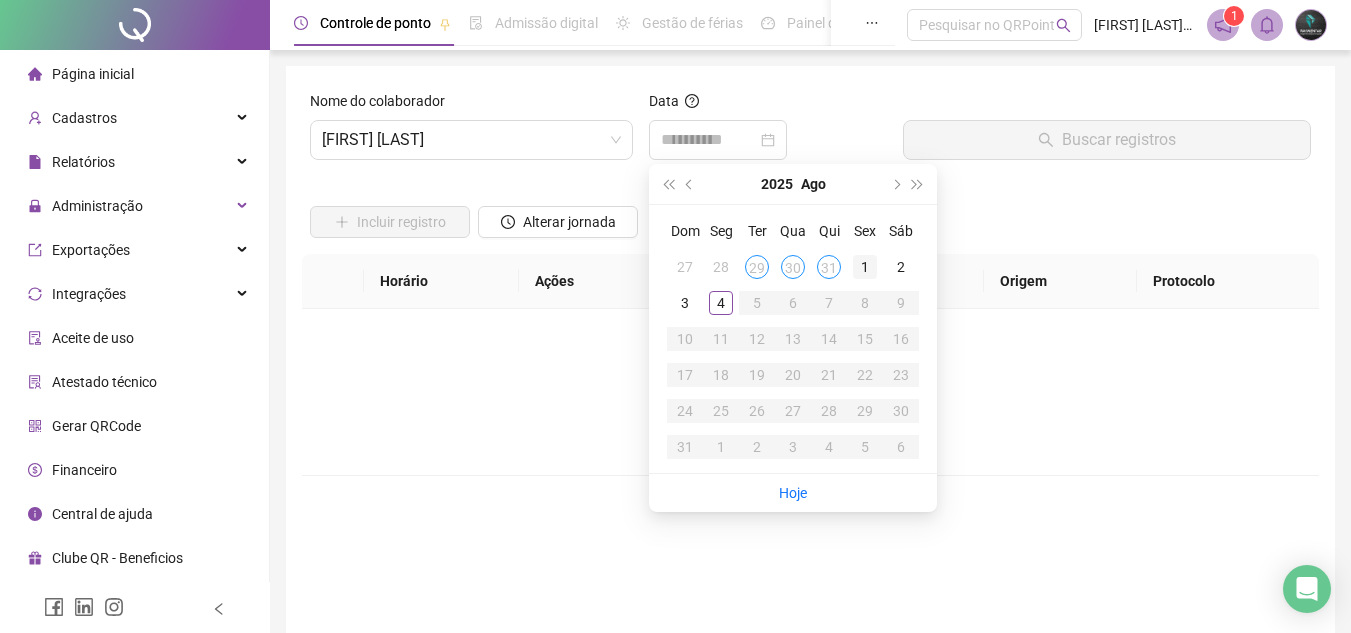 click on "1" at bounding box center (865, 267) 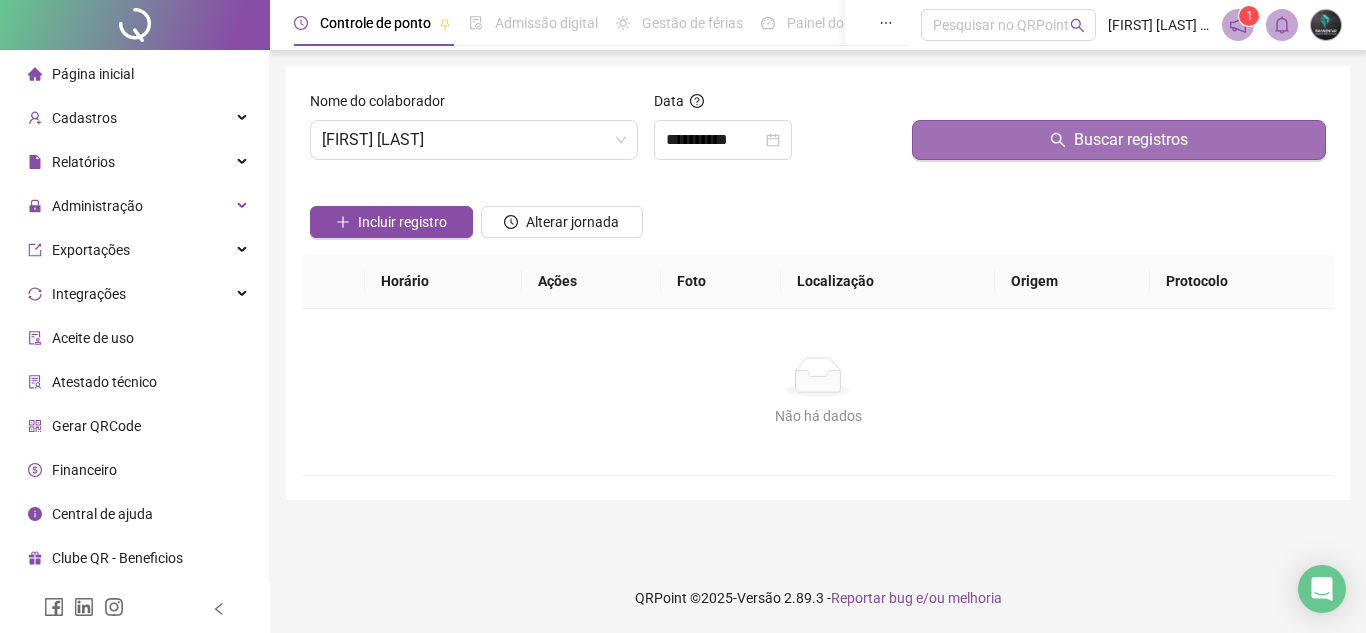 click on "Buscar registros" at bounding box center (1119, 140) 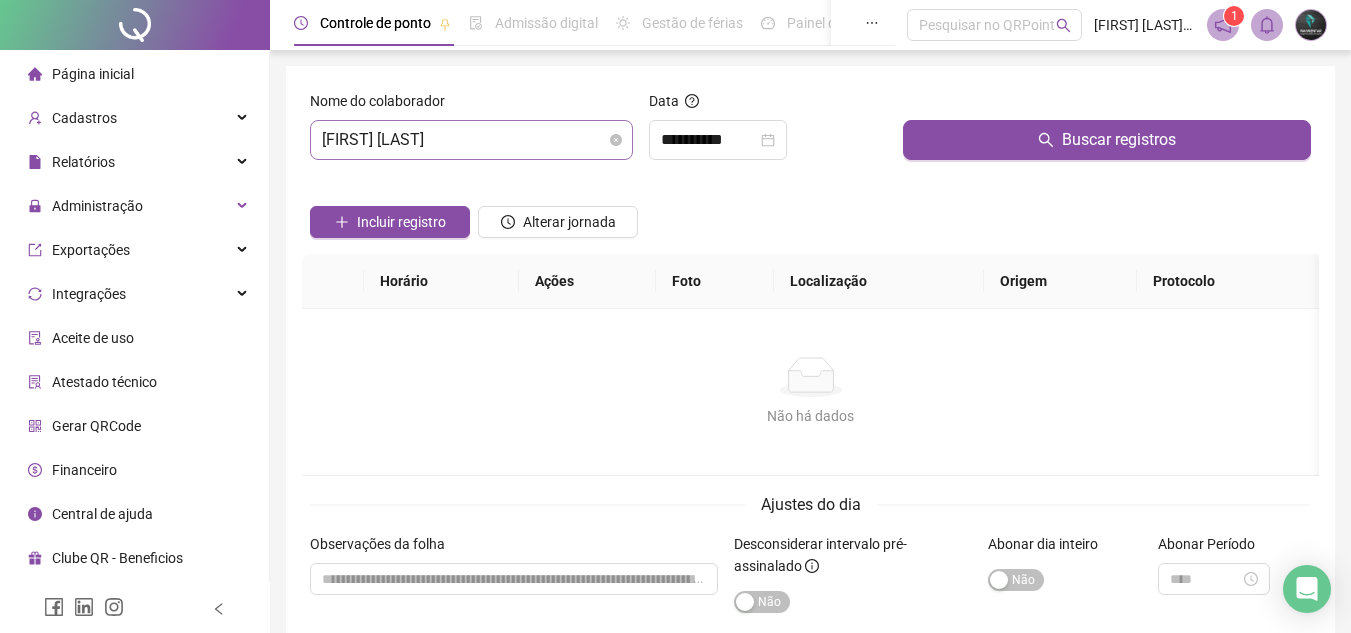 drag, startPoint x: 578, startPoint y: 152, endPoint x: 569, endPoint y: 147, distance: 10.29563 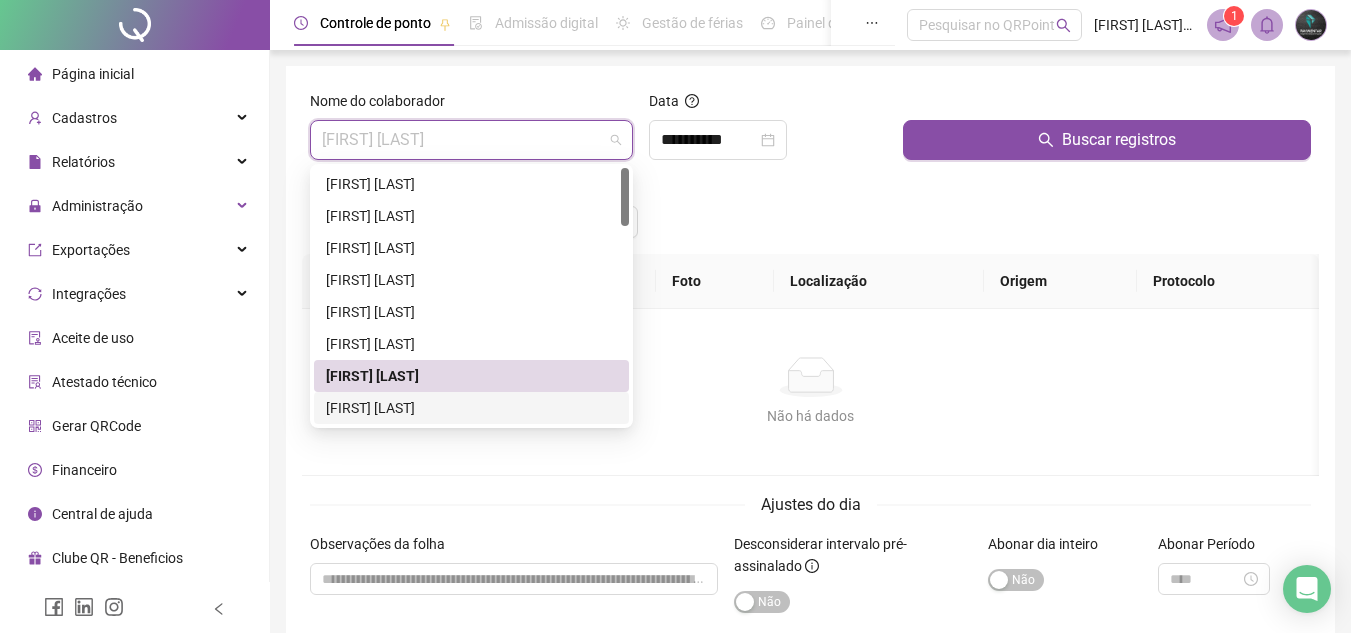 click on "[FIRST] [LAST]" at bounding box center (471, 408) 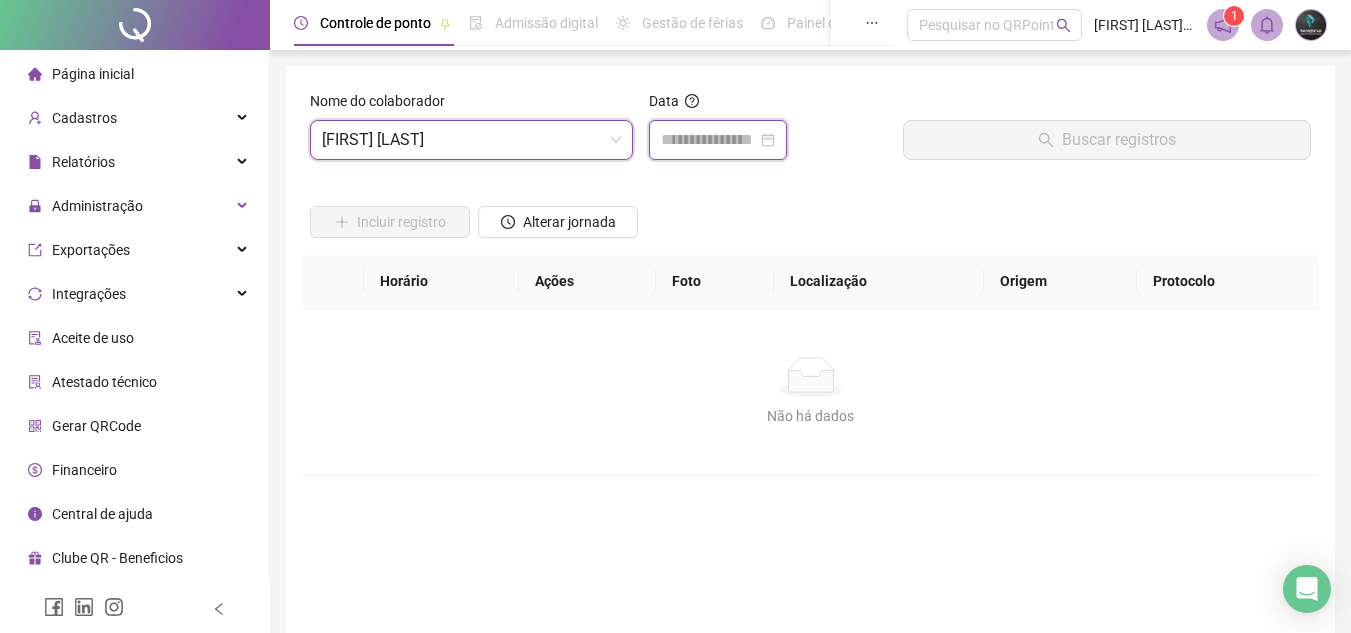 click at bounding box center [709, 140] 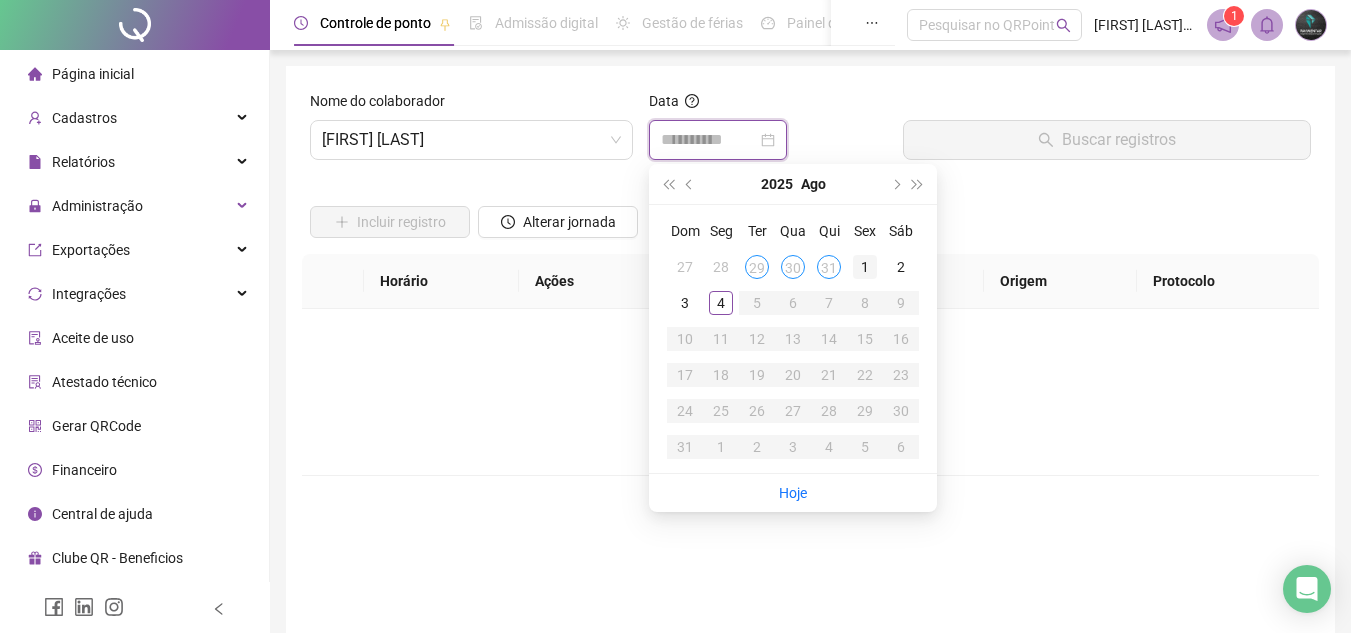 type on "**********" 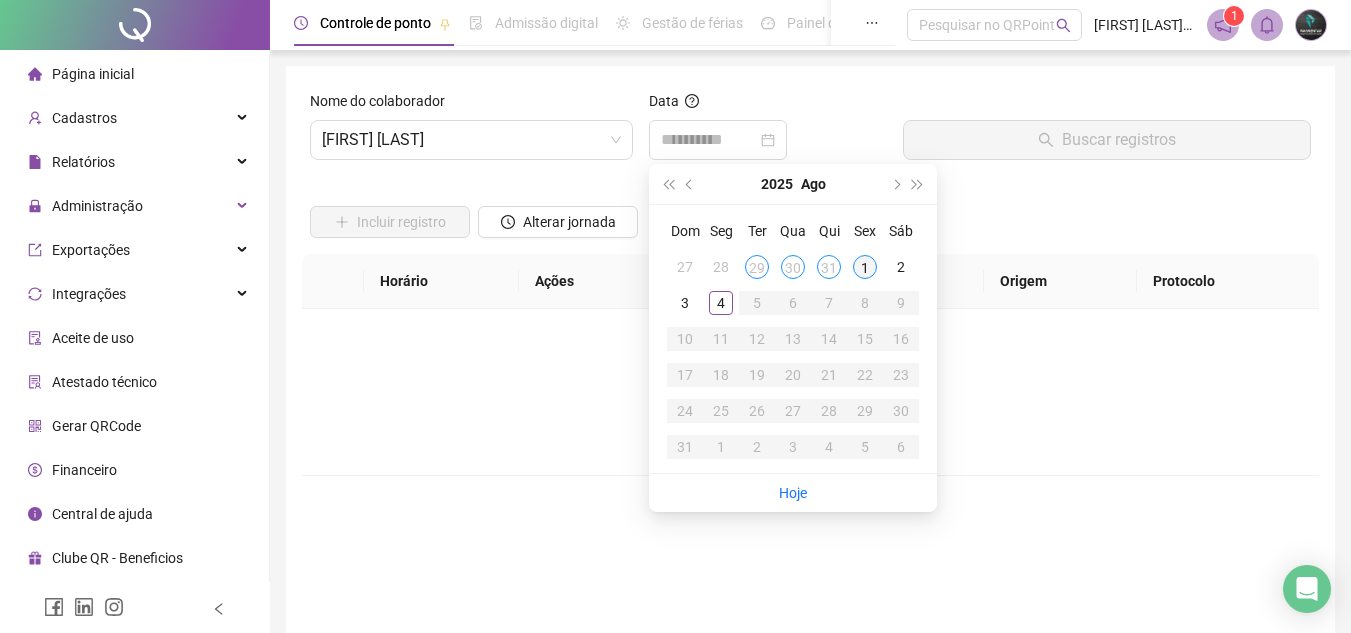 click on "1" at bounding box center (865, 267) 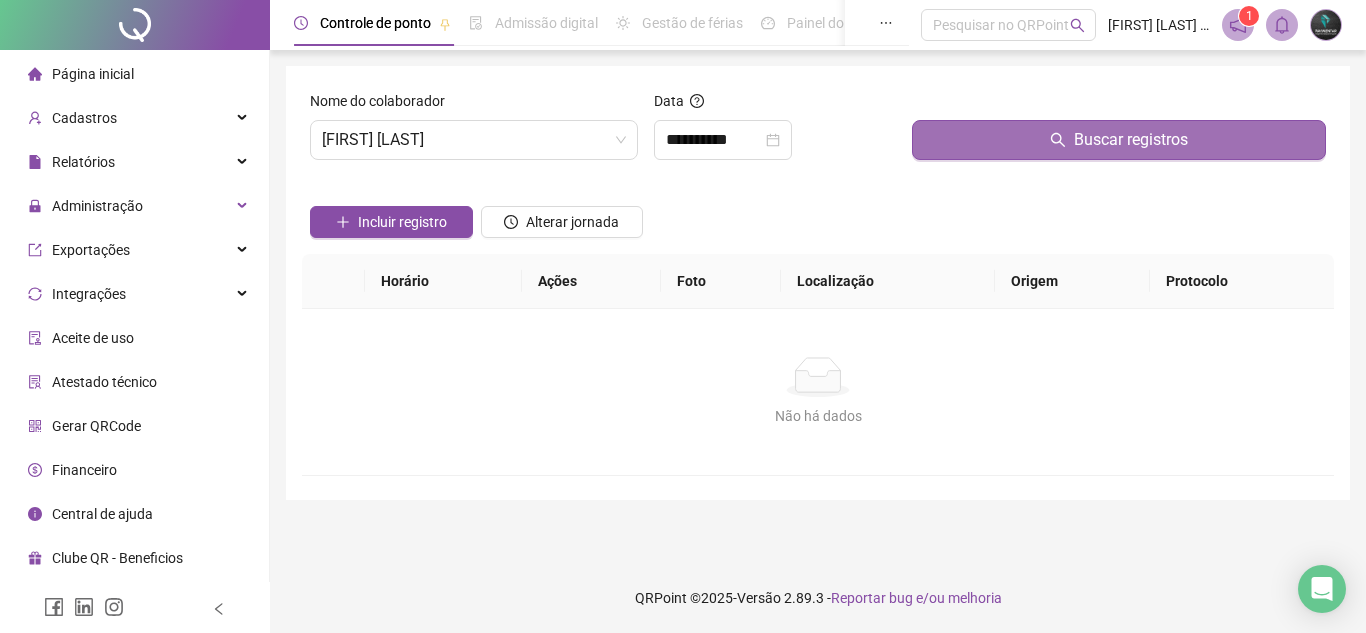 click on "Buscar registros" at bounding box center (1119, 140) 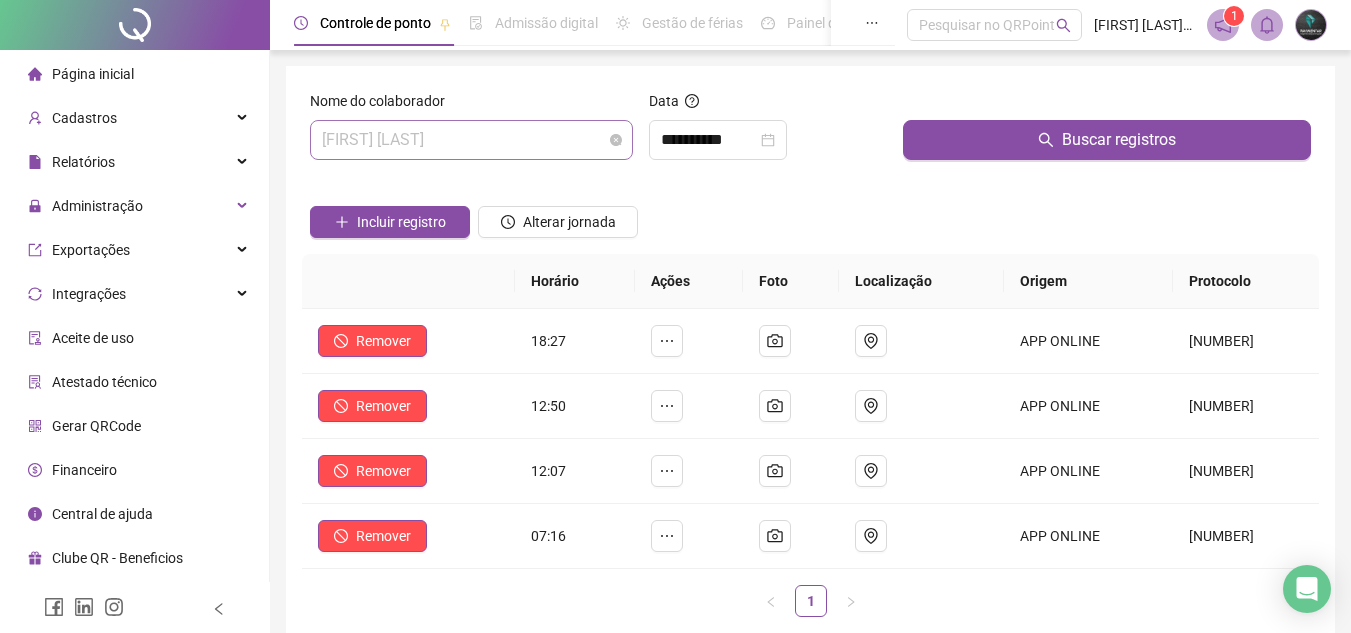 click on "[FIRST] [LAST]" at bounding box center [471, 140] 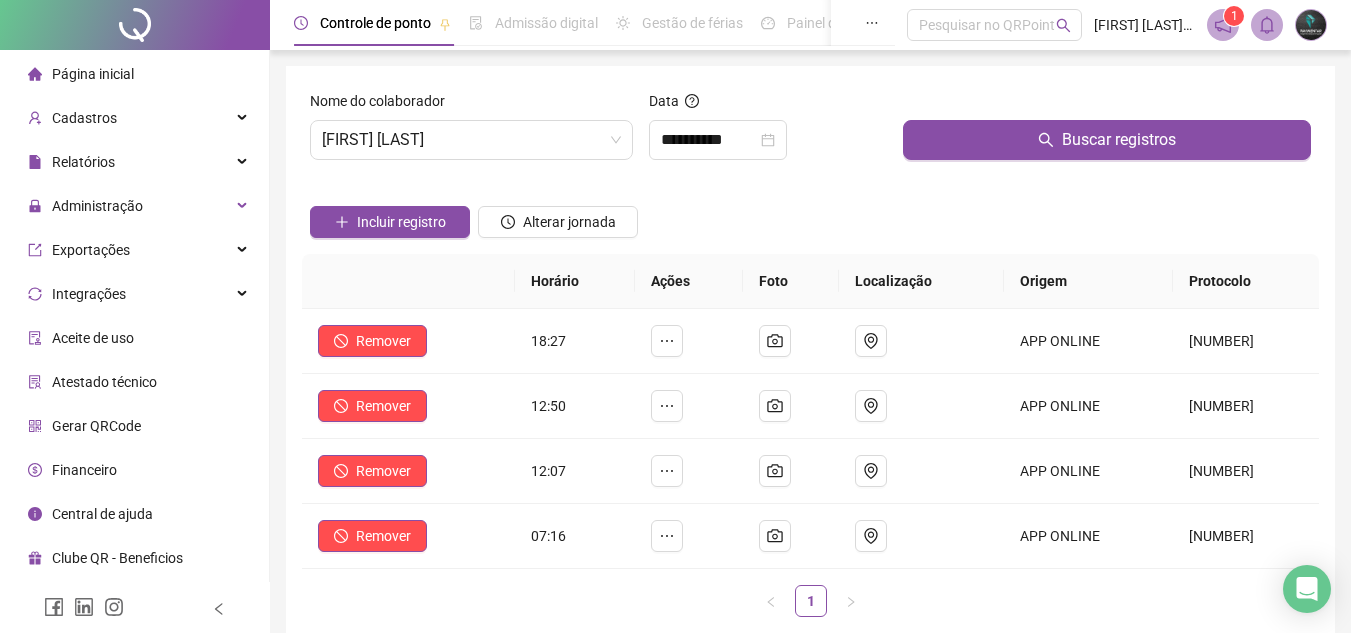 click on "Incluir registro   Alterar jornada" at bounding box center (810, 215) 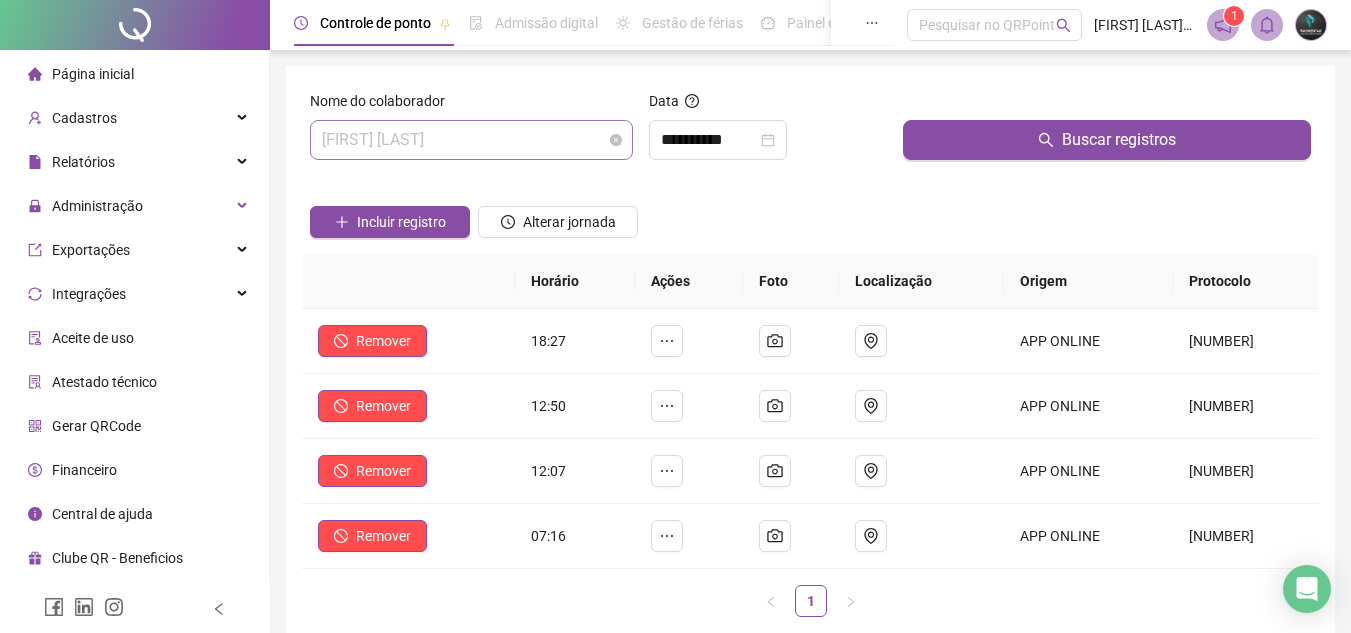 click on "[FIRST] [LAST]" at bounding box center [471, 140] 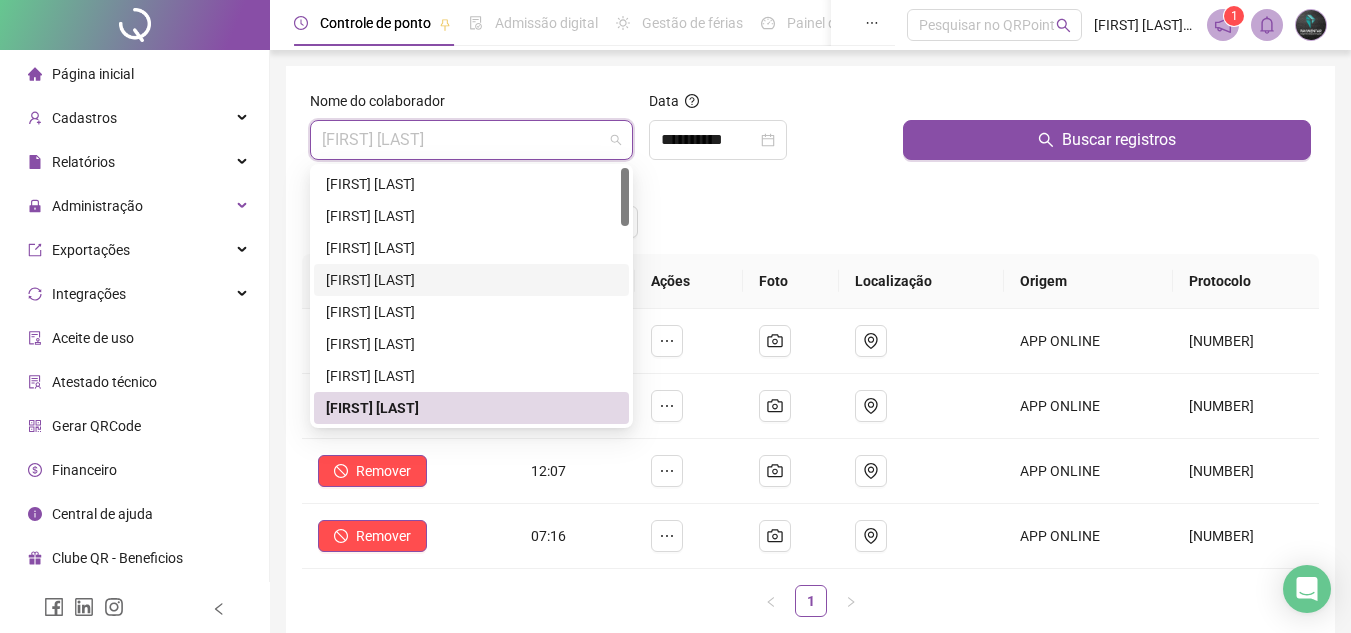 scroll, scrollTop: 100, scrollLeft: 0, axis: vertical 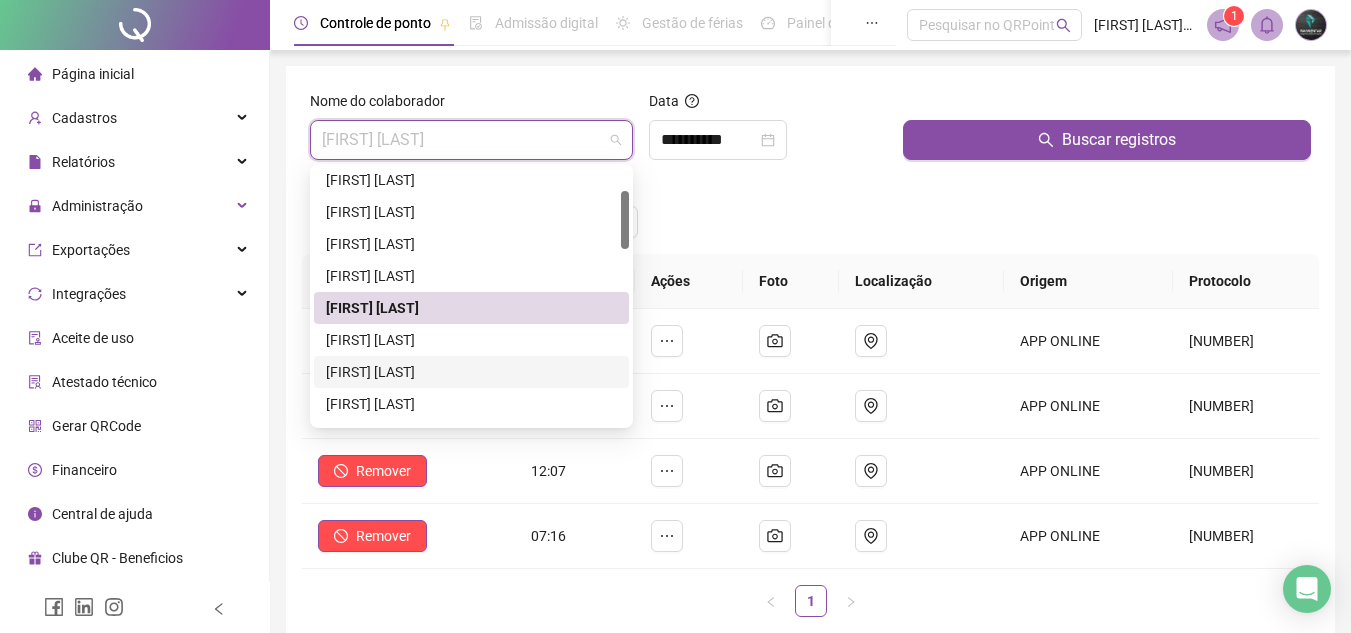 click on "[FIRST] [LAST] [LAST]" at bounding box center (471, 372) 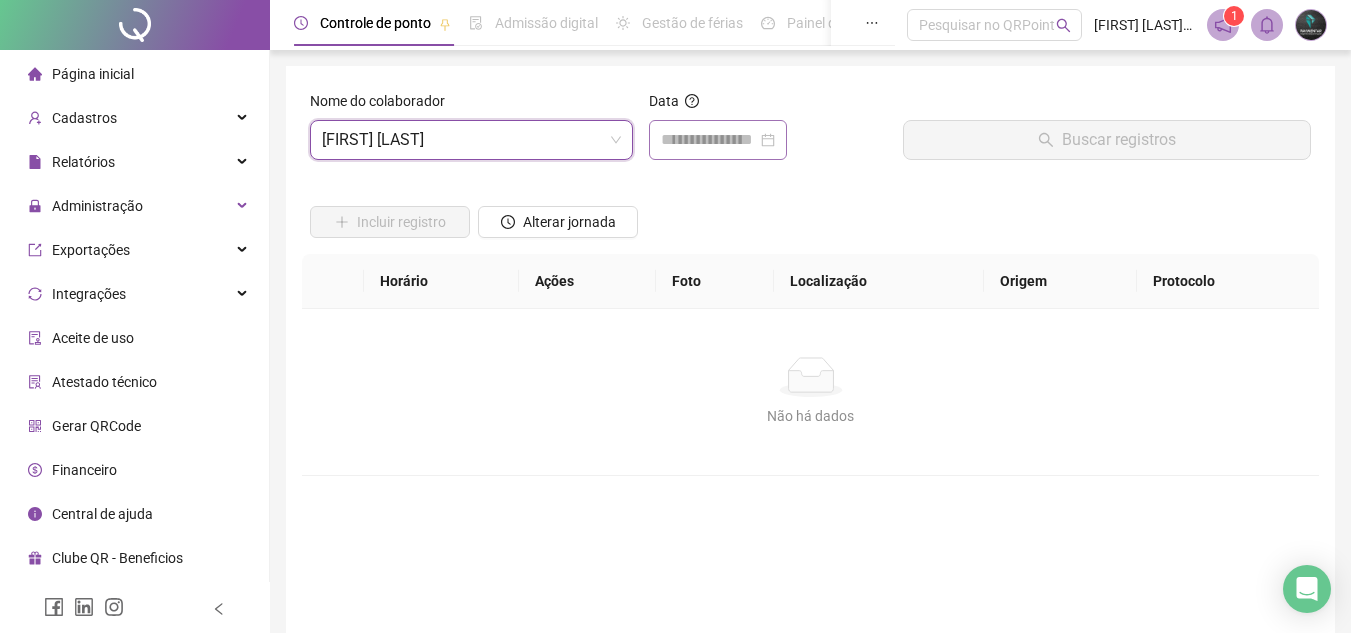 click at bounding box center (718, 140) 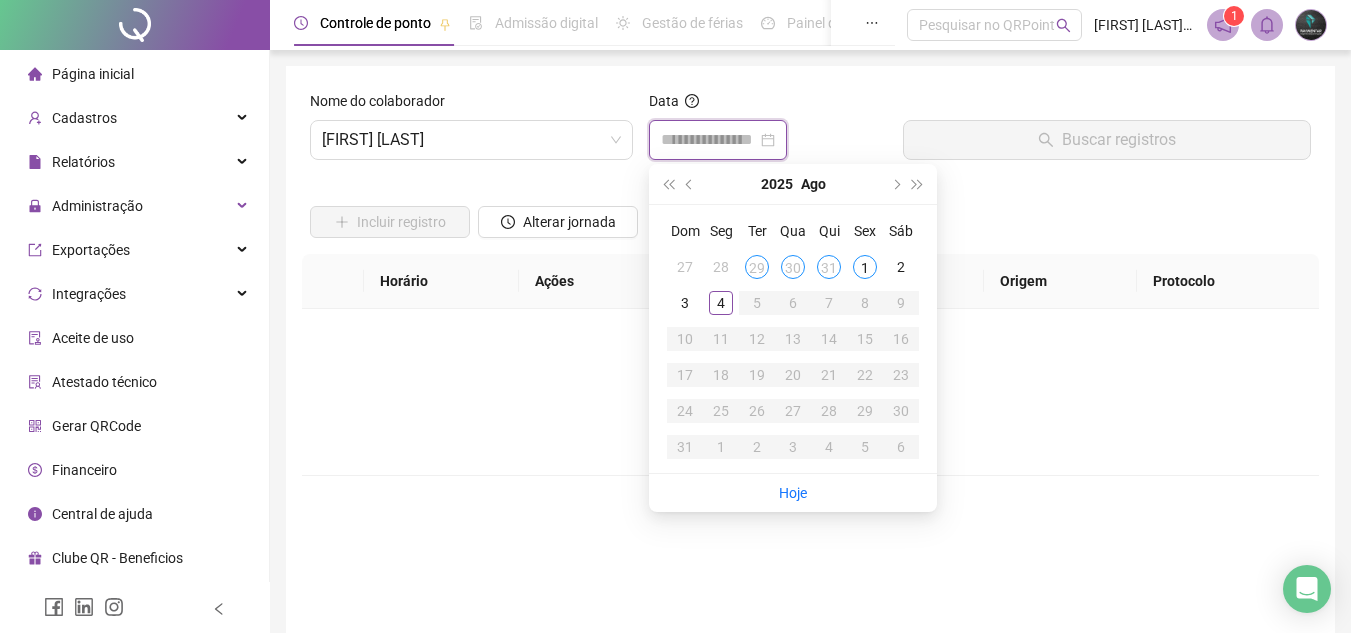 type on "**********" 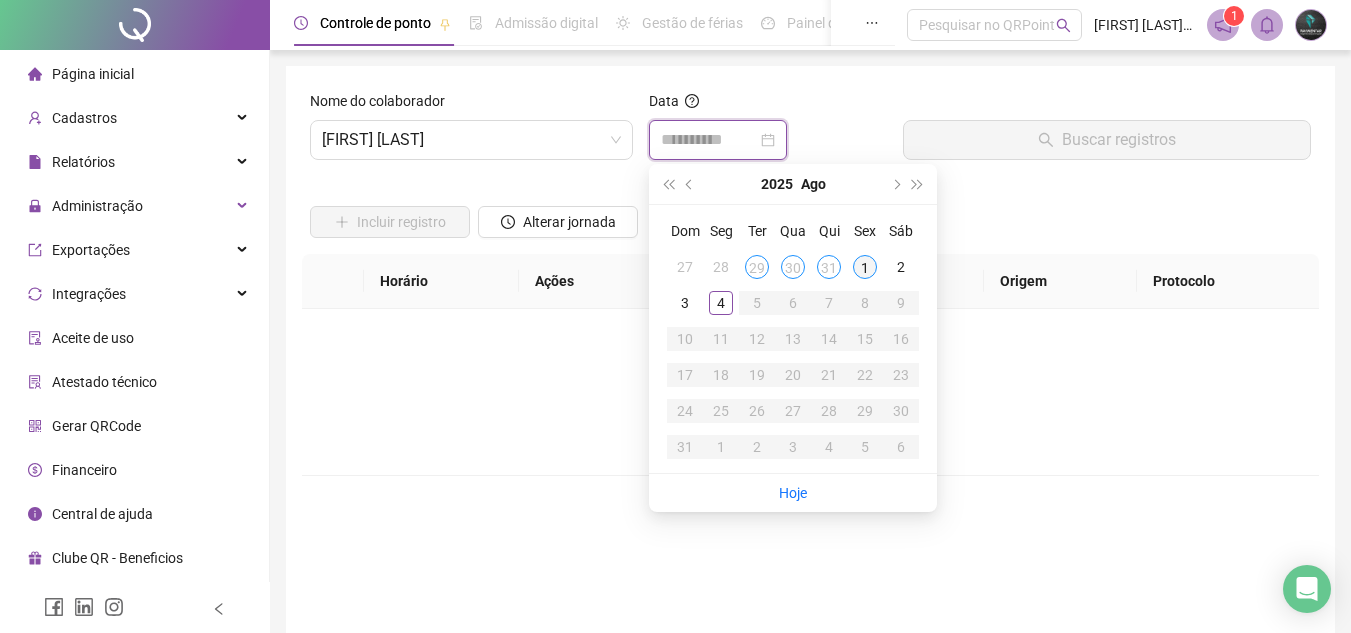 type on "**********" 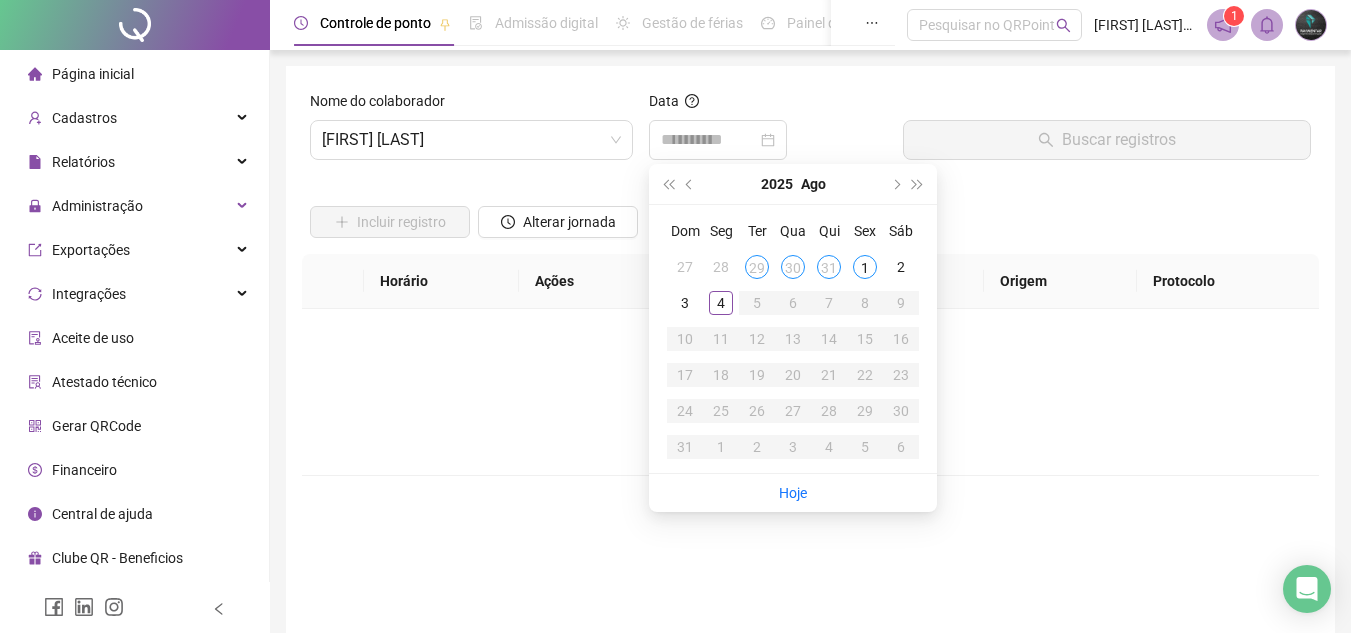 drag, startPoint x: 872, startPoint y: 271, endPoint x: 920, endPoint y: 219, distance: 70.76723 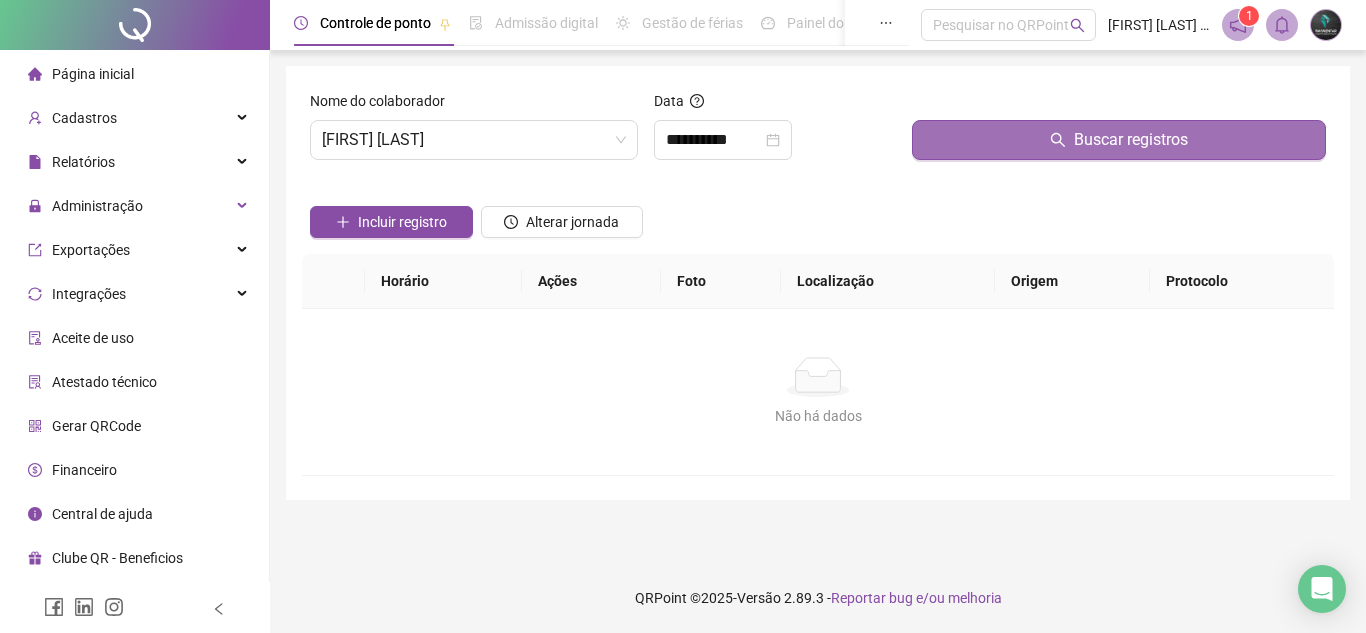 drag, startPoint x: 989, startPoint y: 166, endPoint x: 1001, endPoint y: 149, distance: 20.808653 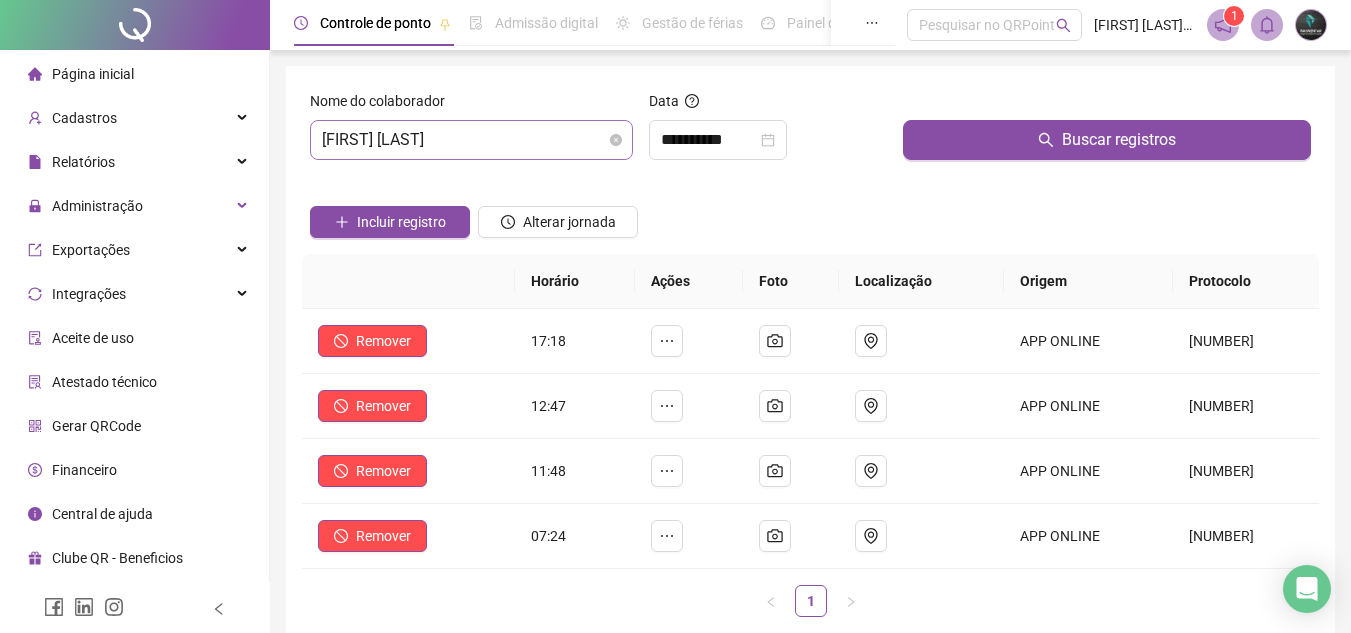 click on "[FIRST] [LAST] [LAST]" at bounding box center [471, 140] 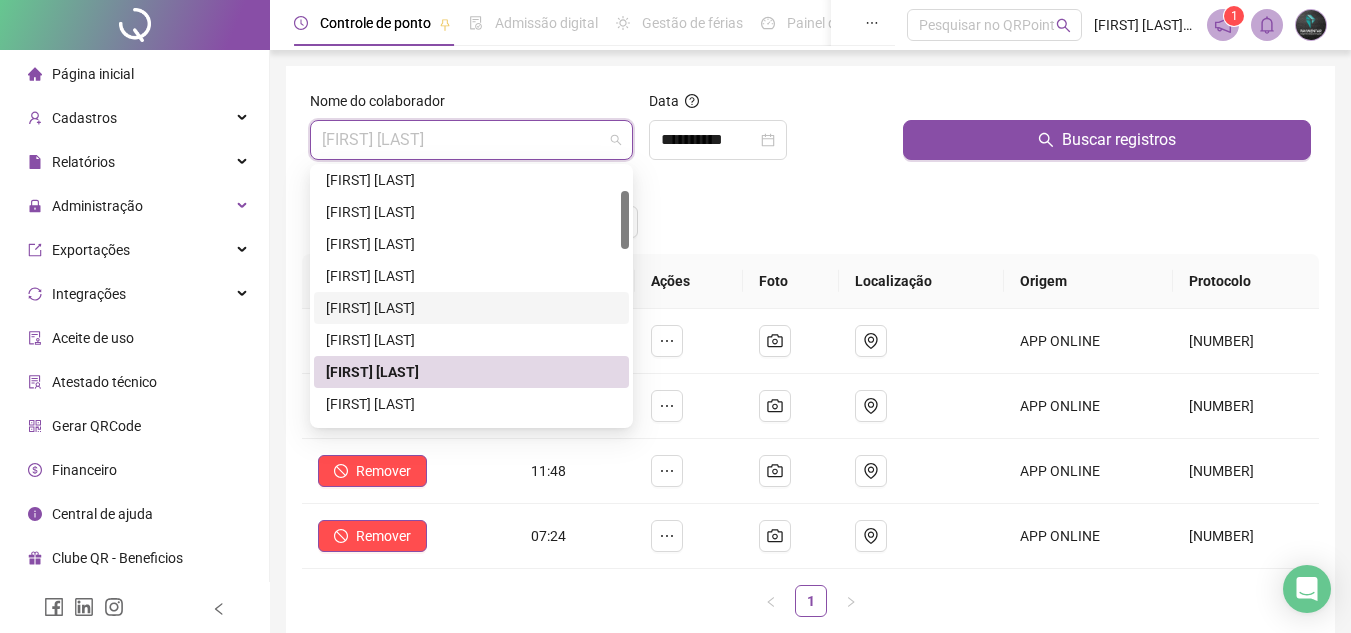 scroll, scrollTop: 200, scrollLeft: 0, axis: vertical 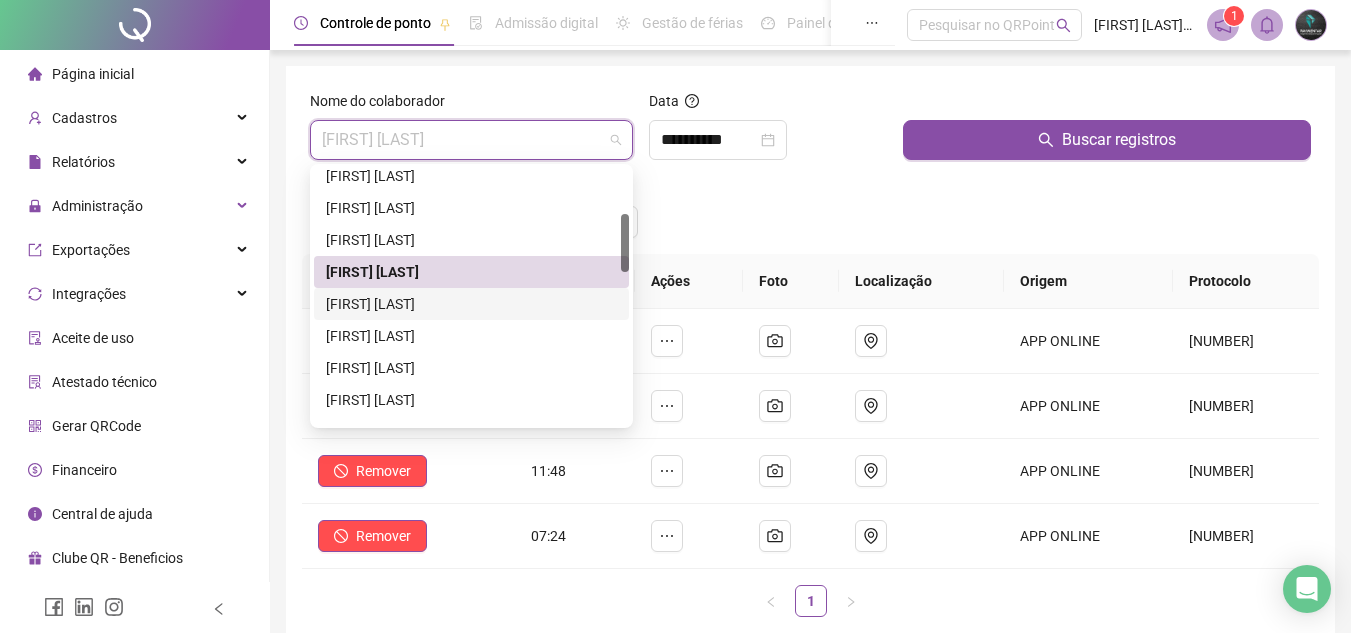 click on "[FIRST] [LAST]" at bounding box center [471, 304] 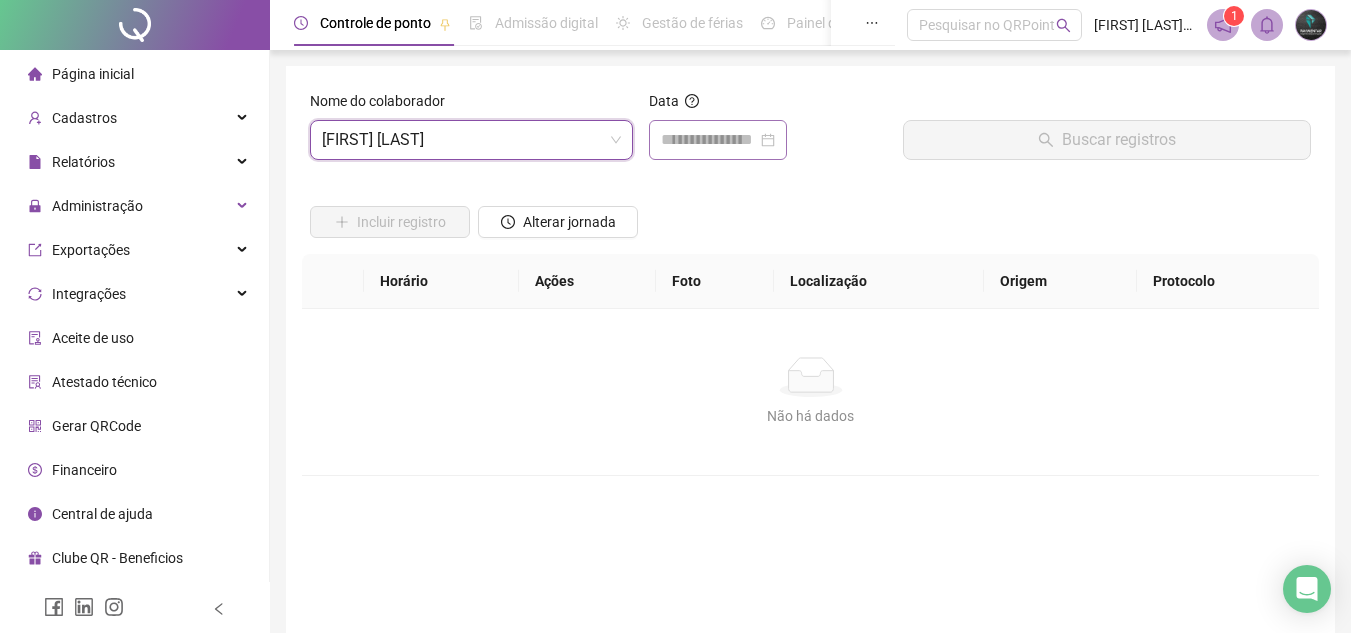 click at bounding box center [718, 140] 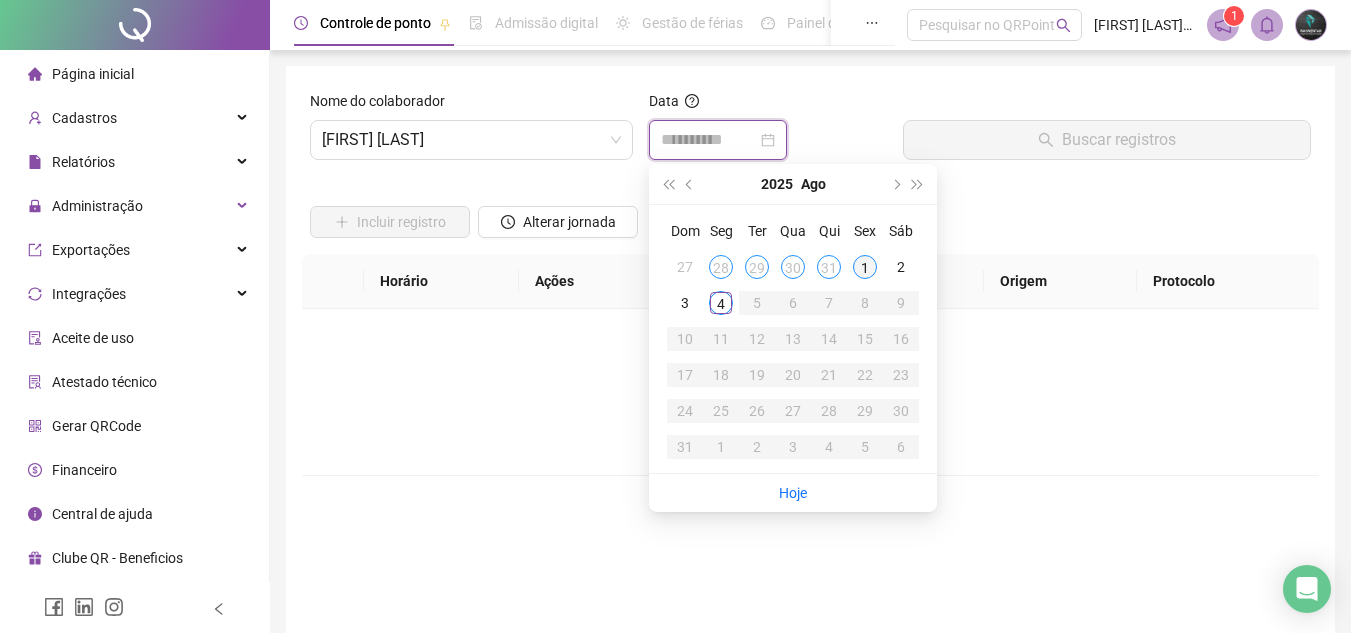 type on "**********" 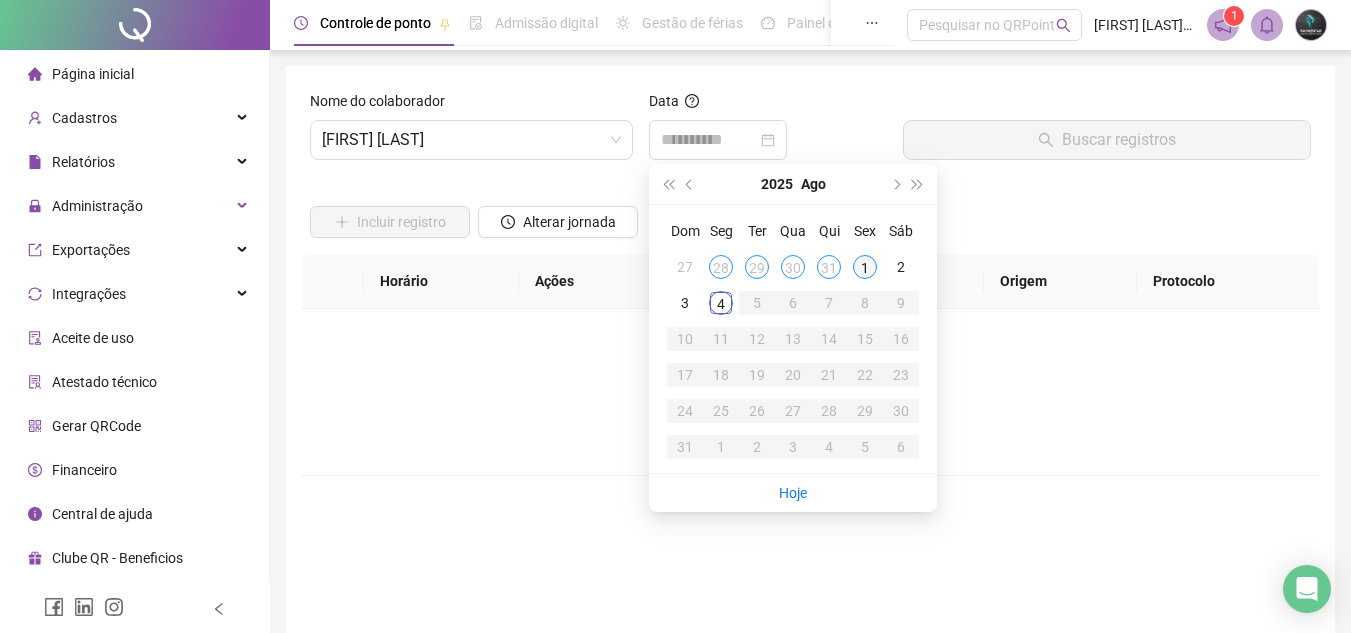 click on "1" at bounding box center (865, 267) 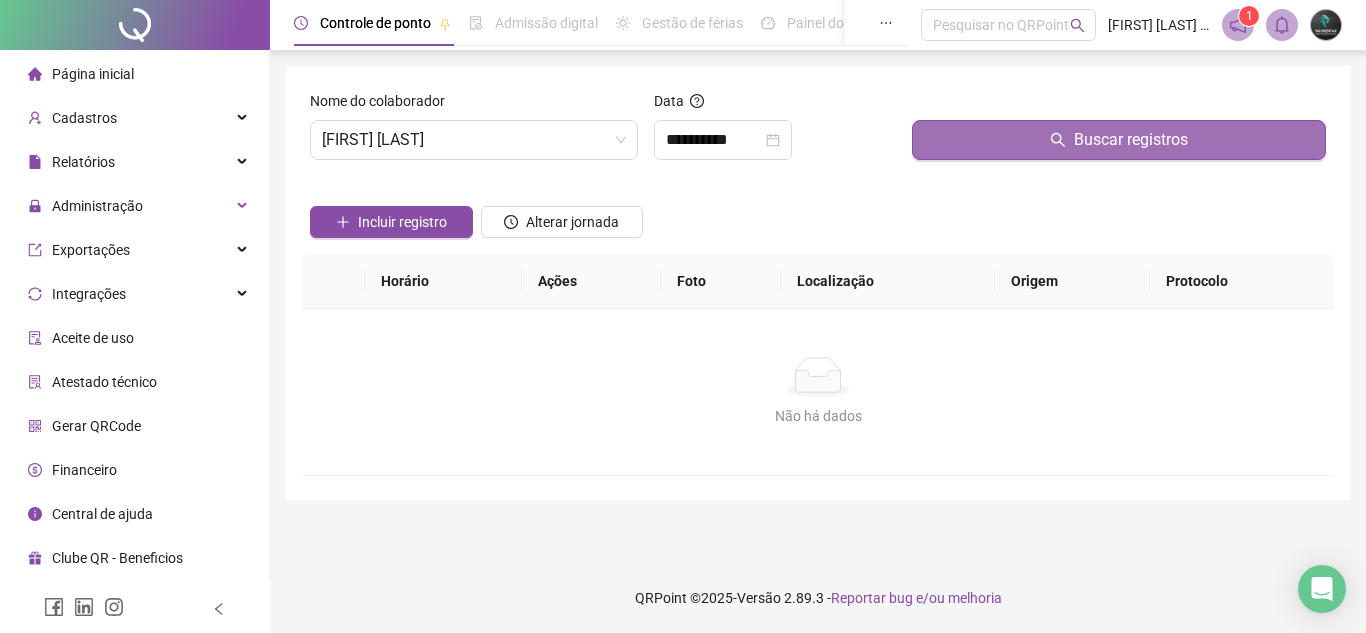 click on "Buscar registros" at bounding box center (1119, 140) 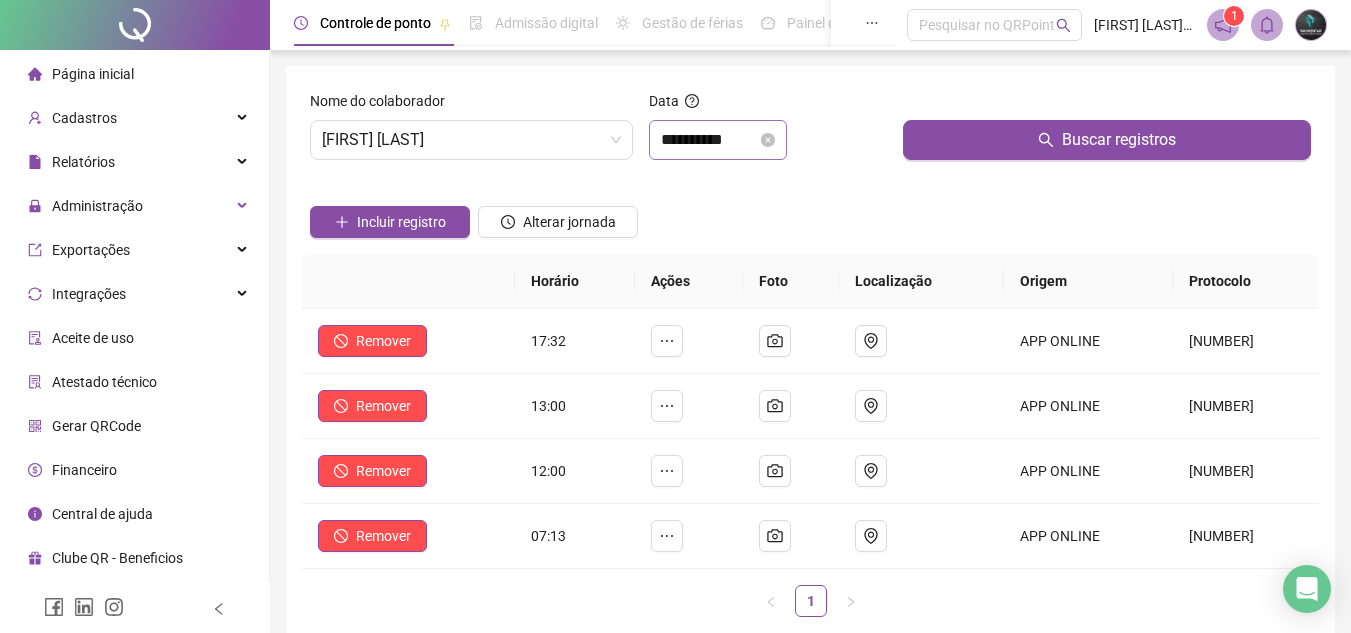 click on "**********" at bounding box center [718, 140] 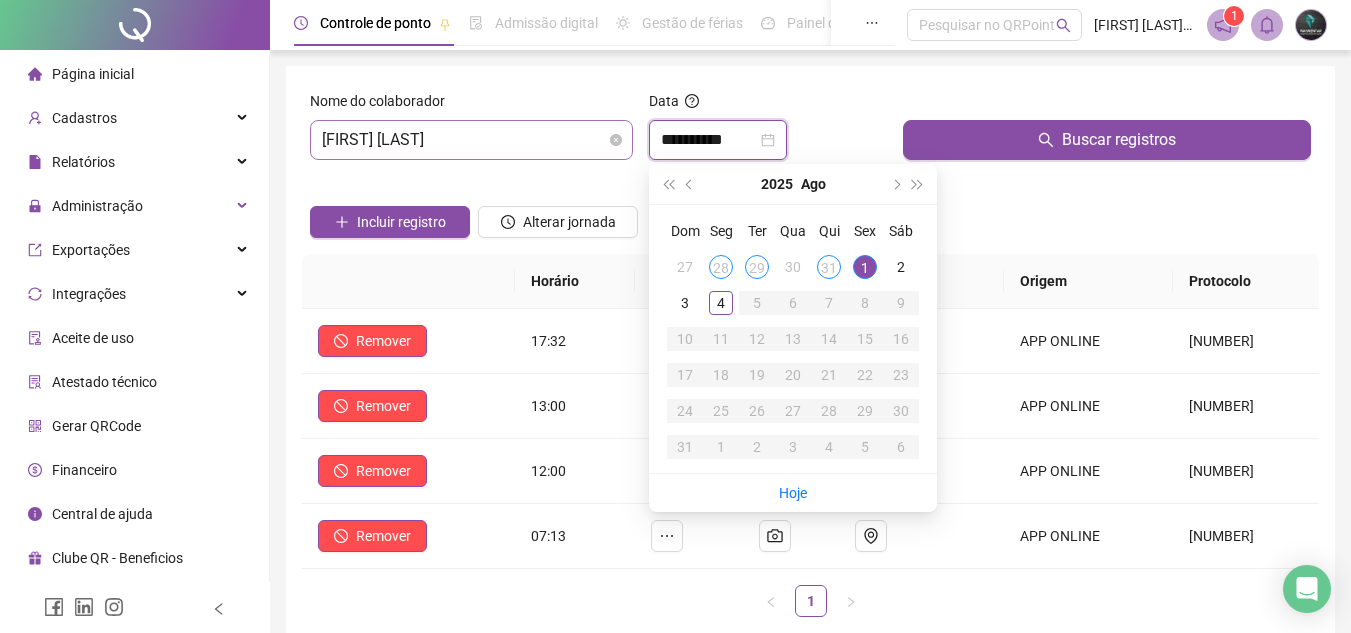 click on "[FIRST] [LAST]" at bounding box center [471, 140] 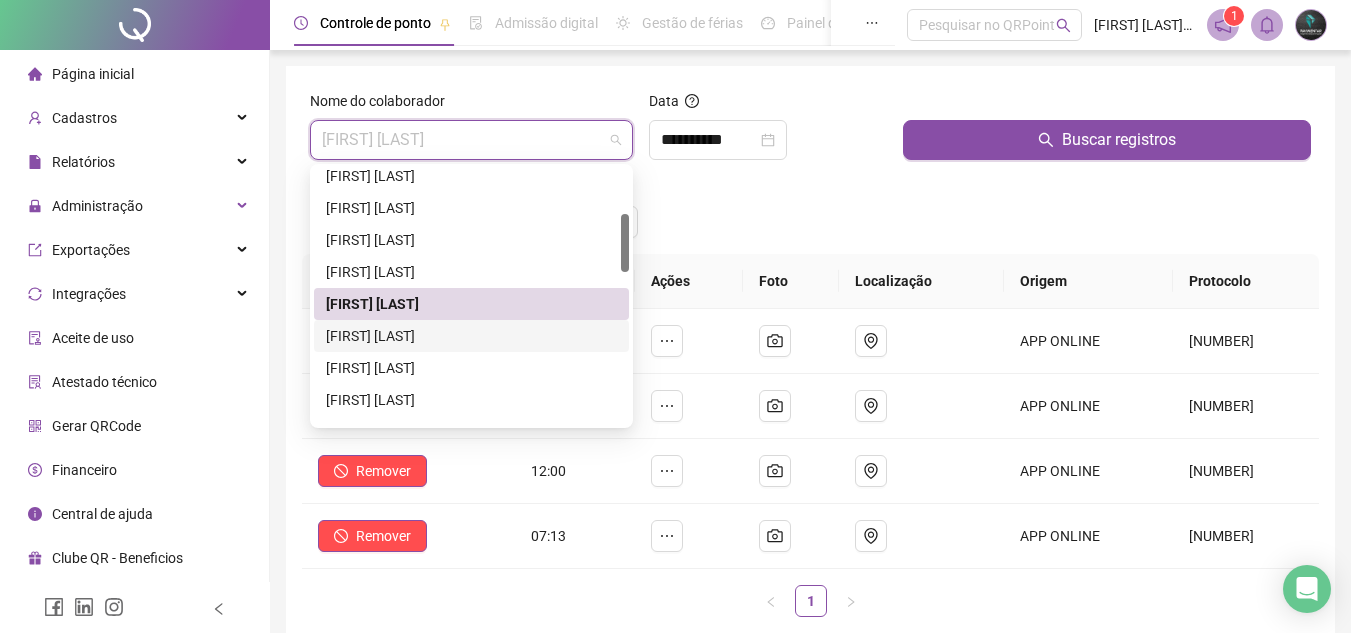 click on "[FIRST] [LAST]" at bounding box center [471, 336] 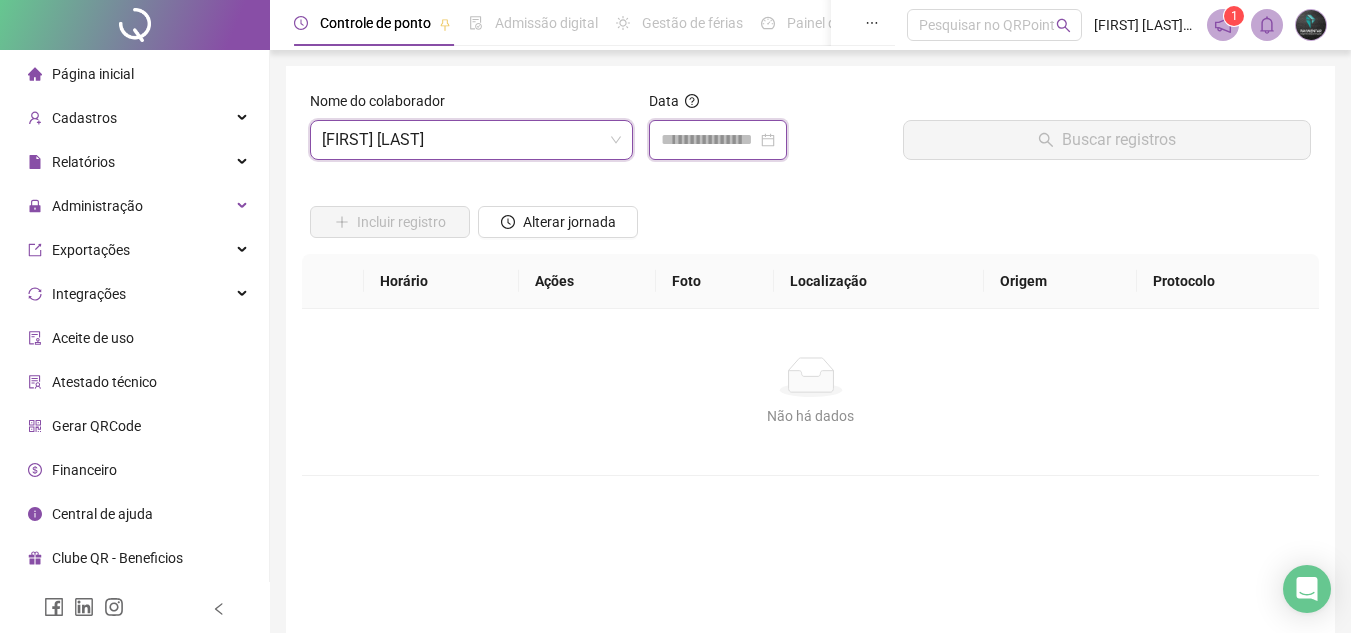 drag, startPoint x: 698, startPoint y: 140, endPoint x: 767, endPoint y: 195, distance: 88.23831 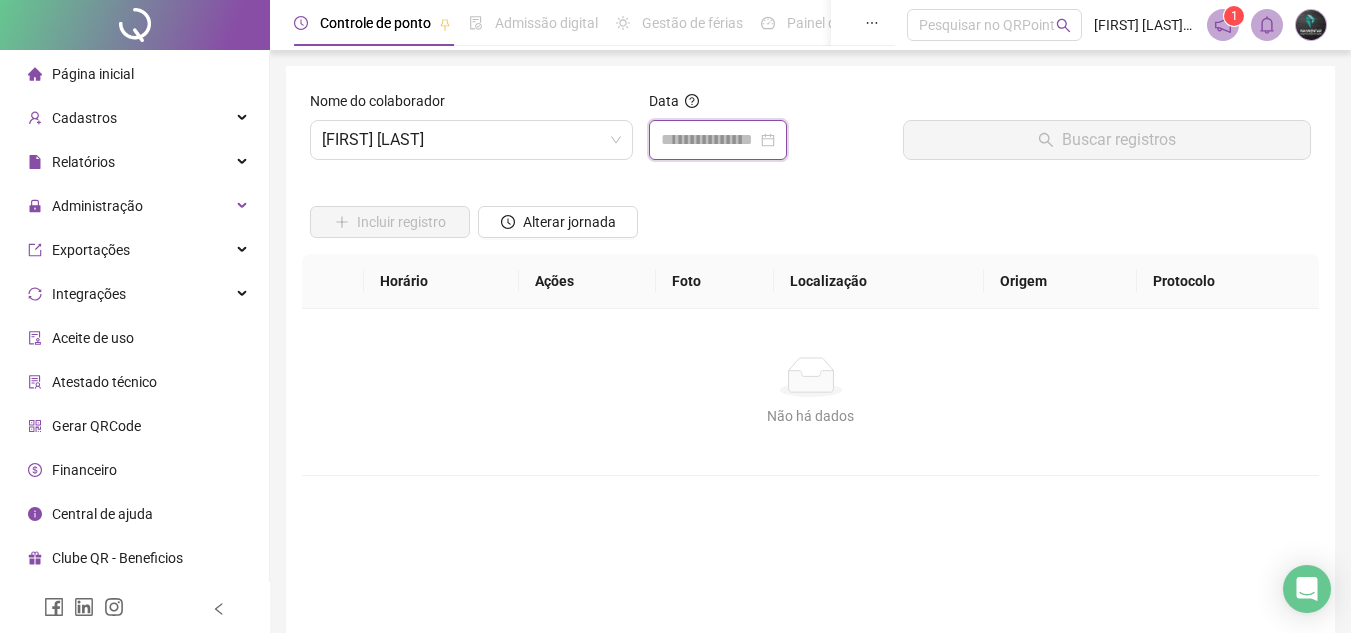 type on "**********" 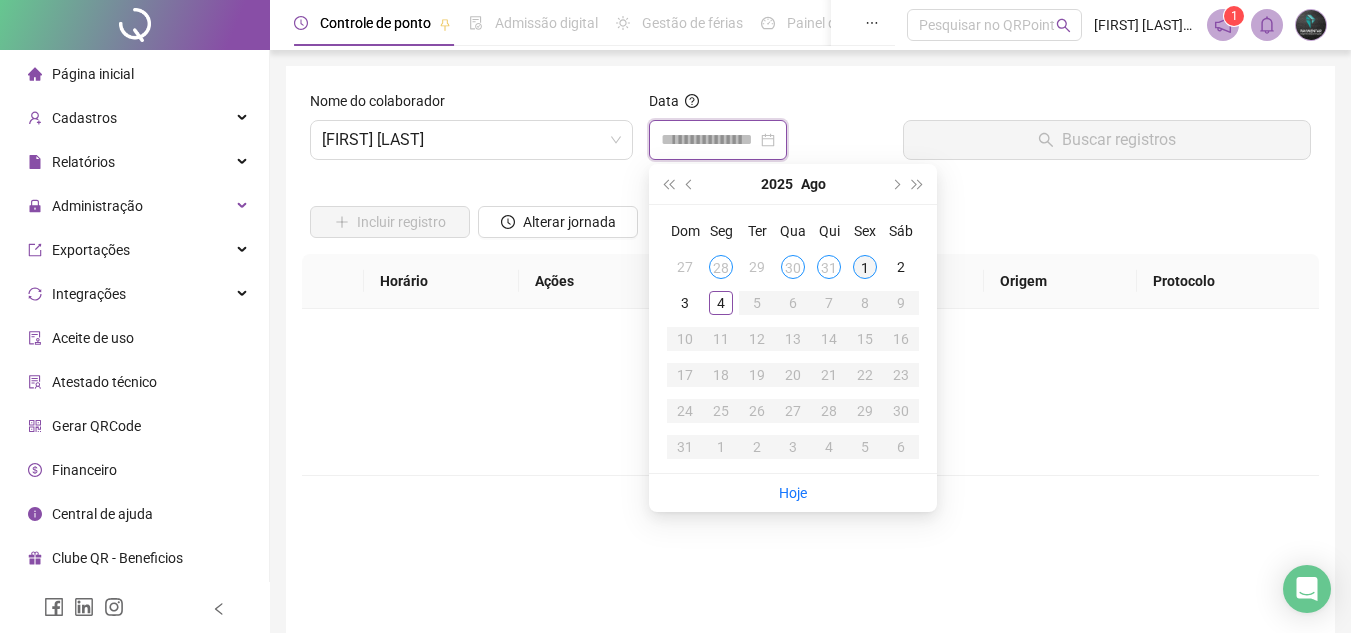 type on "**********" 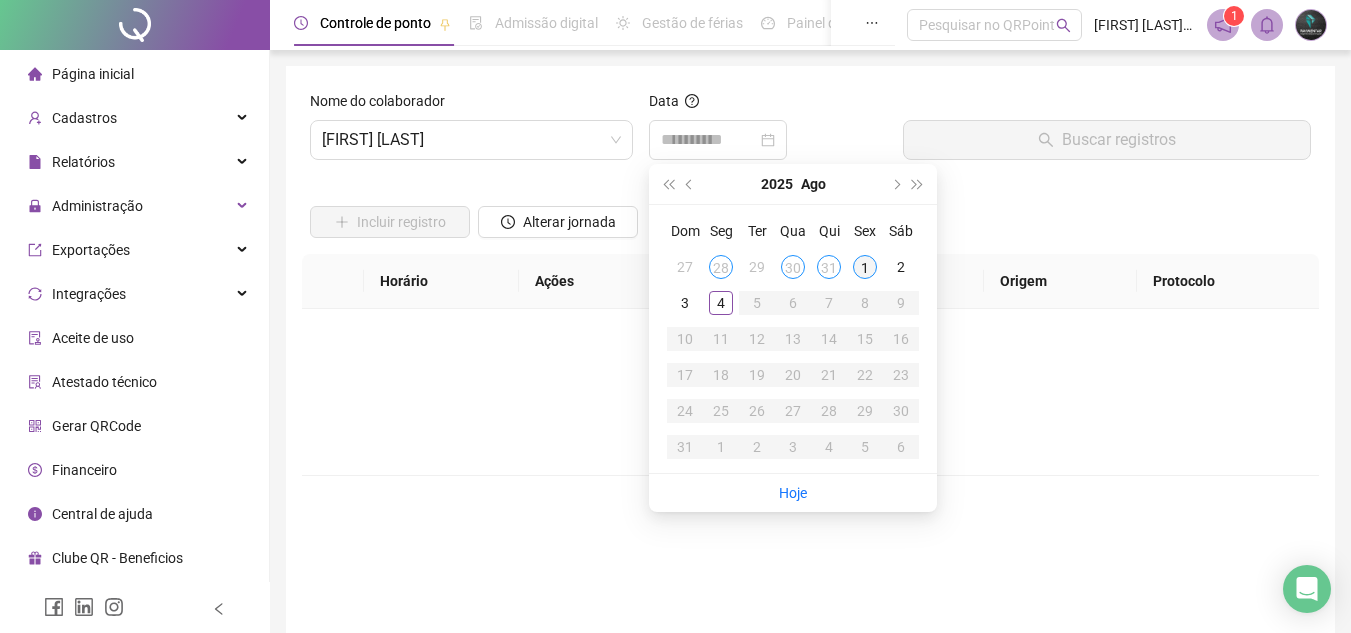 click on "1" at bounding box center [865, 267] 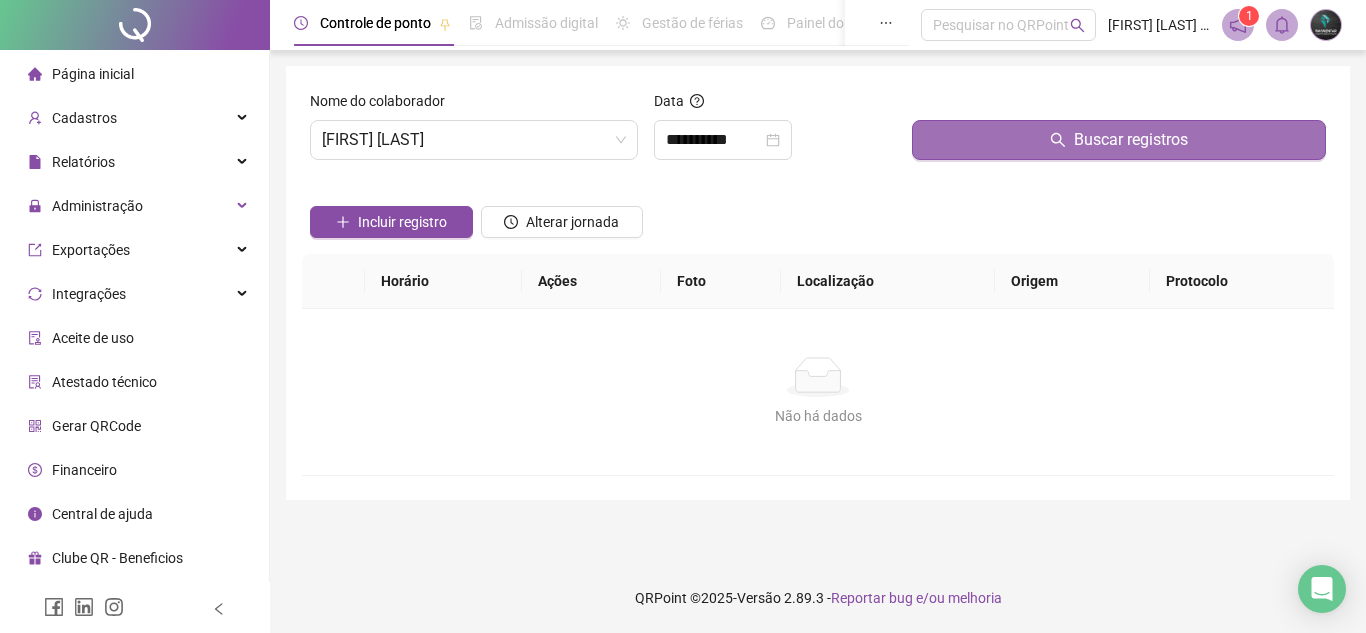 click on "Buscar registros" at bounding box center (1119, 140) 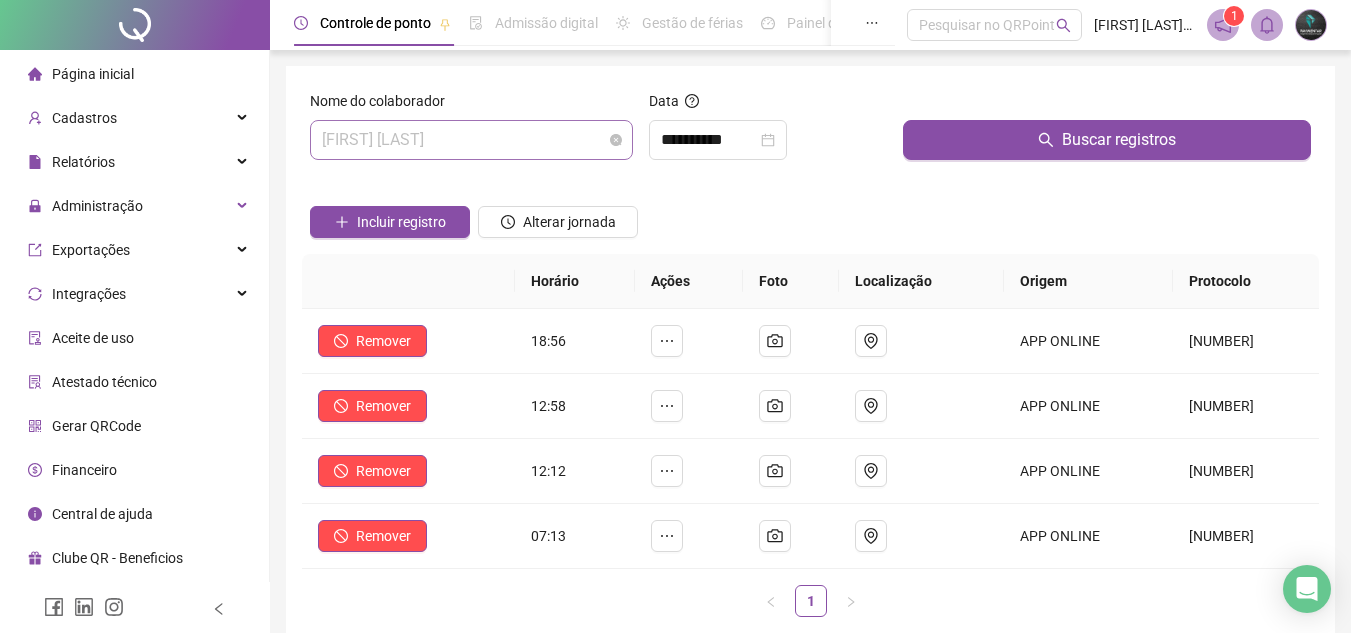 click on "[FIRST] [LAST]" at bounding box center [471, 140] 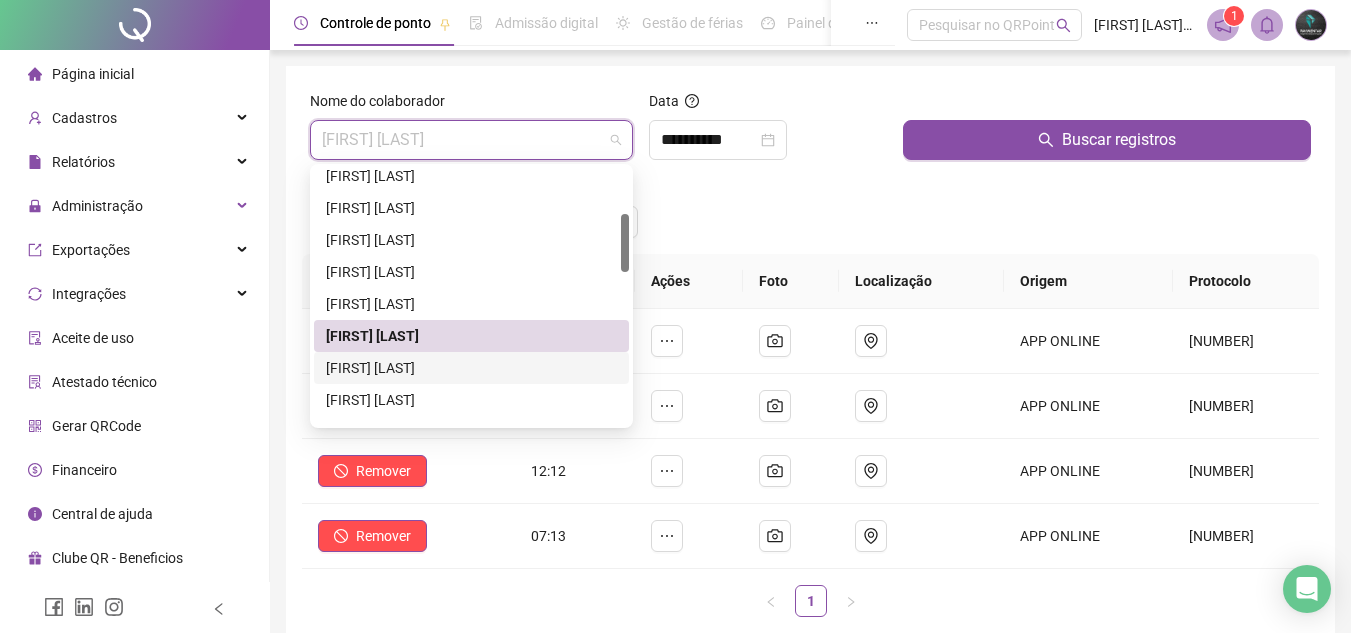 drag, startPoint x: 412, startPoint y: 370, endPoint x: 391, endPoint y: 366, distance: 21.377558 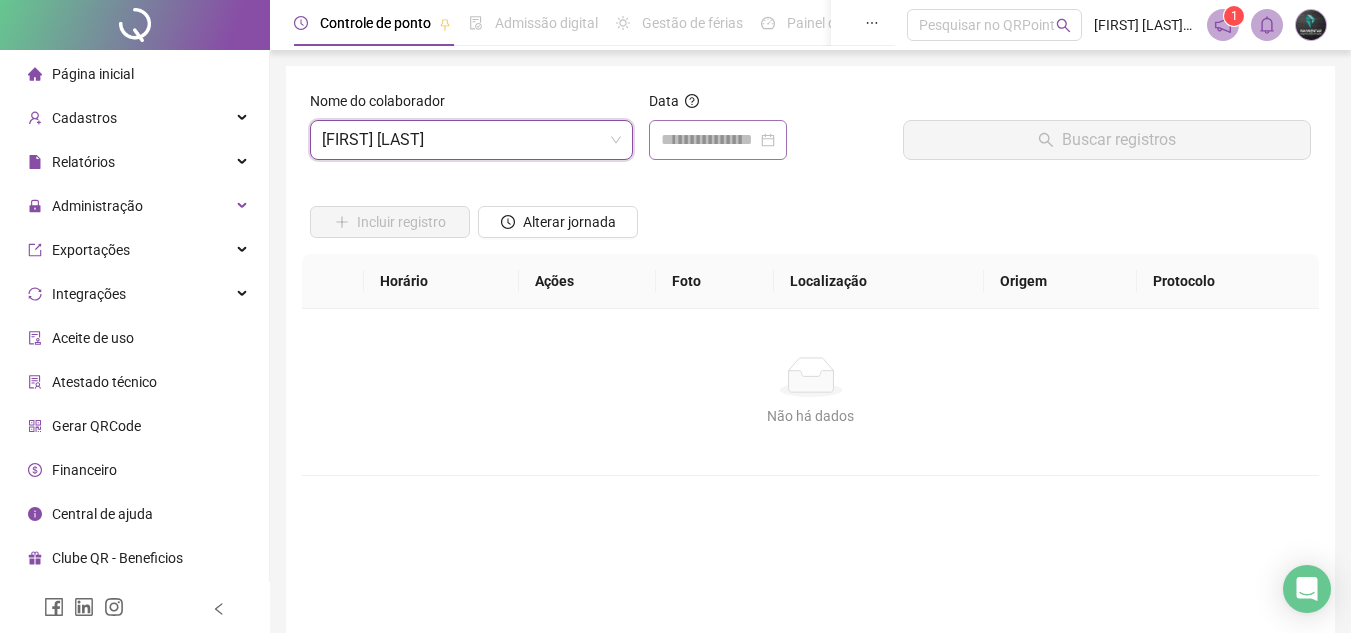 click at bounding box center [718, 140] 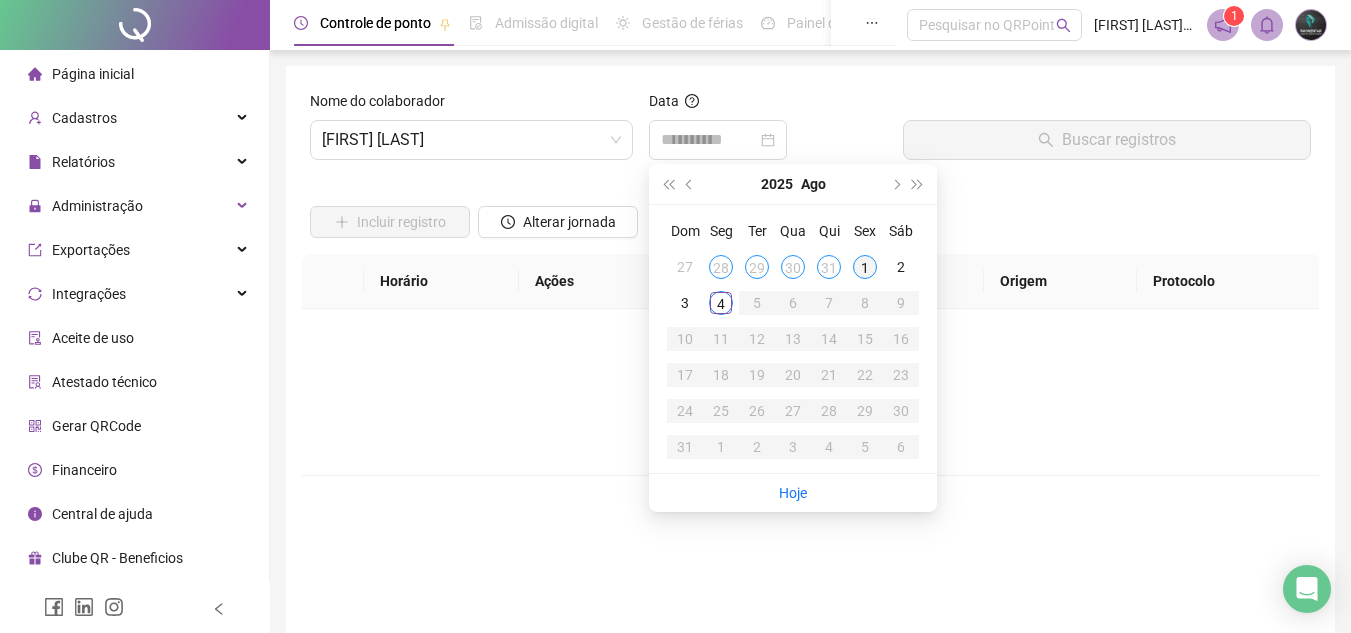 click on "1" at bounding box center [865, 267] 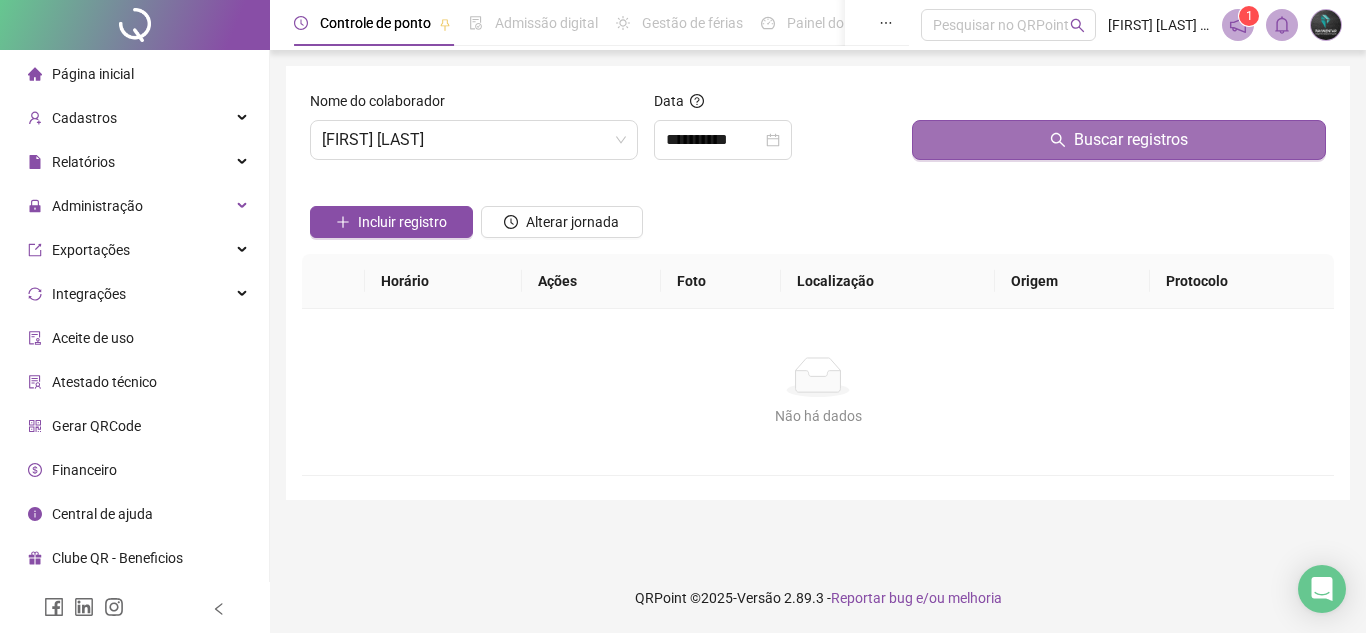 click on "Buscar registros" at bounding box center (1119, 140) 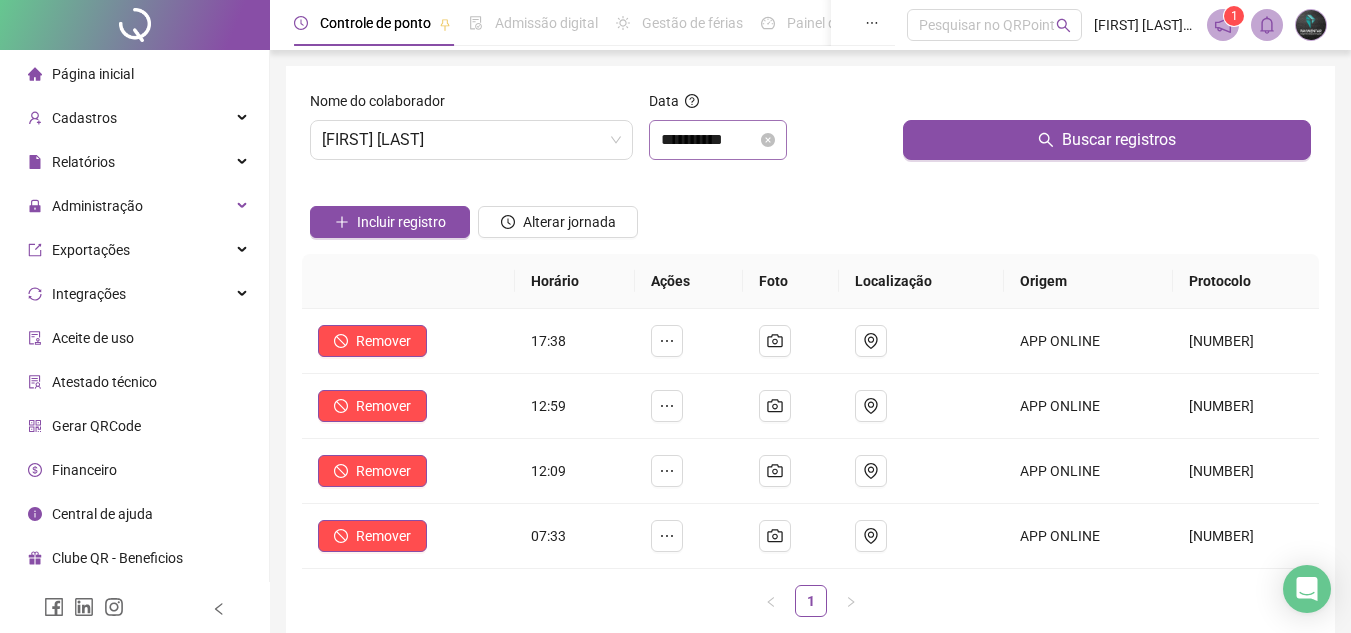 click on "**********" at bounding box center (718, 140) 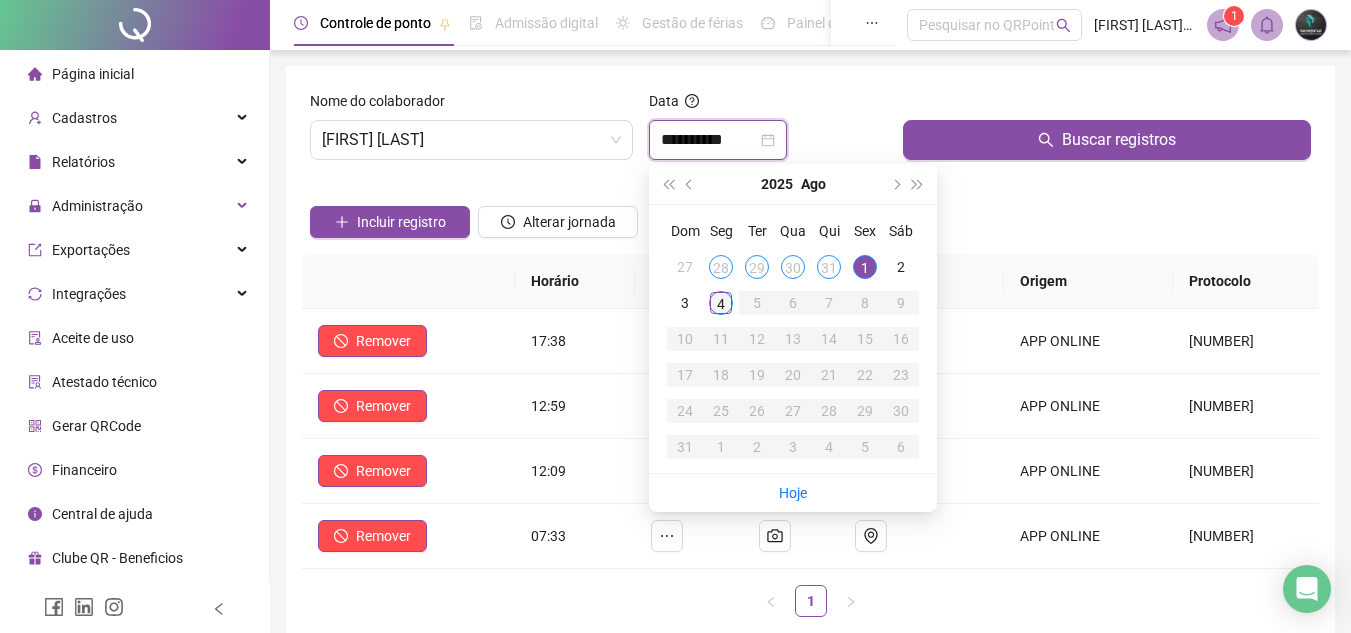 type on "**********" 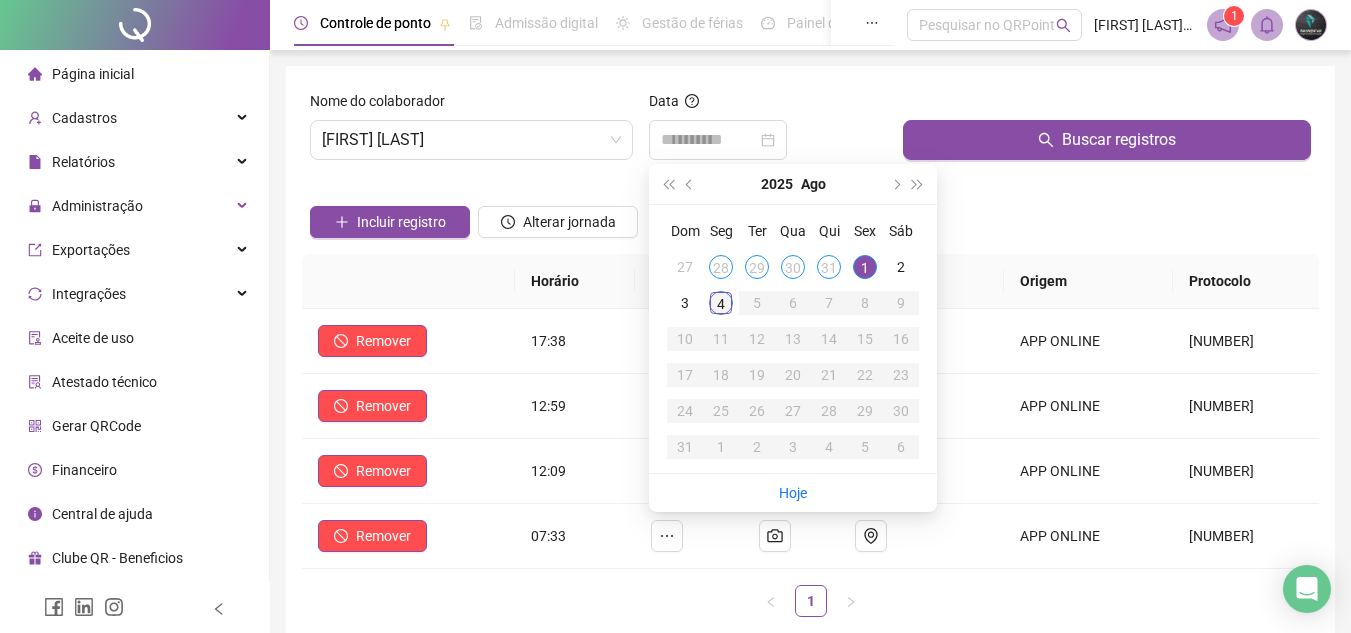 click on "4" at bounding box center [721, 303] 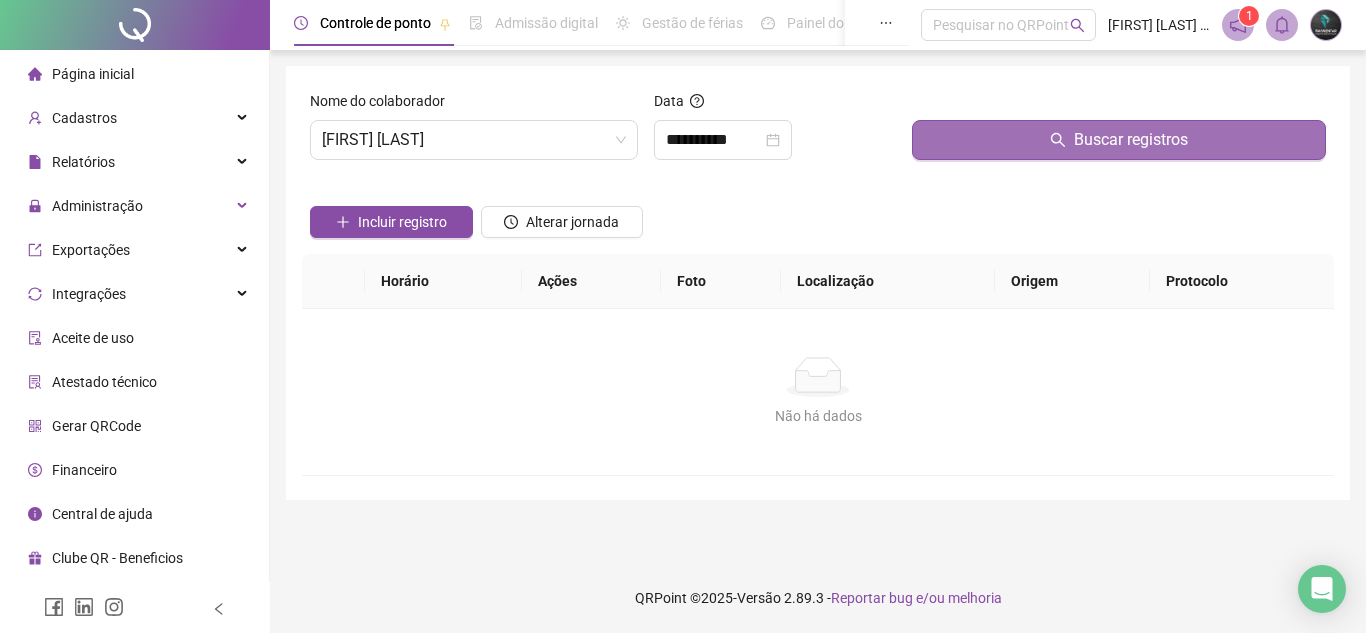 click on "Buscar registros" at bounding box center (1119, 140) 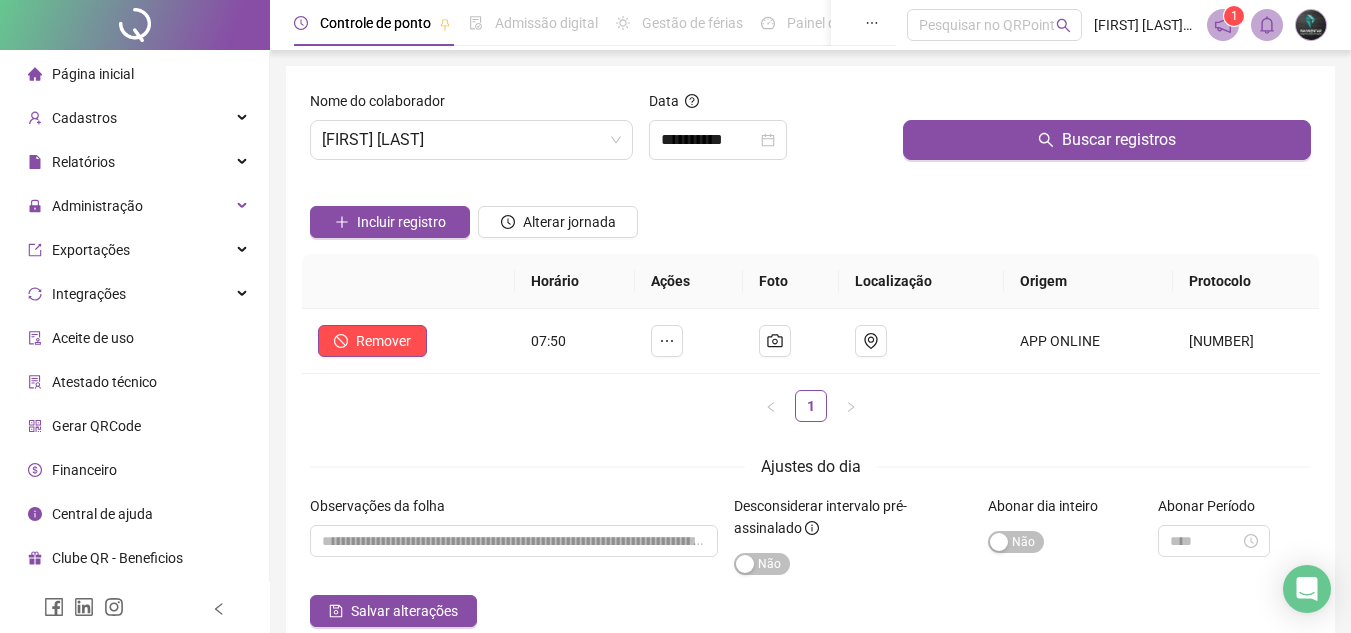 click on "Nome do colaborador" at bounding box center (471, 105) 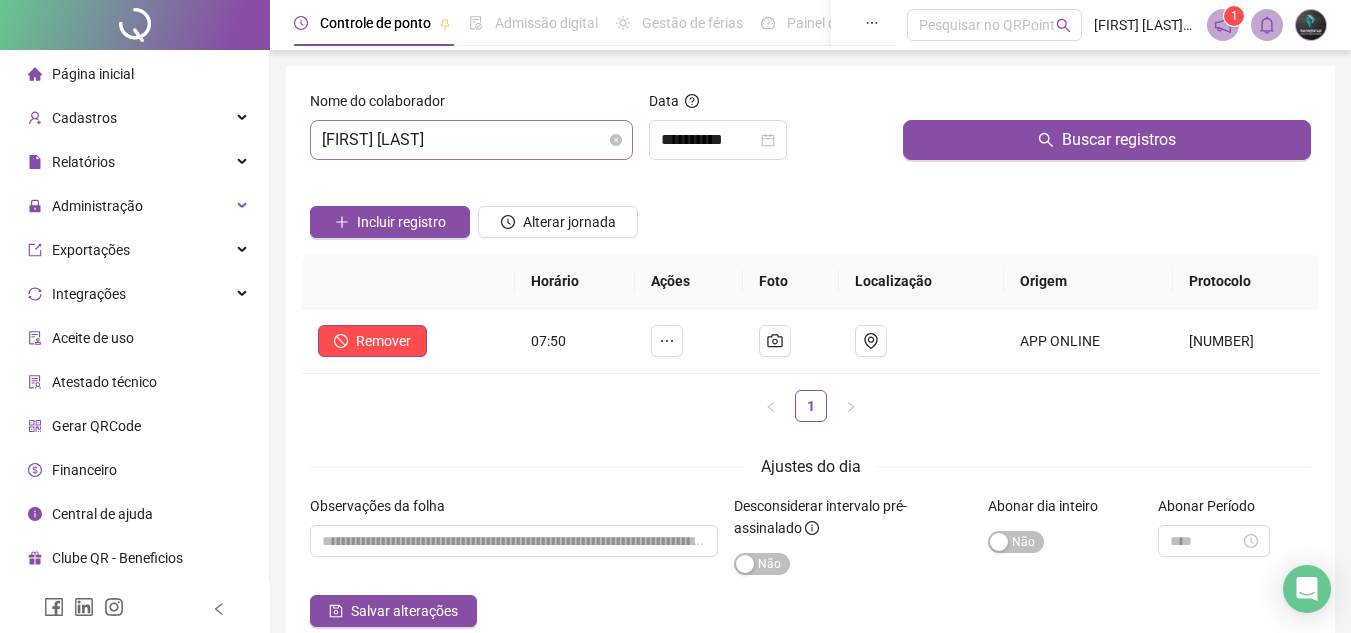 click on "[FIRST] [LAST]" at bounding box center (471, 140) 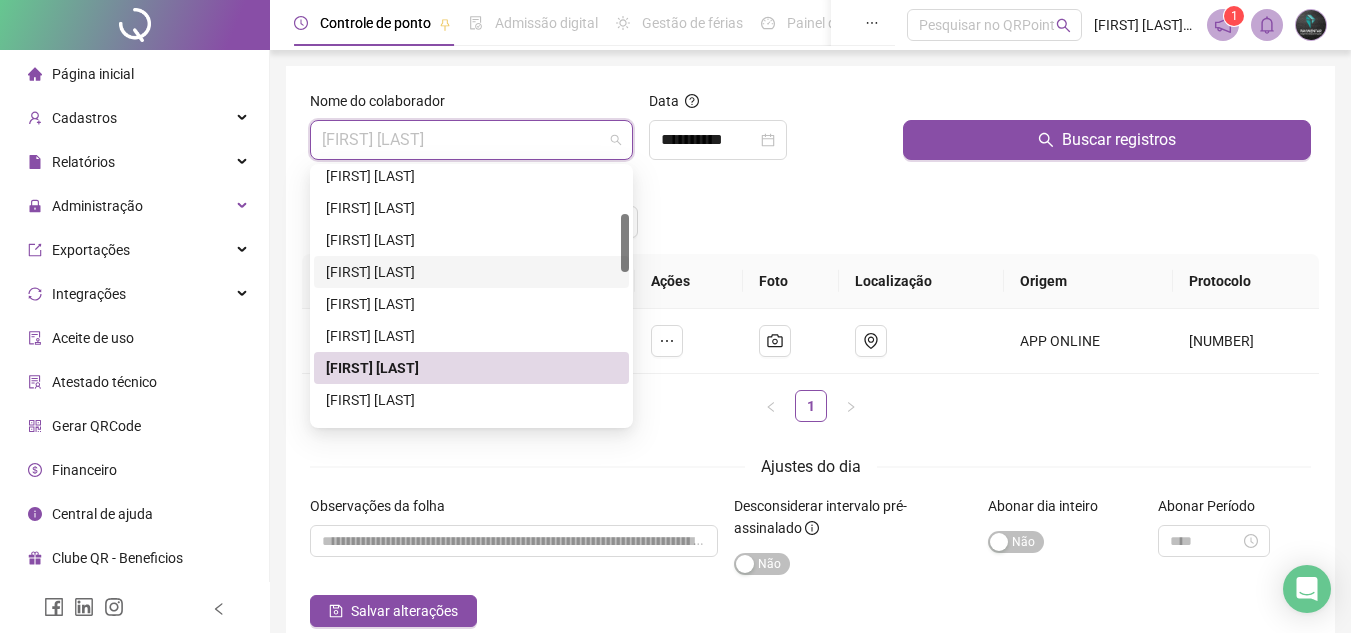 scroll, scrollTop: 300, scrollLeft: 0, axis: vertical 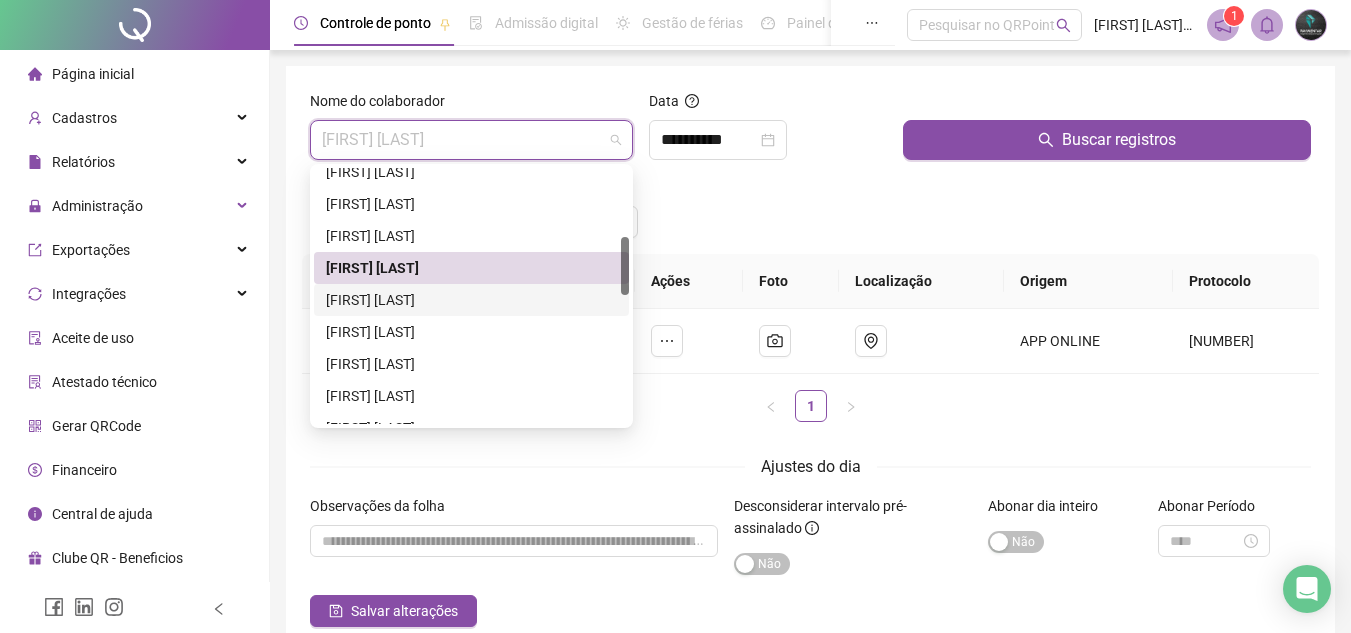 click on "[FIRST] [LAST]" at bounding box center (471, 300) 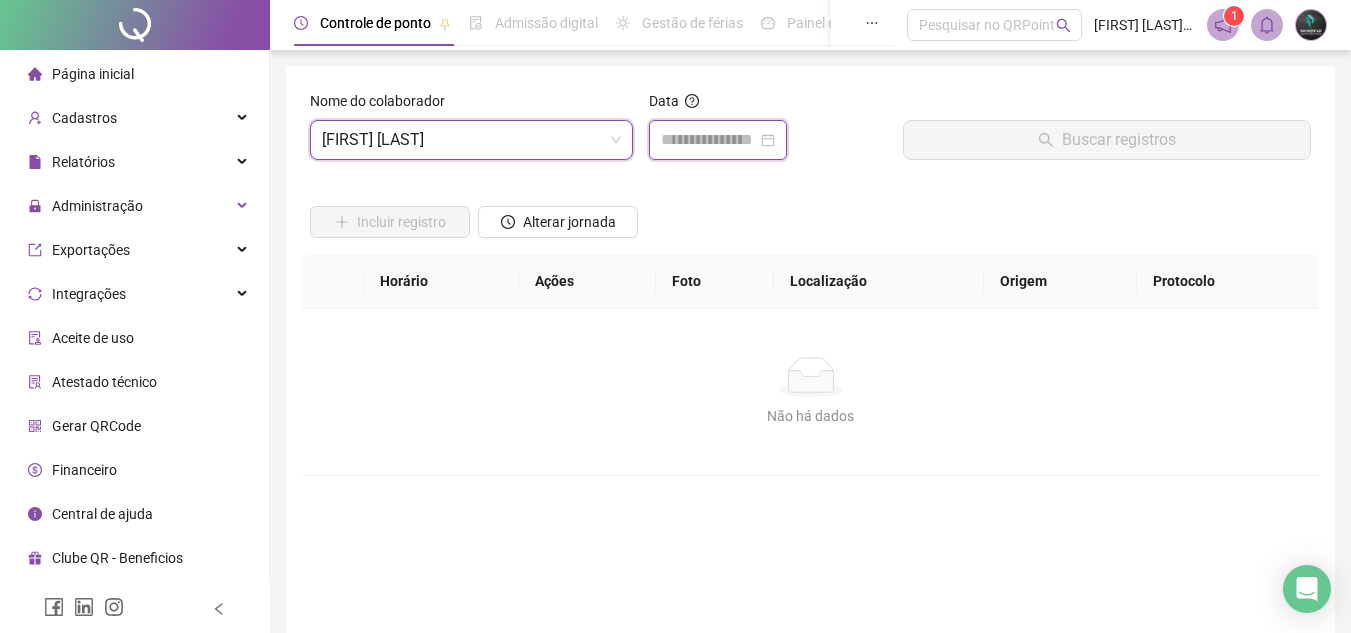 click at bounding box center (709, 140) 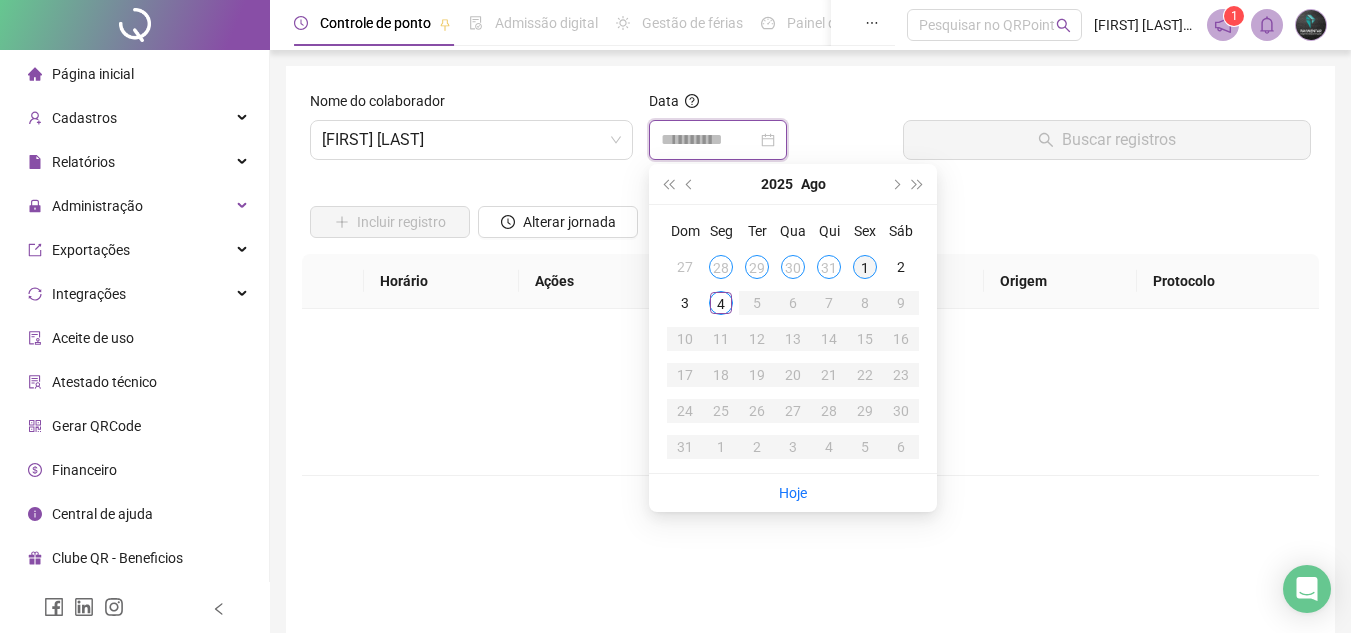 type on "**********" 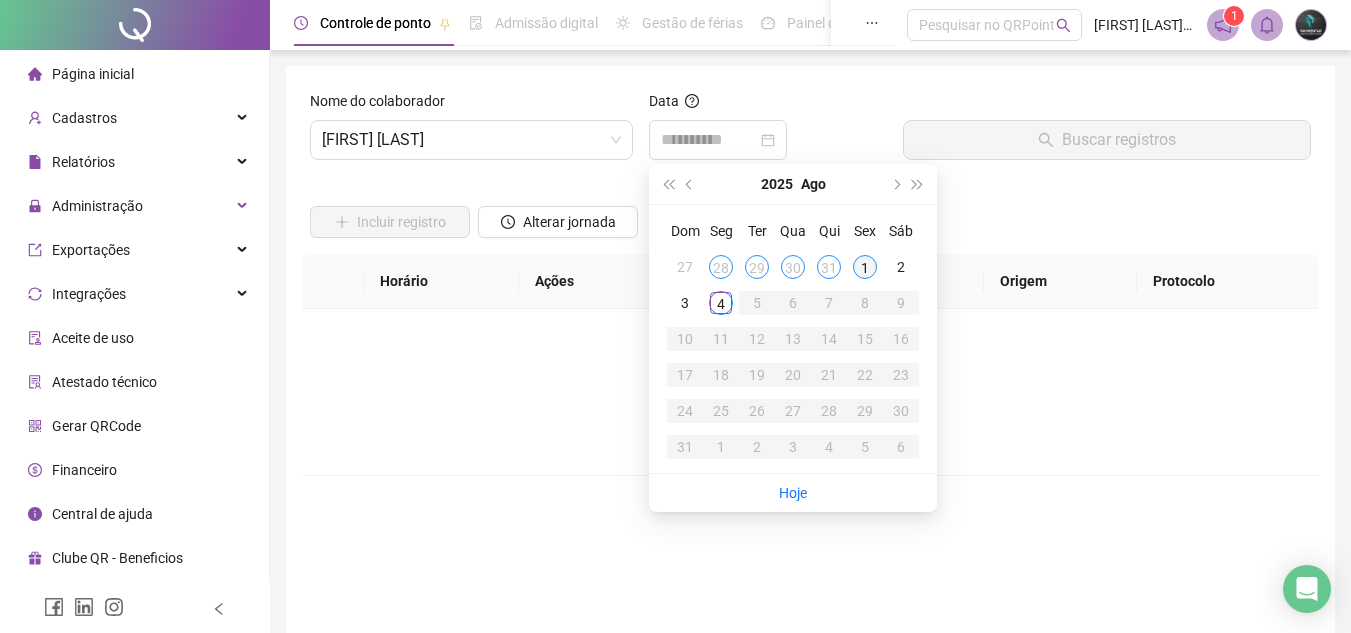 click on "1" at bounding box center (865, 267) 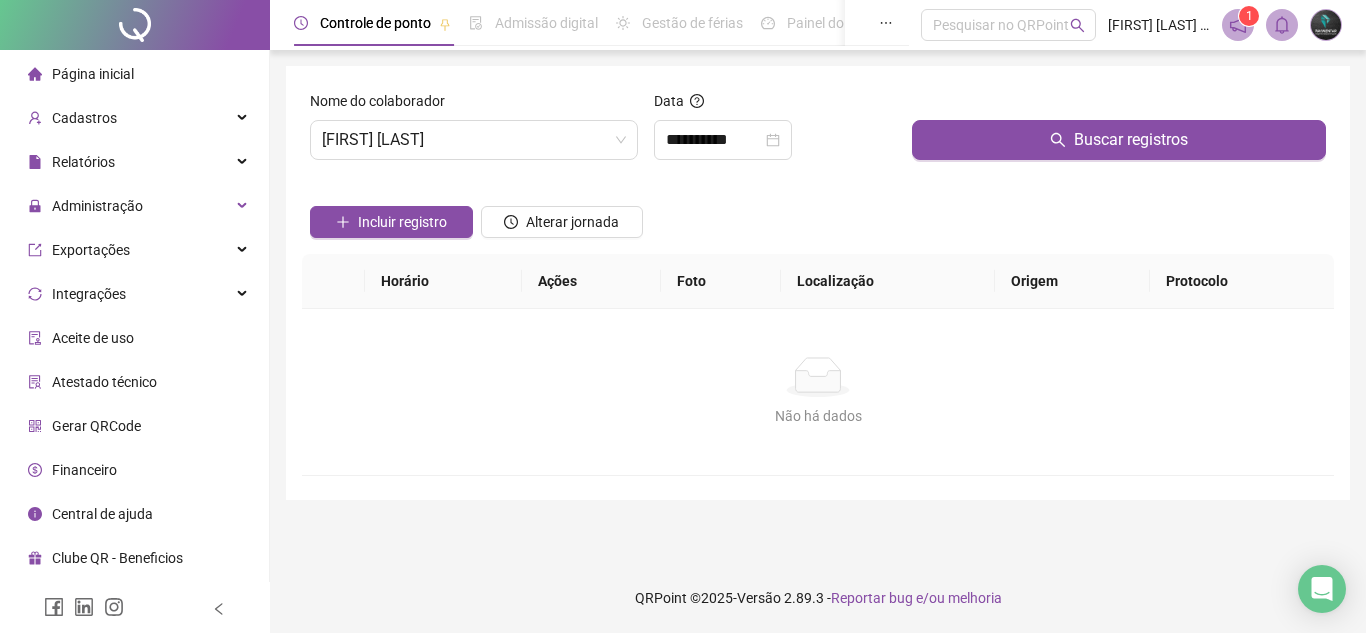 click at bounding box center (1119, 105) 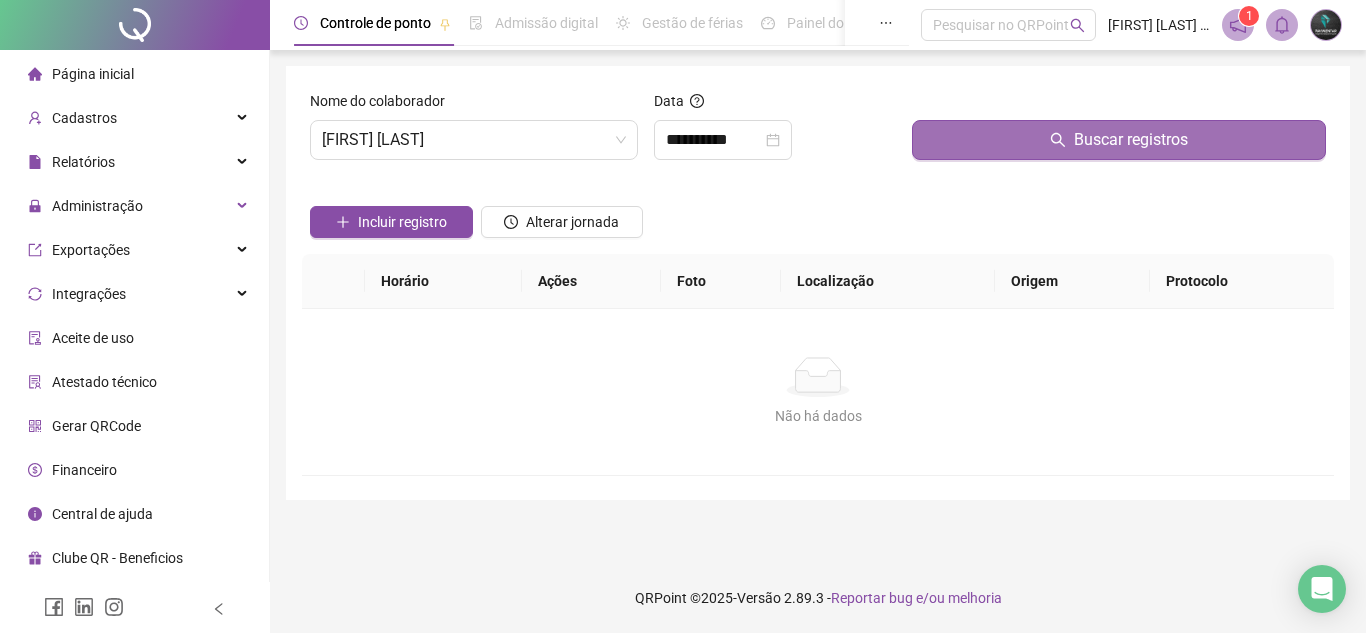 click on "Buscar registros" at bounding box center (1119, 140) 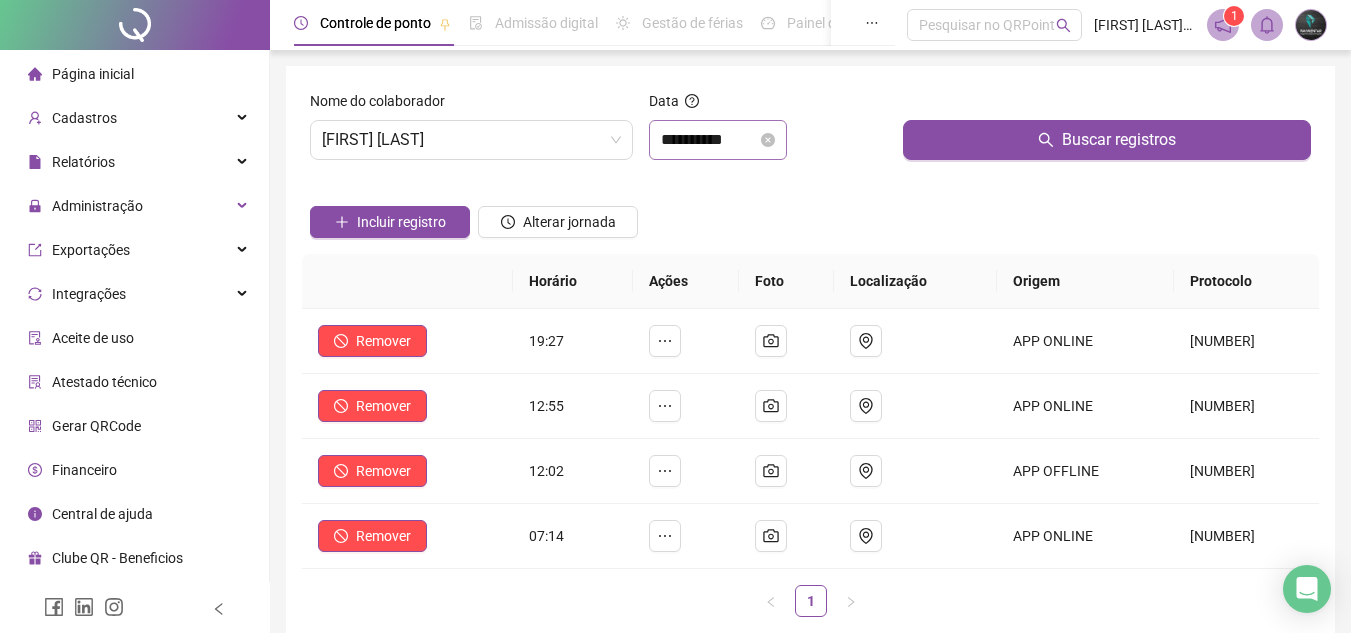 click on "**********" at bounding box center (718, 140) 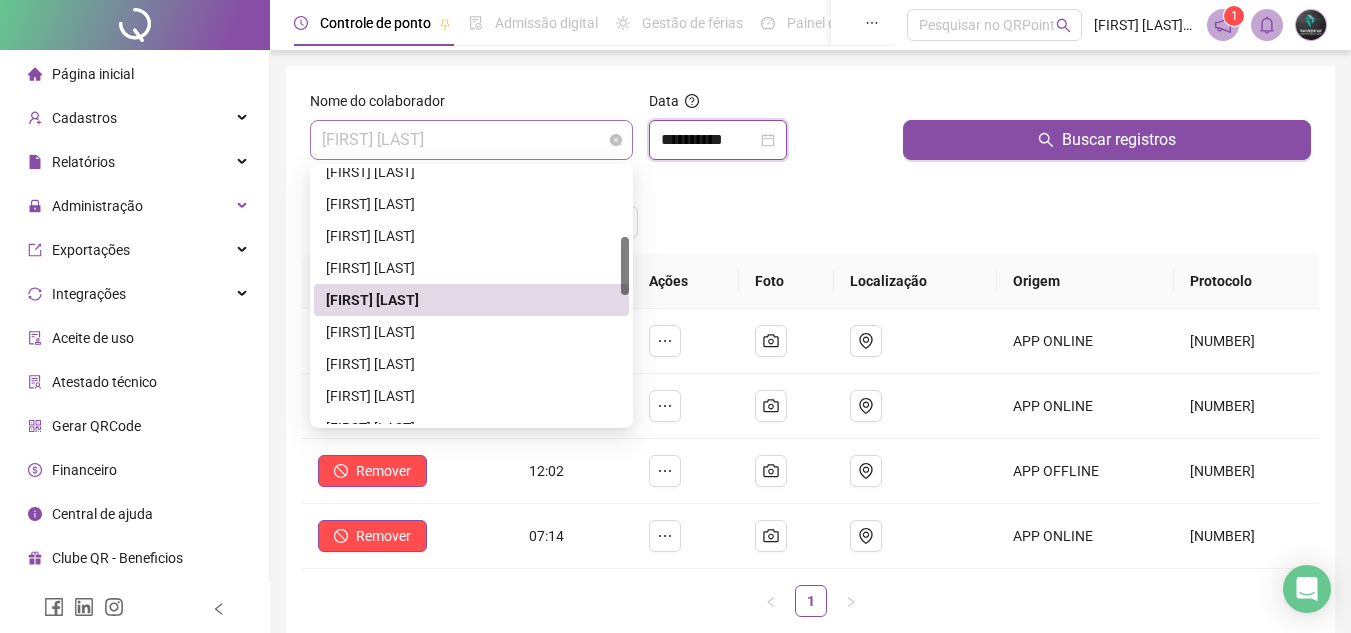 click on "[FIRST] [LAST]" at bounding box center [471, 140] 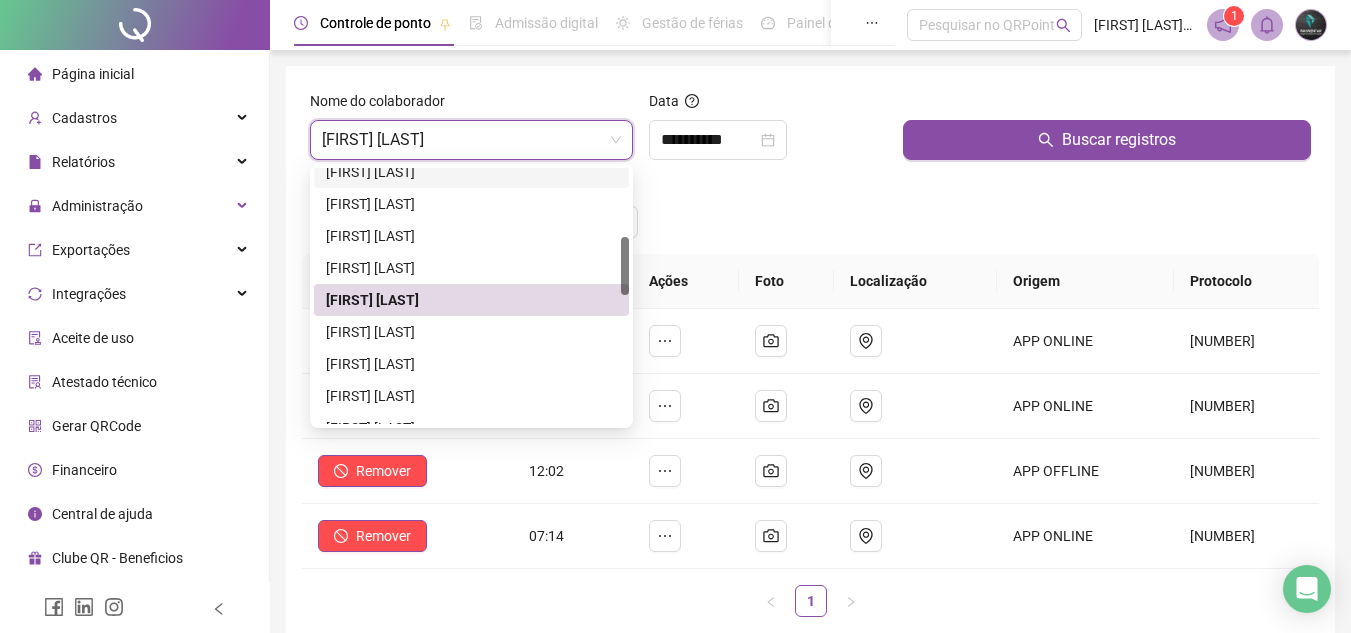 click on "Incluir registro   Alterar jornada" at bounding box center (810, 215) 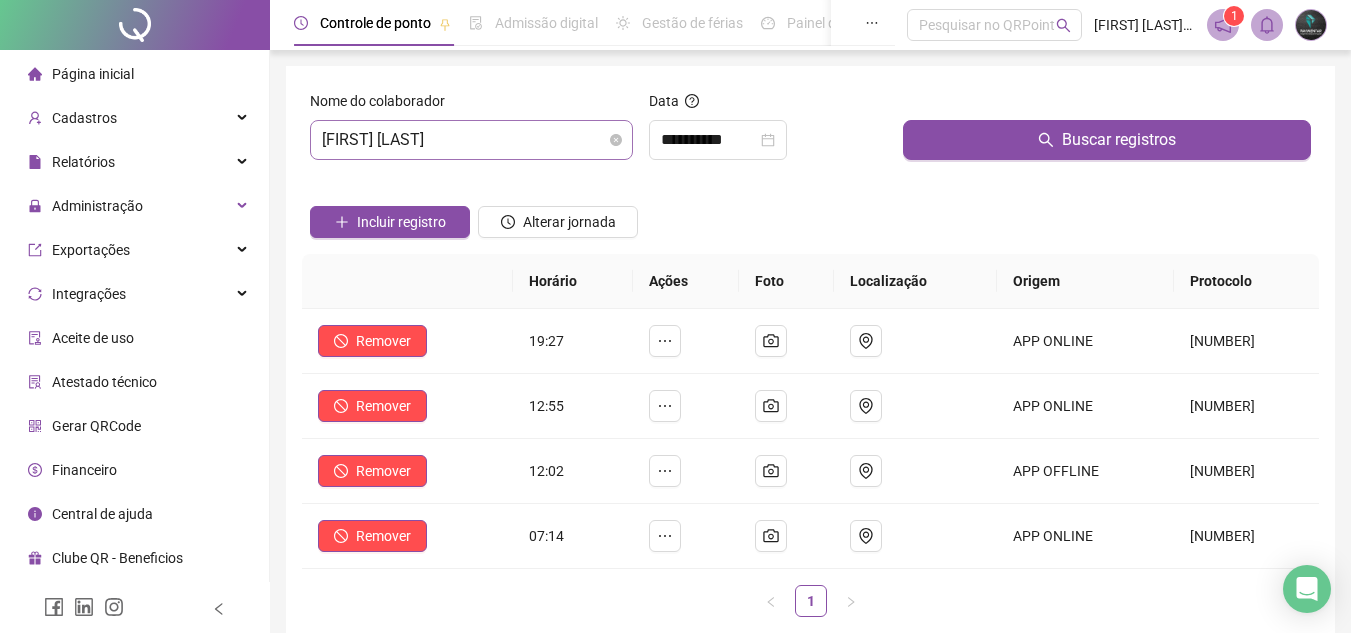click on "[FIRST] [LAST]" at bounding box center [471, 140] 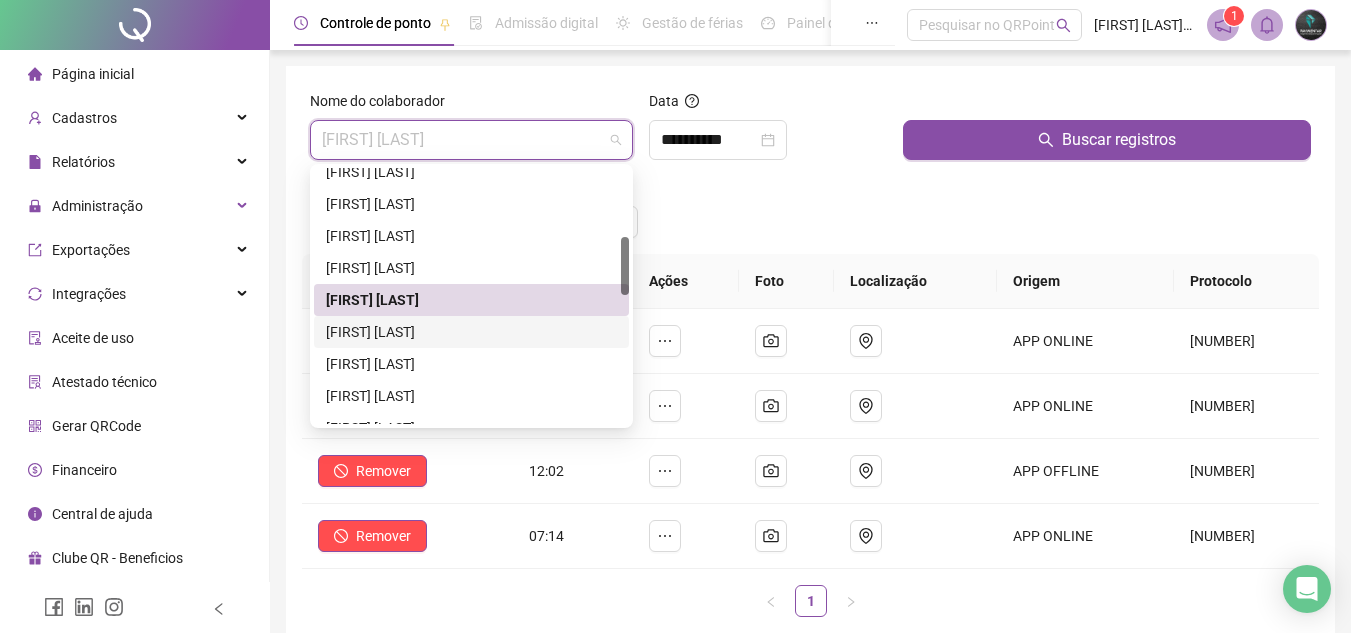 click on "[FIRST] [LAST]" at bounding box center [471, 332] 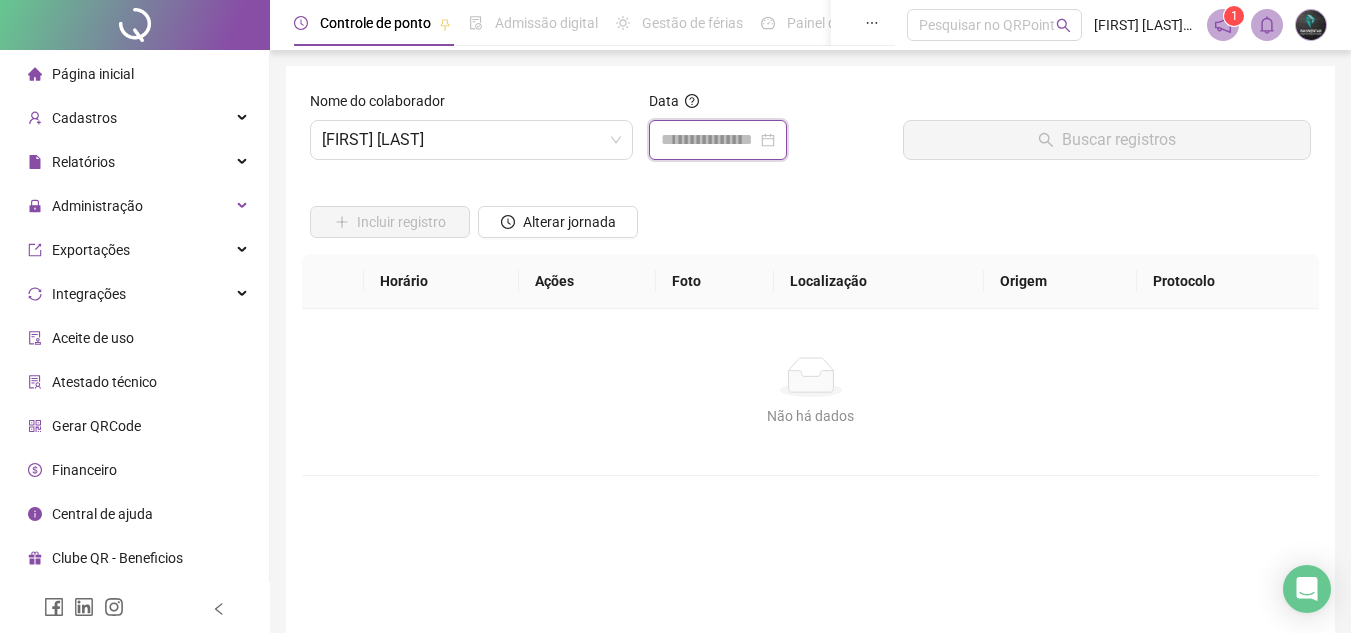 click at bounding box center [709, 140] 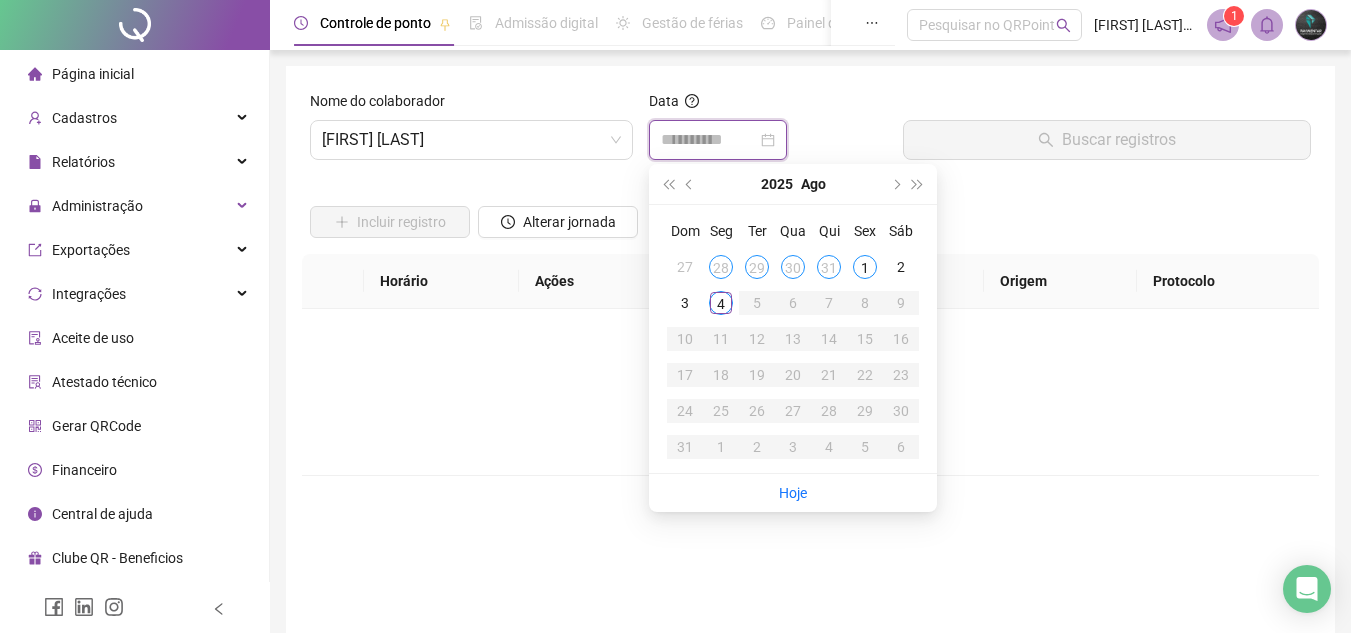 type on "**********" 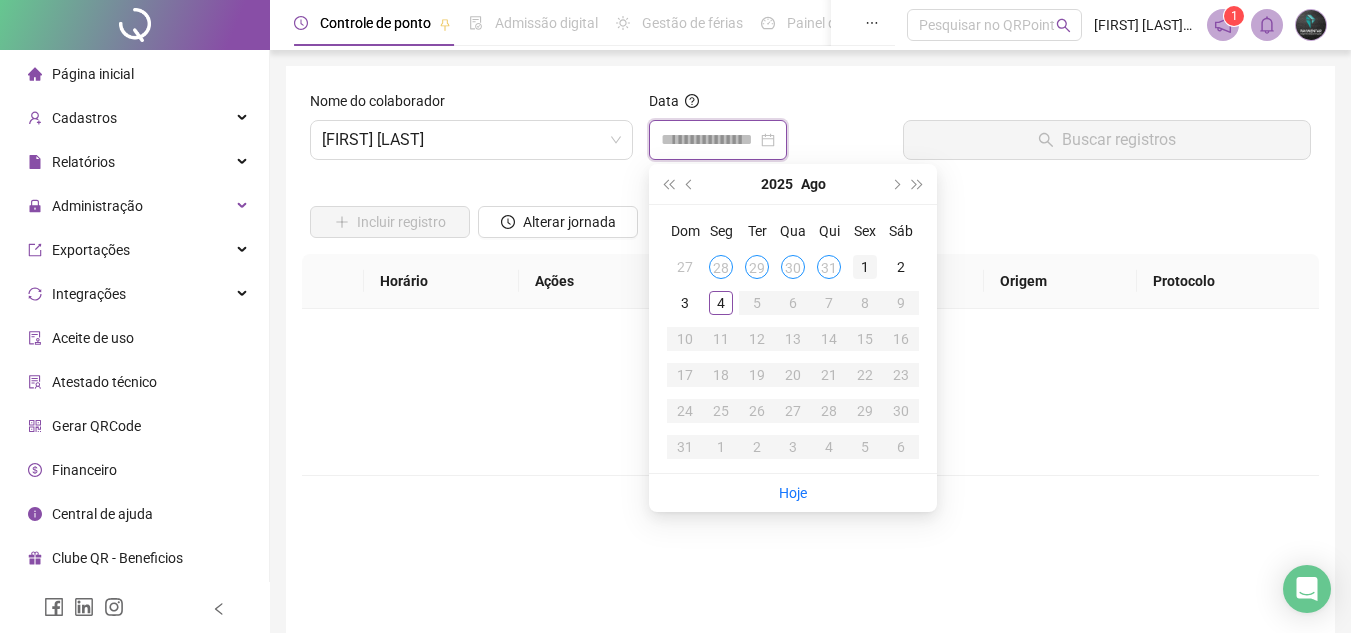 type on "**********" 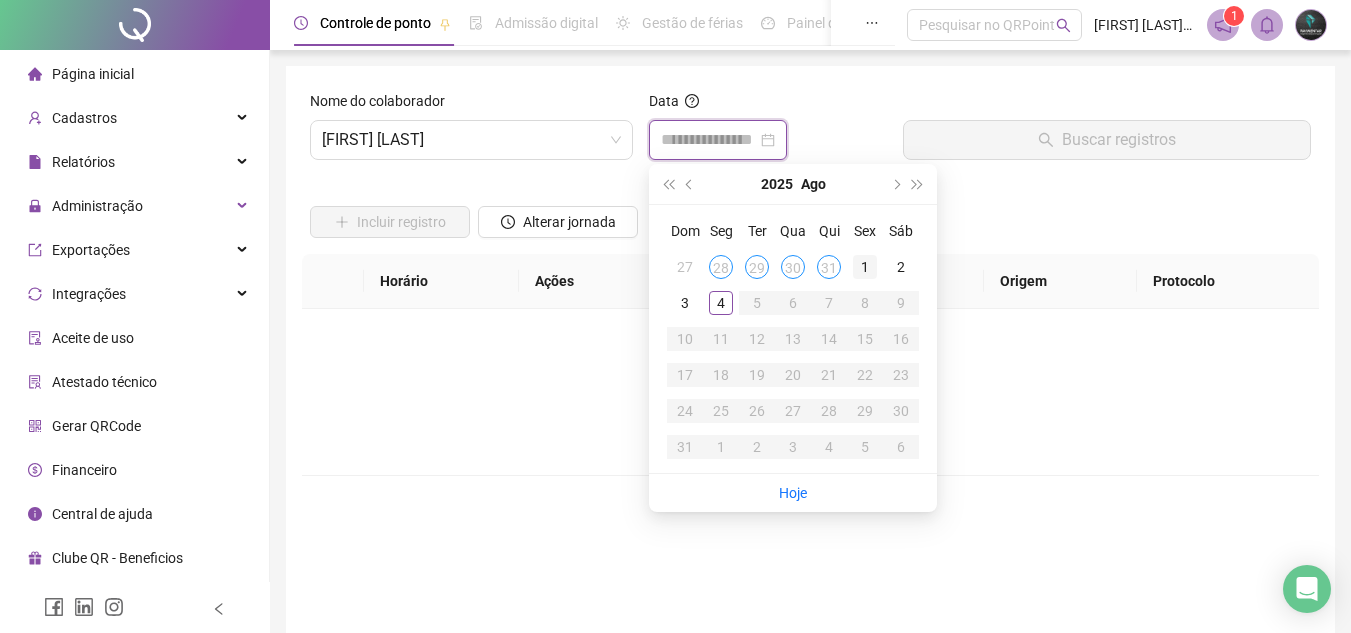 type on "**********" 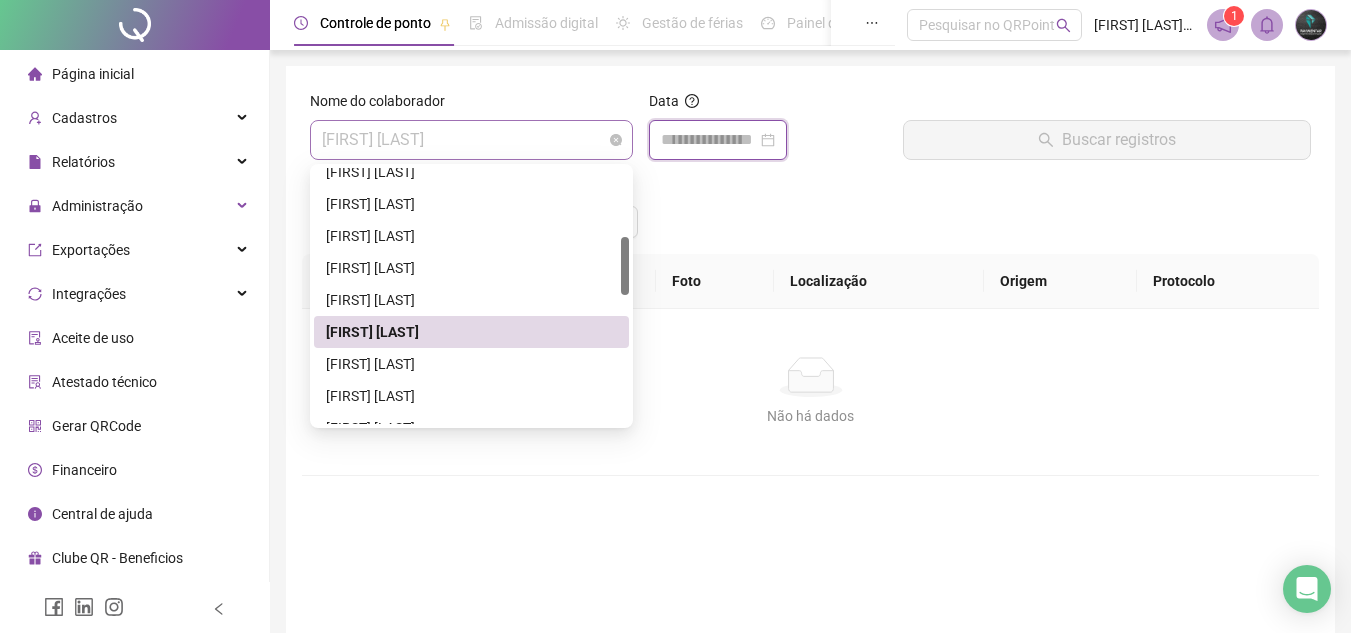 click on "[FIRST] [LAST]" at bounding box center [471, 140] 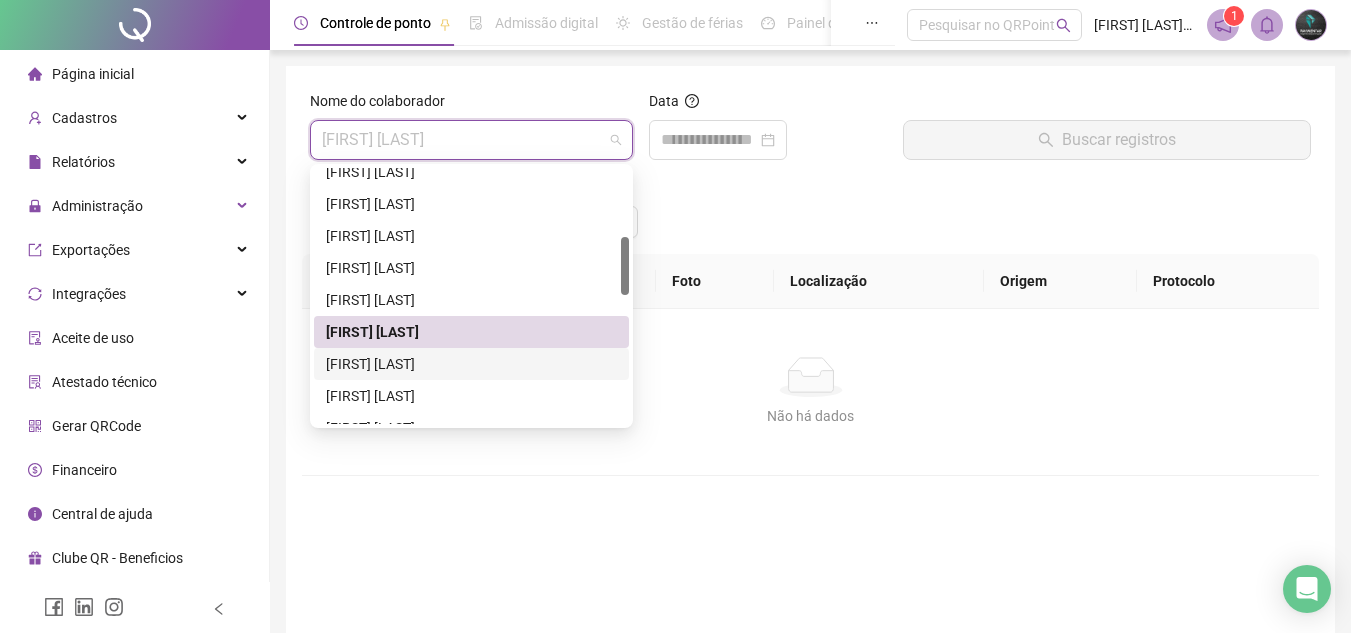 click on "[FIRST] [LAST] [LAST]" at bounding box center [471, 364] 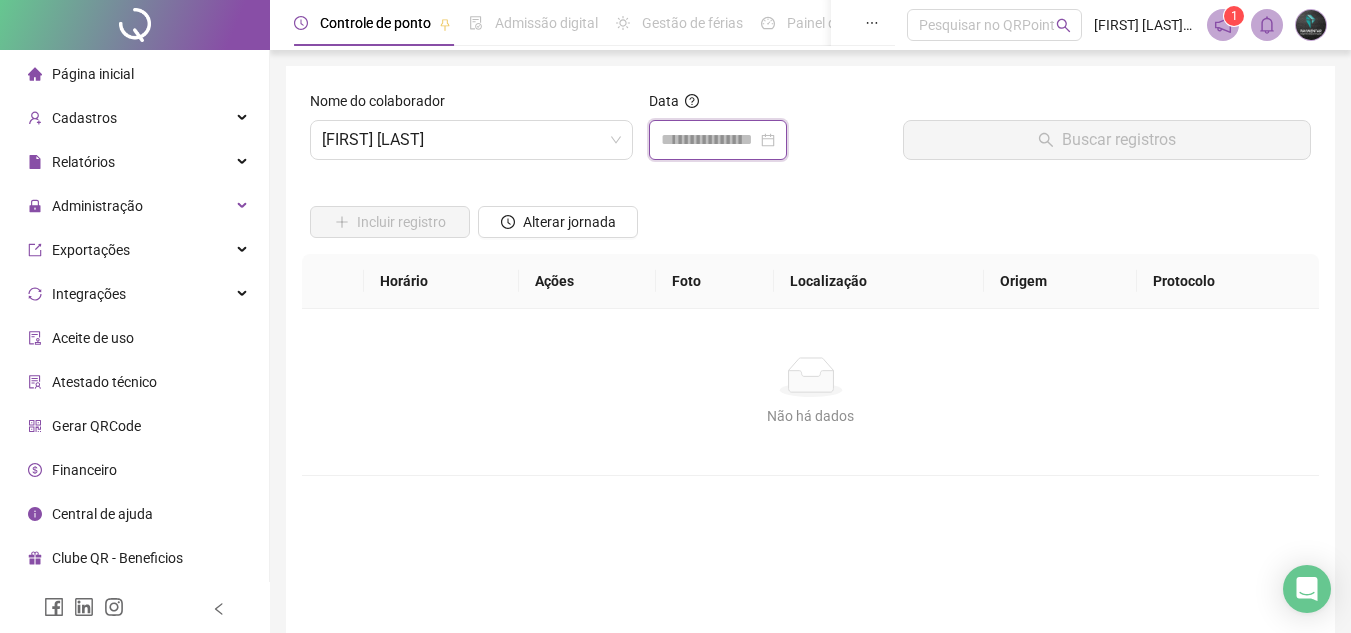 click at bounding box center (709, 140) 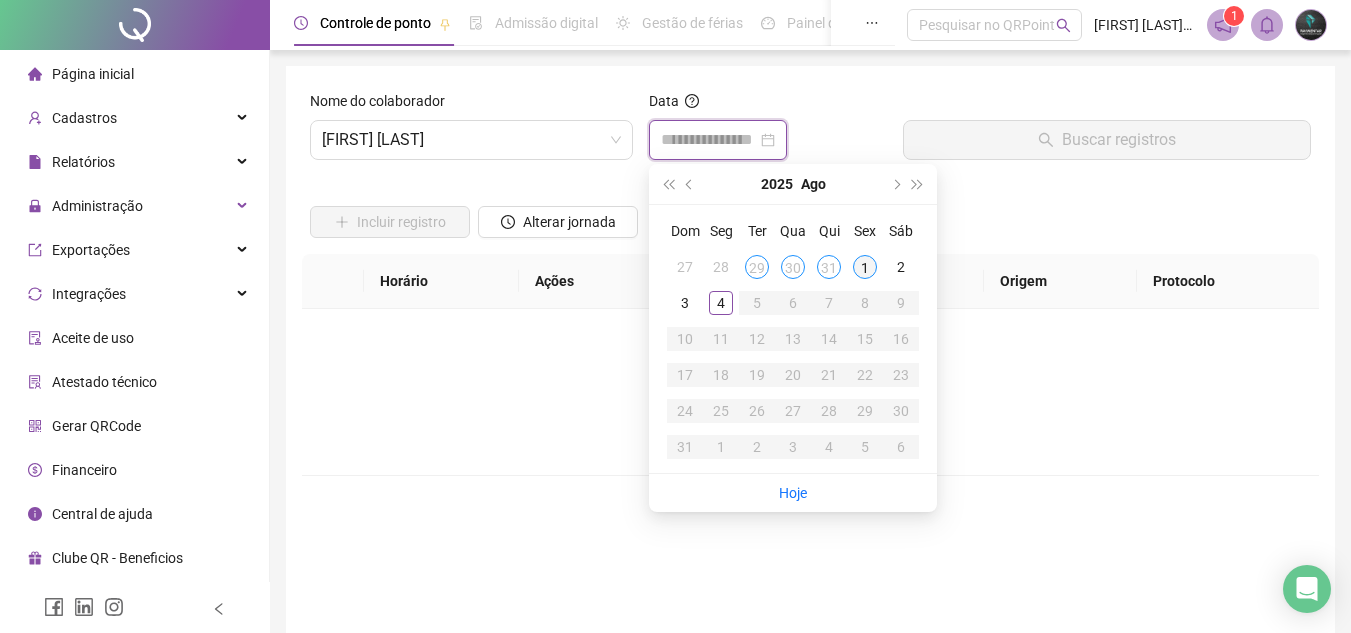 type on "**********" 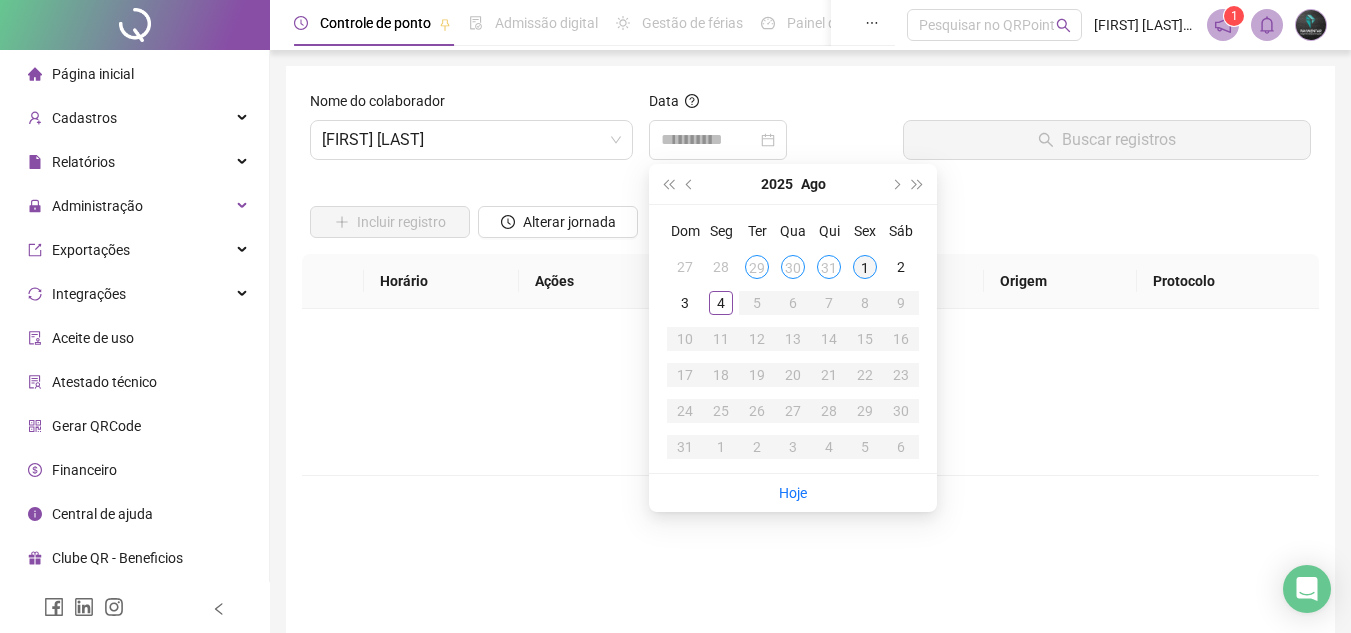 click on "1" at bounding box center (865, 267) 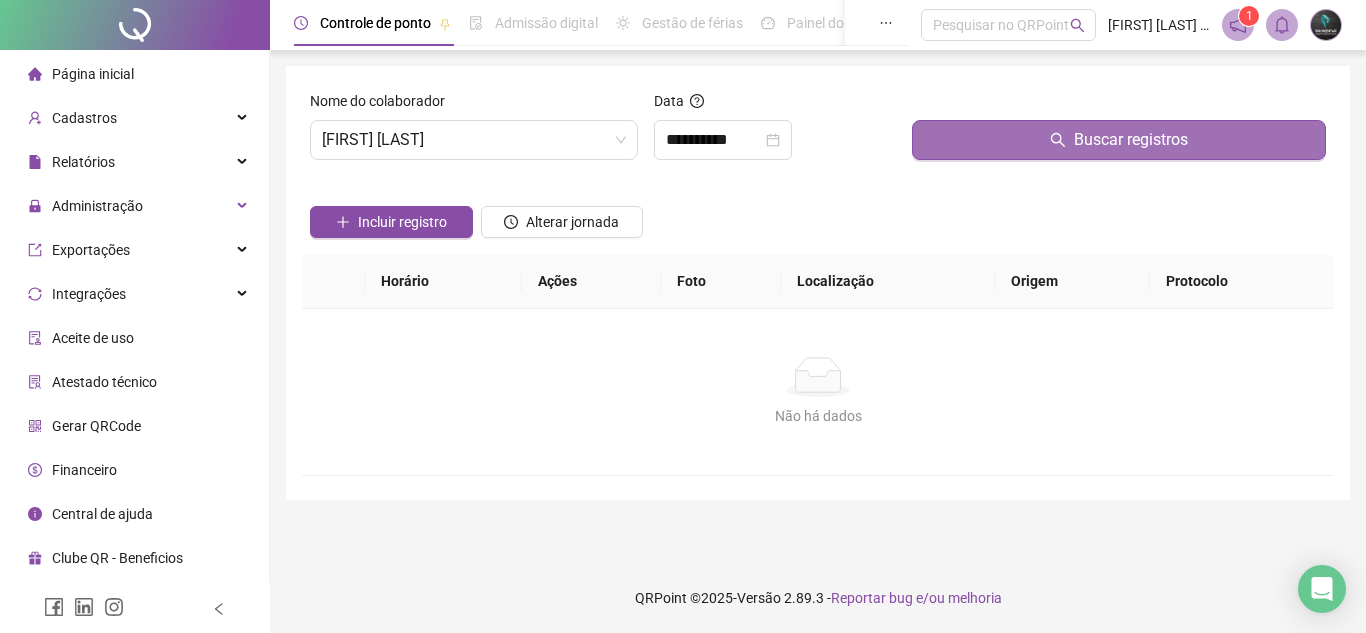click on "Buscar registros" at bounding box center (1119, 140) 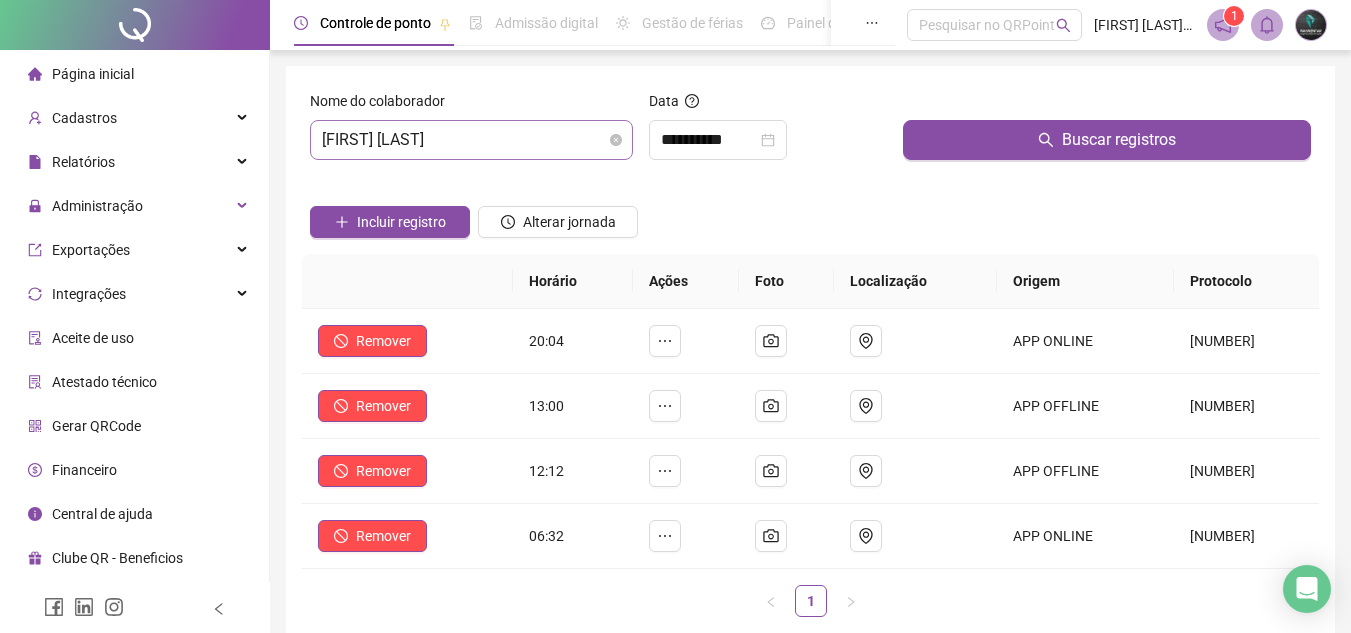 click on "[FIRST] [LAST] [LAST]" at bounding box center (471, 140) 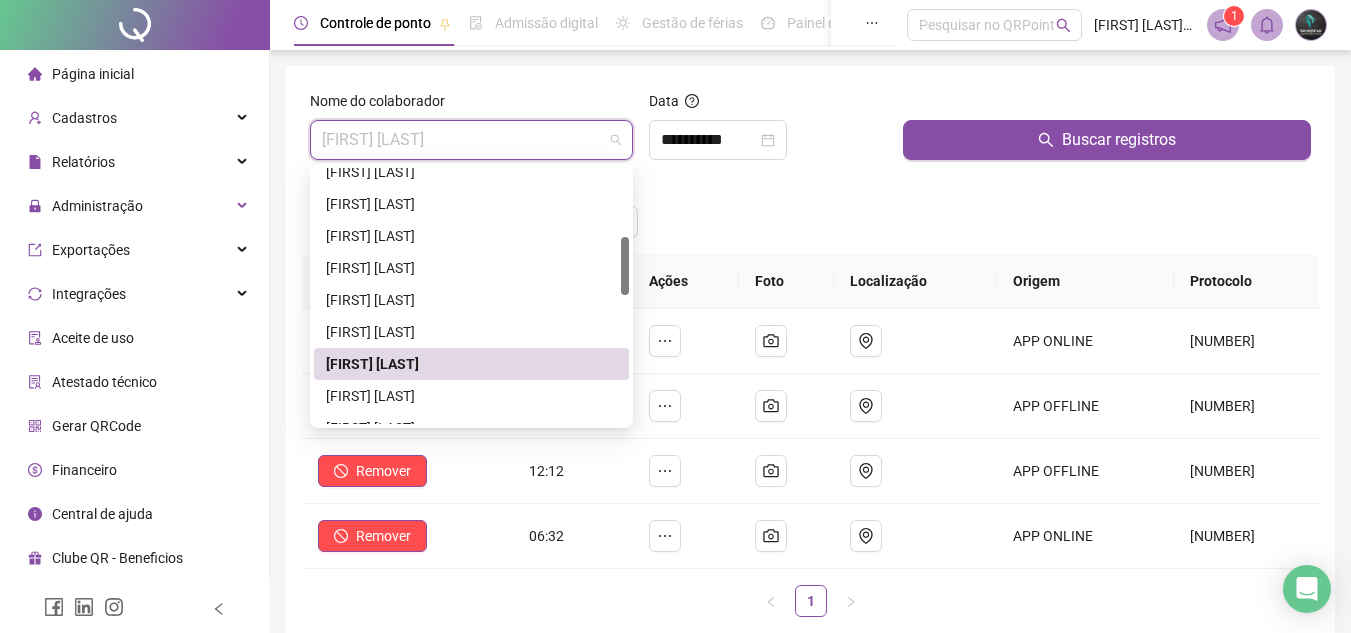 click on "[FIRST] [LAST] [LAST]" at bounding box center [471, 364] 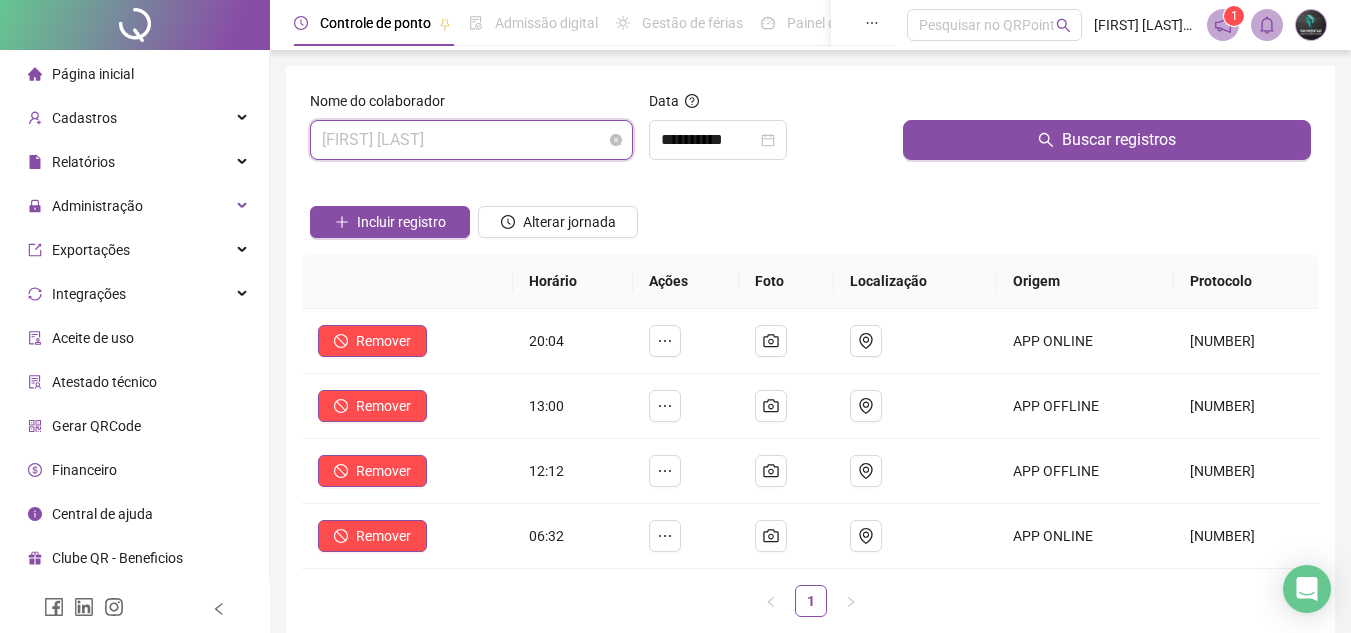 click on "[FIRST] [LAST] [LAST]" at bounding box center (471, 140) 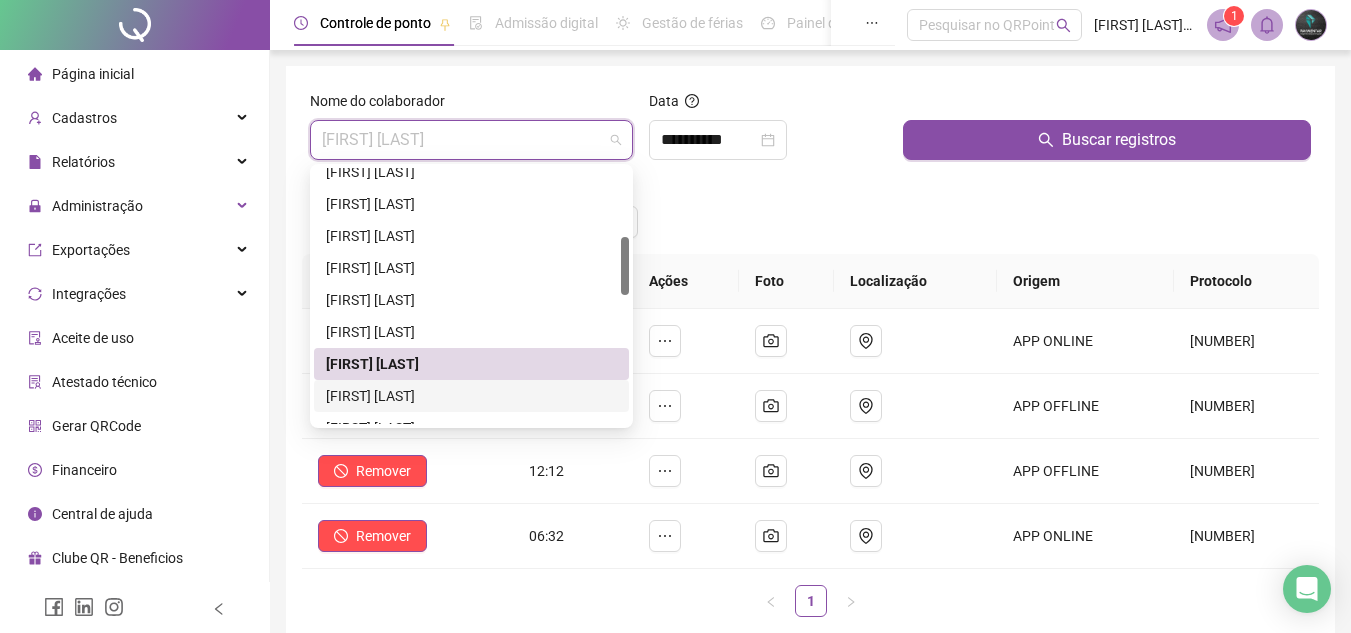 click on "[FIRST] [LAST]" at bounding box center (471, 396) 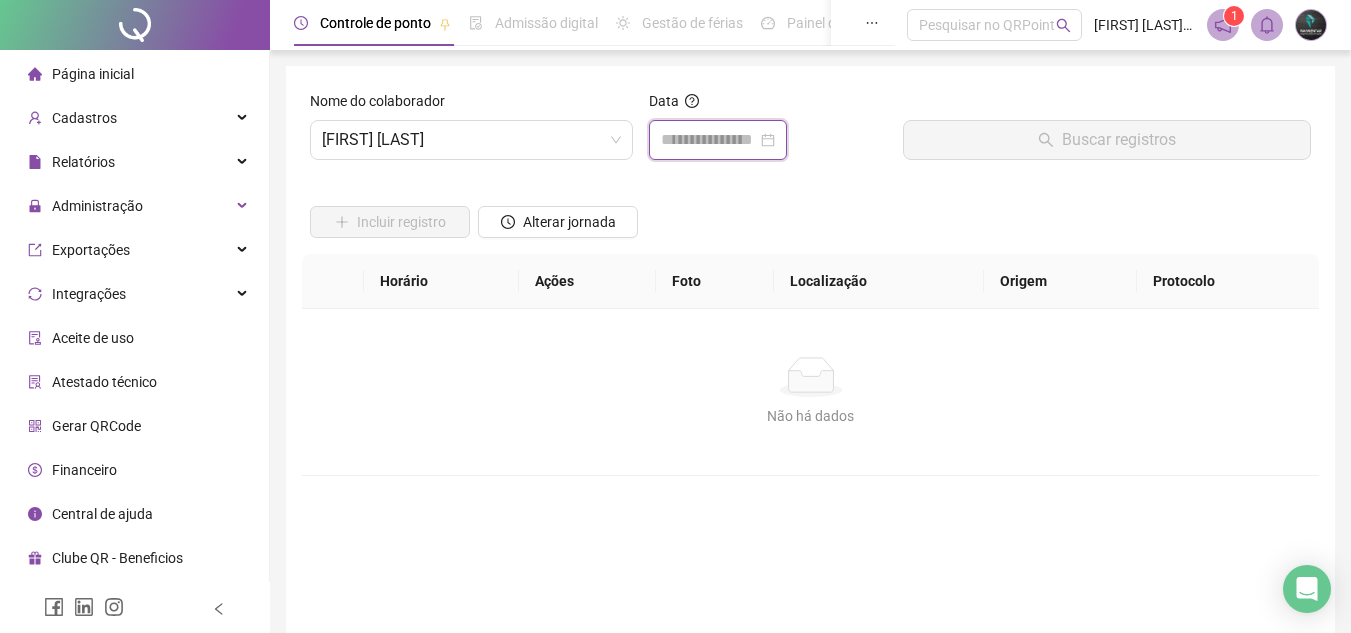 click at bounding box center [709, 140] 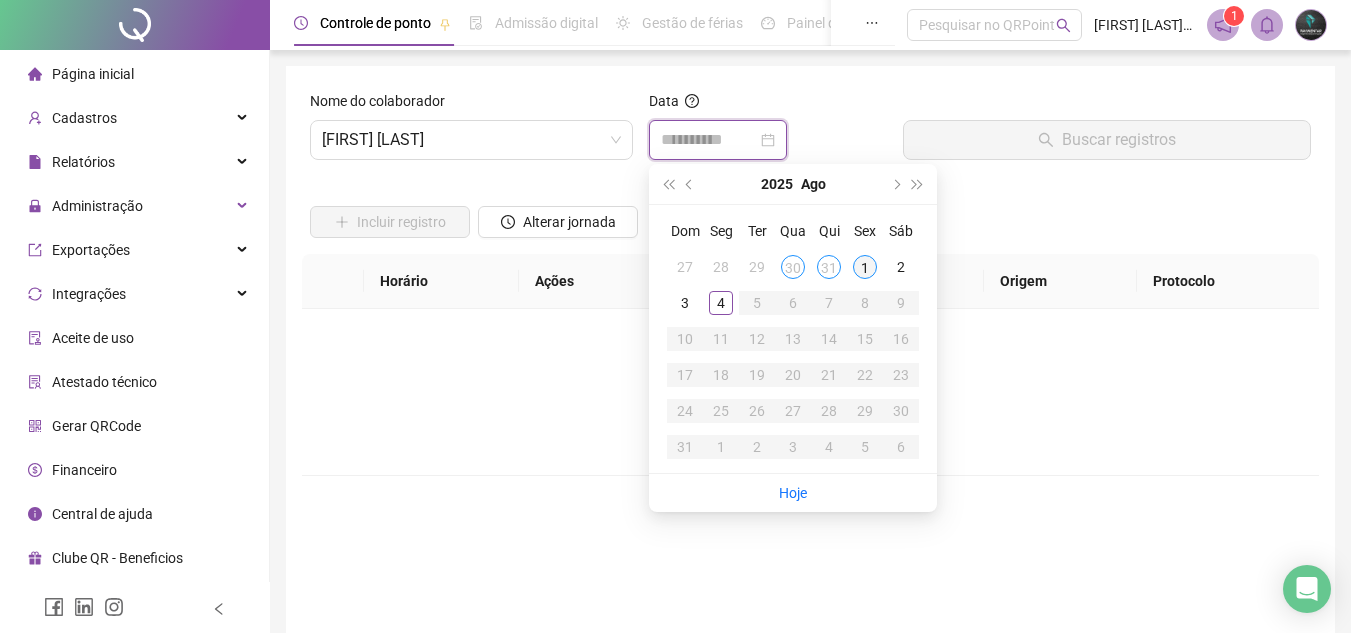 type on "**********" 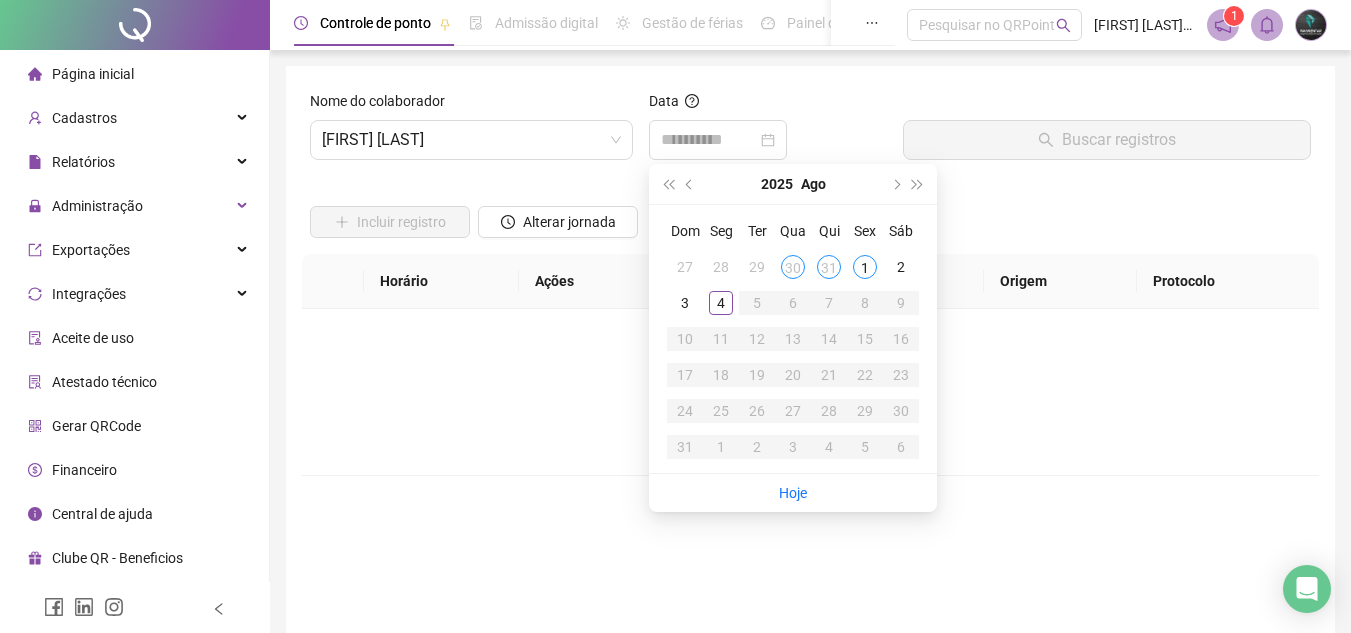 click on "1" at bounding box center (865, 267) 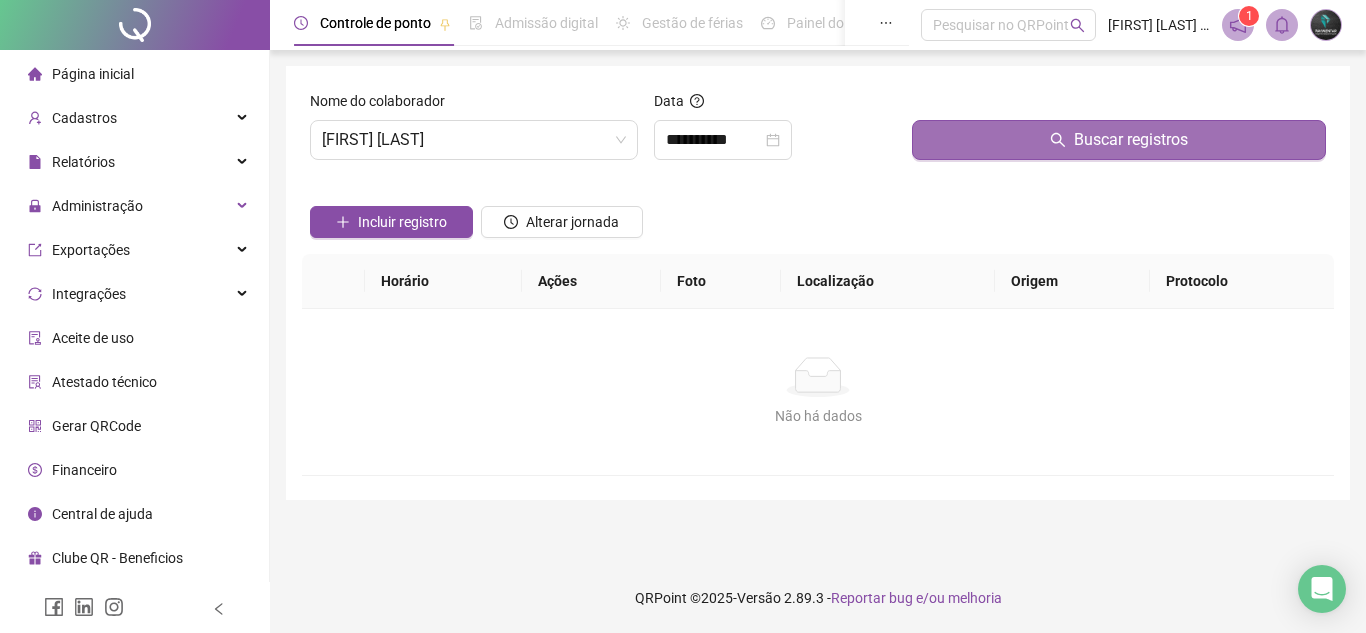 click on "Buscar registros" at bounding box center [1119, 140] 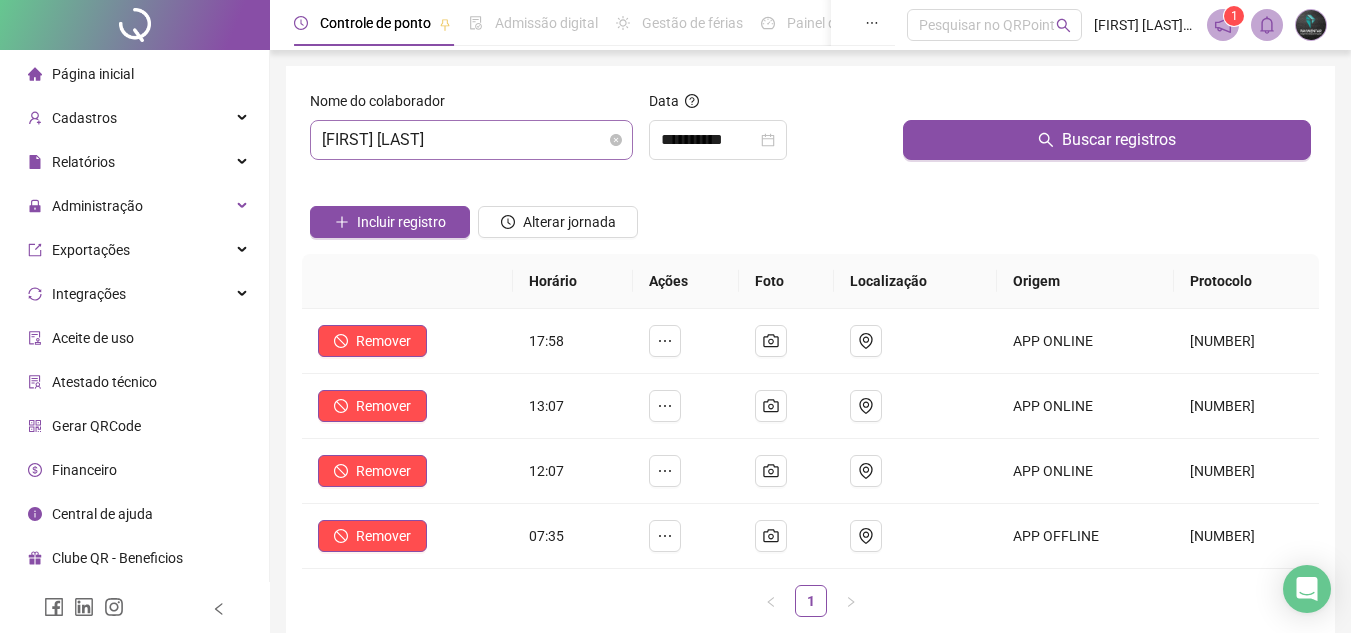 click on "[FIRST] [LAST]" at bounding box center [471, 140] 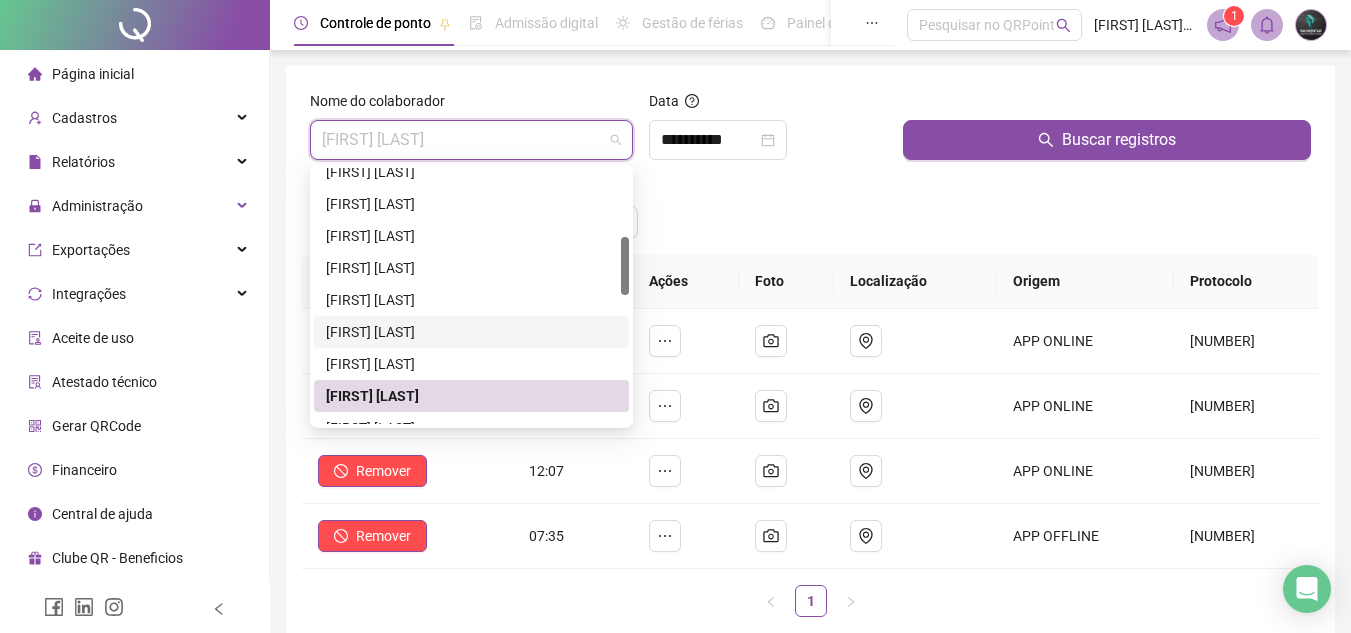 scroll, scrollTop: 400, scrollLeft: 0, axis: vertical 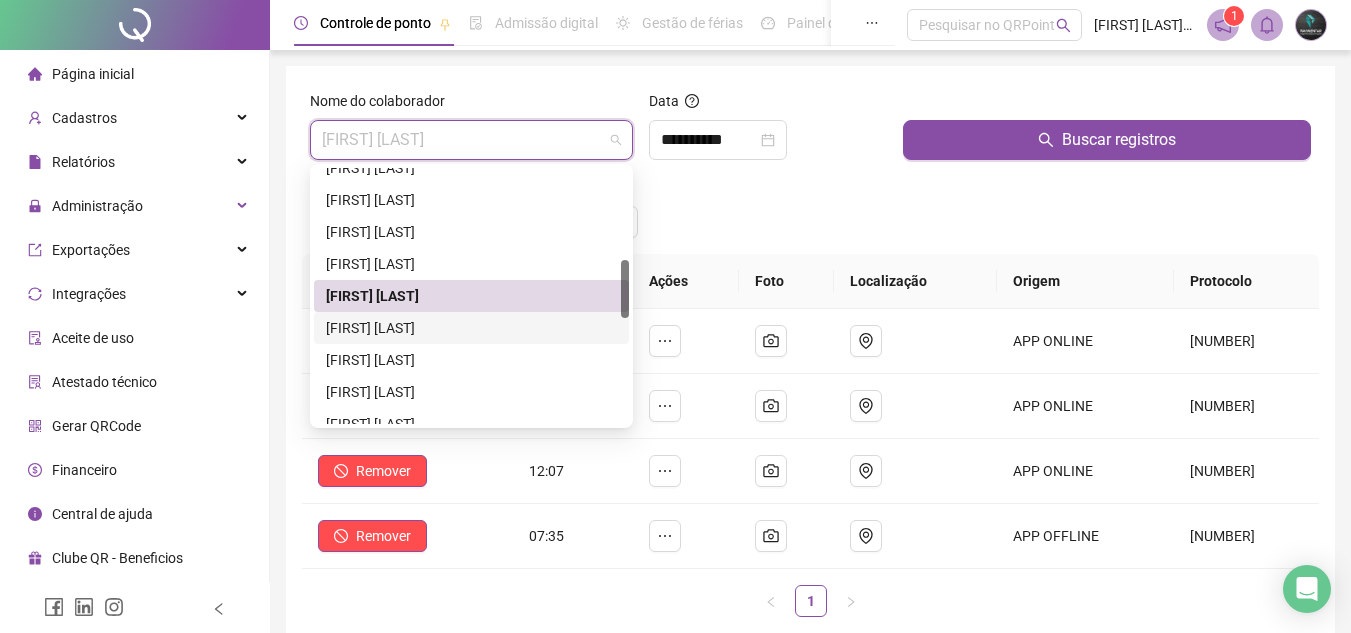 click on "[FIRST] [LAST]" at bounding box center [471, 328] 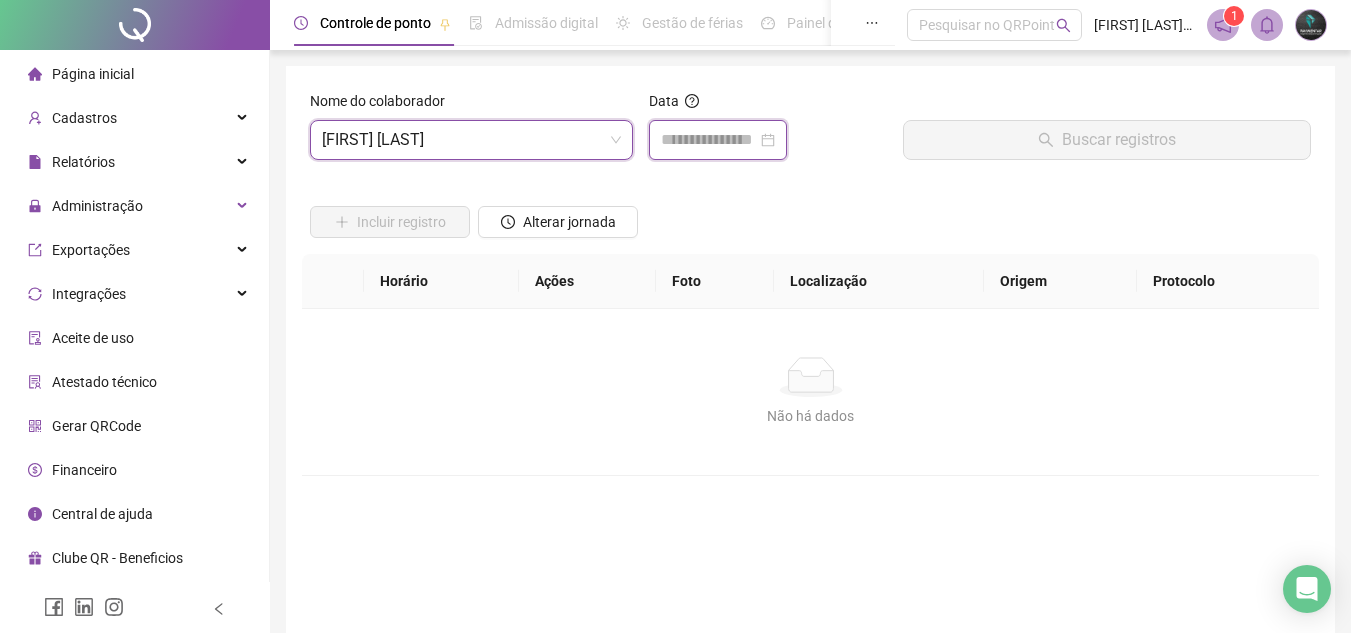click at bounding box center [709, 140] 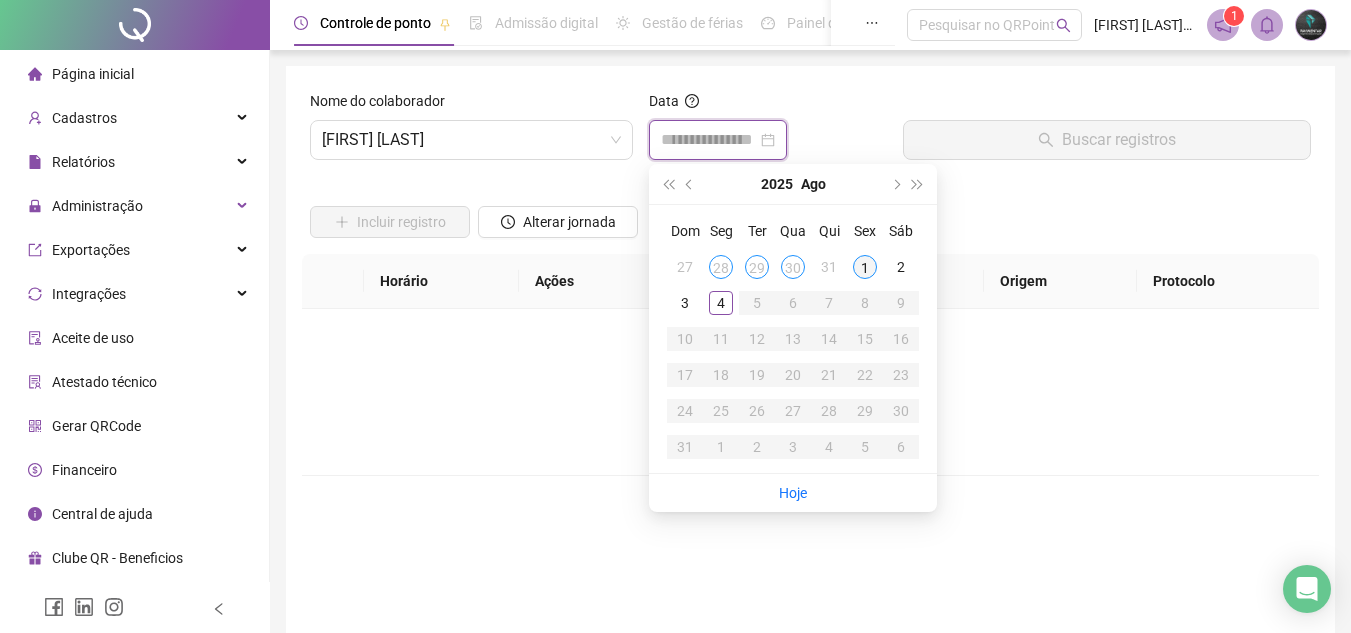 type on "**********" 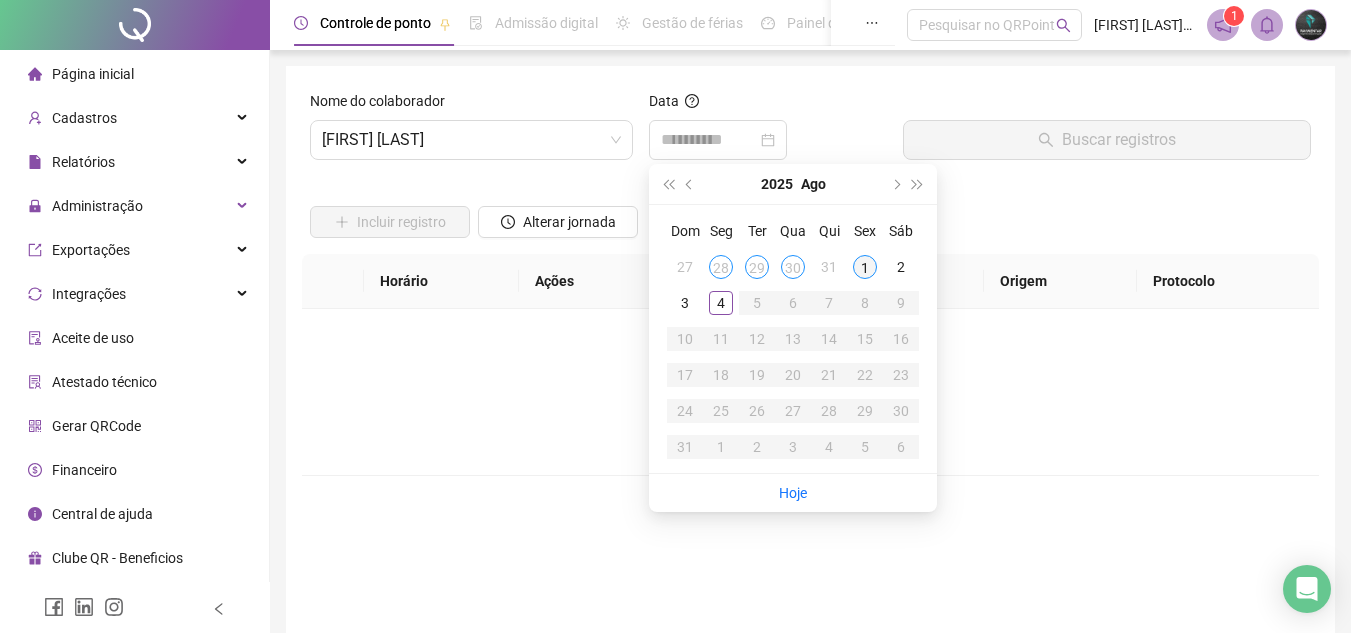 click on "1" at bounding box center (865, 267) 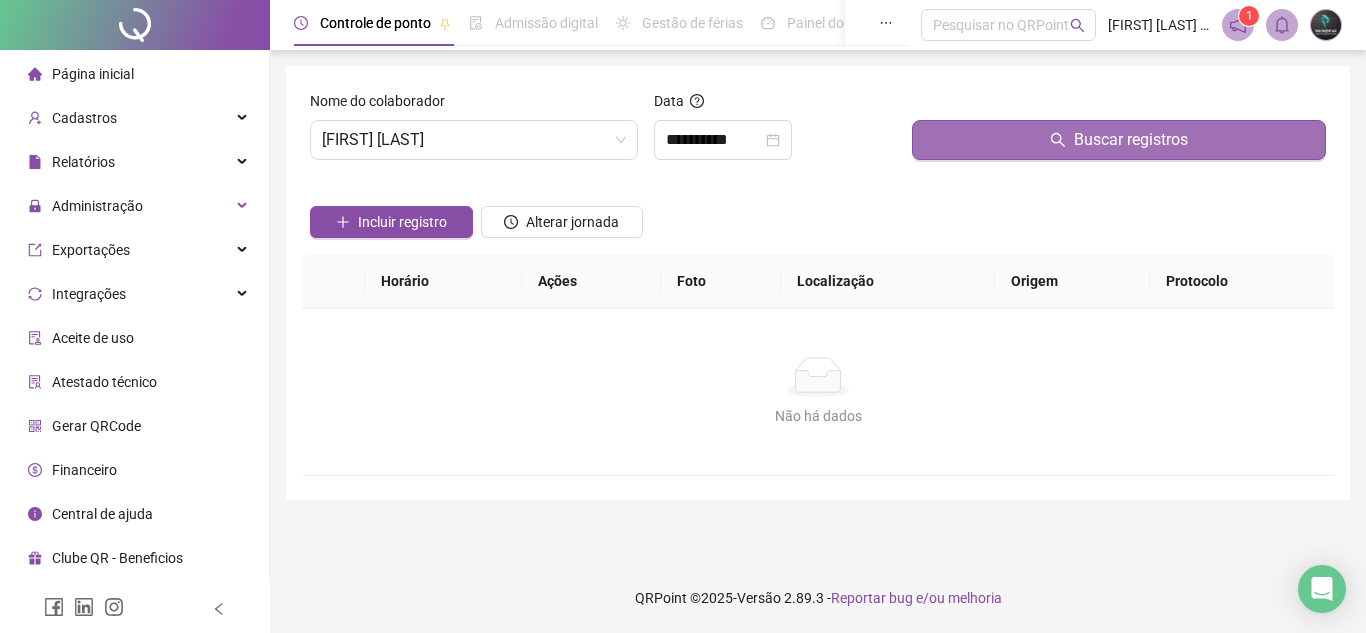 click on "Buscar registros" at bounding box center [1119, 140] 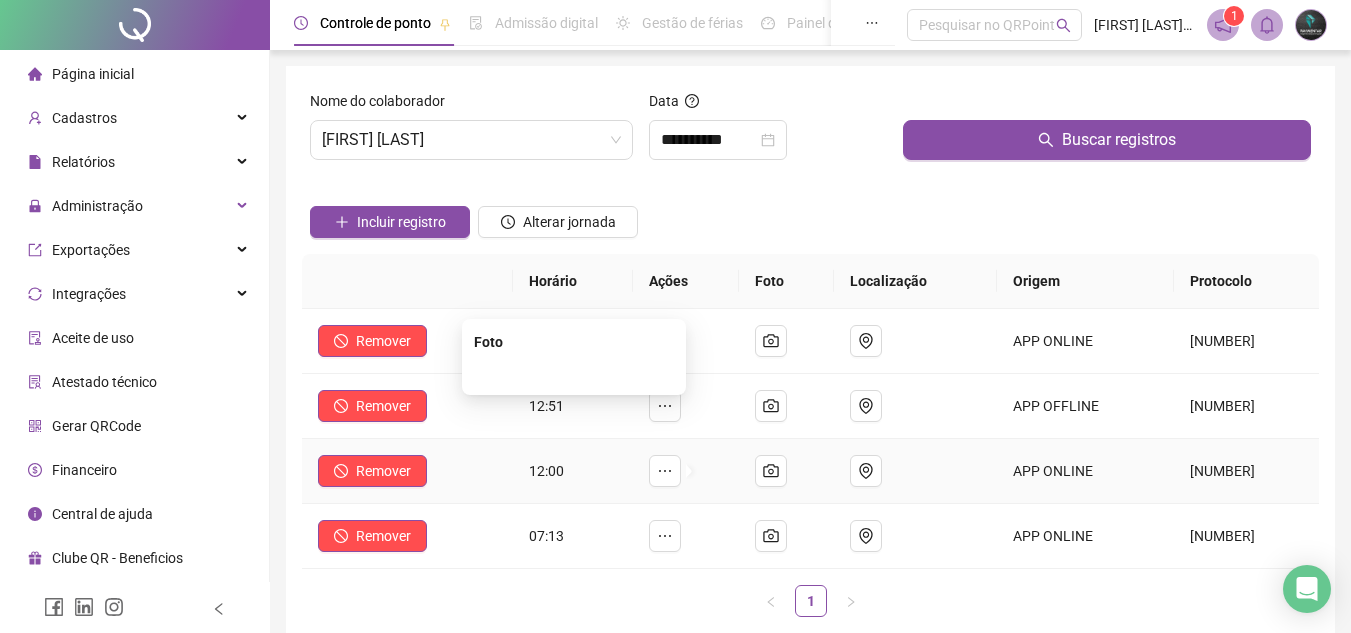 click at bounding box center [574, 373] 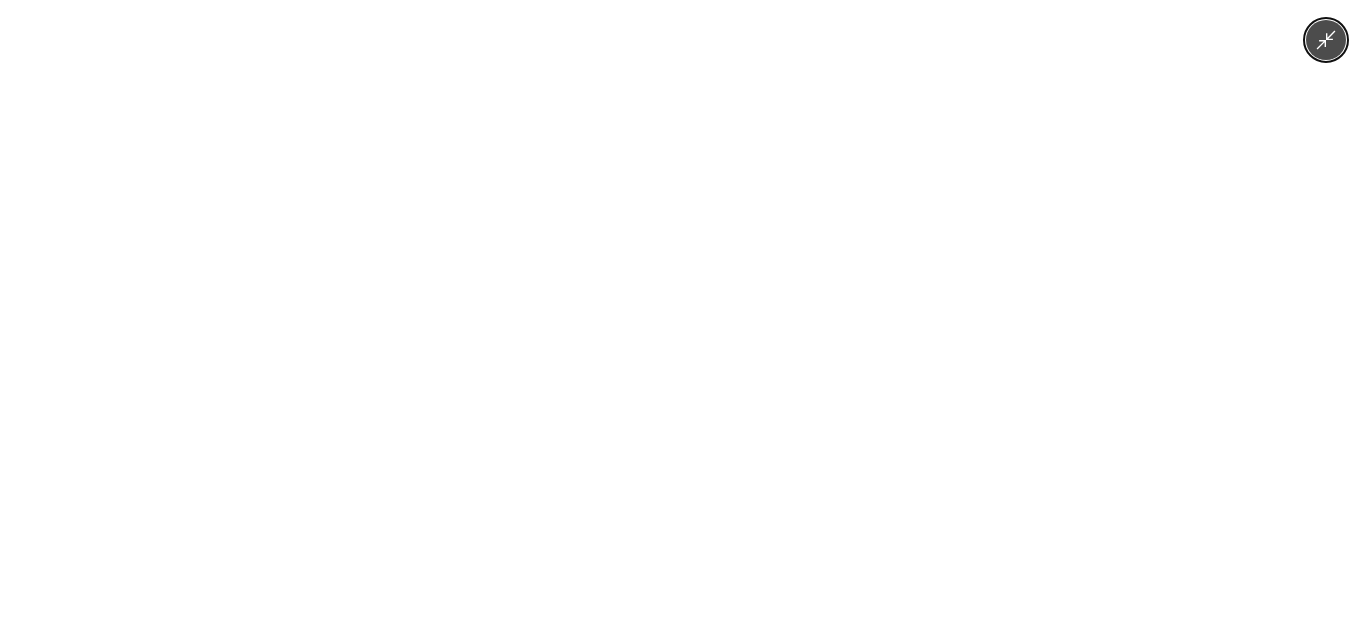 click at bounding box center [683, 316] 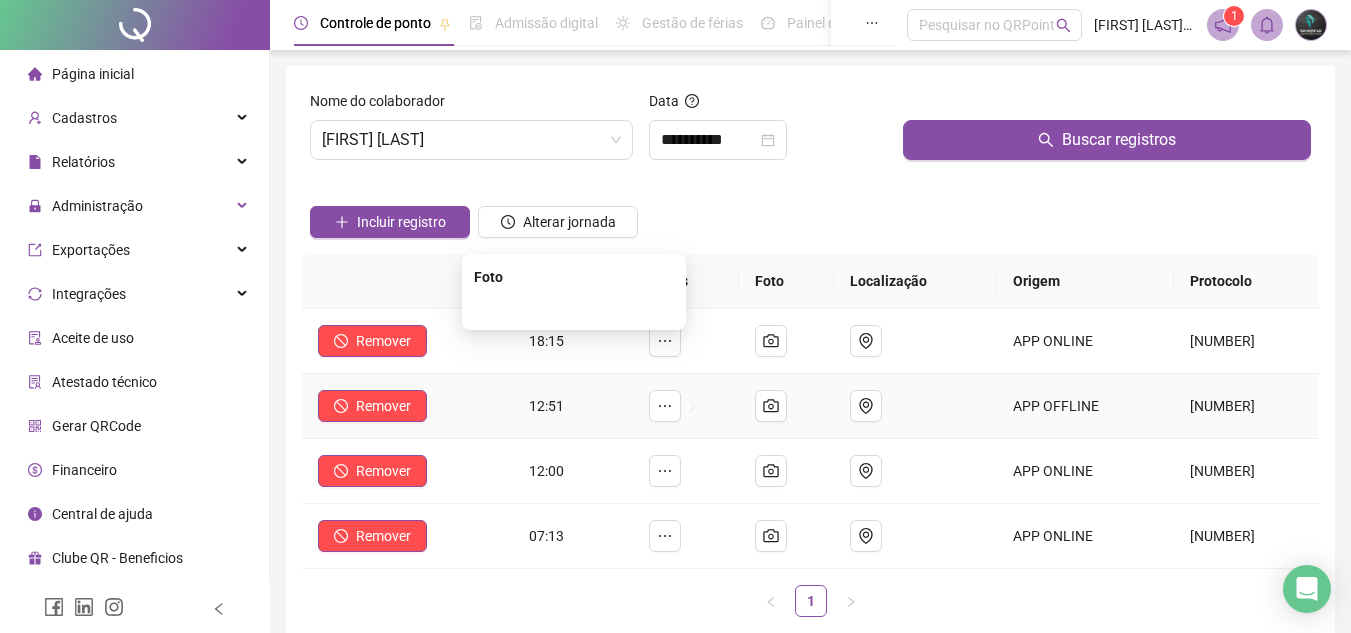 click at bounding box center [574, 308] 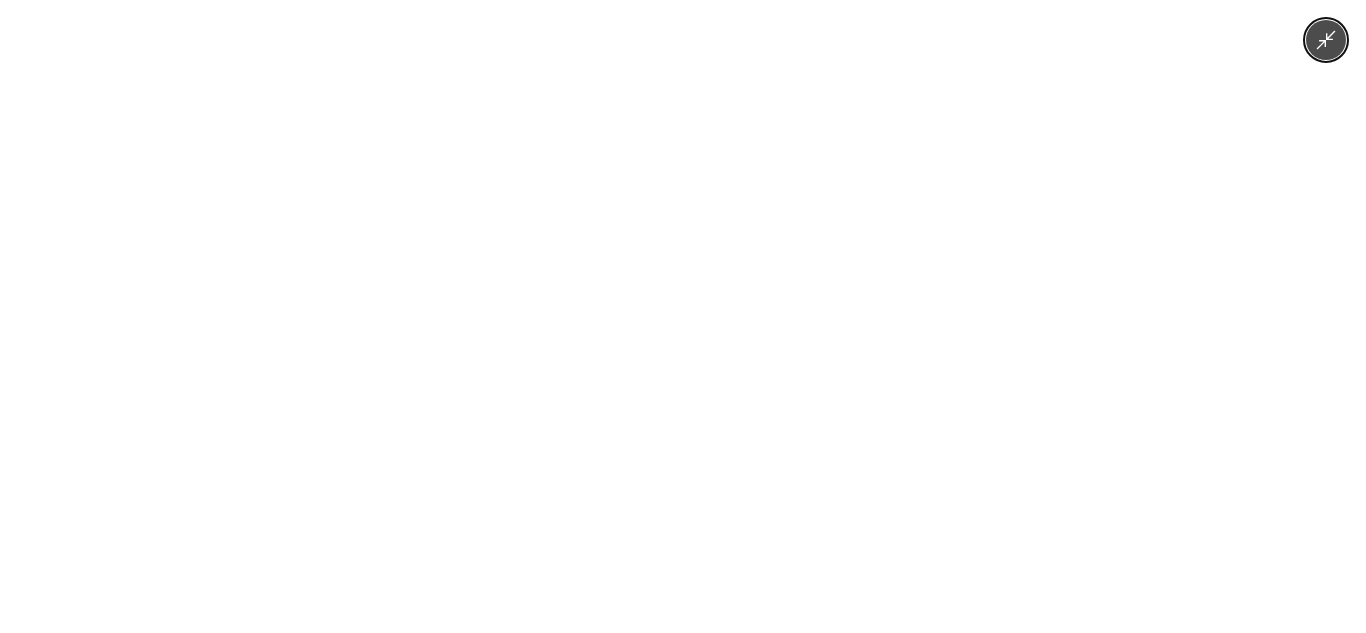 click at bounding box center (683, 316) 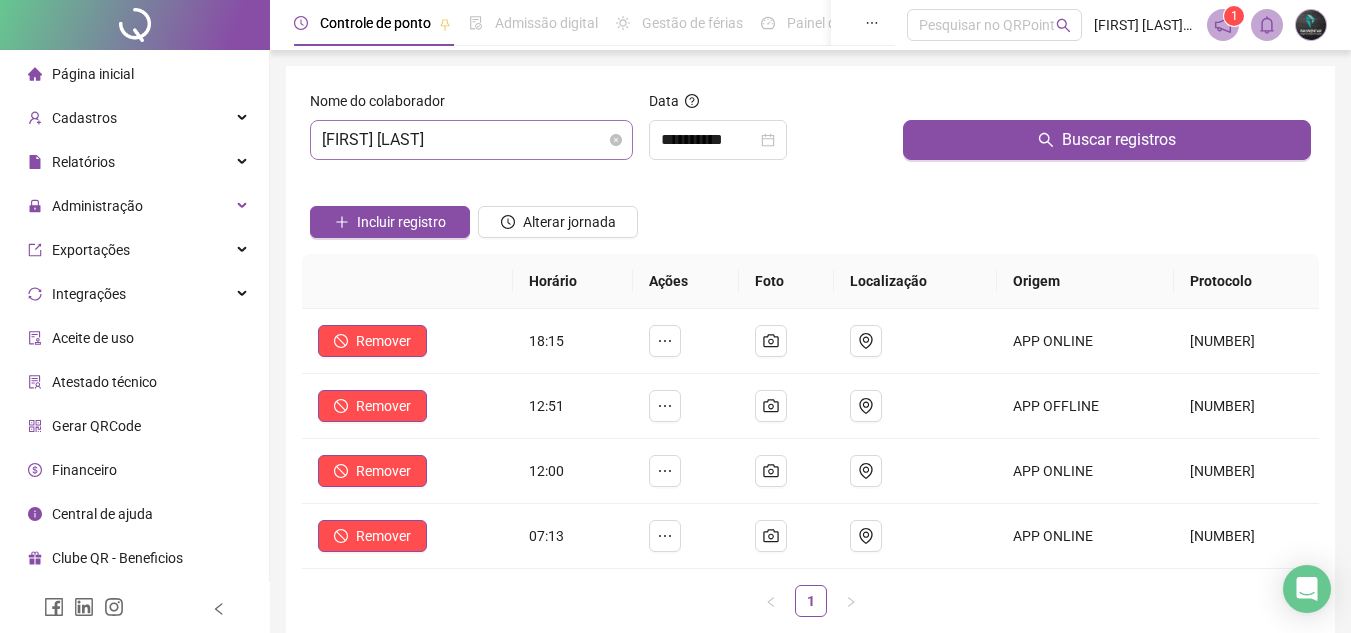 click on "[FIRST] [LAST]" at bounding box center [471, 140] 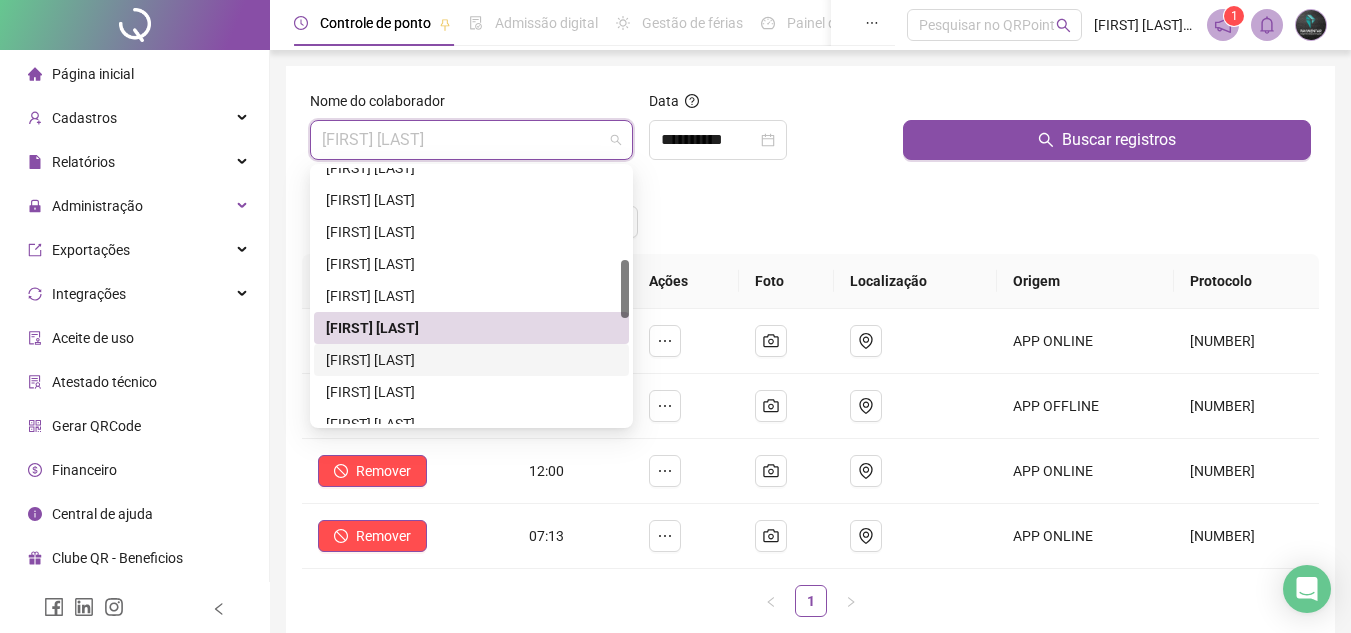 click on "JANÍSIO DE FARIAS" at bounding box center [471, 360] 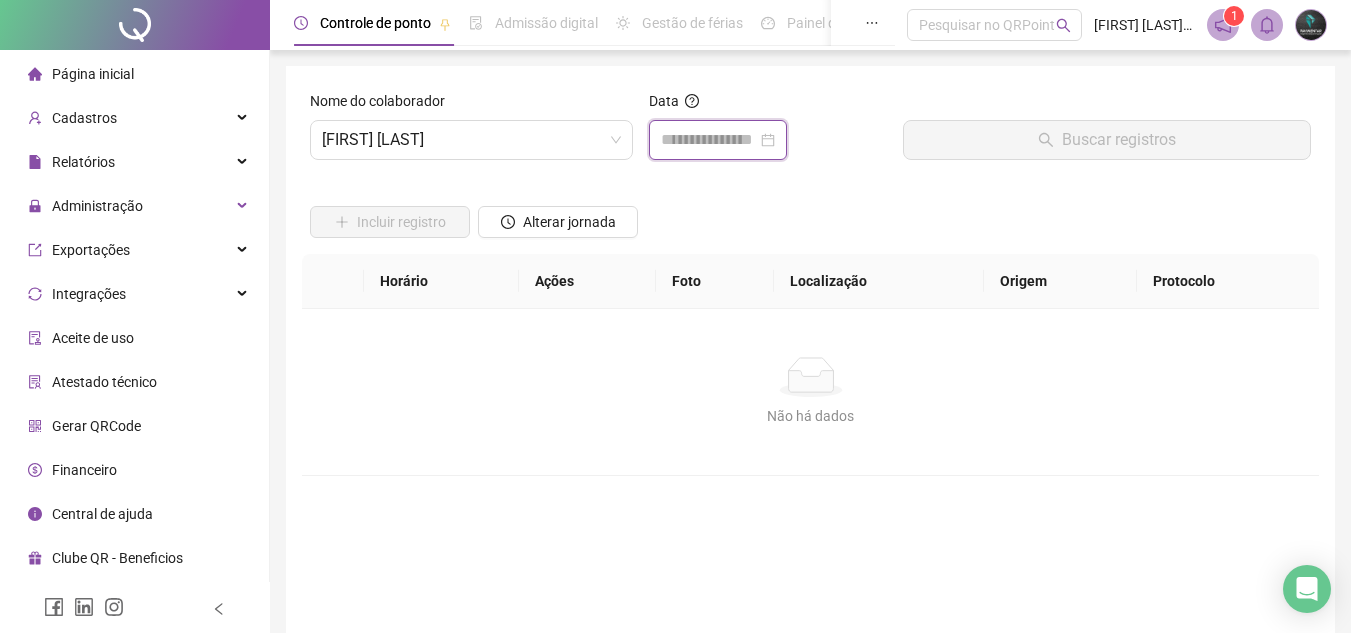 click at bounding box center [709, 140] 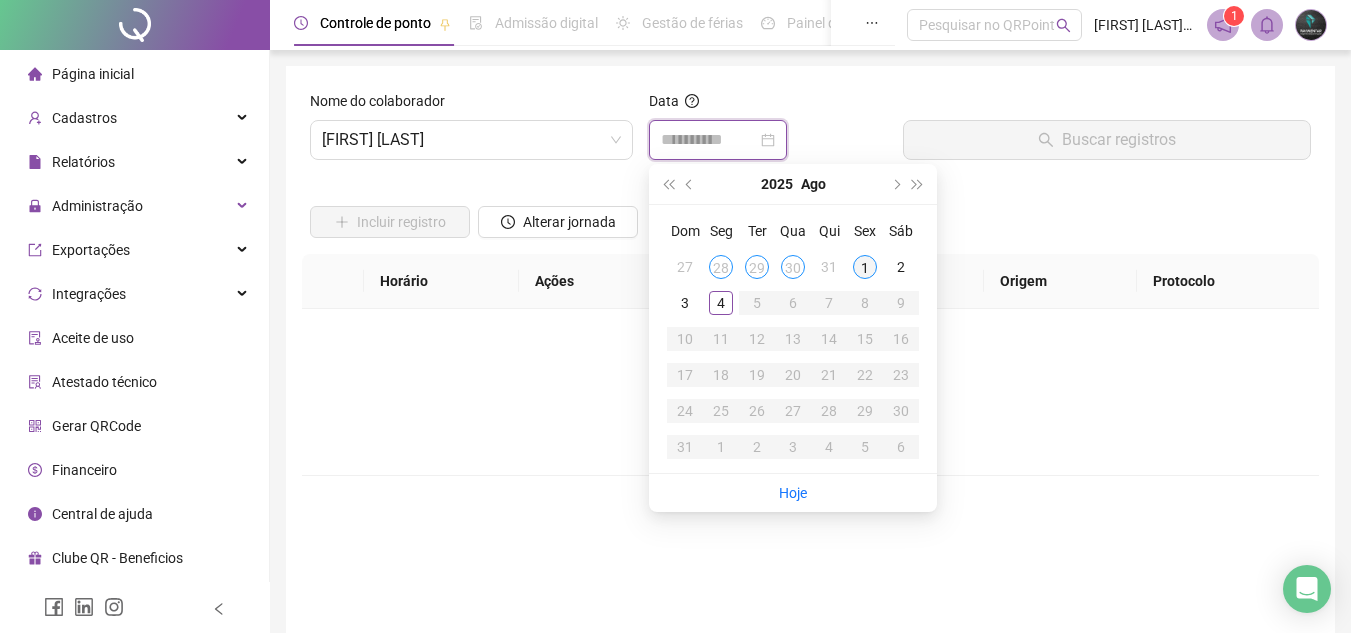 type on "**********" 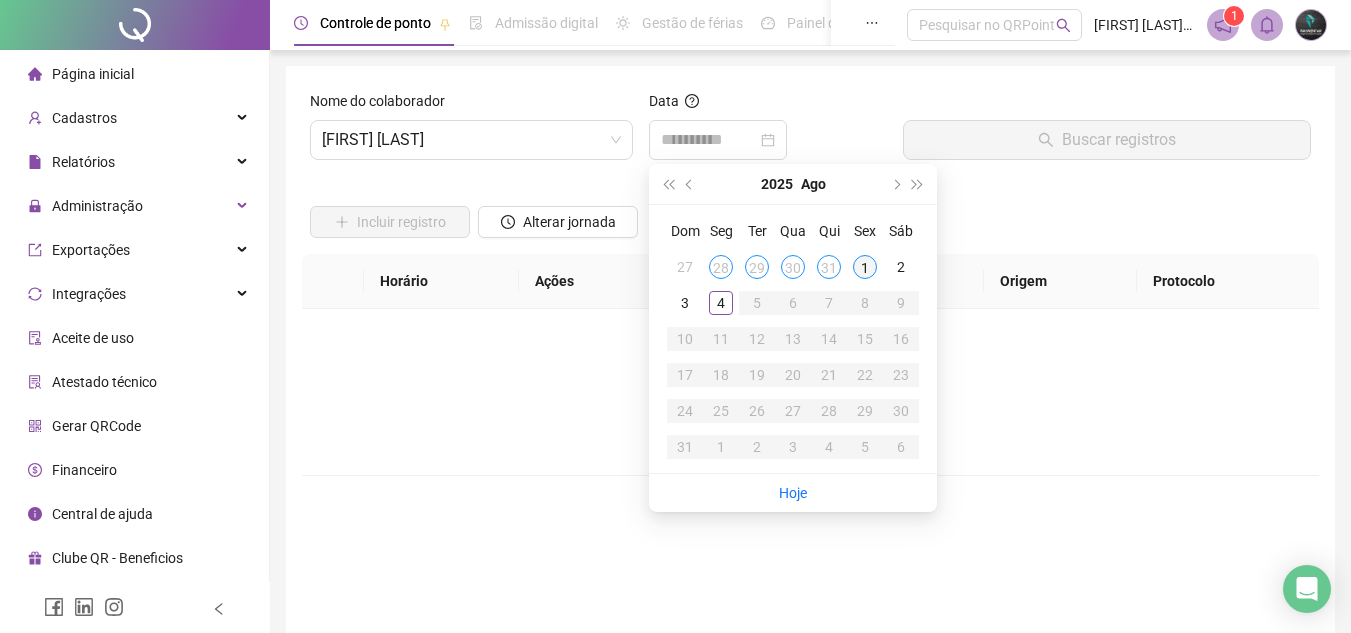 click on "1" at bounding box center [865, 267] 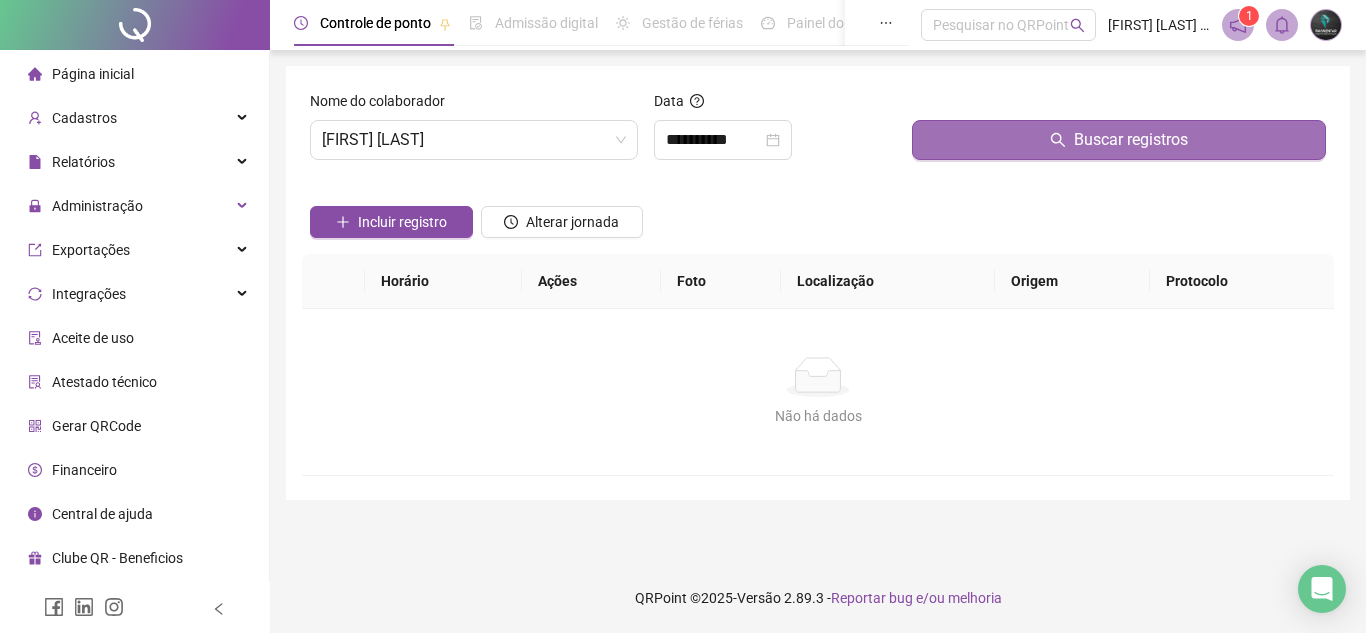 click on "Buscar registros" at bounding box center [1119, 140] 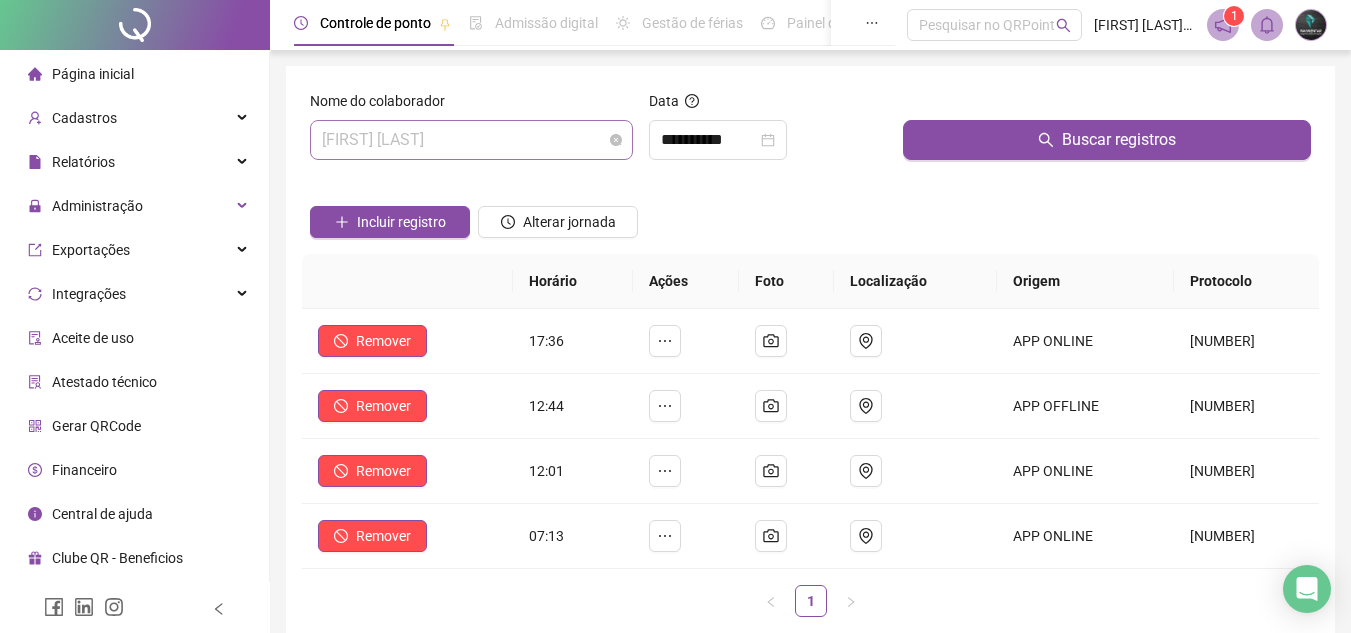 click on "JANÍSIO DE FARIAS" at bounding box center [471, 140] 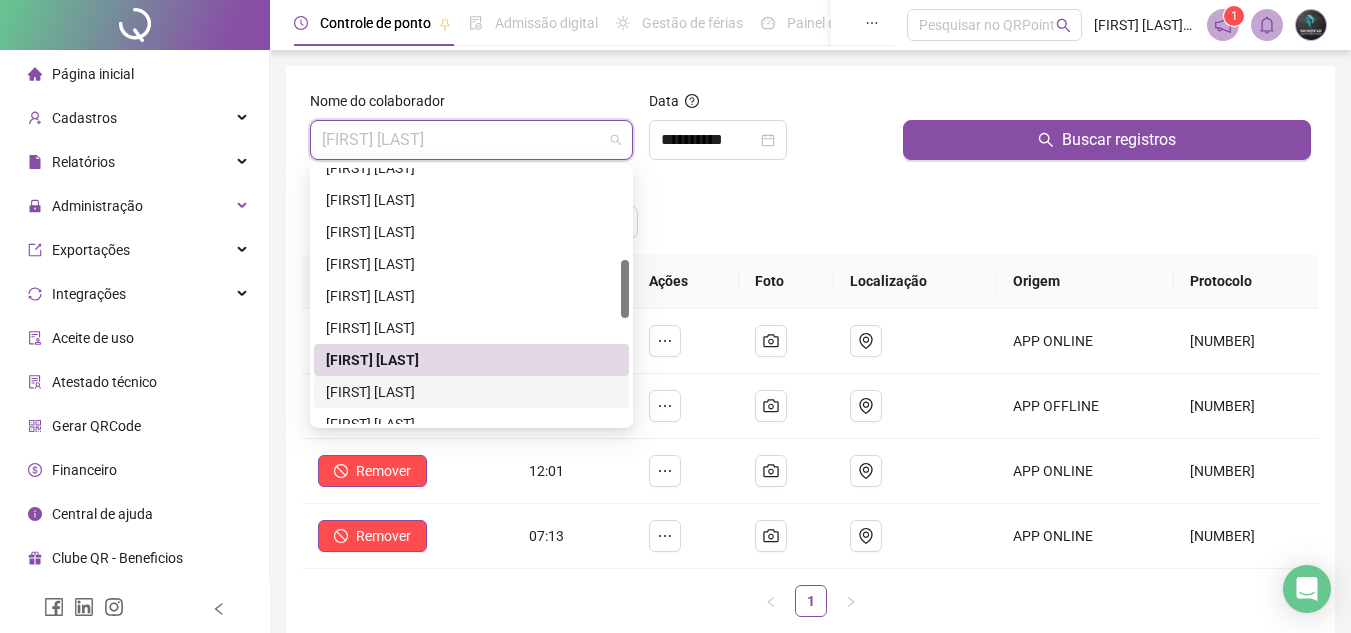 click on "[FIRST] [LAST]" at bounding box center [471, 392] 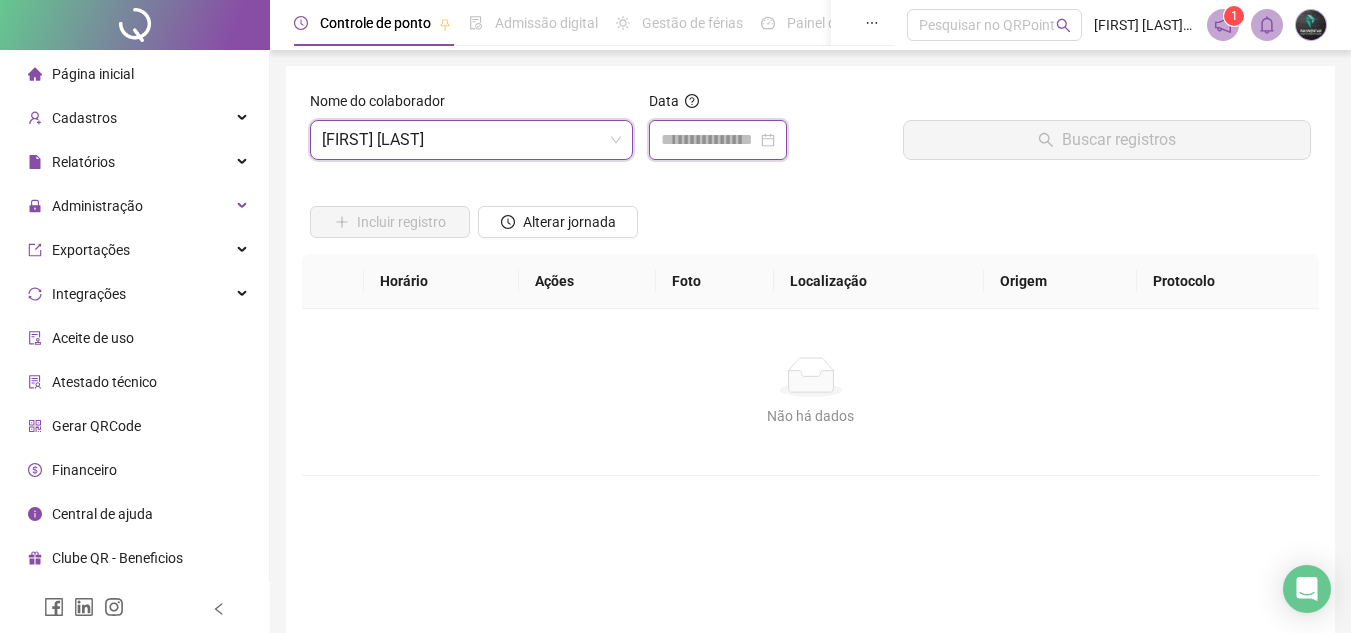 click at bounding box center [709, 140] 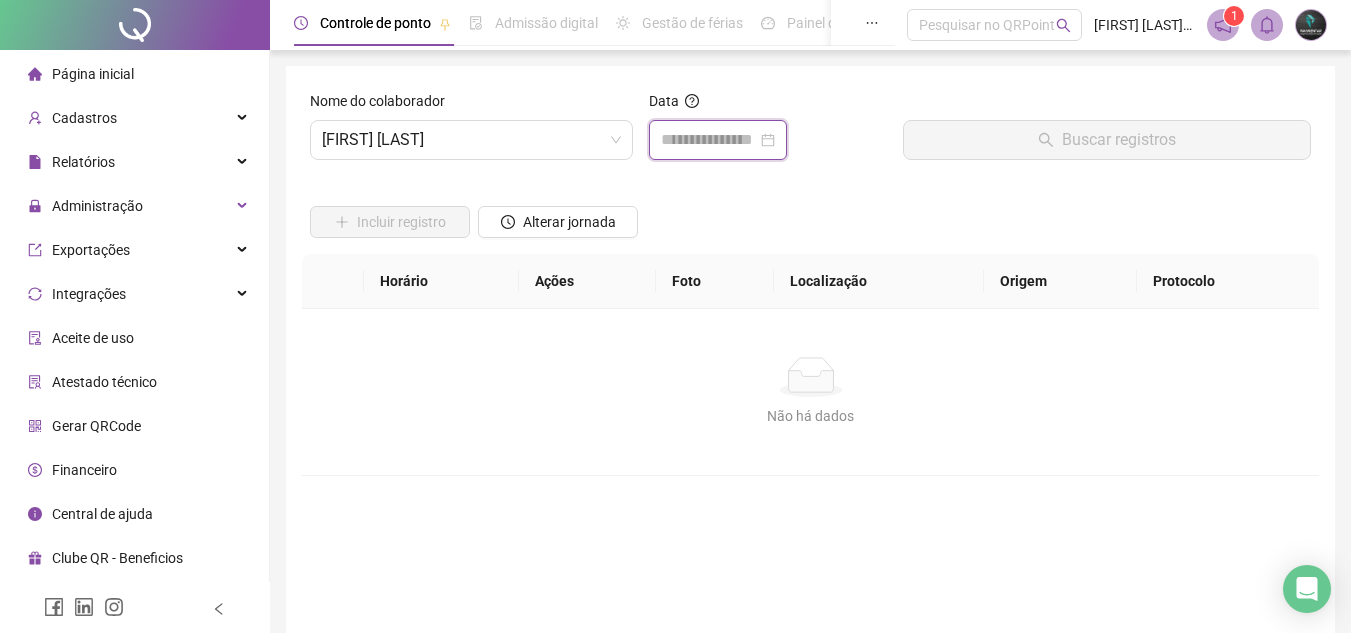 type on "**********" 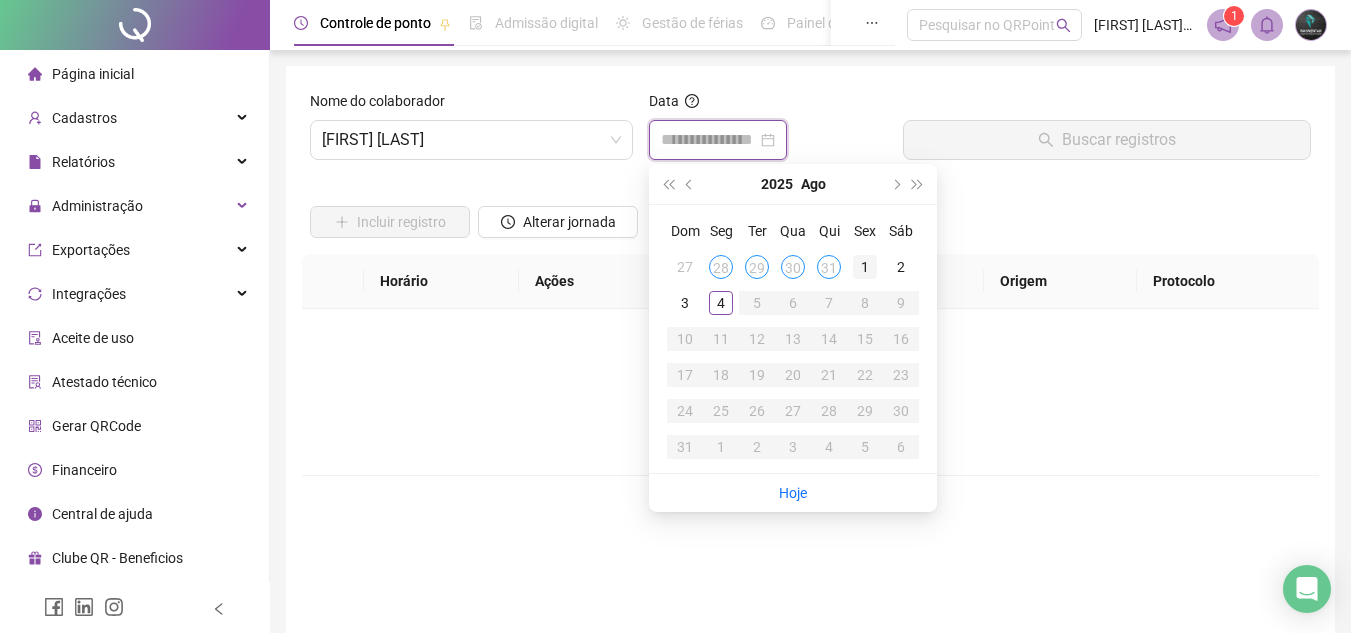 type on "**********" 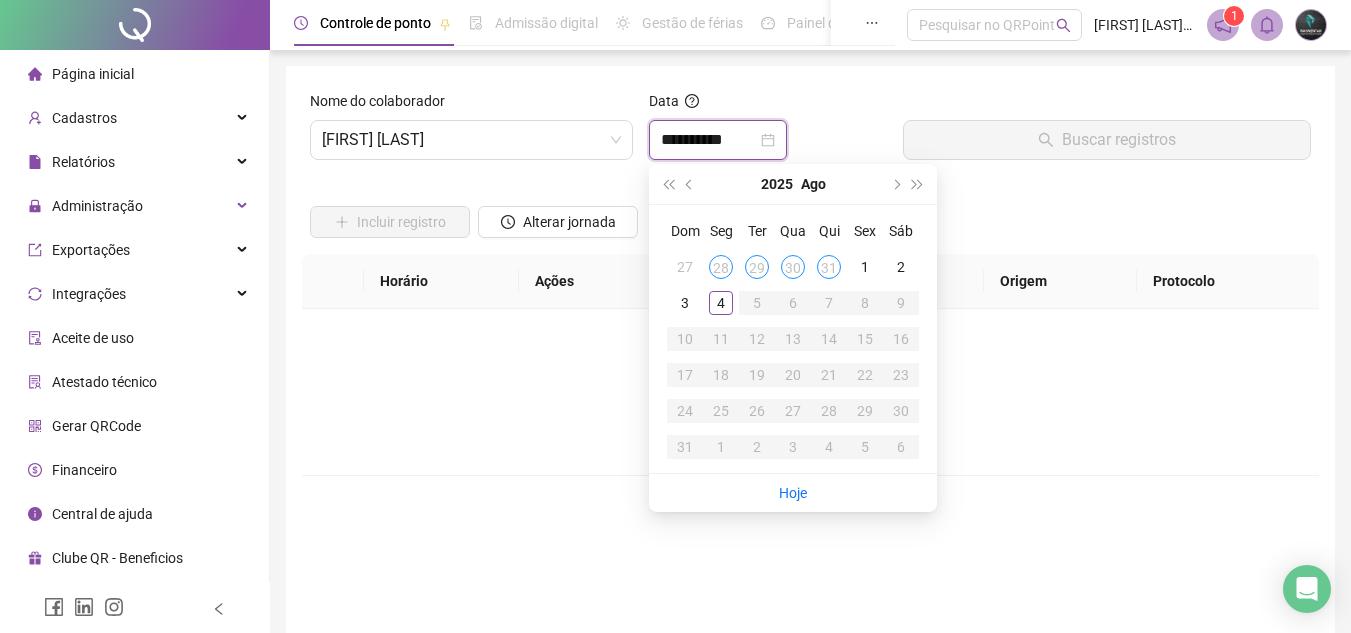 type on "**********" 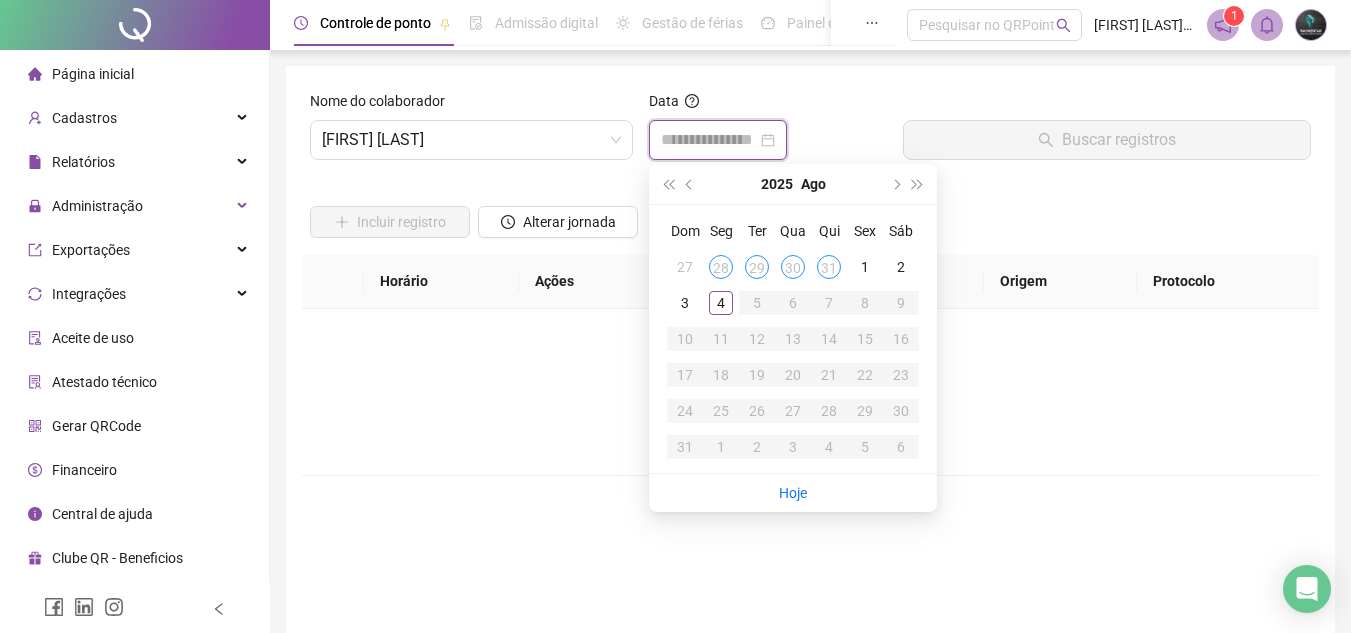 click on "Nome do colaborador JEAN CARLOS ZIMMERMANN" at bounding box center [471, 125] 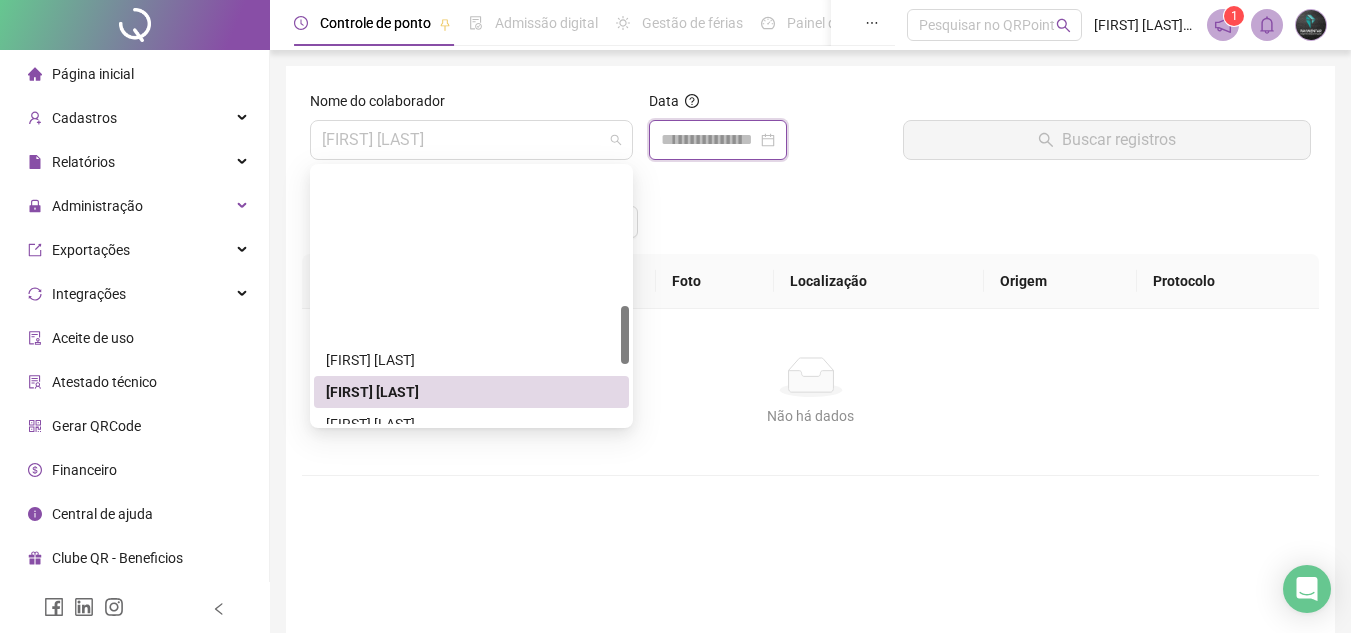 scroll, scrollTop: 600, scrollLeft: 0, axis: vertical 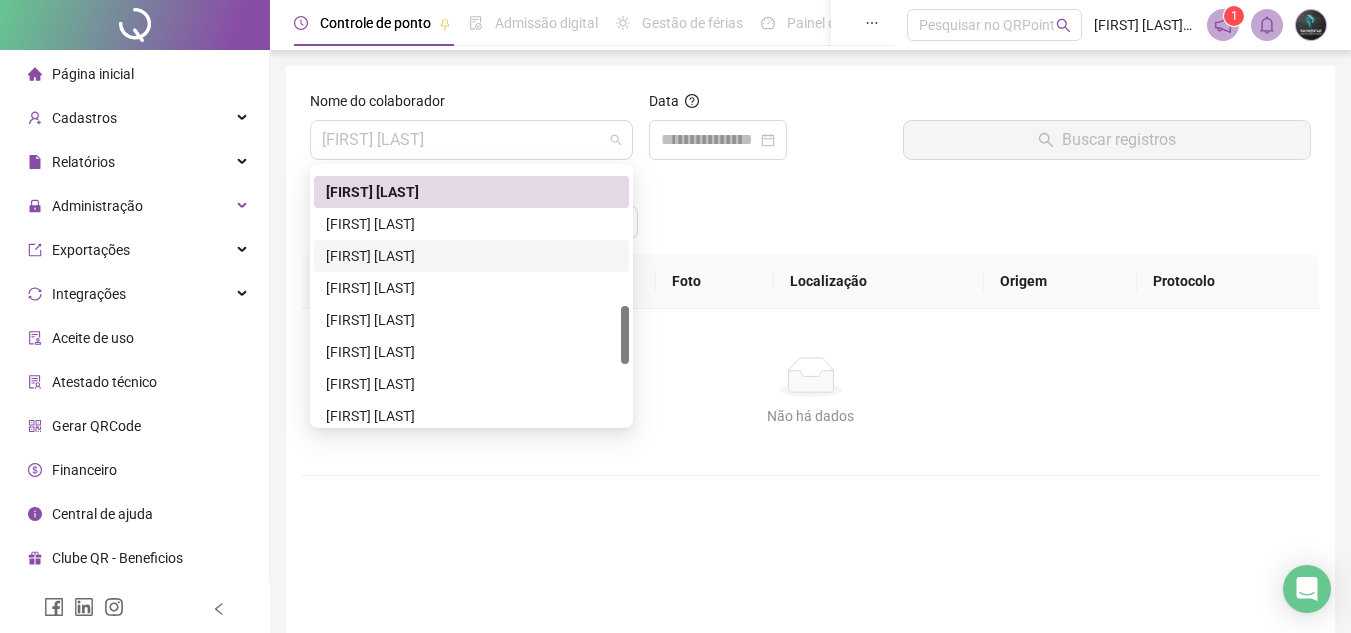 click on "[FIRST] [LAST]" at bounding box center (471, 256) 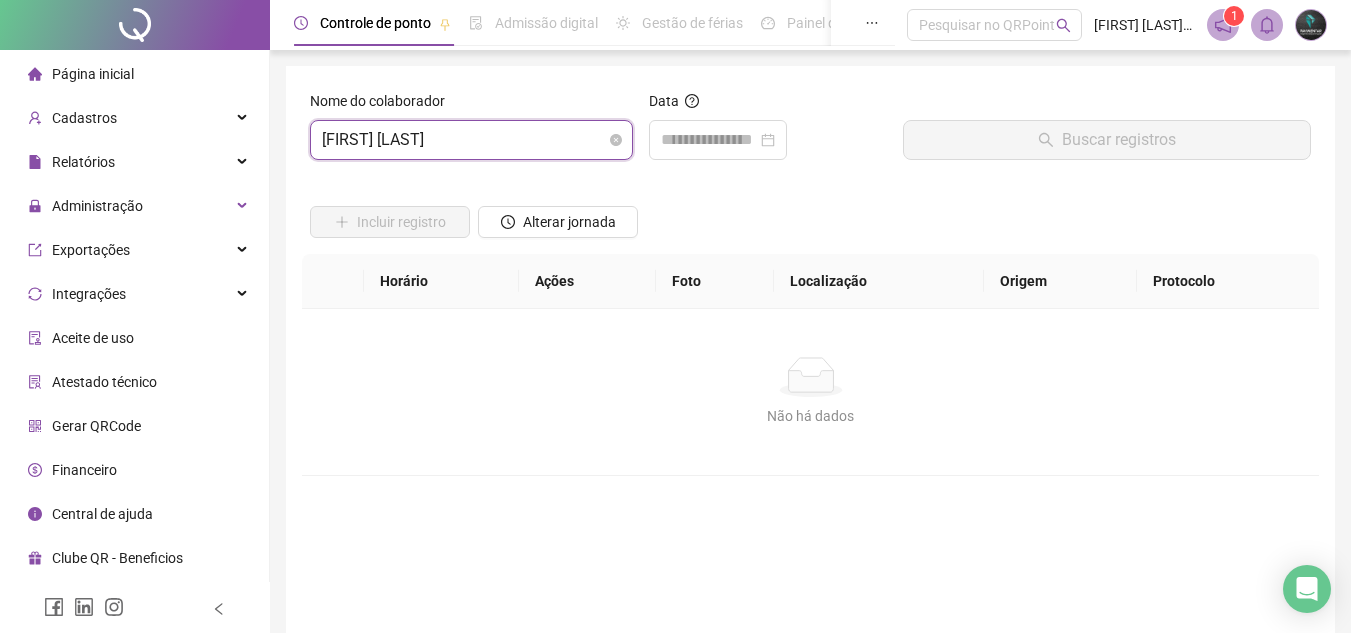 click on "[FIRST] [LAST]" at bounding box center (471, 140) 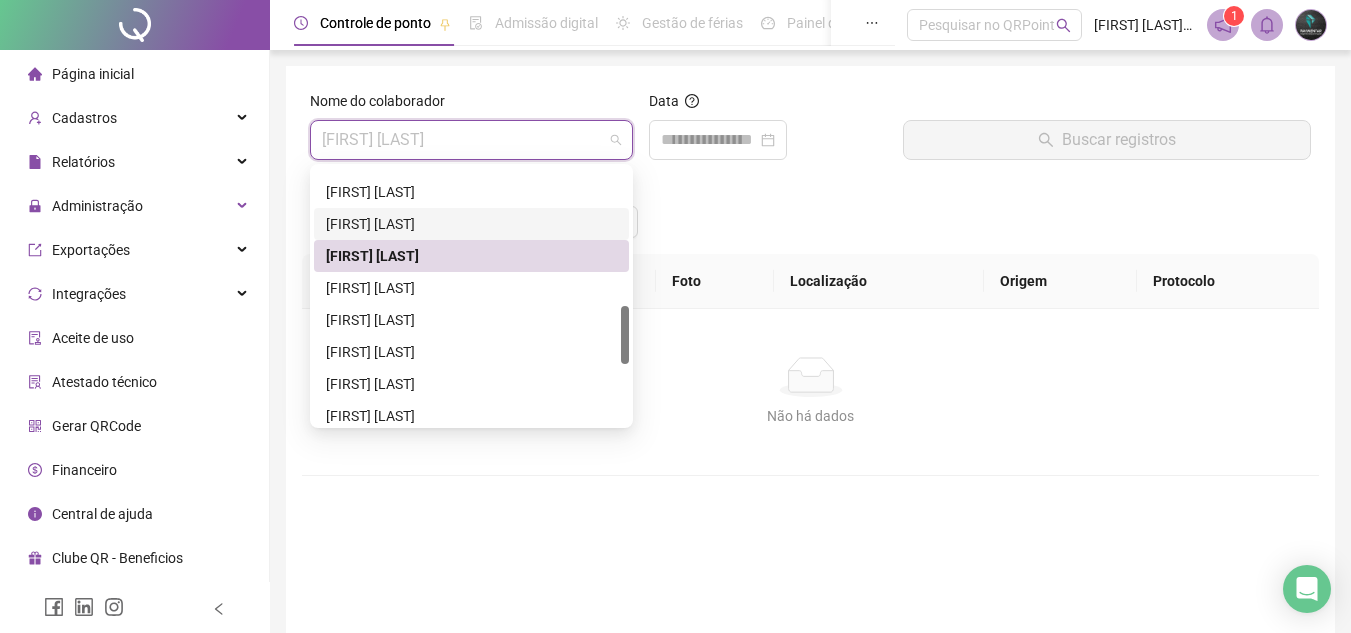 click on "[FIRST] [LAST]" at bounding box center (471, 224) 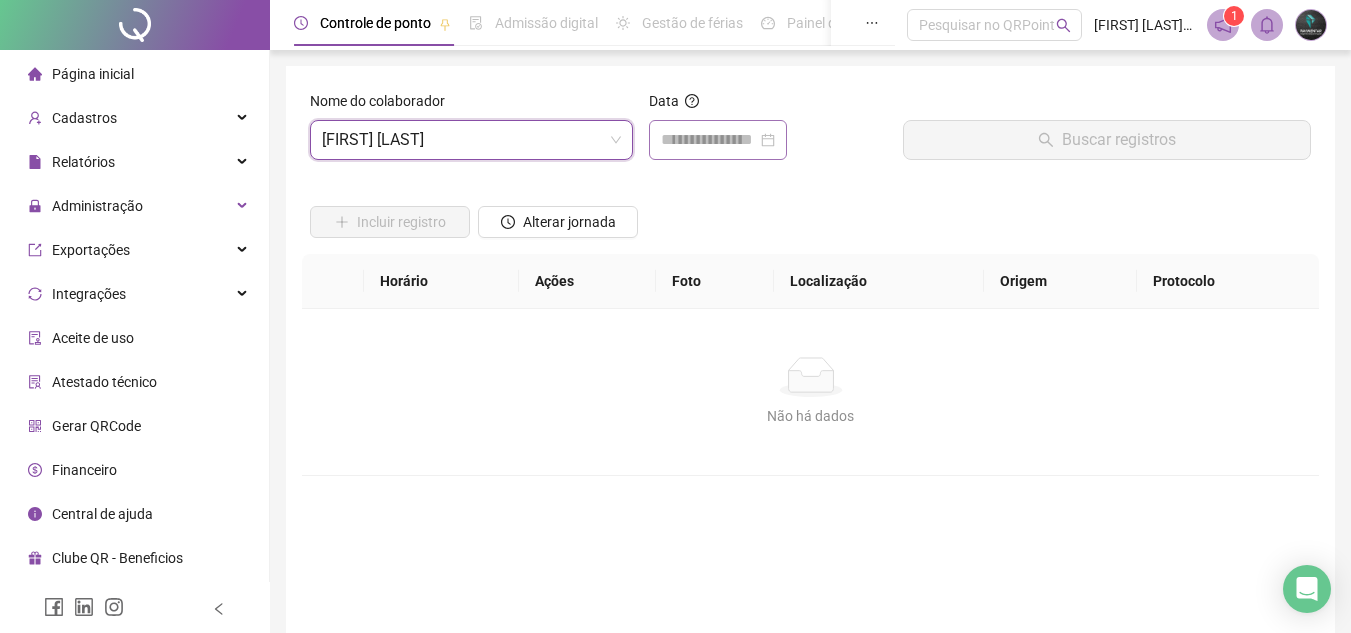 click at bounding box center (718, 140) 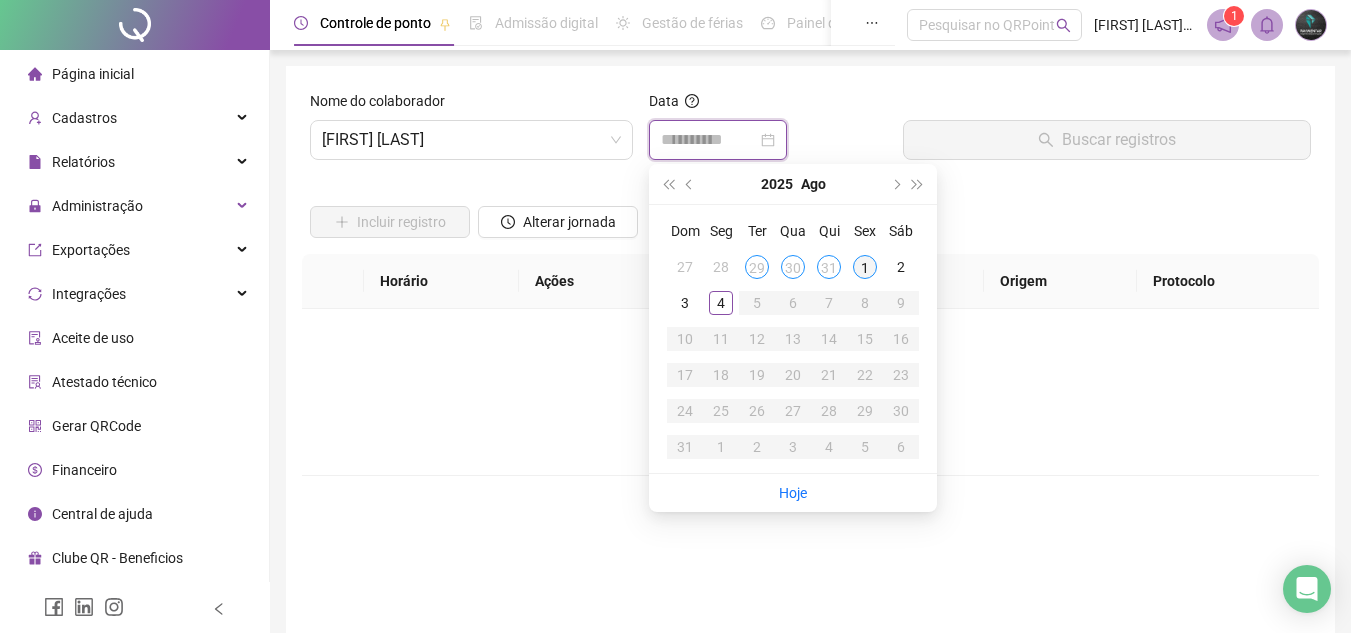 type on "**********" 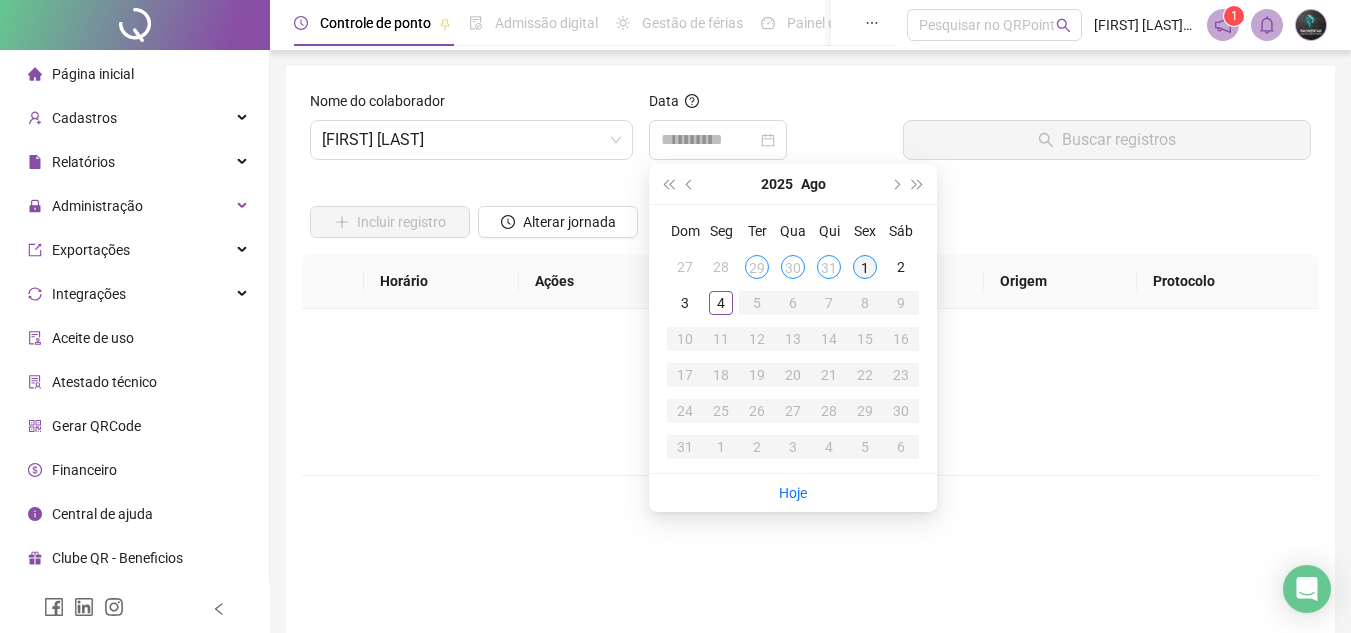 click on "1" at bounding box center (865, 267) 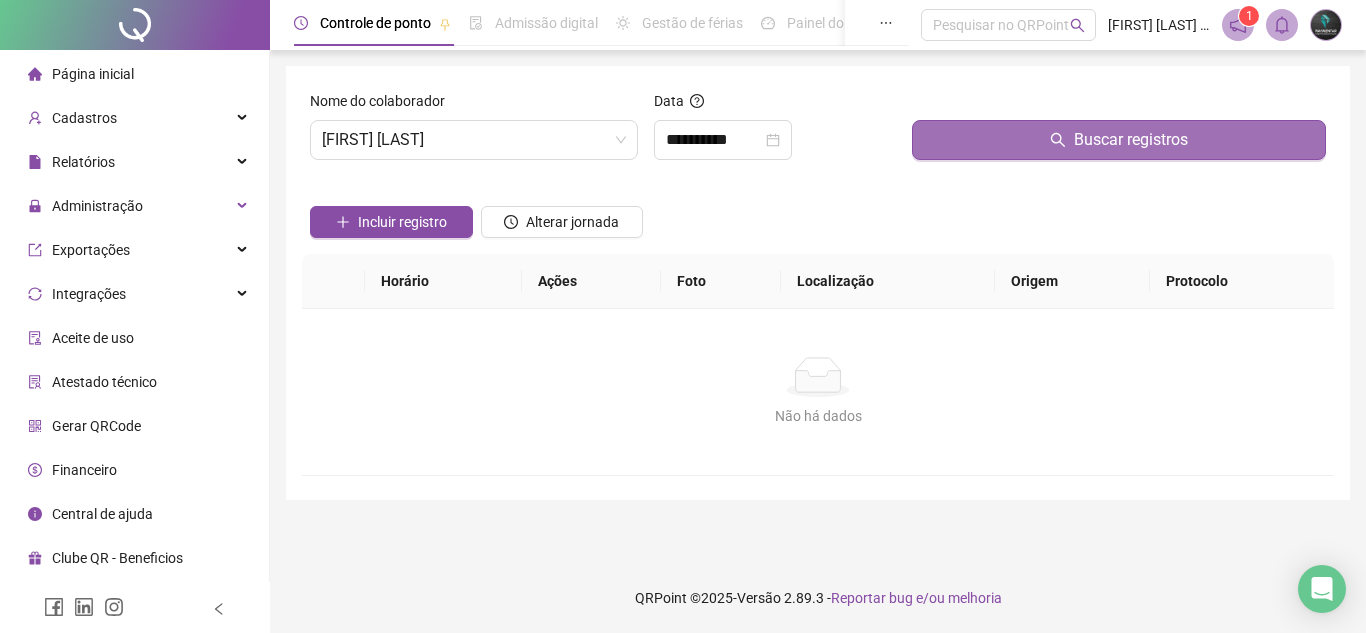click on "Buscar registros" at bounding box center (1119, 140) 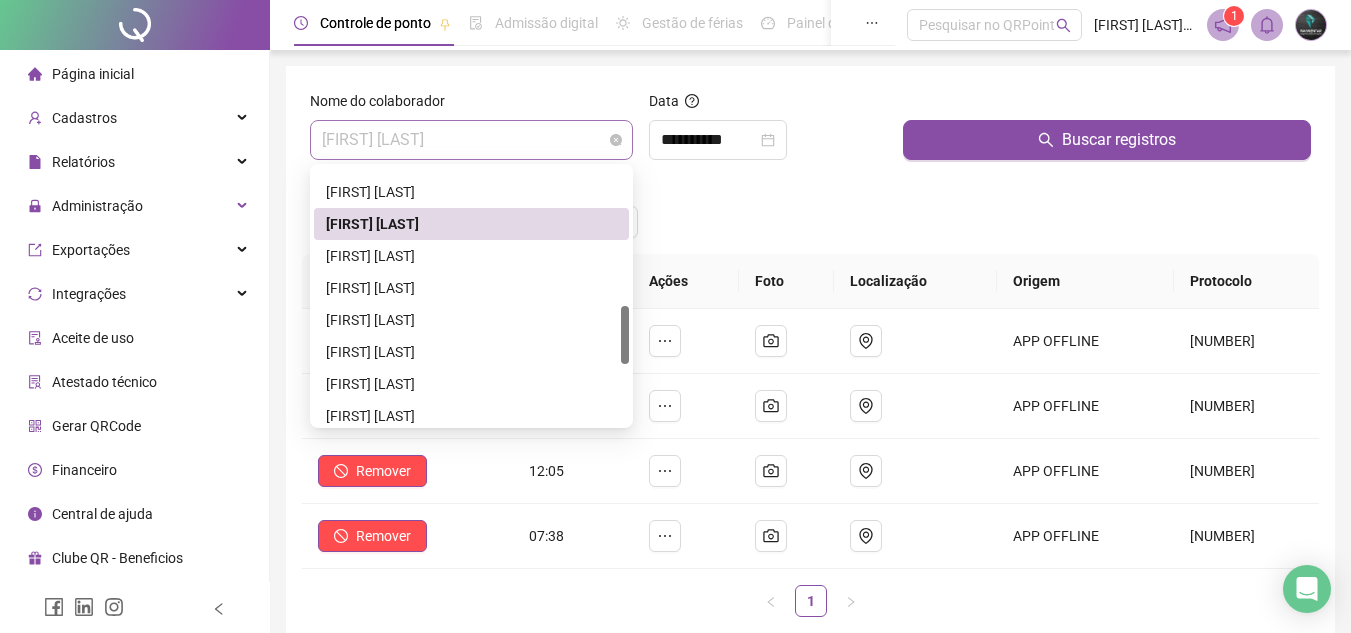 click on "[FIRST] [LAST]" at bounding box center (471, 140) 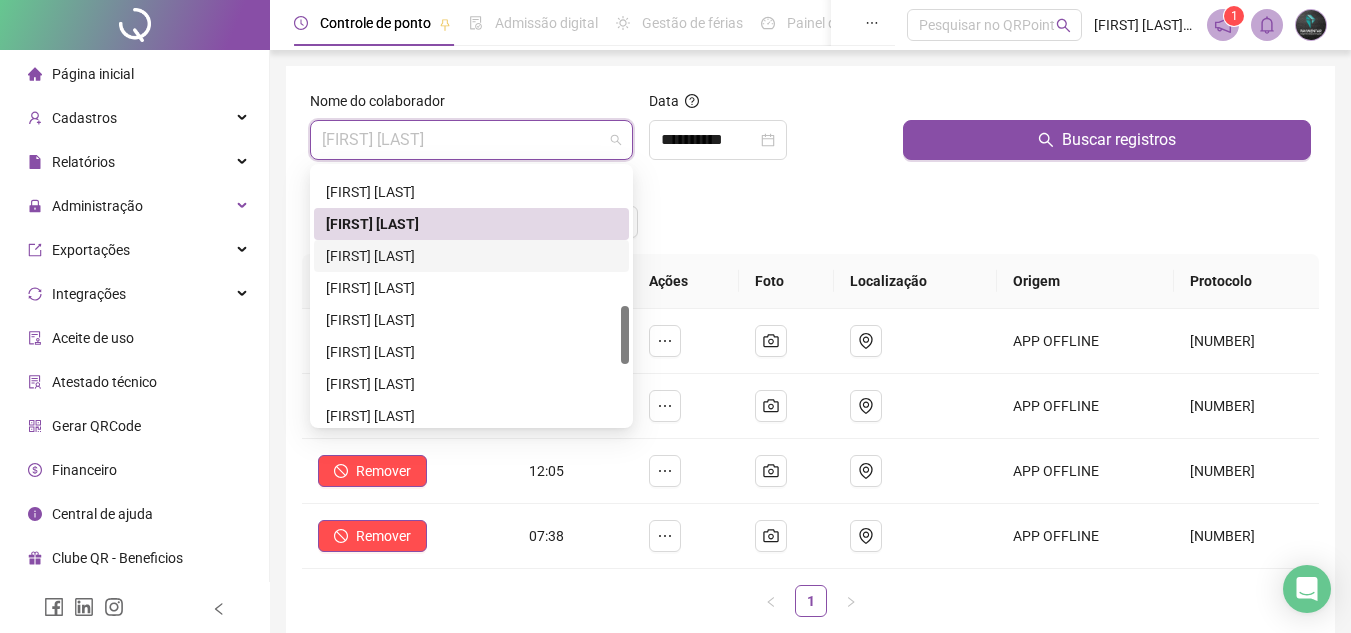 click on "[FIRST] [LAST]" at bounding box center [471, 256] 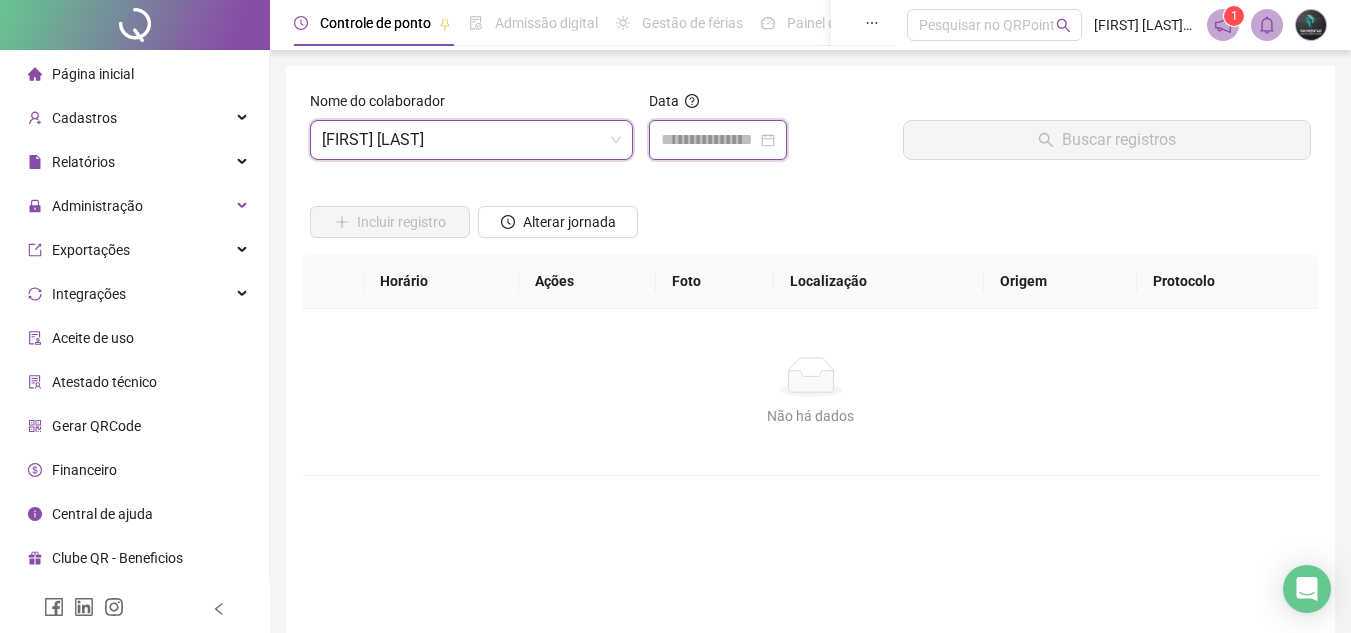 click at bounding box center [709, 140] 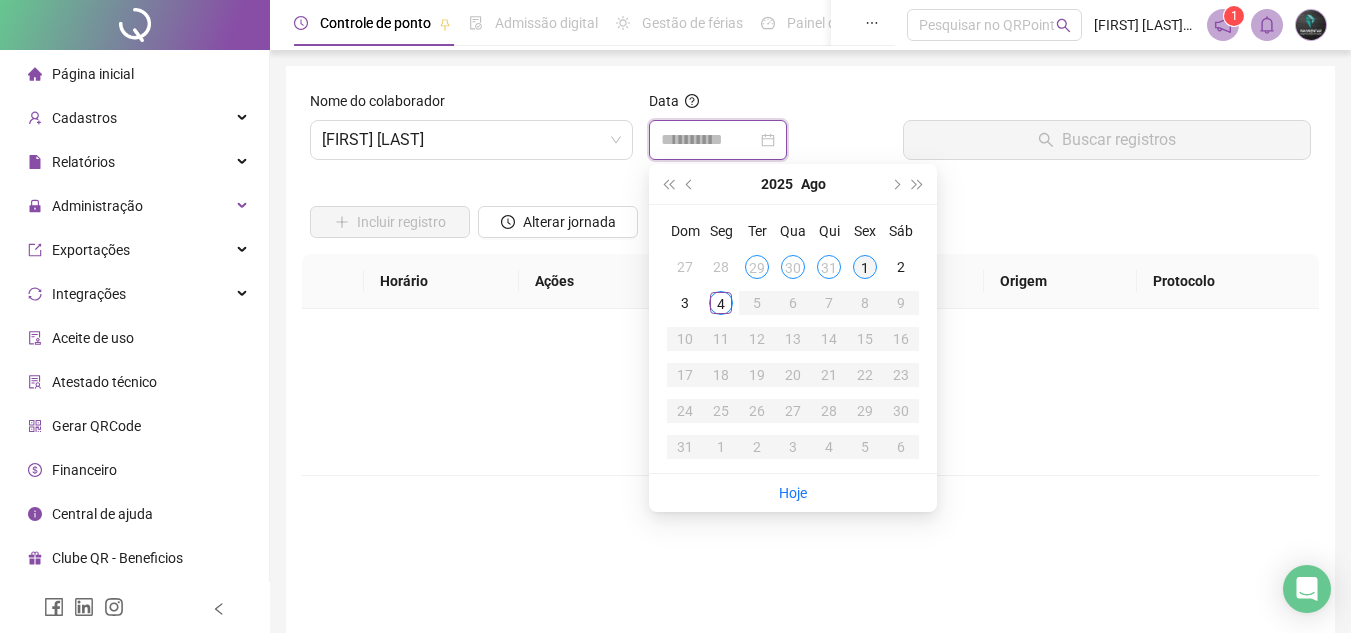 type on "**********" 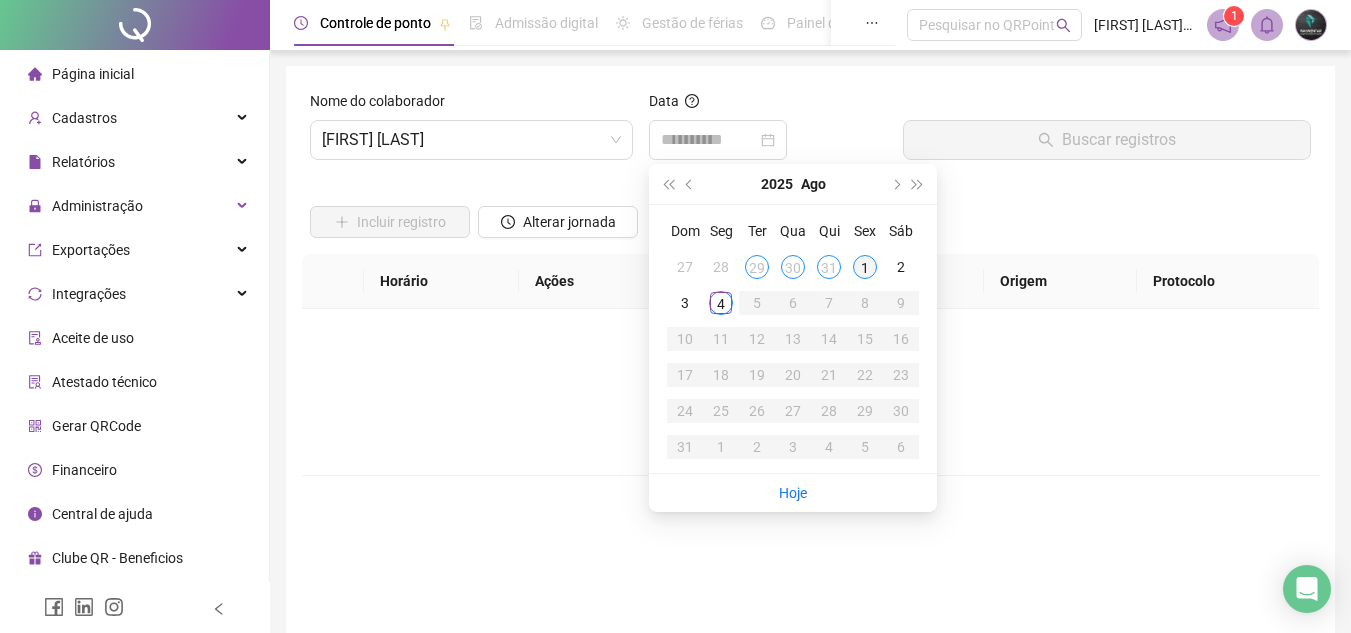click on "1" at bounding box center (865, 267) 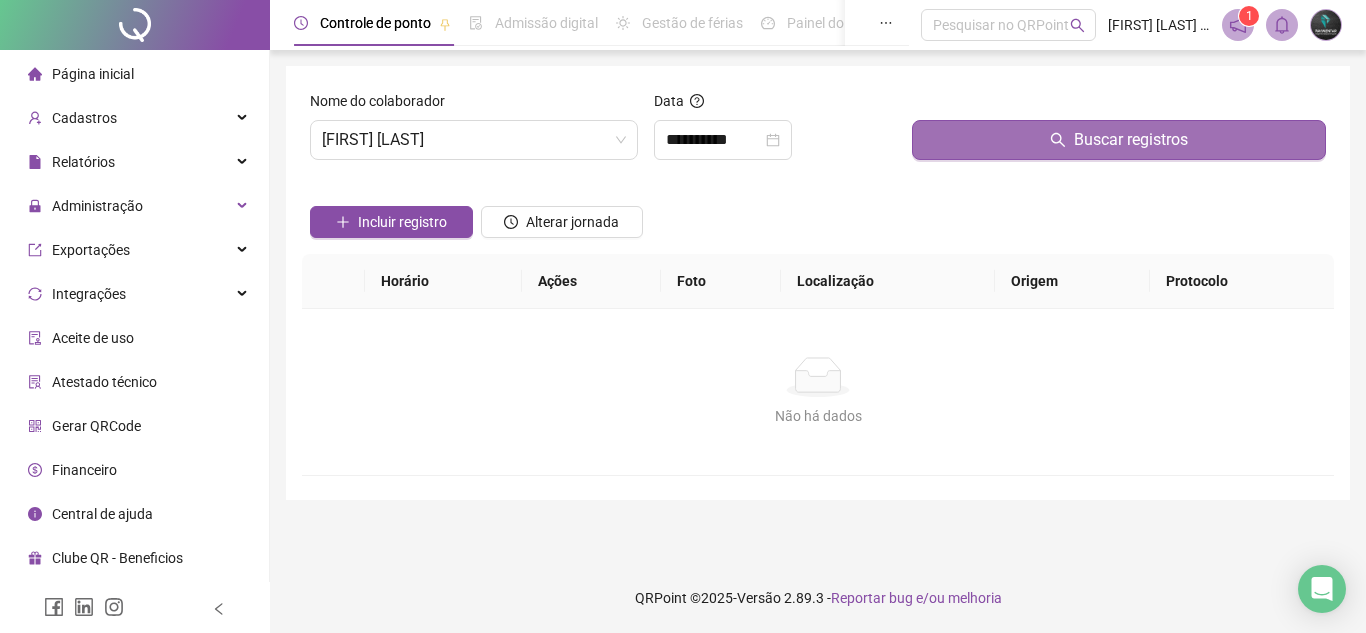 click on "Buscar registros" at bounding box center [1119, 140] 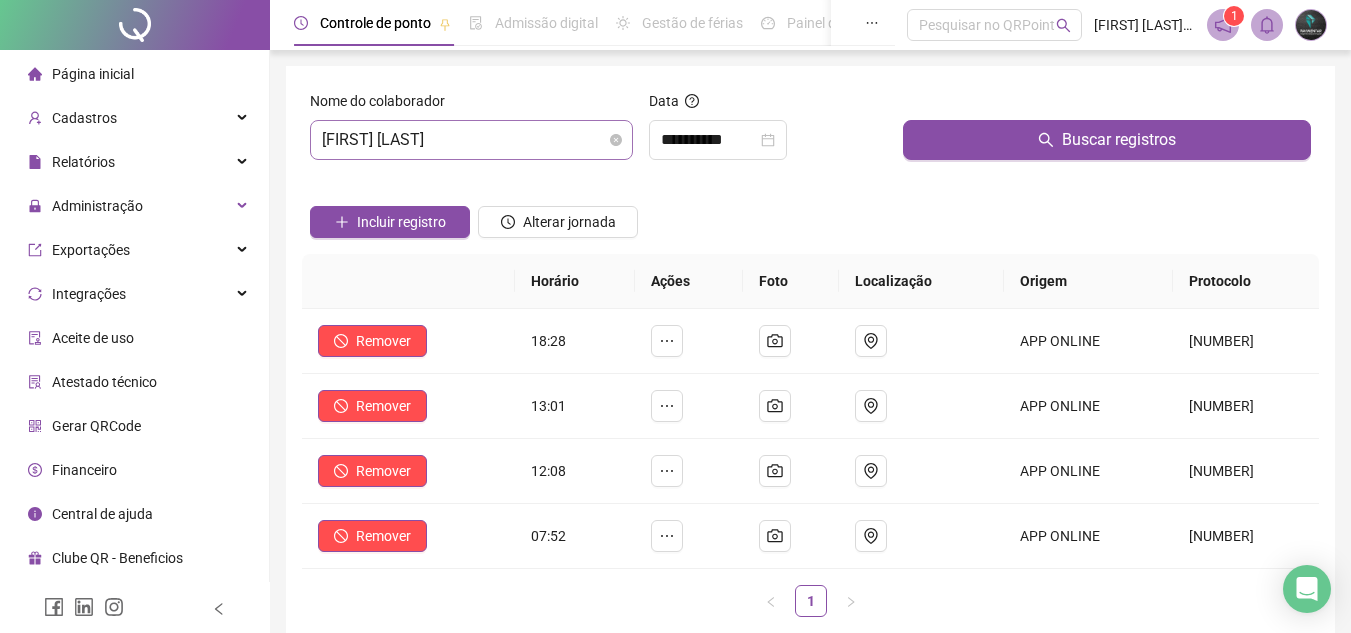 click on "[FIRST] [LAST]" at bounding box center [471, 140] 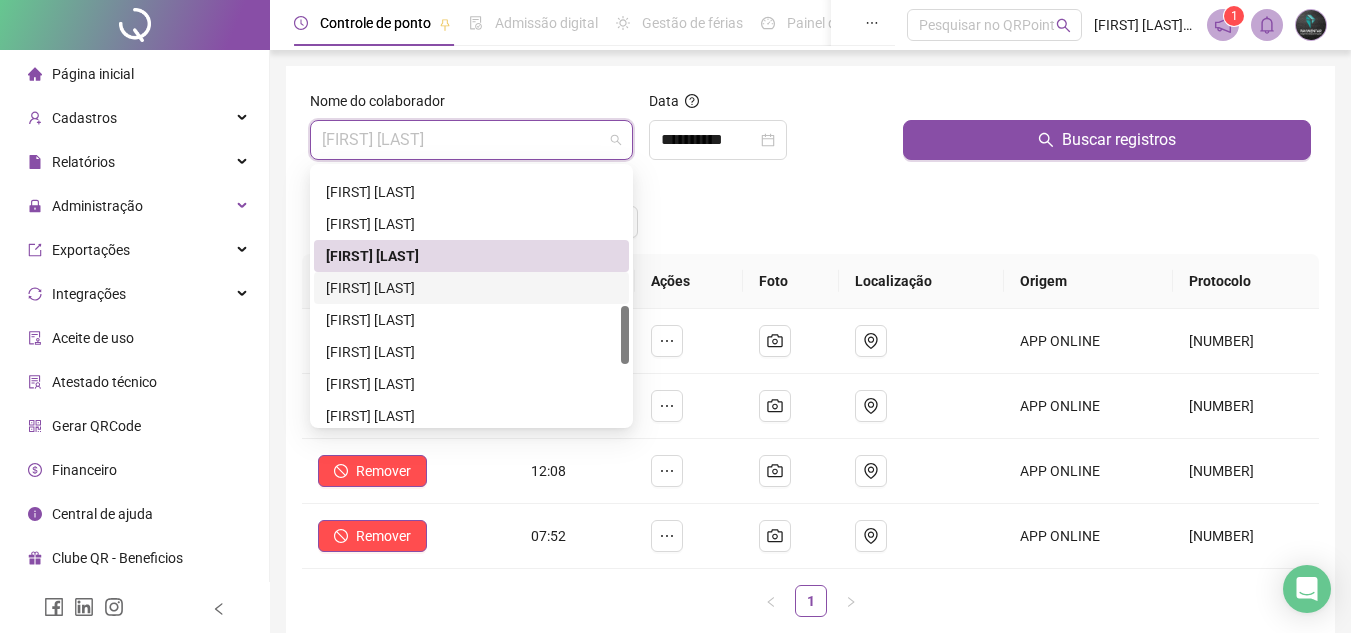 click on "[FIRST] [LAST]" at bounding box center [471, 288] 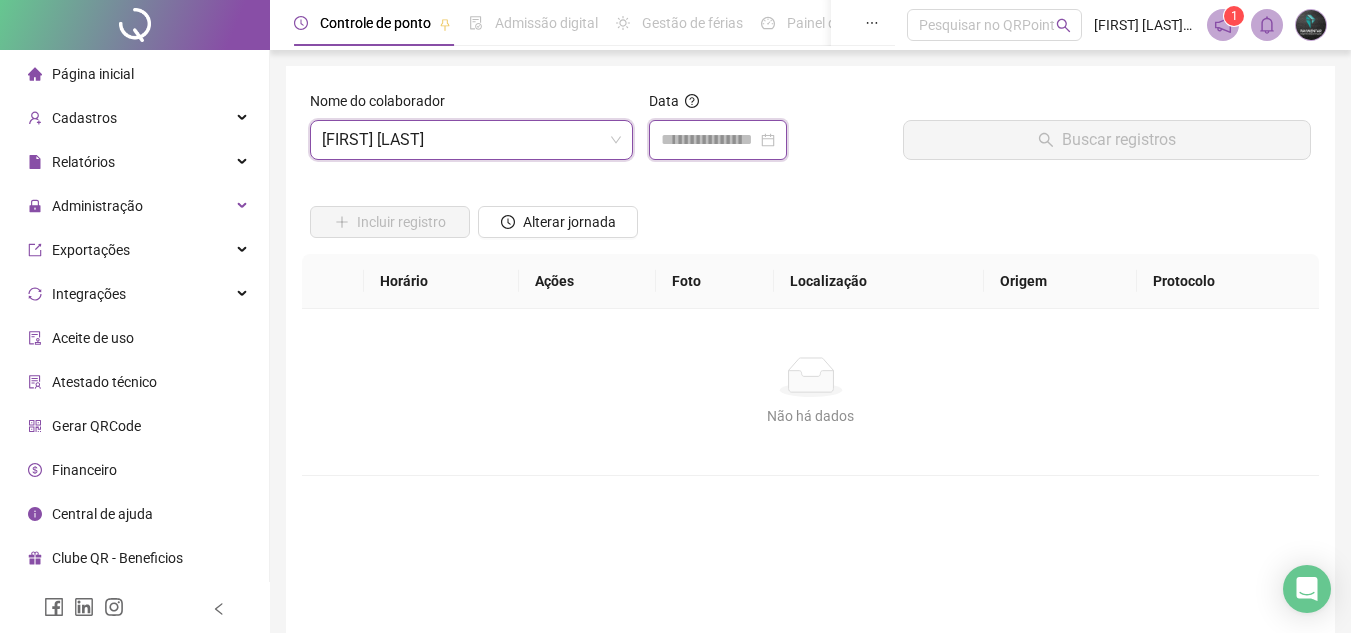 click at bounding box center [709, 140] 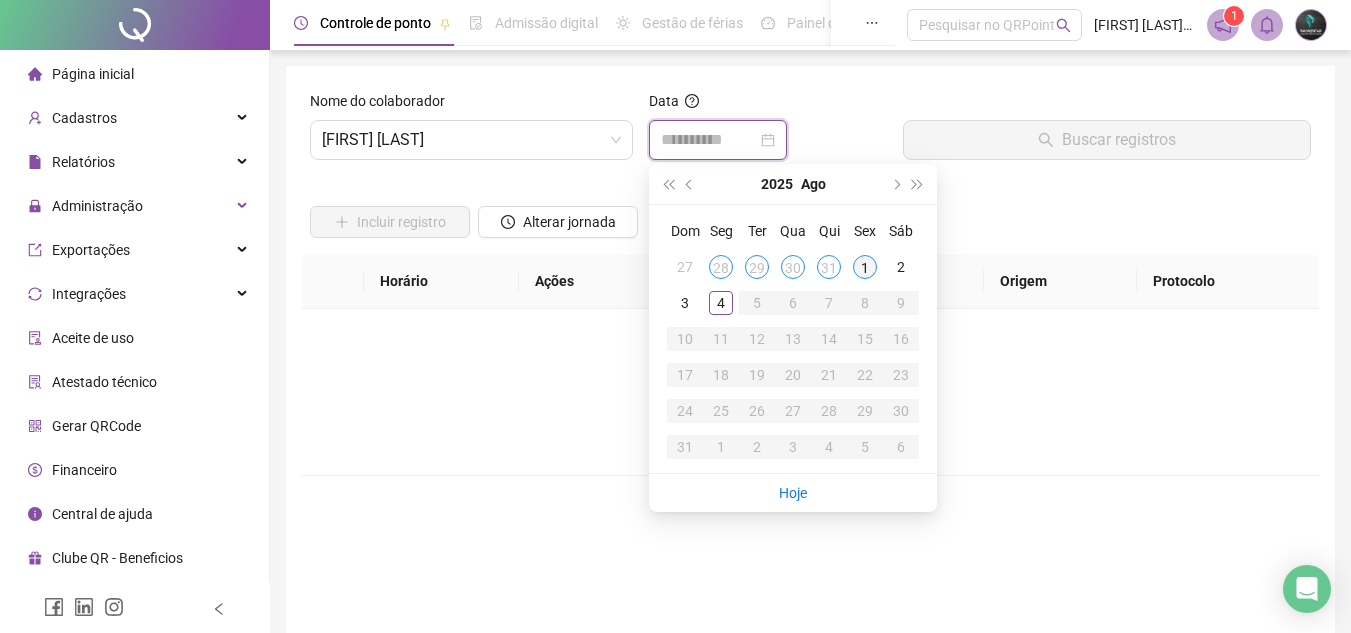 type on "**********" 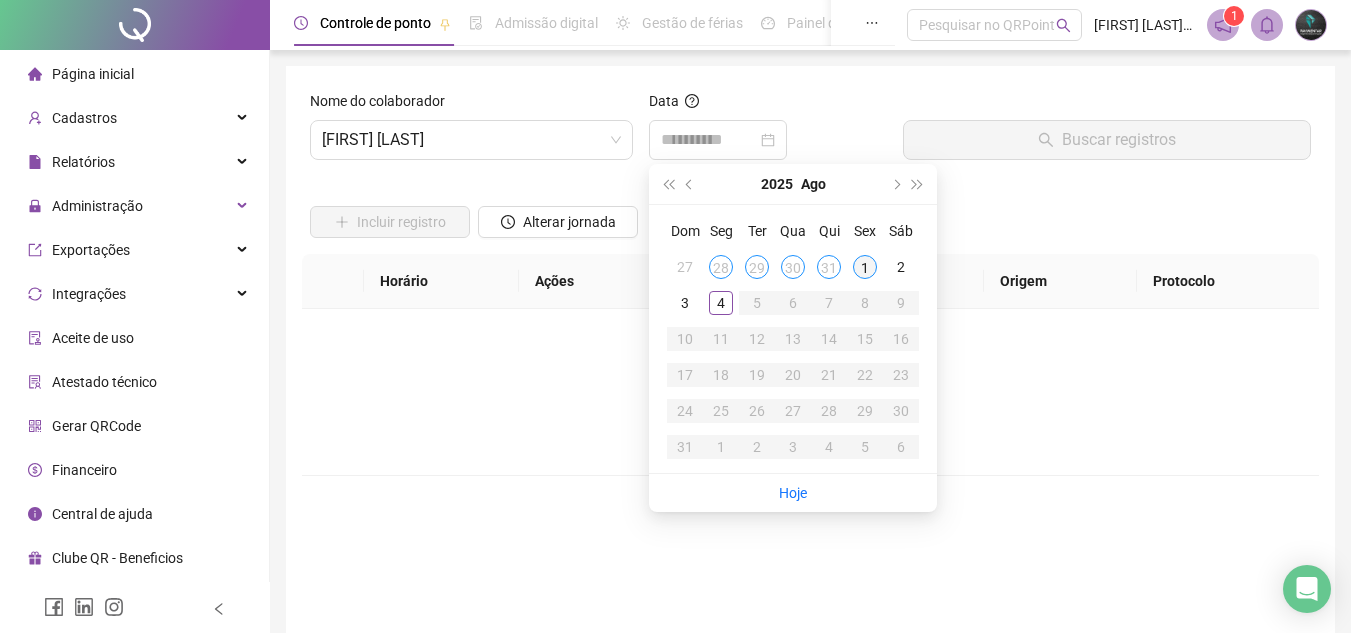 click on "1" at bounding box center (865, 267) 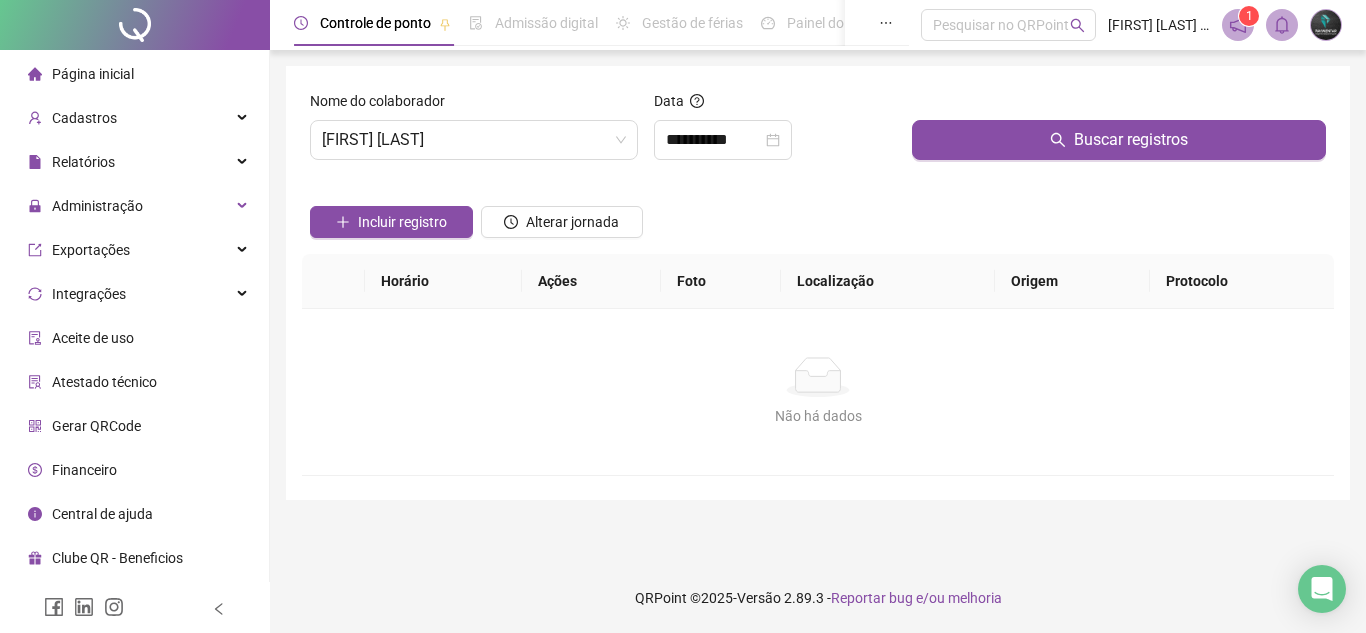 click on "Buscar registros" at bounding box center [1119, 133] 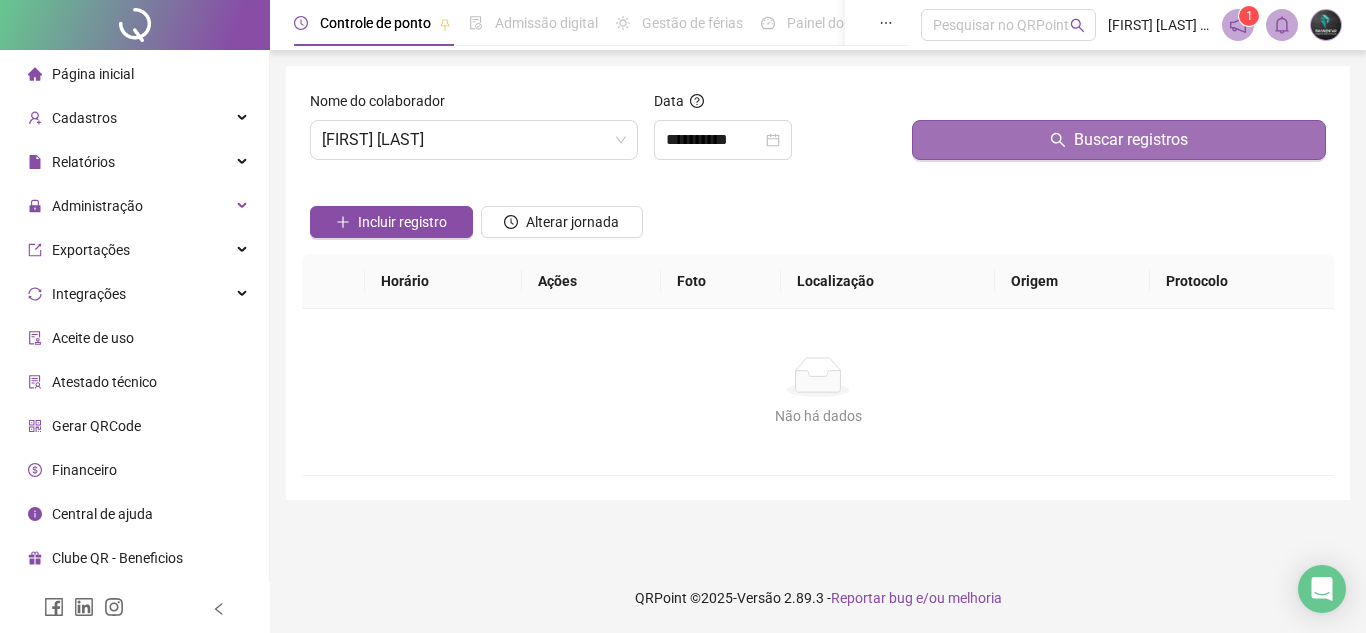 click on "Buscar registros" at bounding box center [1119, 140] 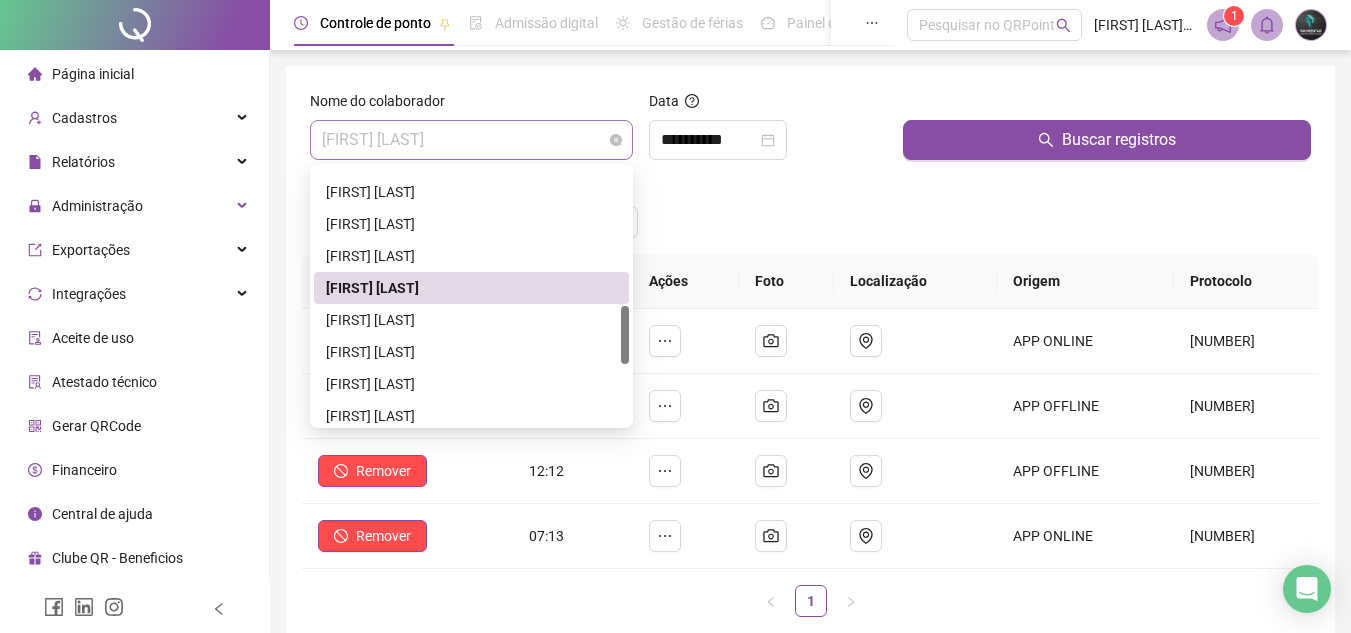 click on "[FIRST] [LAST]" at bounding box center (471, 140) 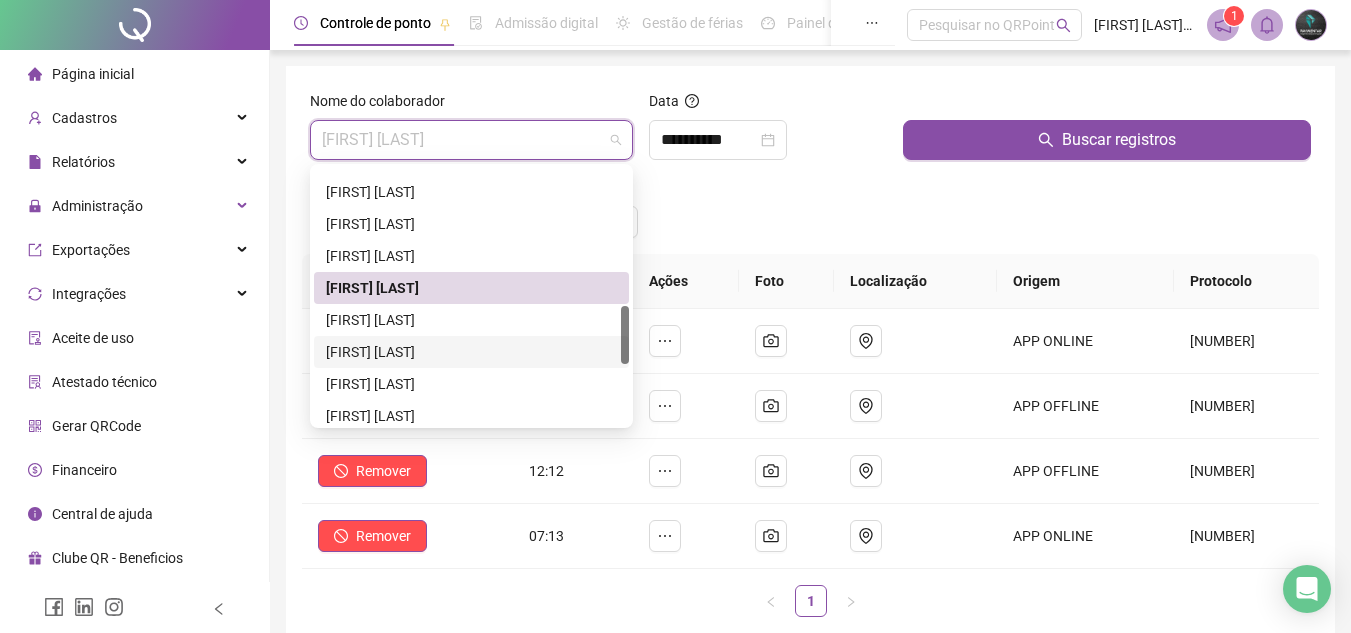 drag, startPoint x: 456, startPoint y: 322, endPoint x: 464, endPoint y: 359, distance: 37.85499 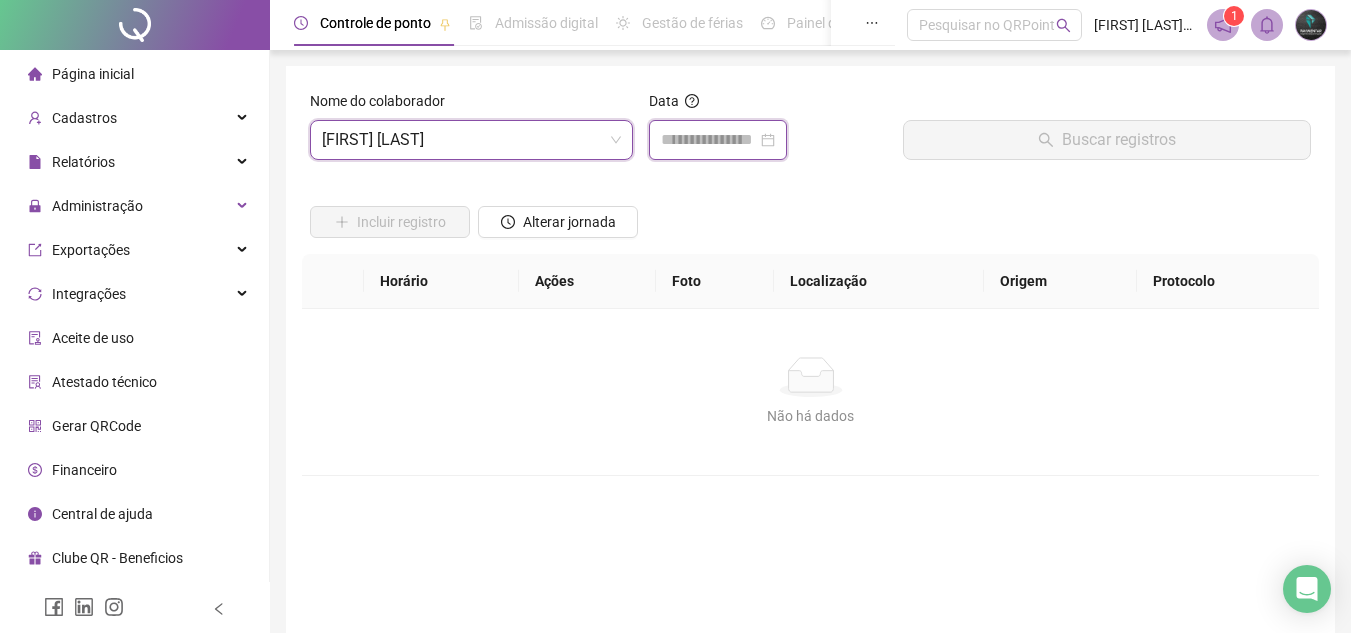 click at bounding box center [709, 140] 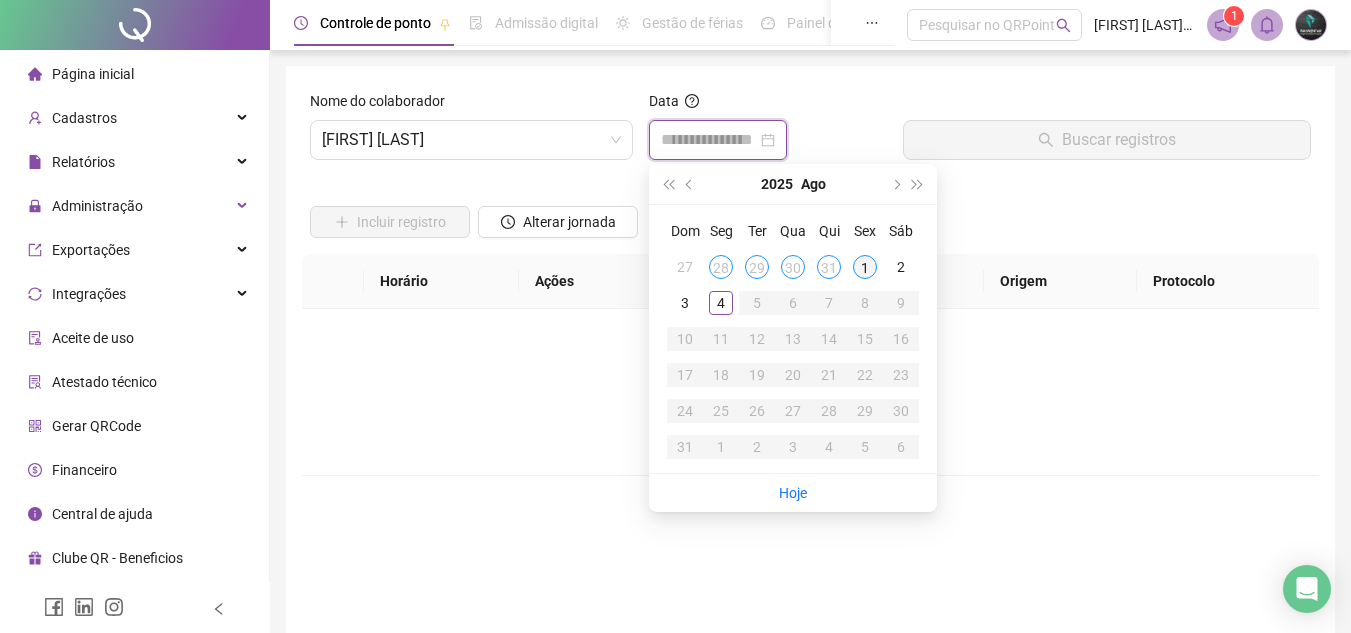 type on "**********" 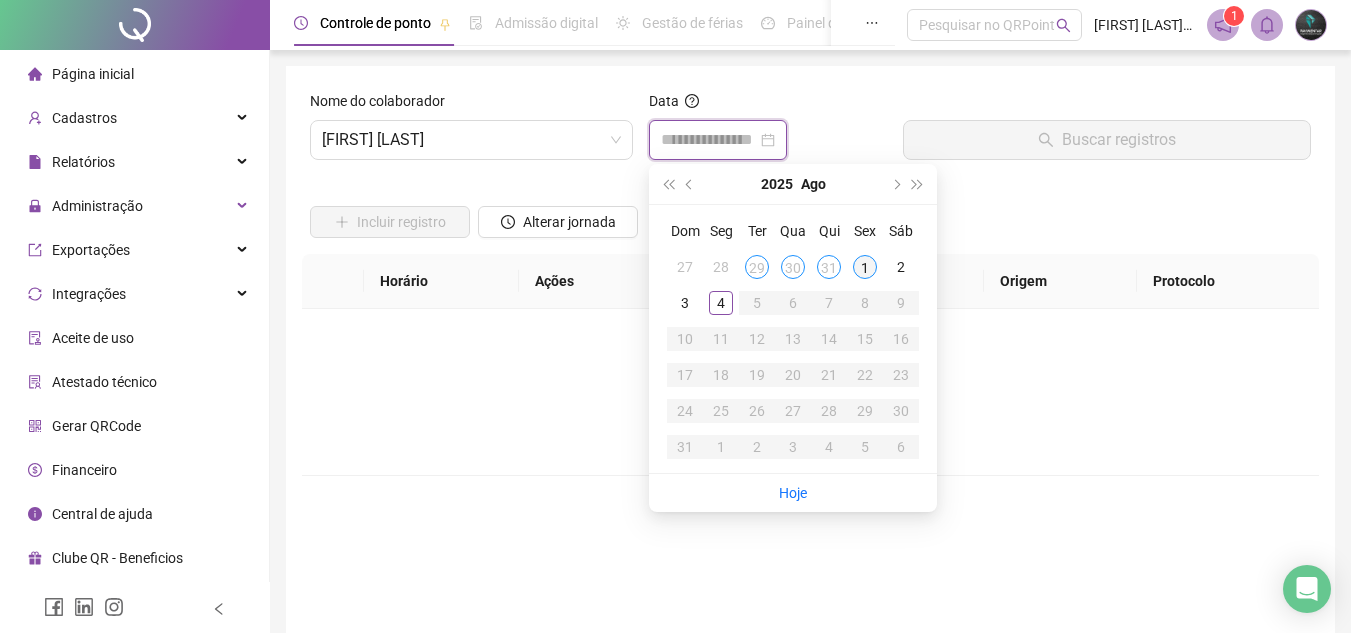 type on "**********" 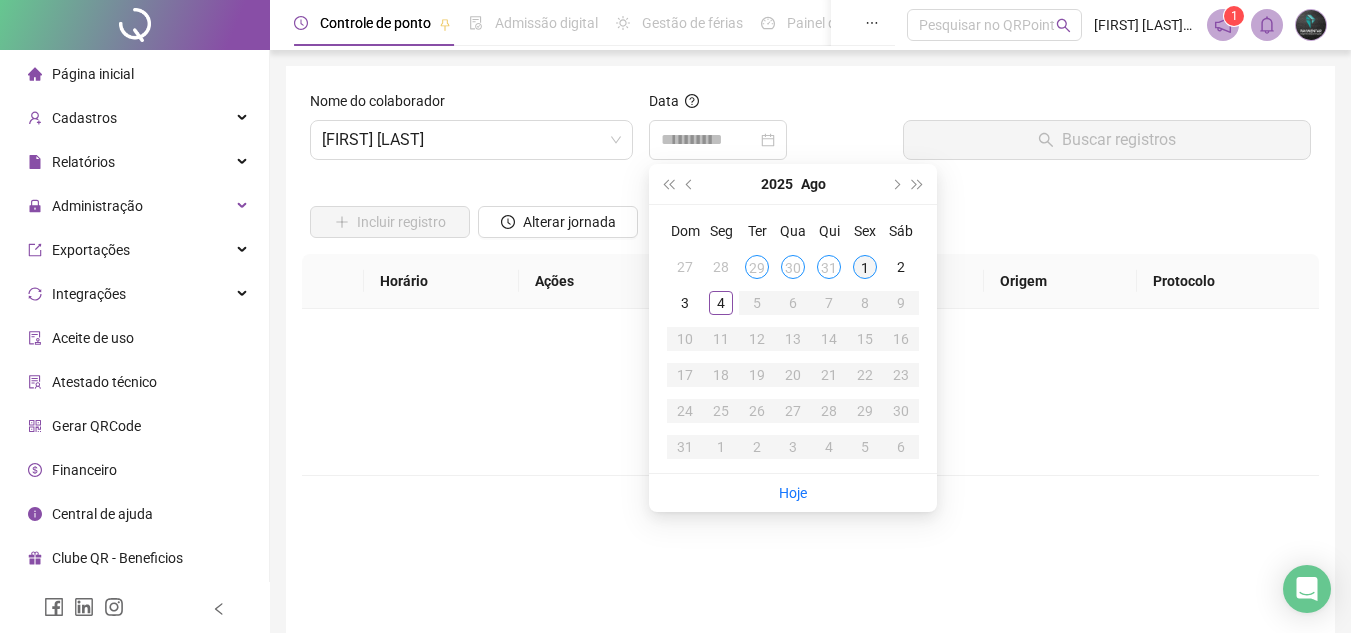 click on "1" at bounding box center (865, 267) 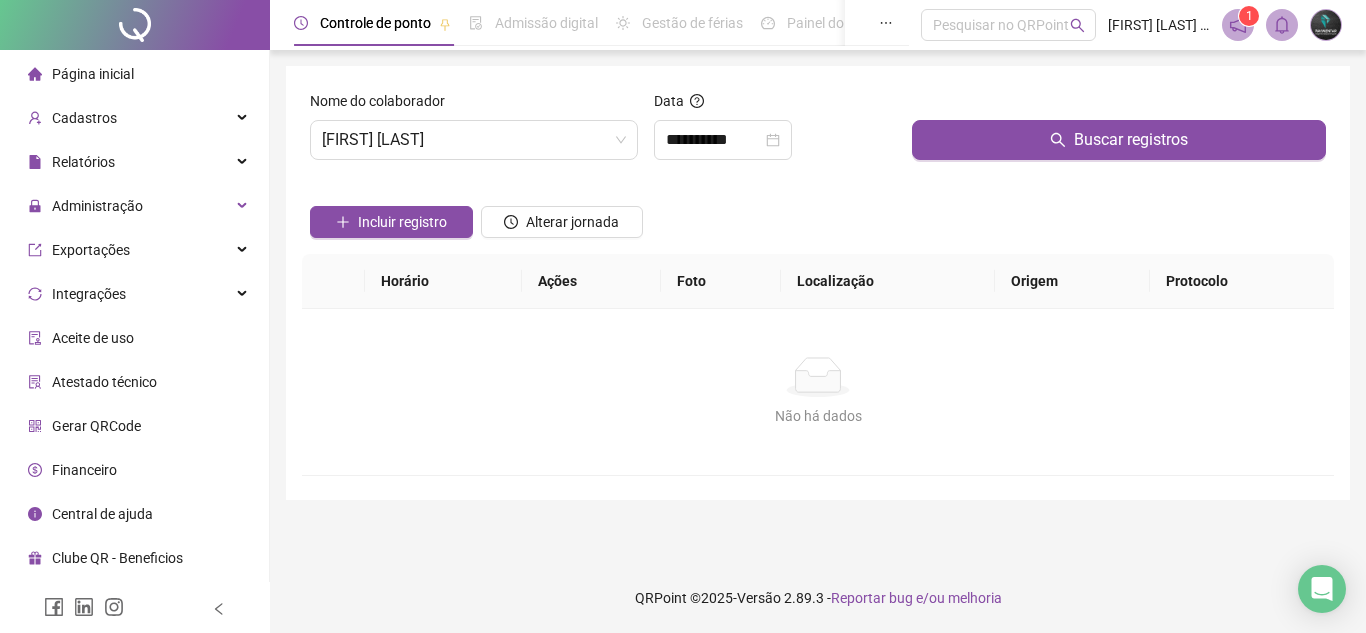 click on "Incluir registro   Alterar jornada" at bounding box center [818, 215] 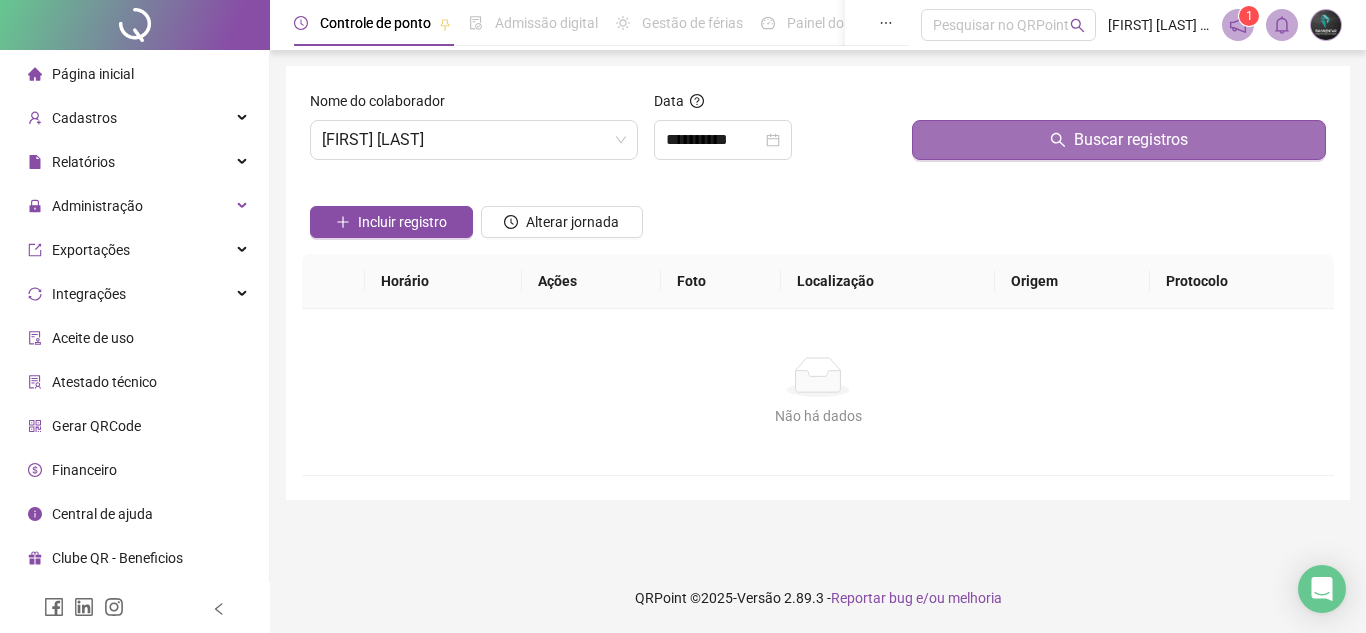 click on "Buscar registros" at bounding box center [1119, 140] 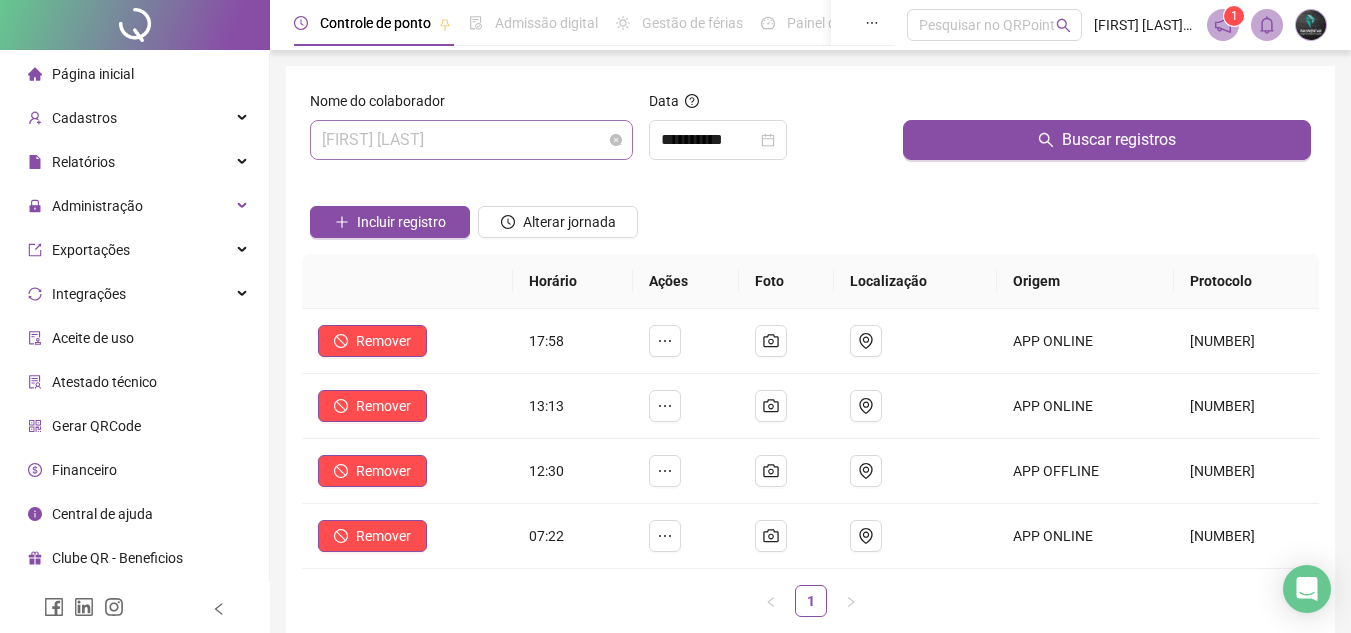 click on "[FIRST] [LAST]" at bounding box center (471, 140) 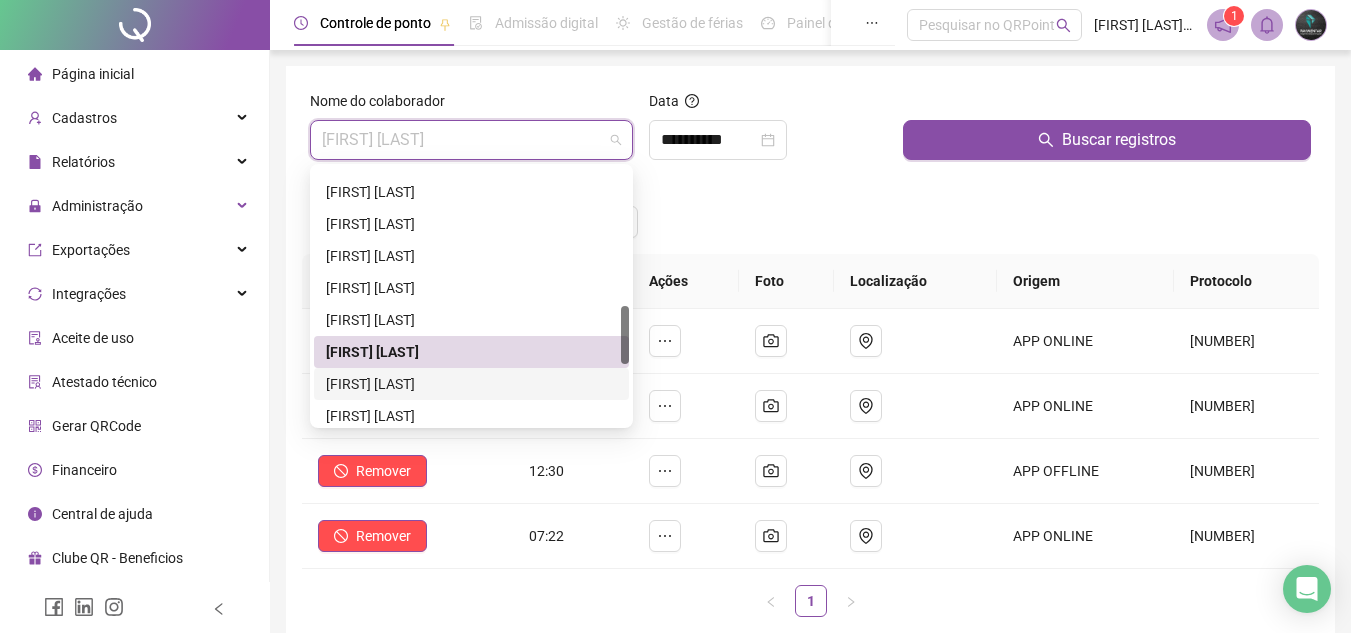 click on "[FIRST] [LAST] [LAST]" at bounding box center [471, 384] 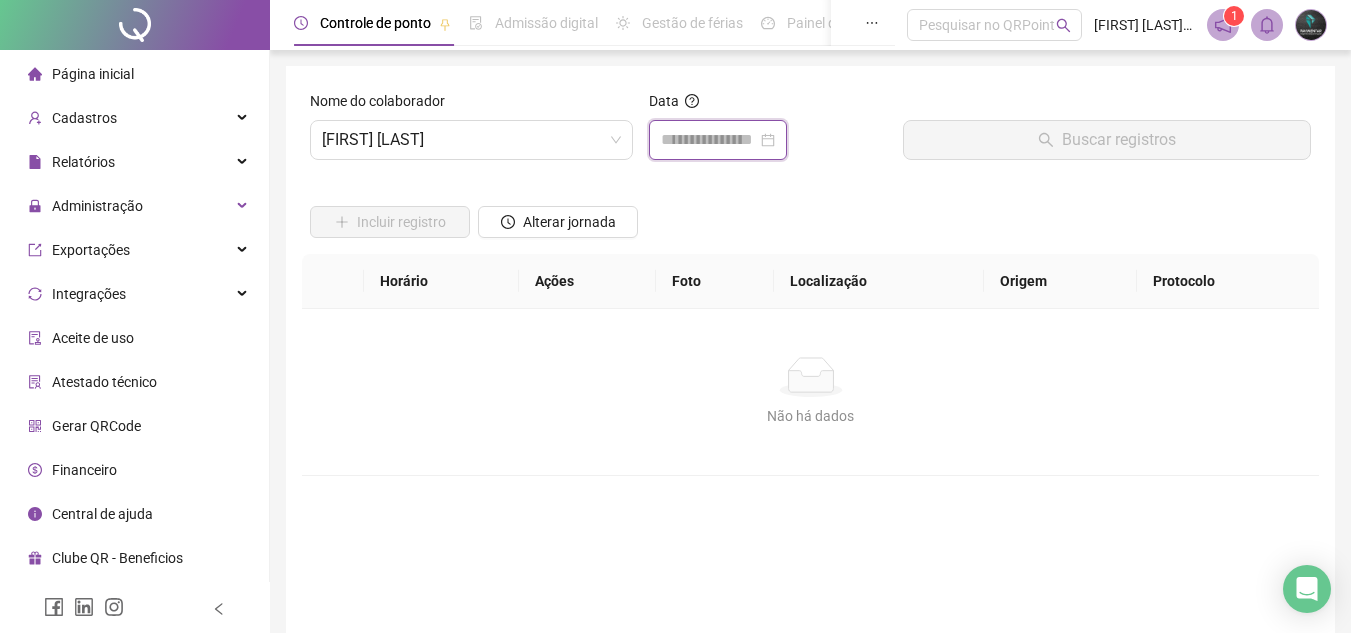 click at bounding box center (709, 140) 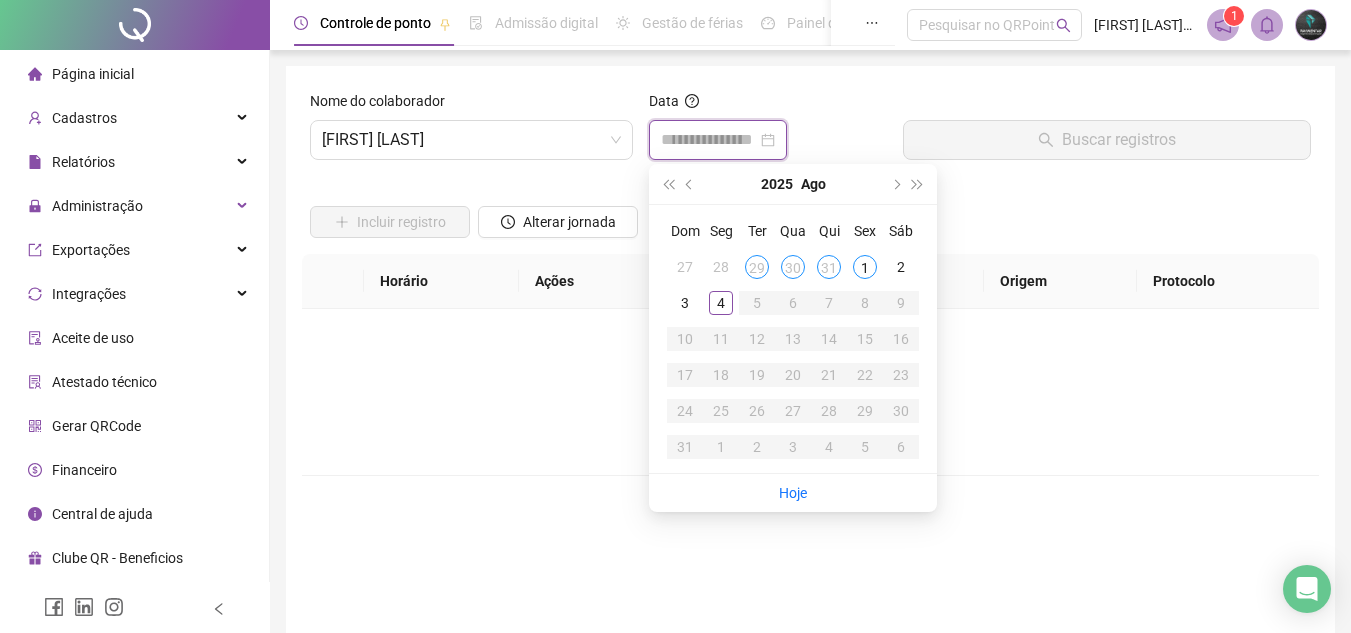 type on "**********" 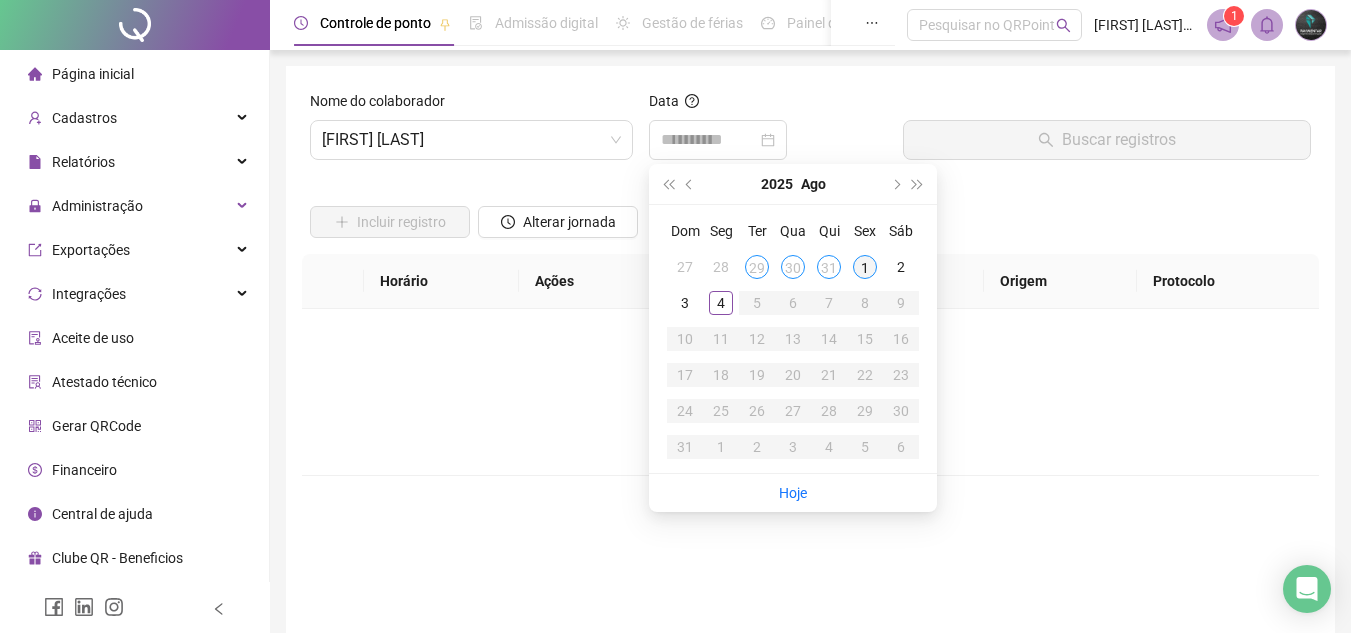 click on "1" at bounding box center (865, 267) 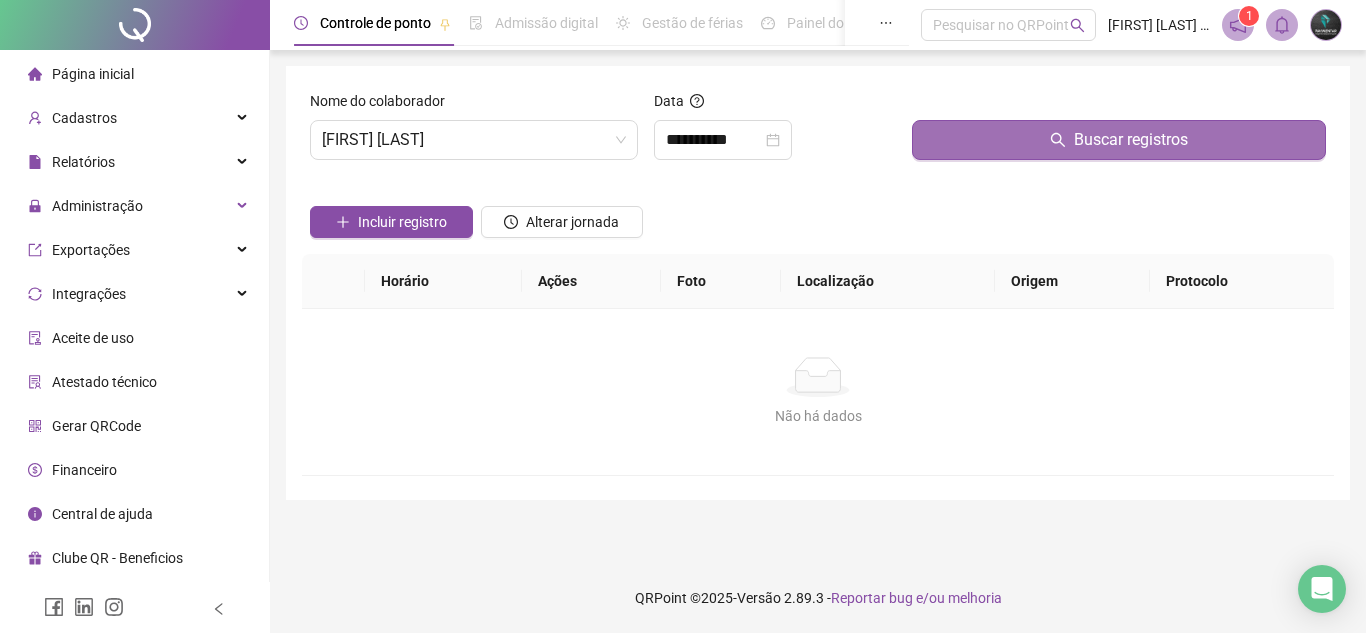 click on "Buscar registros" at bounding box center [1119, 140] 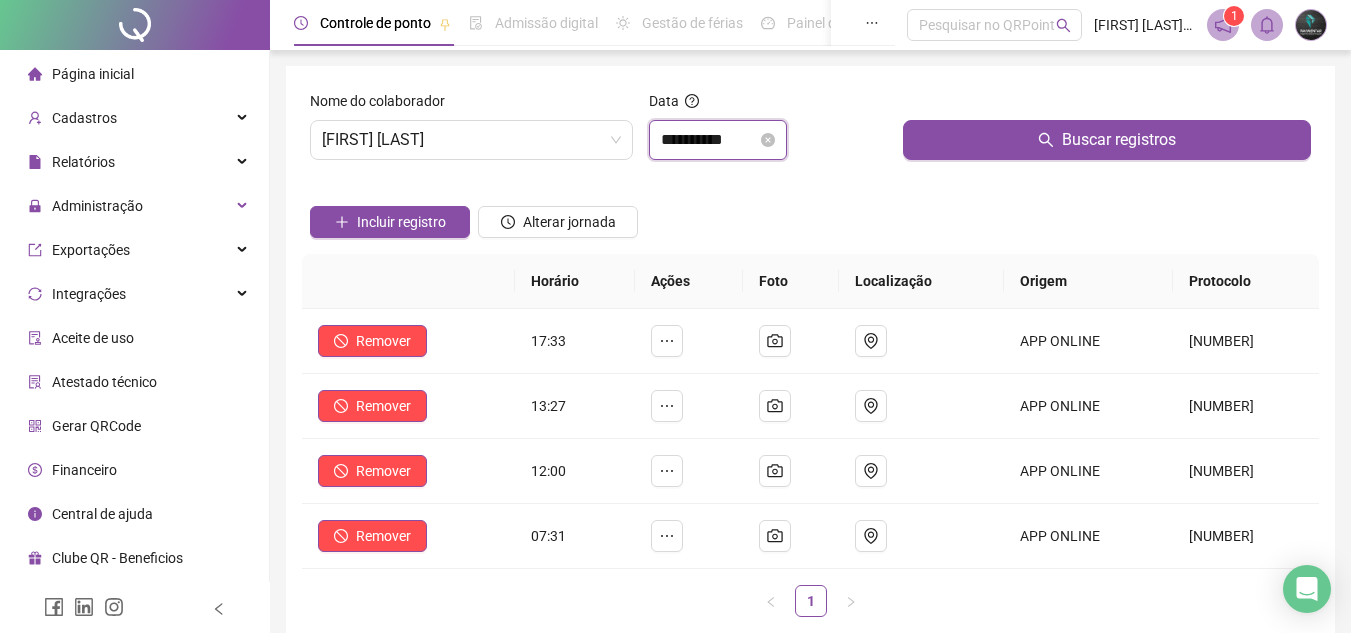 click on "**********" at bounding box center (709, 140) 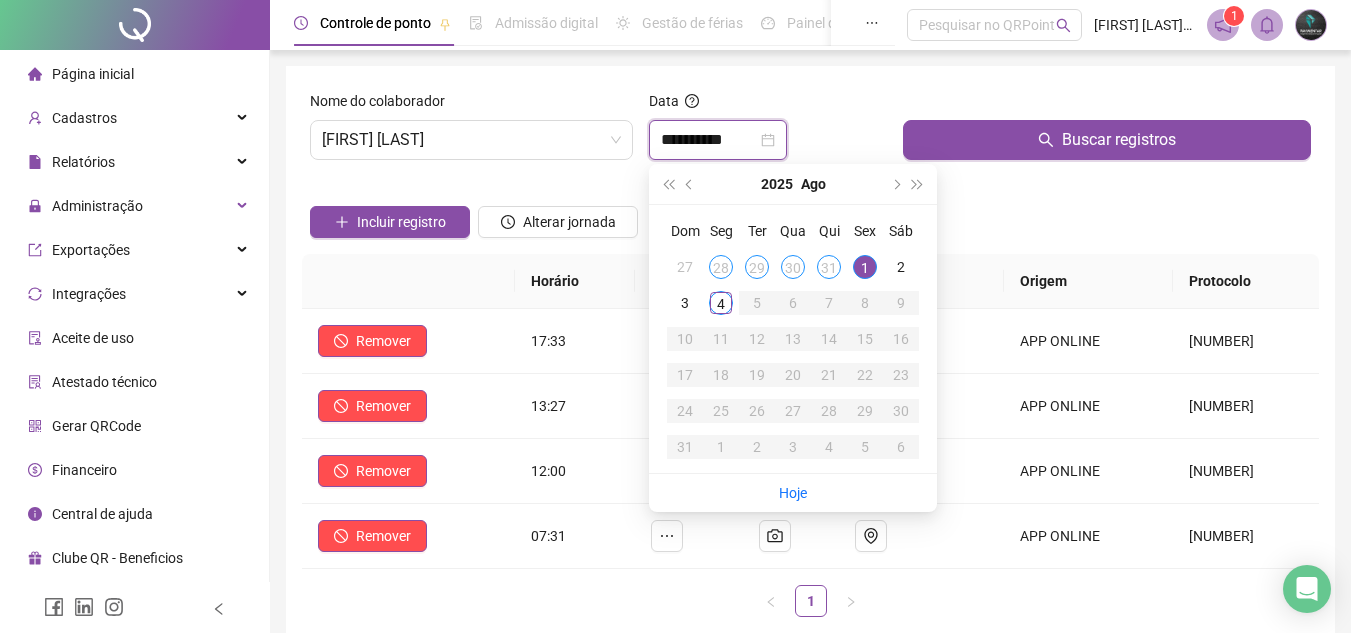 type on "**********" 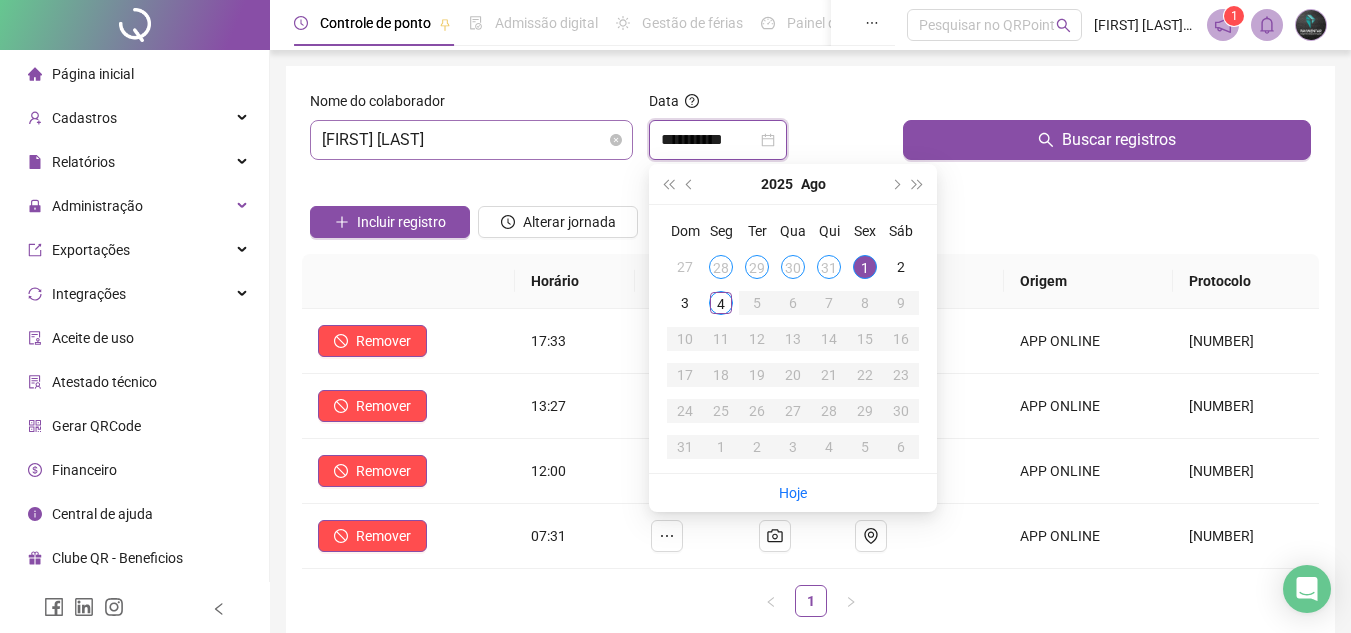 click on "[FIRST] [LAST] [LAST]" at bounding box center (471, 140) 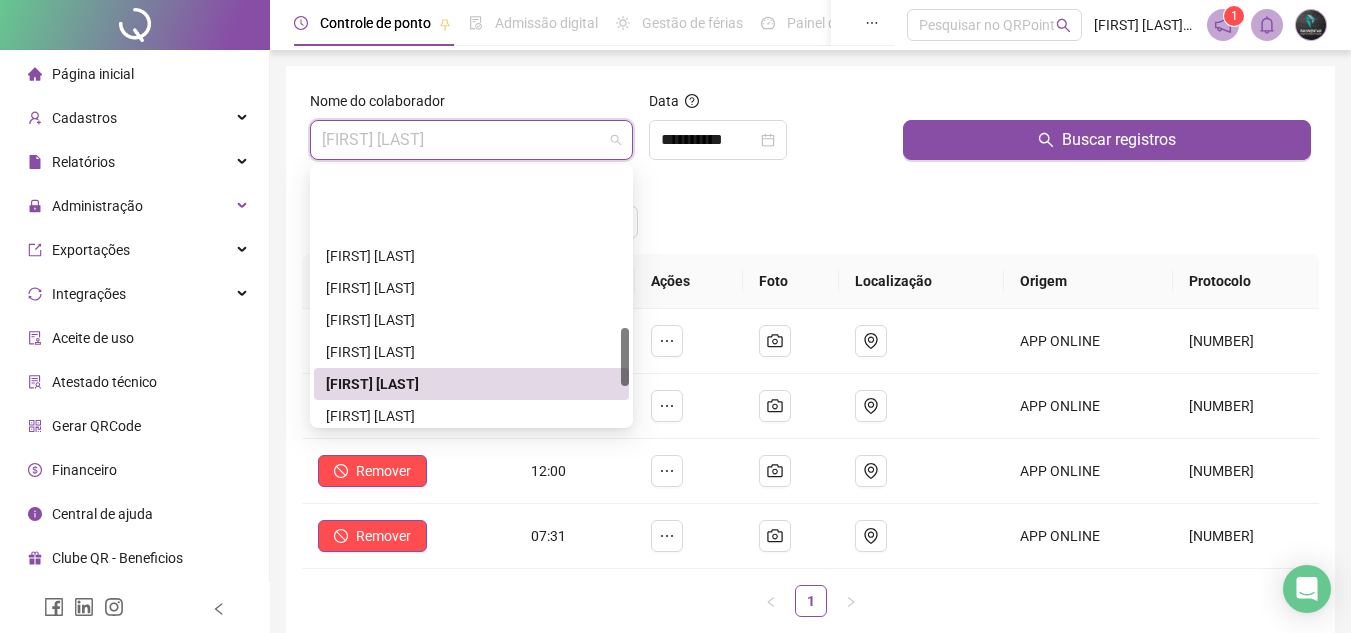 scroll, scrollTop: 700, scrollLeft: 0, axis: vertical 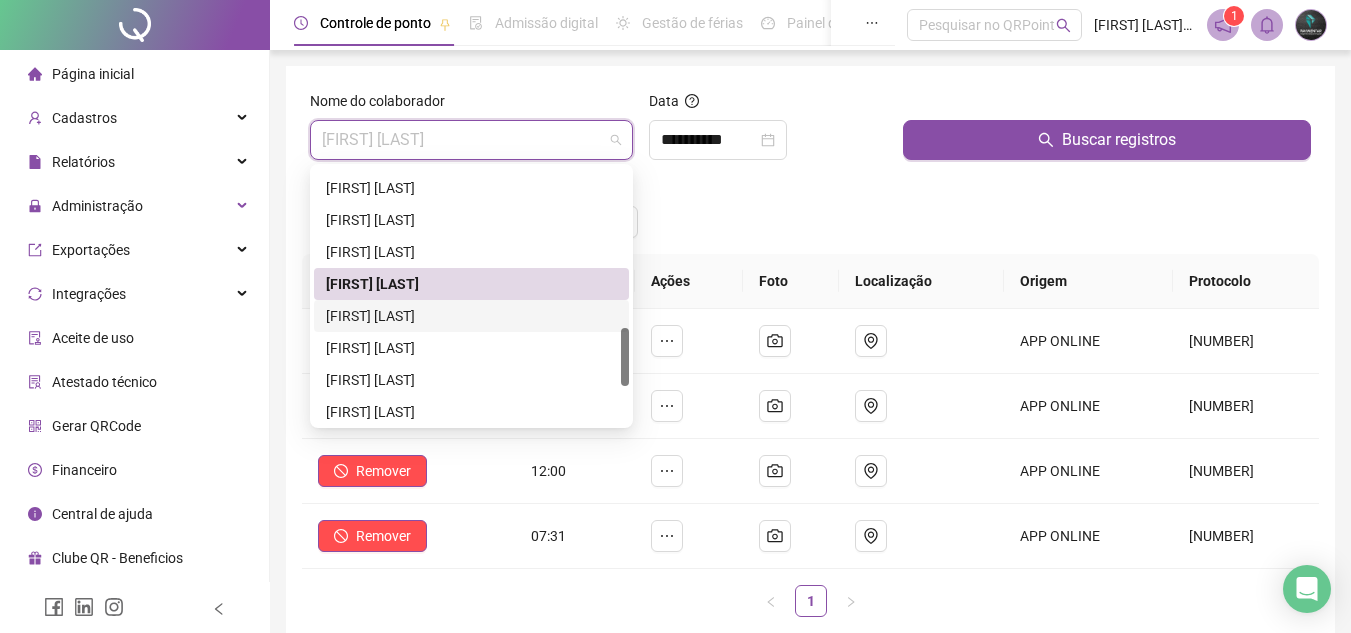 drag, startPoint x: 452, startPoint y: 315, endPoint x: 691, endPoint y: 185, distance: 272.068 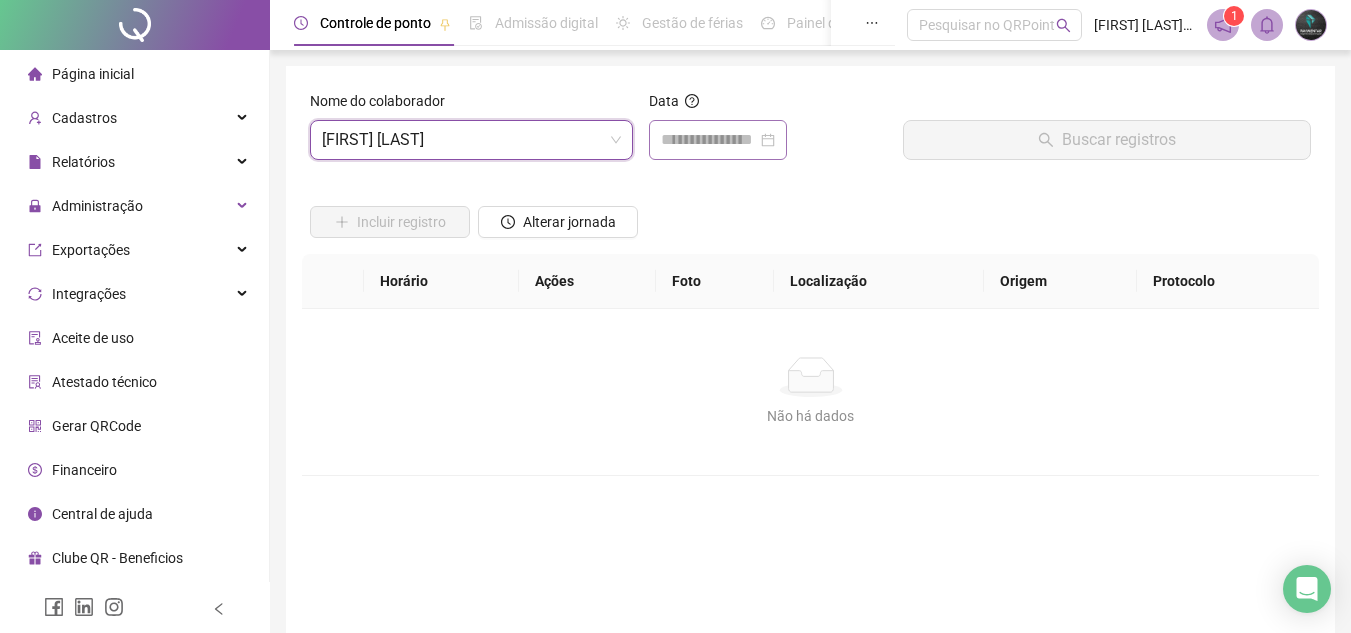 click at bounding box center (718, 140) 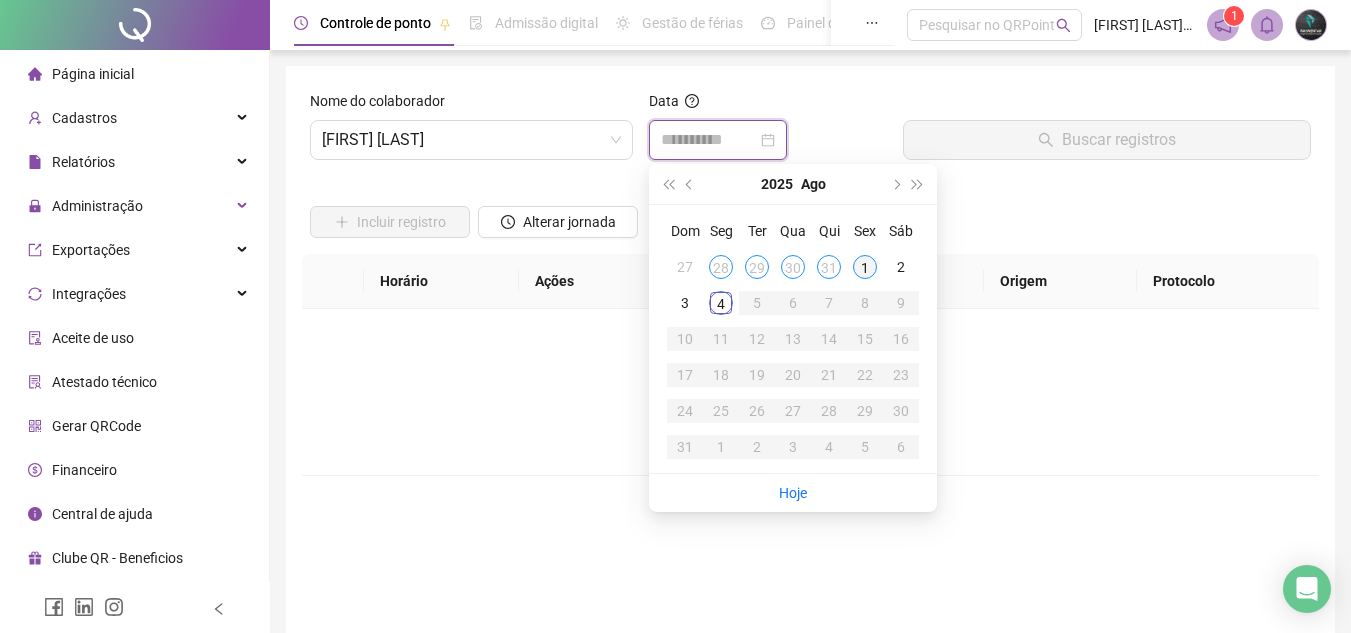 type on "**********" 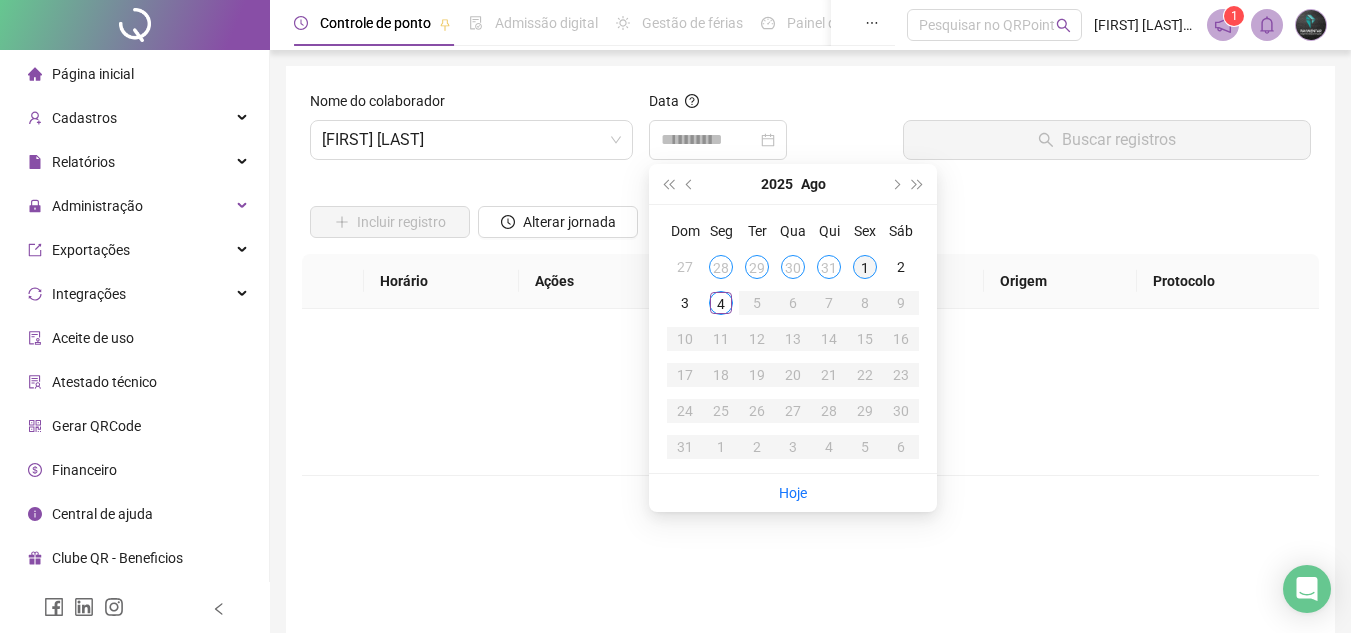 click on "1" at bounding box center (865, 267) 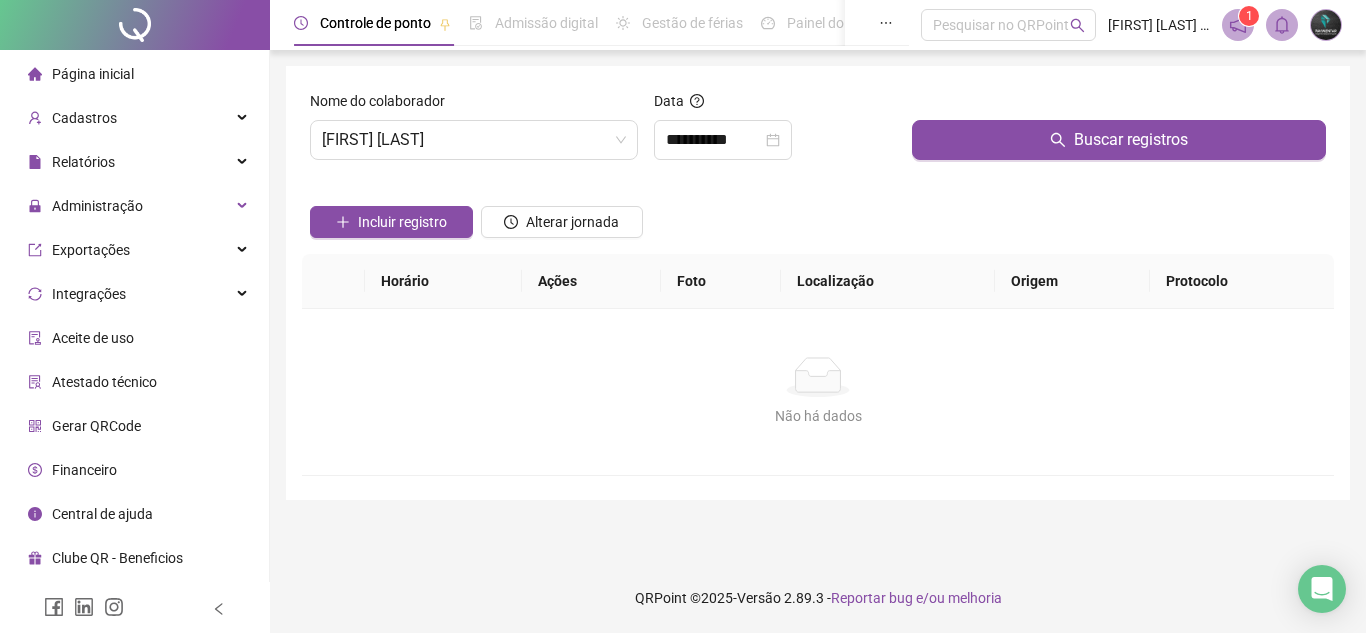 click on "Buscar registros" at bounding box center (1119, 133) 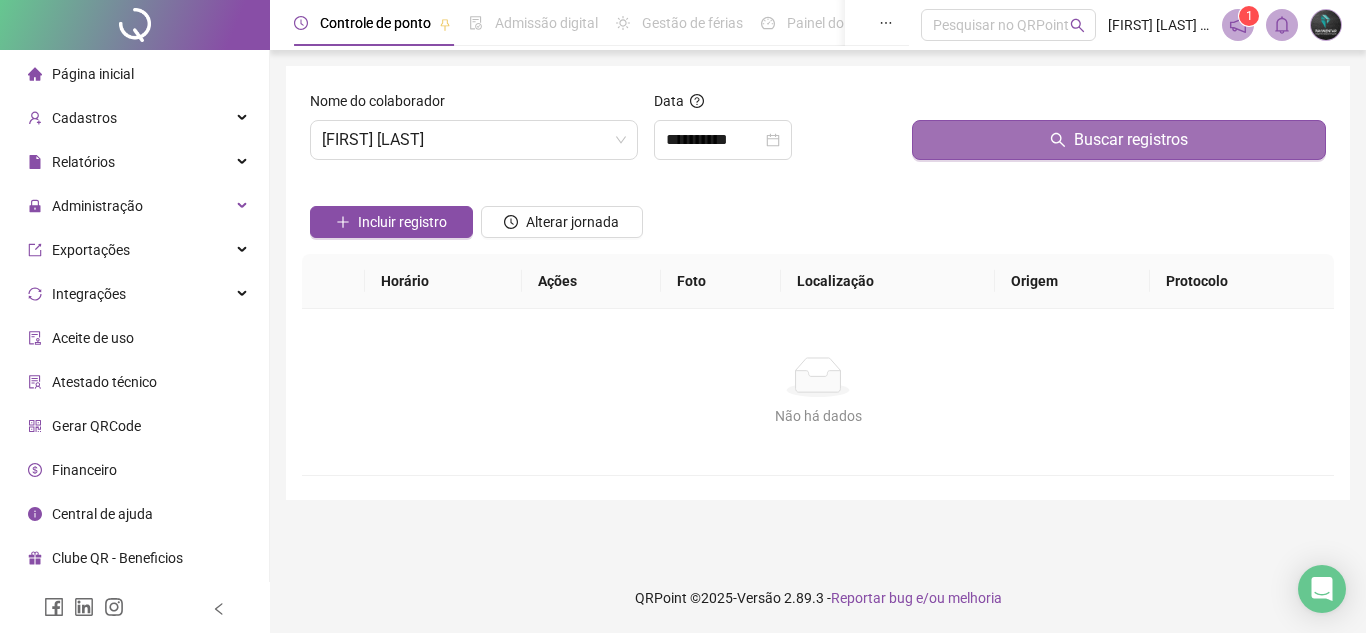 click on "Buscar registros" at bounding box center (1119, 140) 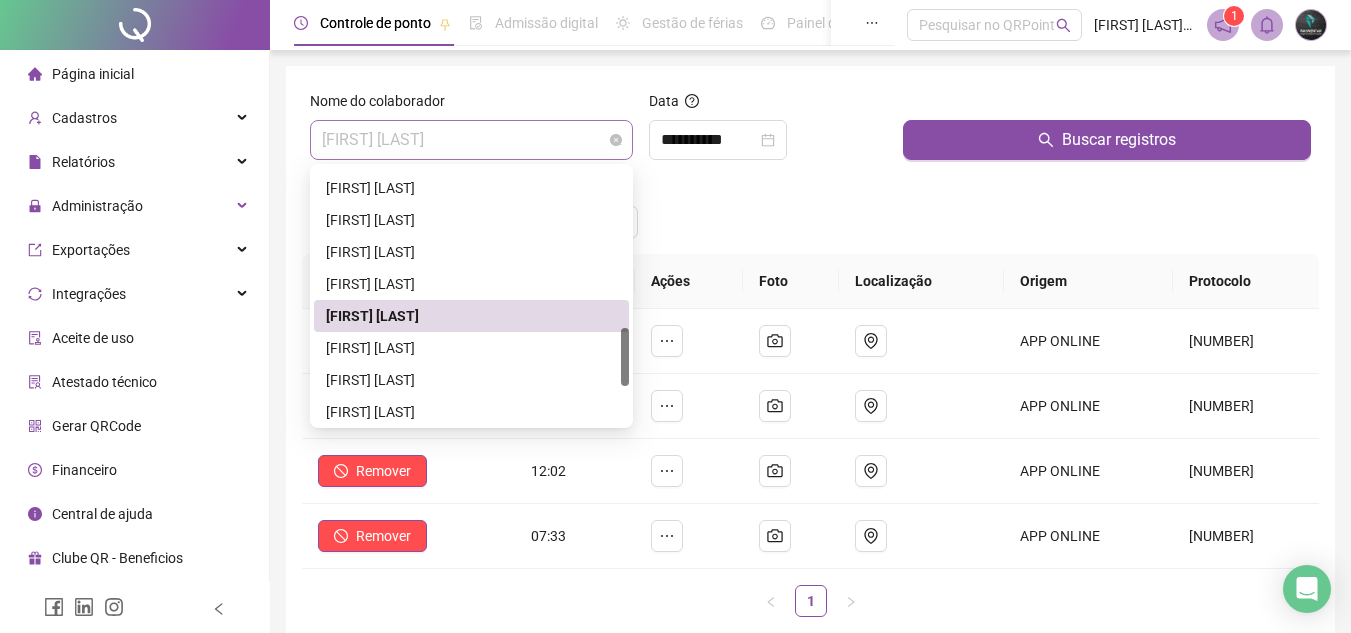 click on "[FIRST] [LAST] [LAST]" at bounding box center (471, 140) 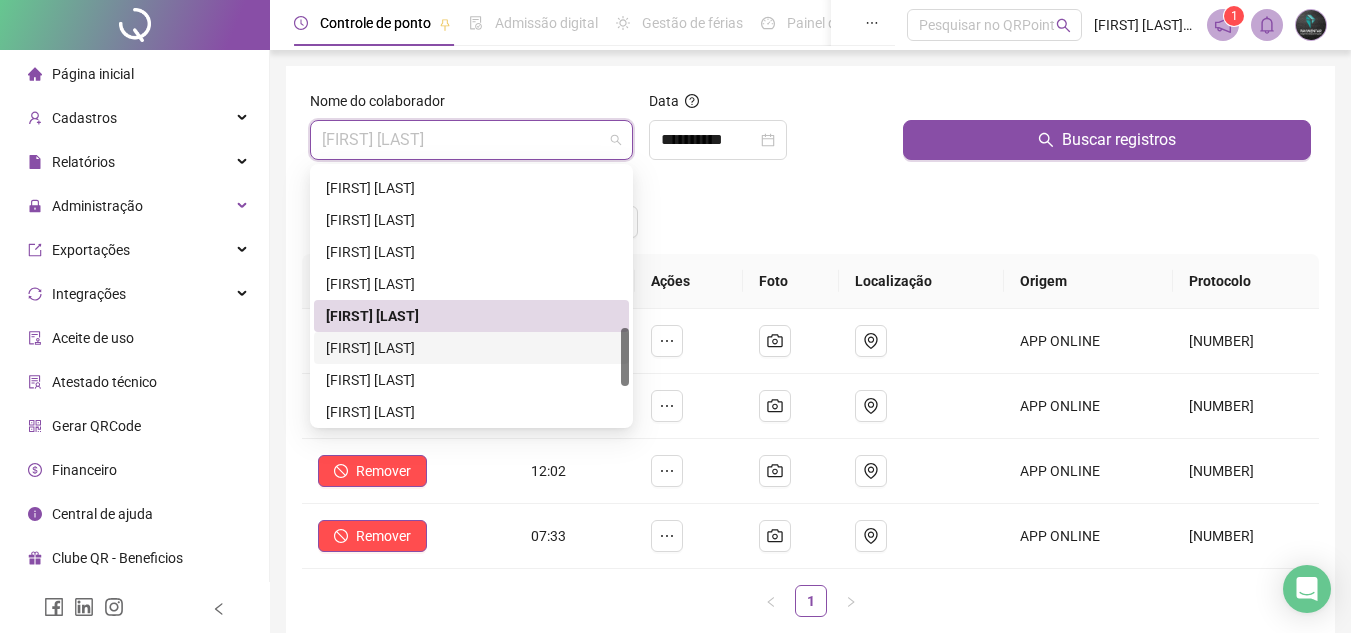 click on "MAXIMILIANO SILVEIRA BEREZNICKI" at bounding box center (471, 348) 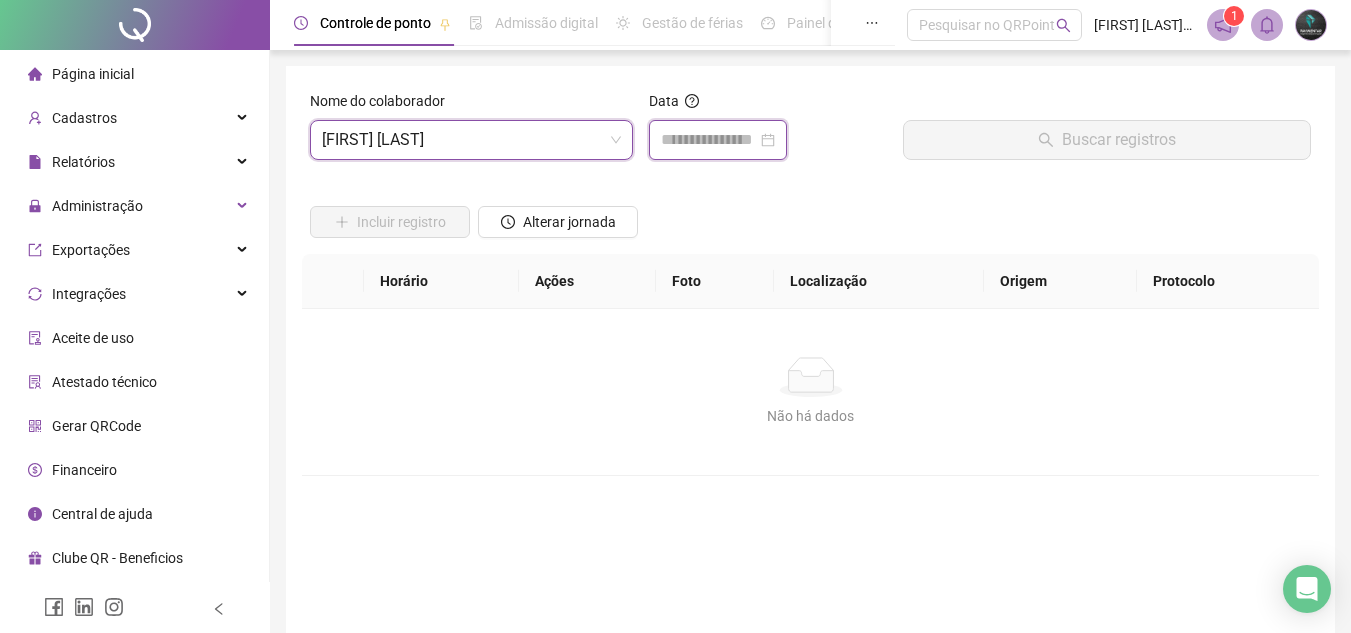 click at bounding box center [709, 140] 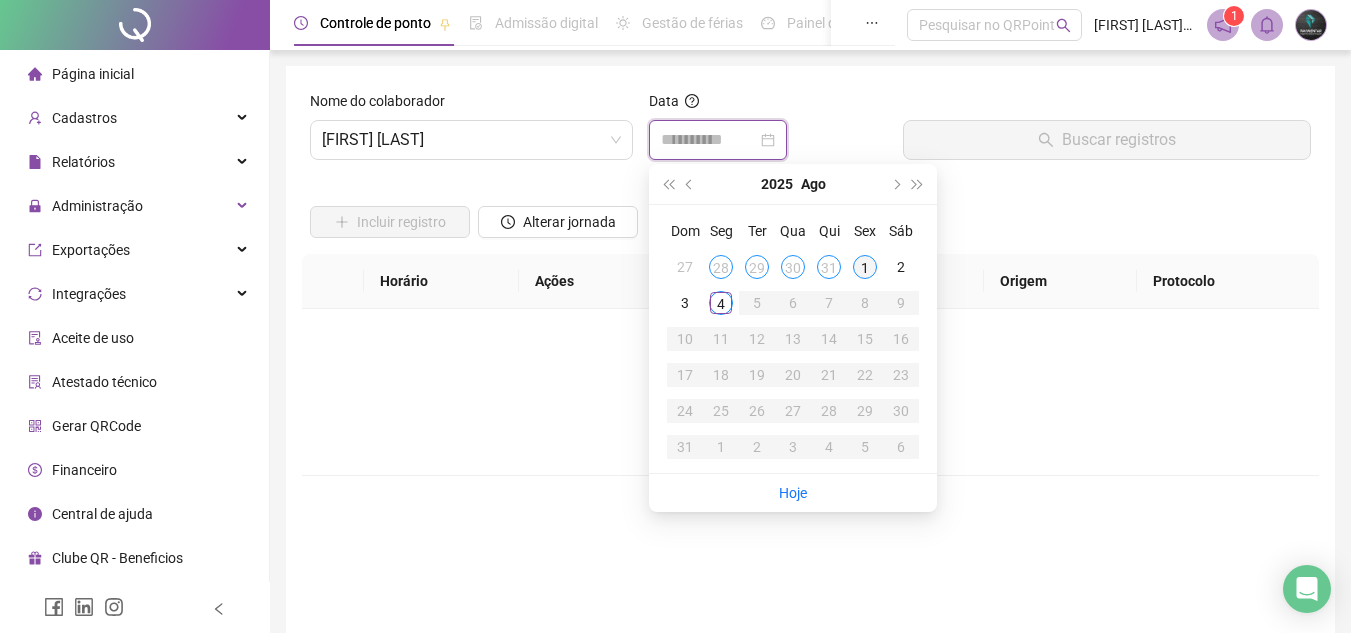 type on "**********" 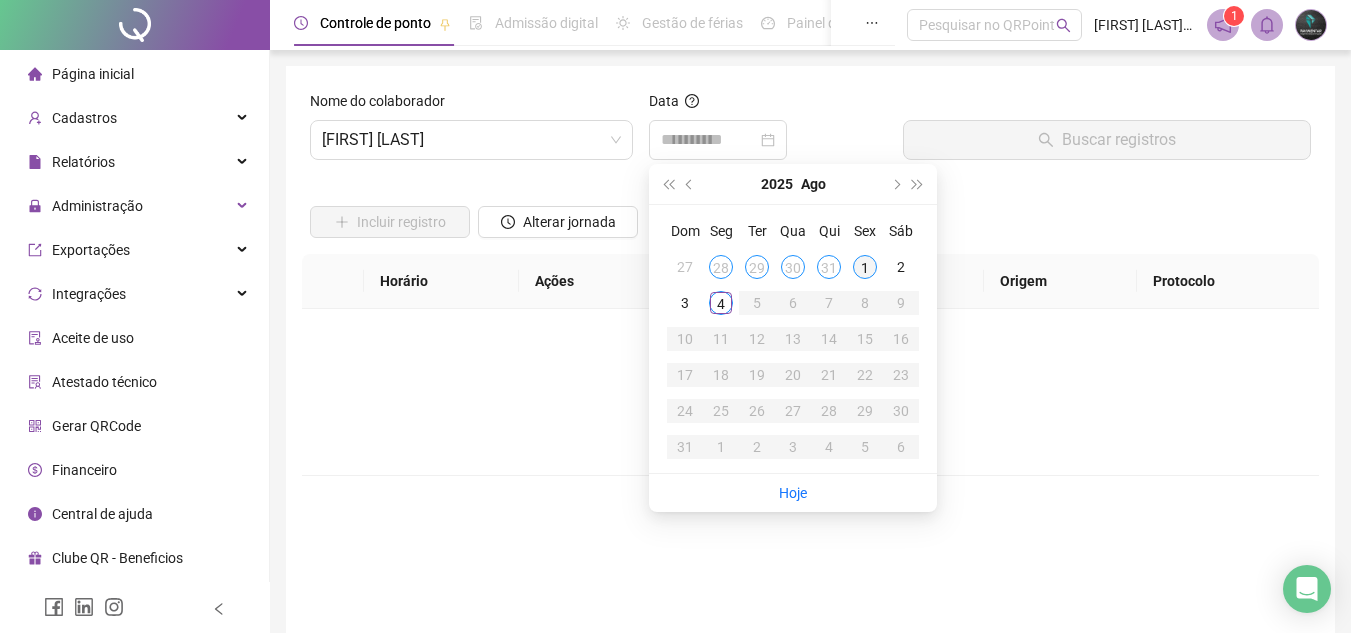 click on "1" at bounding box center [865, 267] 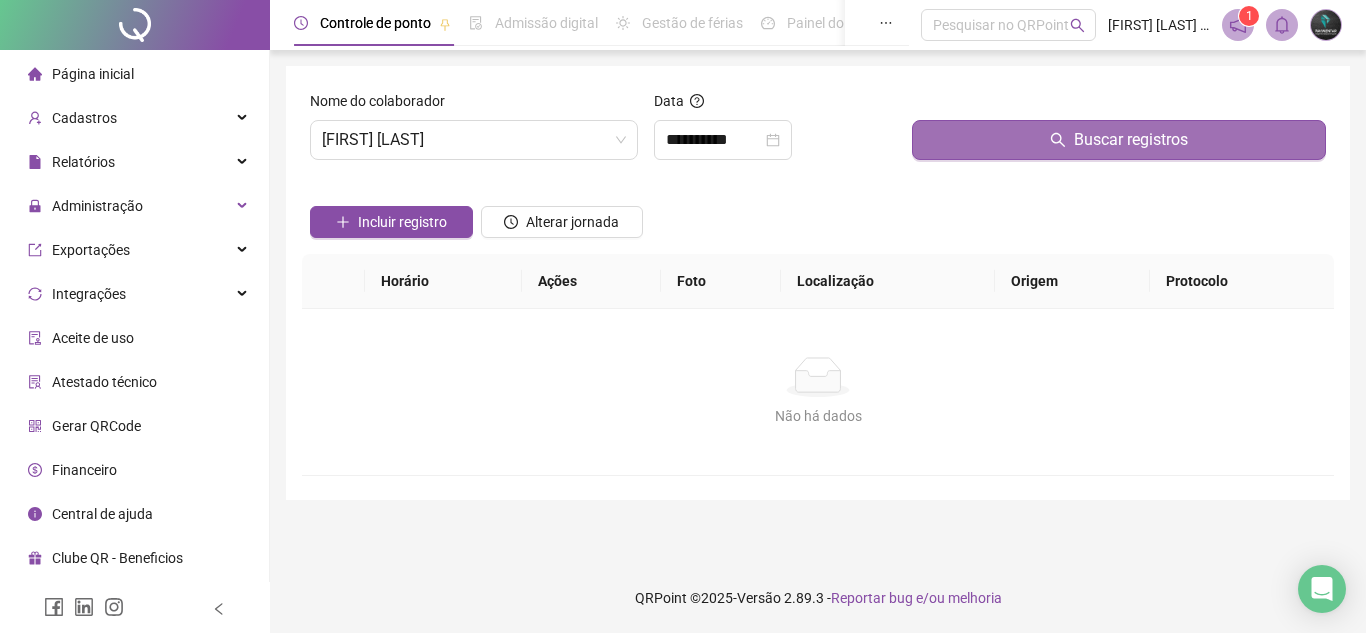 click on "Buscar registros" at bounding box center (1119, 140) 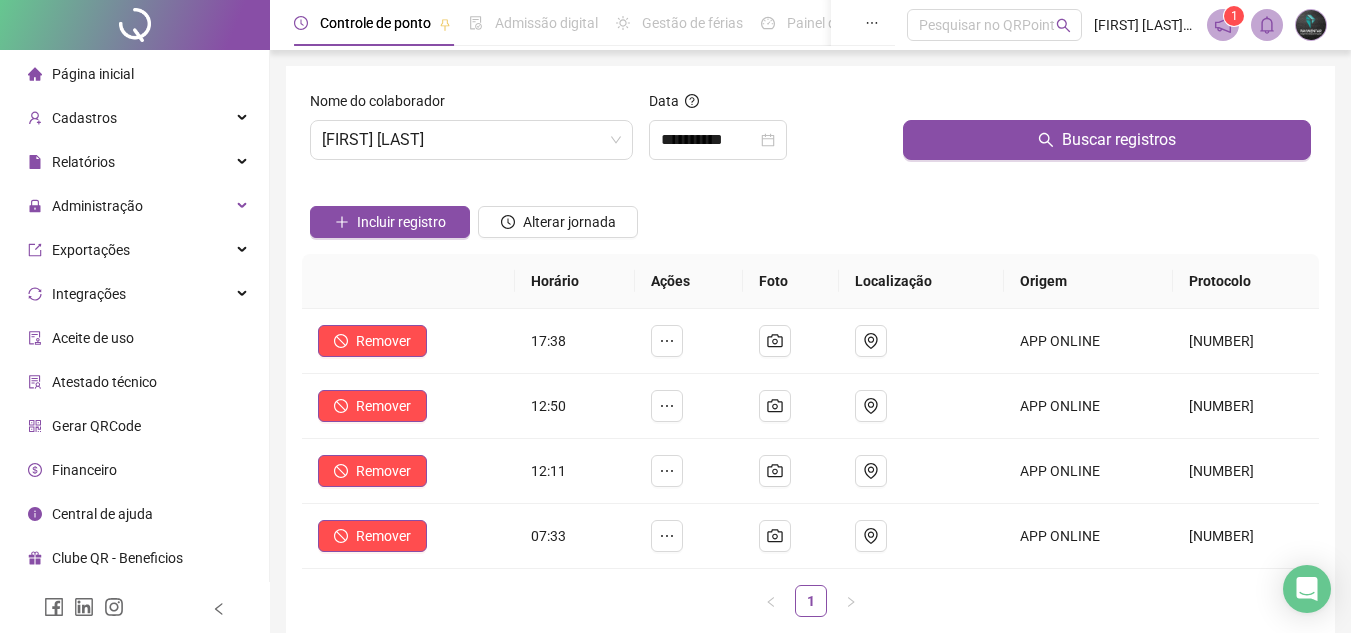 click on "Data" at bounding box center (768, 105) 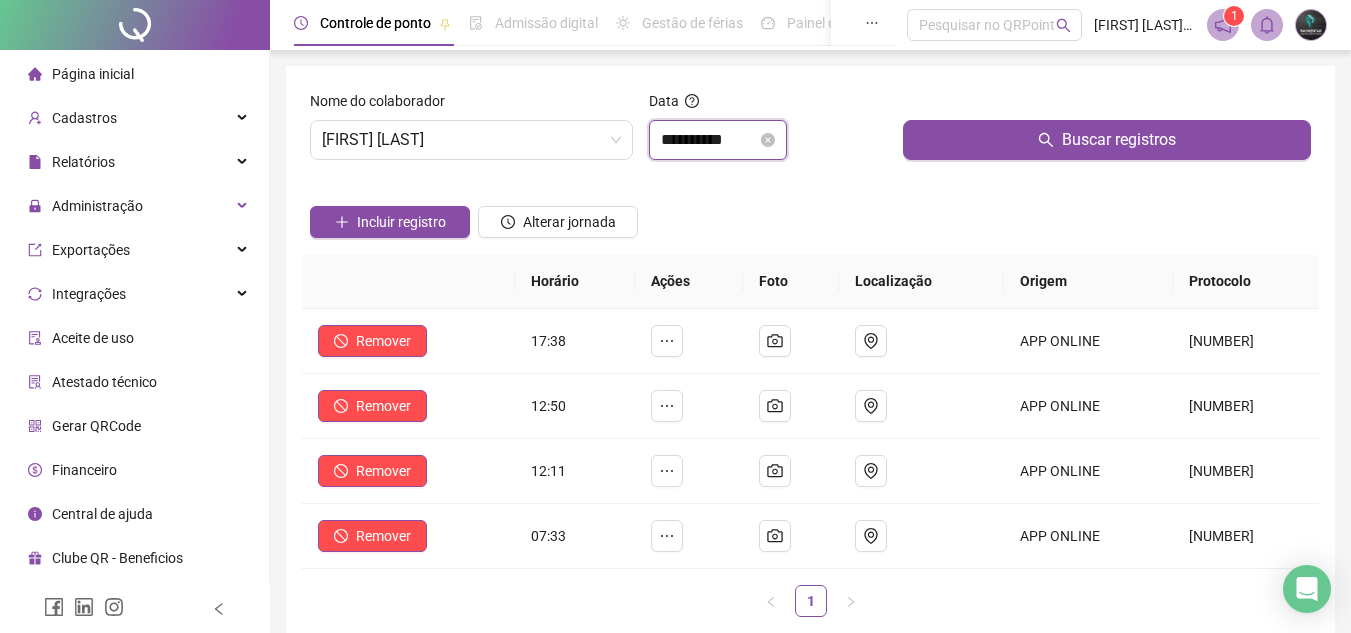 click on "**********" at bounding box center [709, 140] 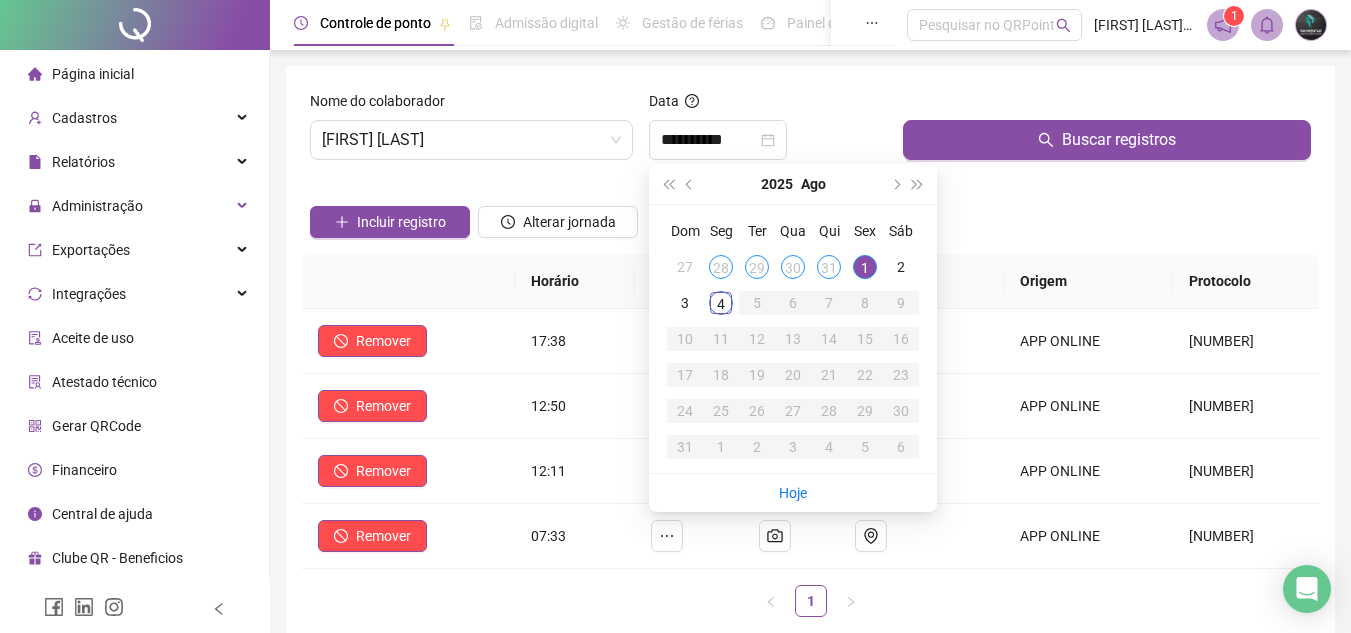 click on "Nome do colaborador MAXIMILIANO SILVEIRA BEREZNICKI" at bounding box center (471, 133) 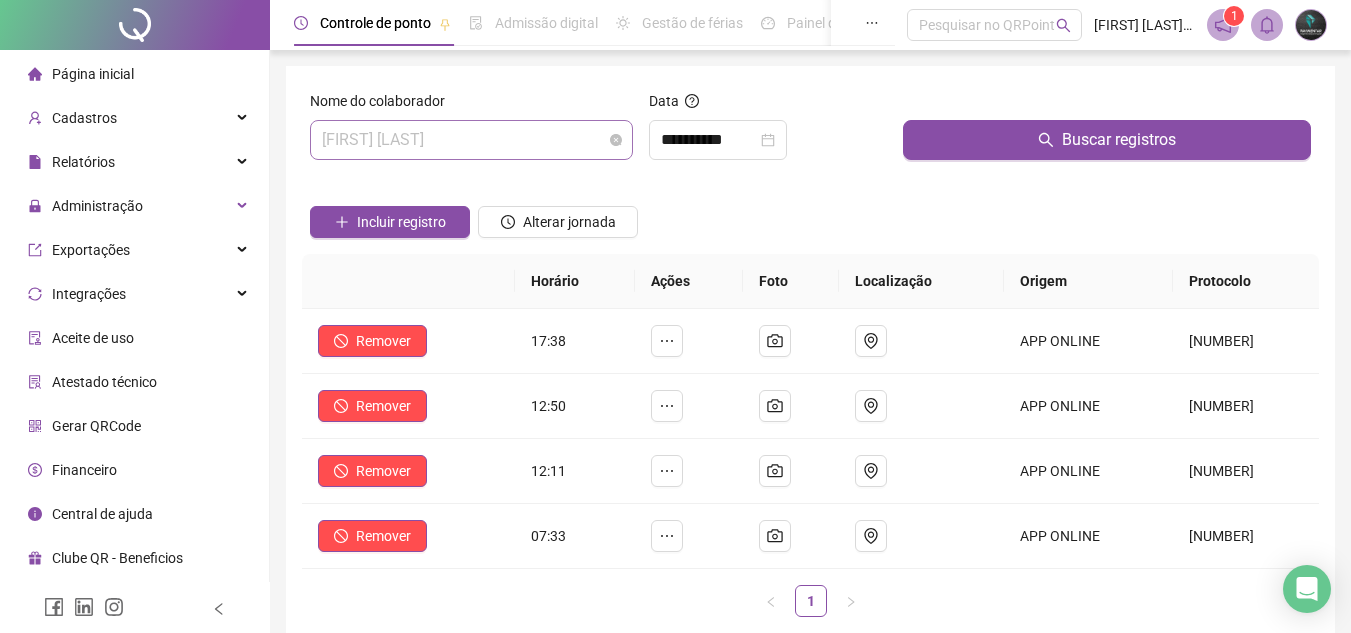 click on "MAXIMILIANO SILVEIRA BEREZNICKI" at bounding box center (471, 140) 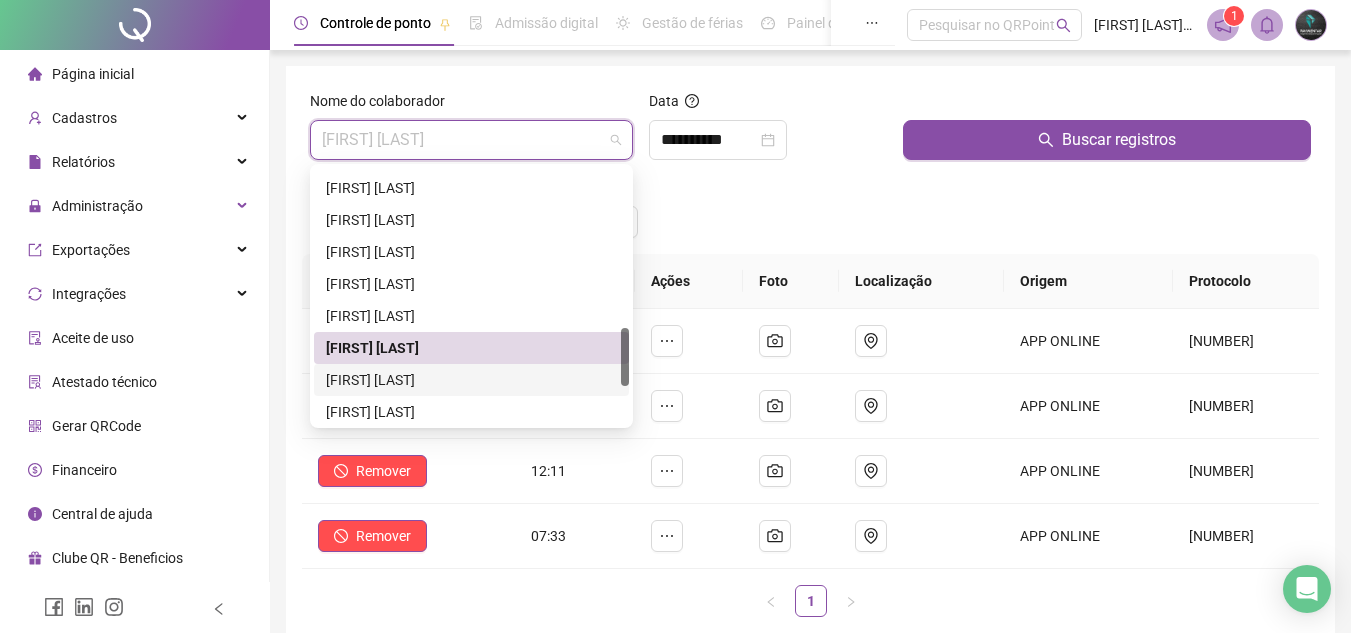 click on "OLGA CELI PACHECO" at bounding box center (471, 380) 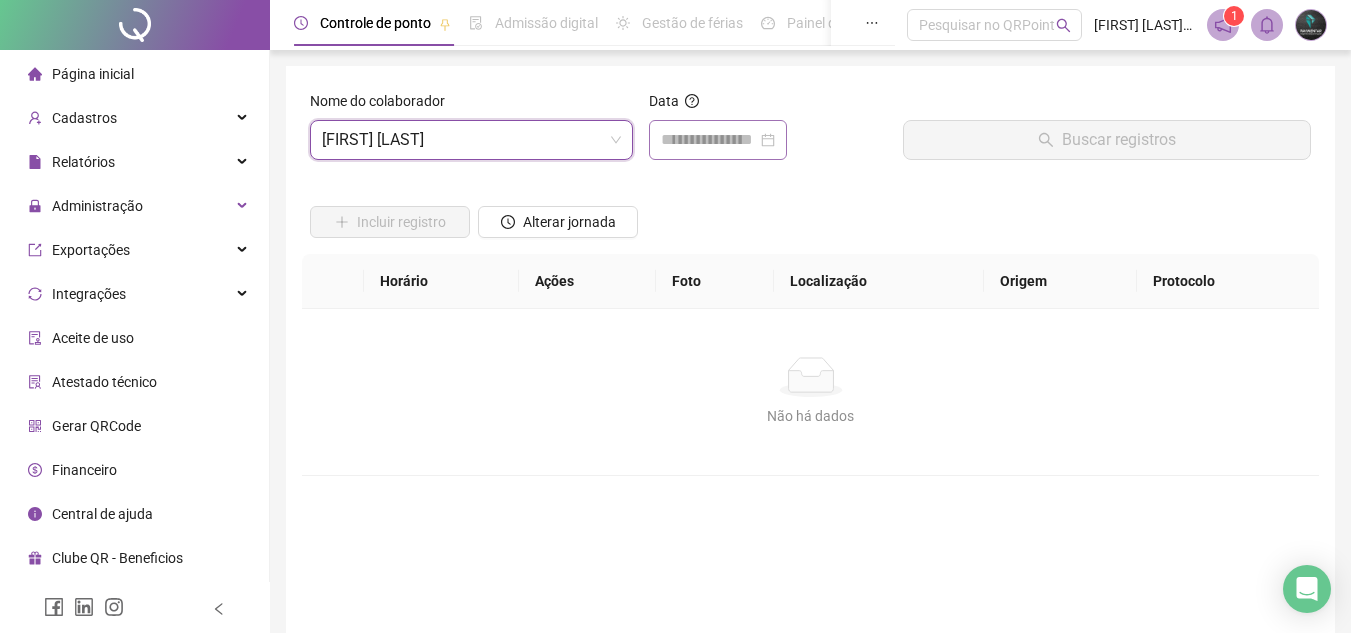 click at bounding box center [718, 140] 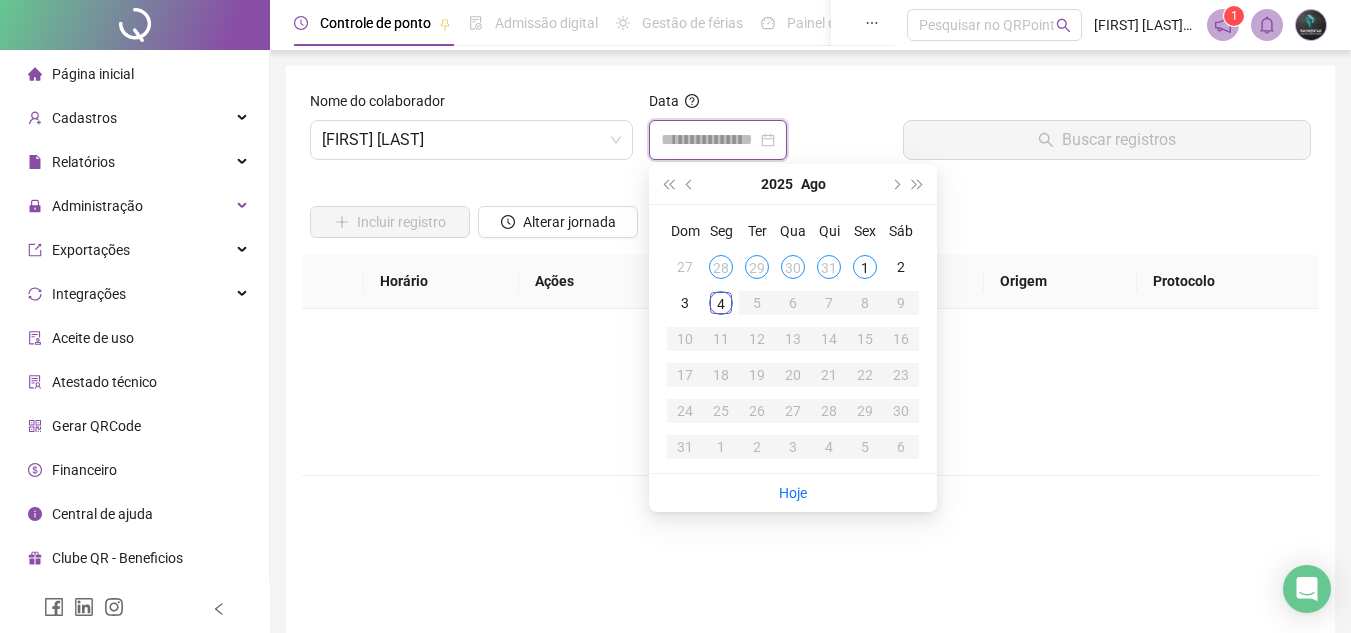 type on "**********" 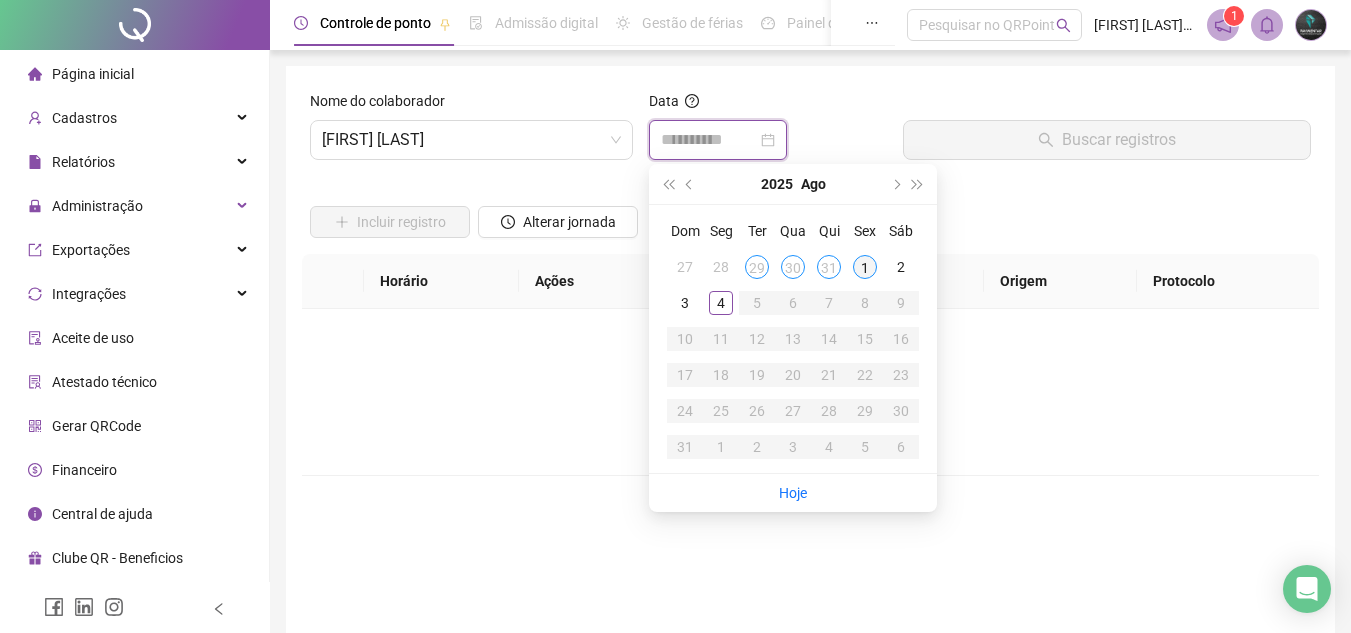 type on "**********" 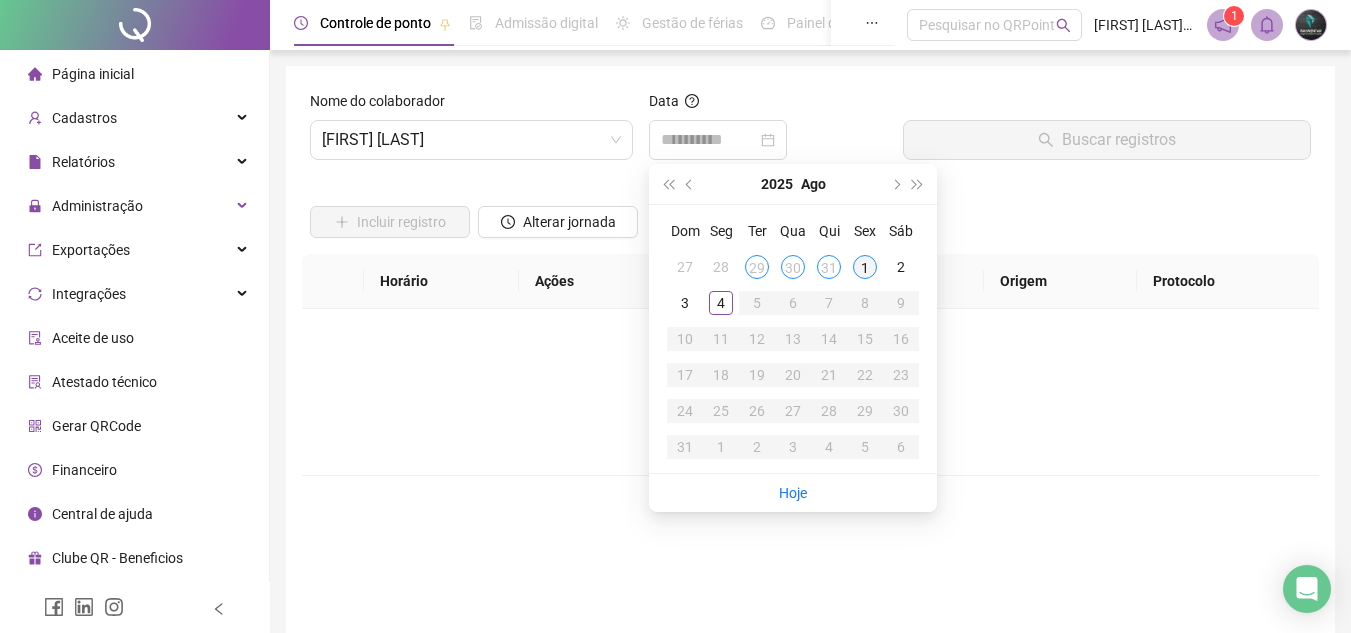 click on "1" at bounding box center [865, 267] 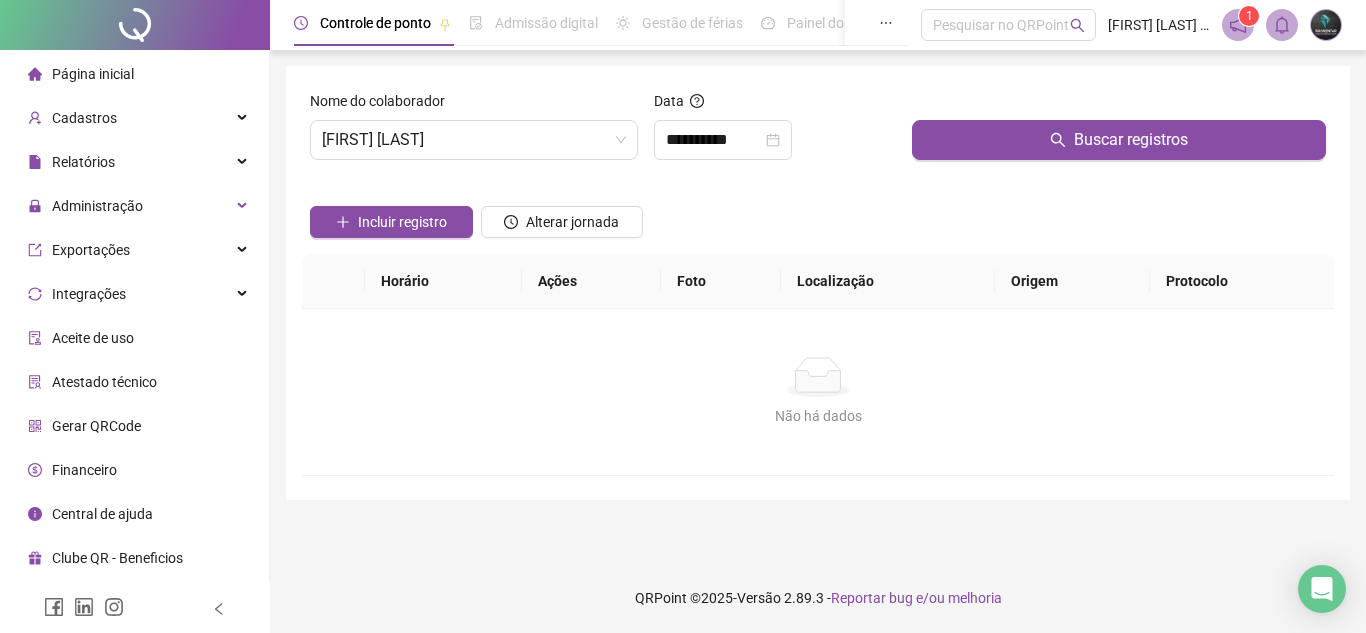 click at bounding box center (1119, 105) 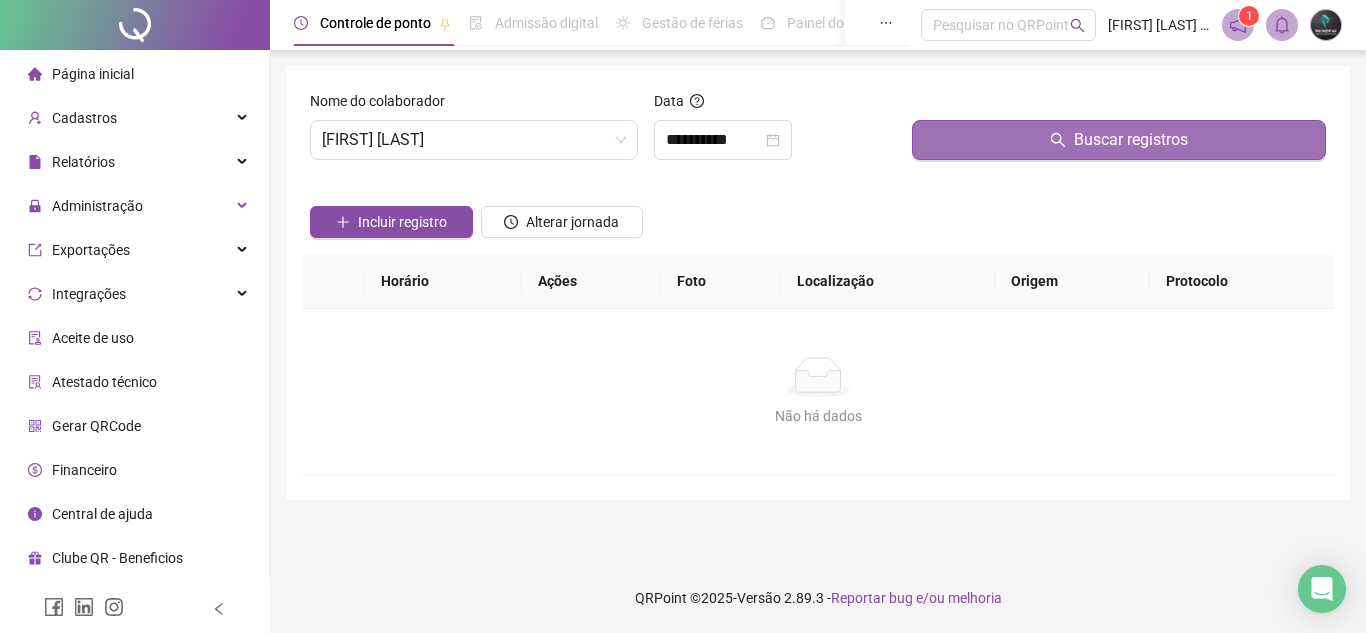 click on "Buscar registros" at bounding box center (1119, 140) 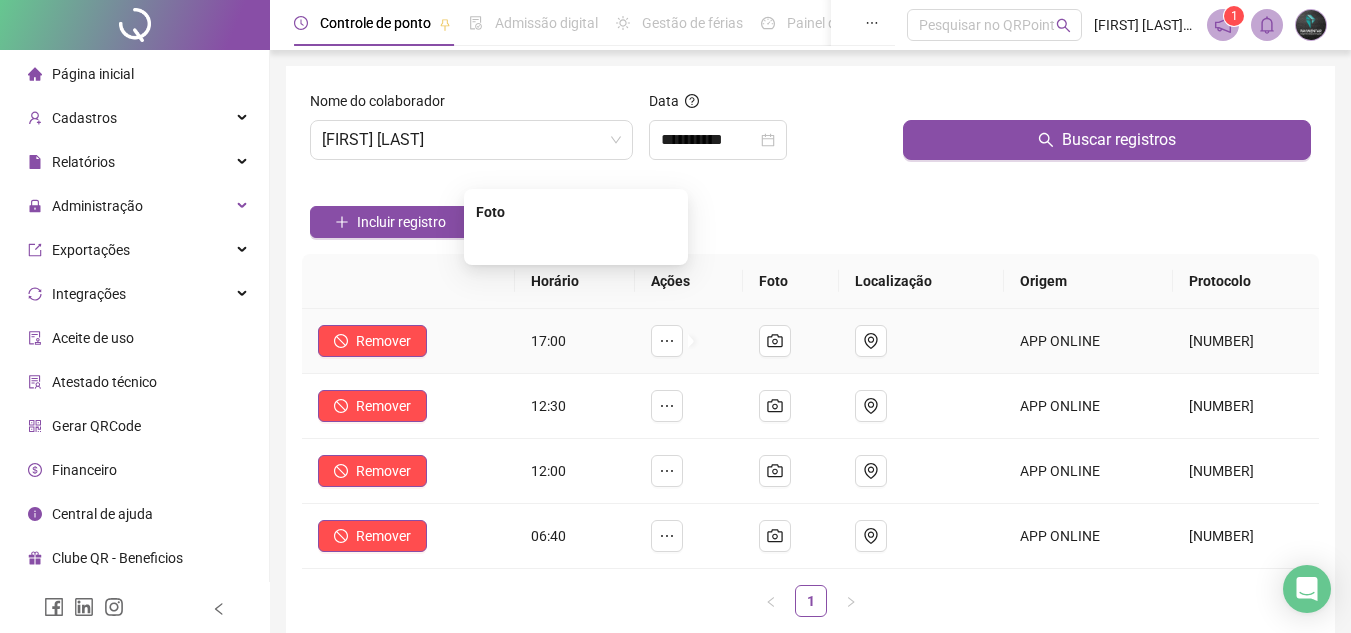 click at bounding box center (576, 243) 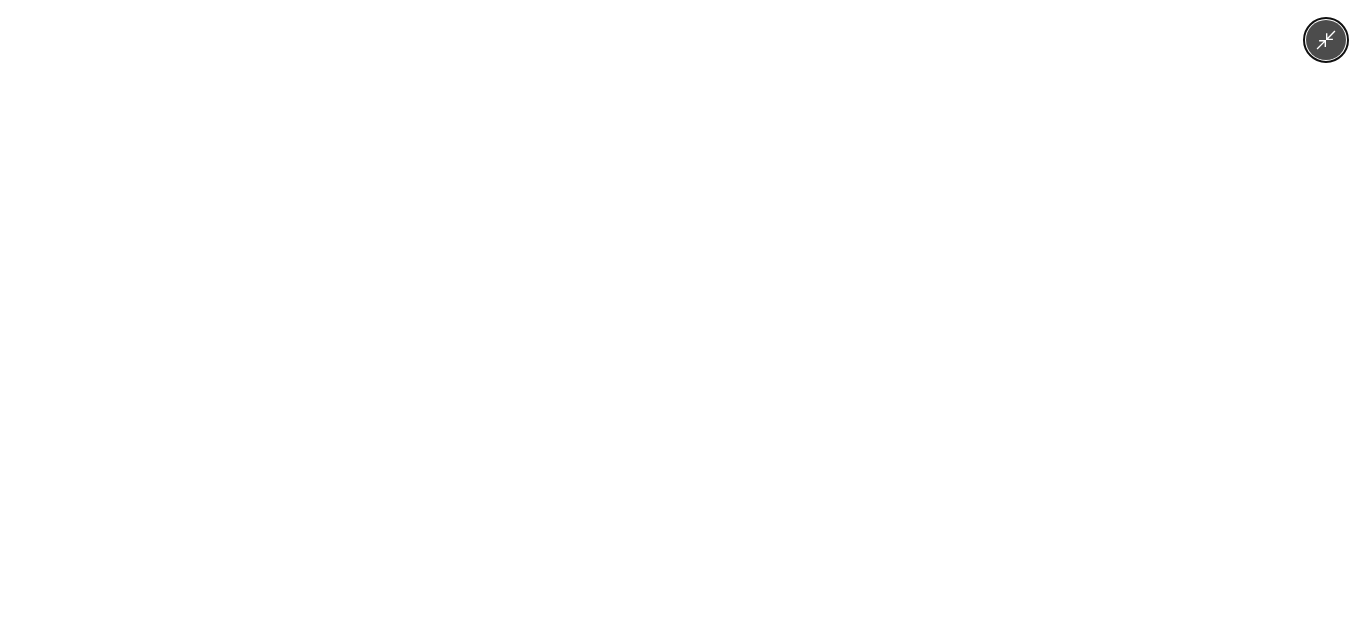 click at bounding box center [683, 316] 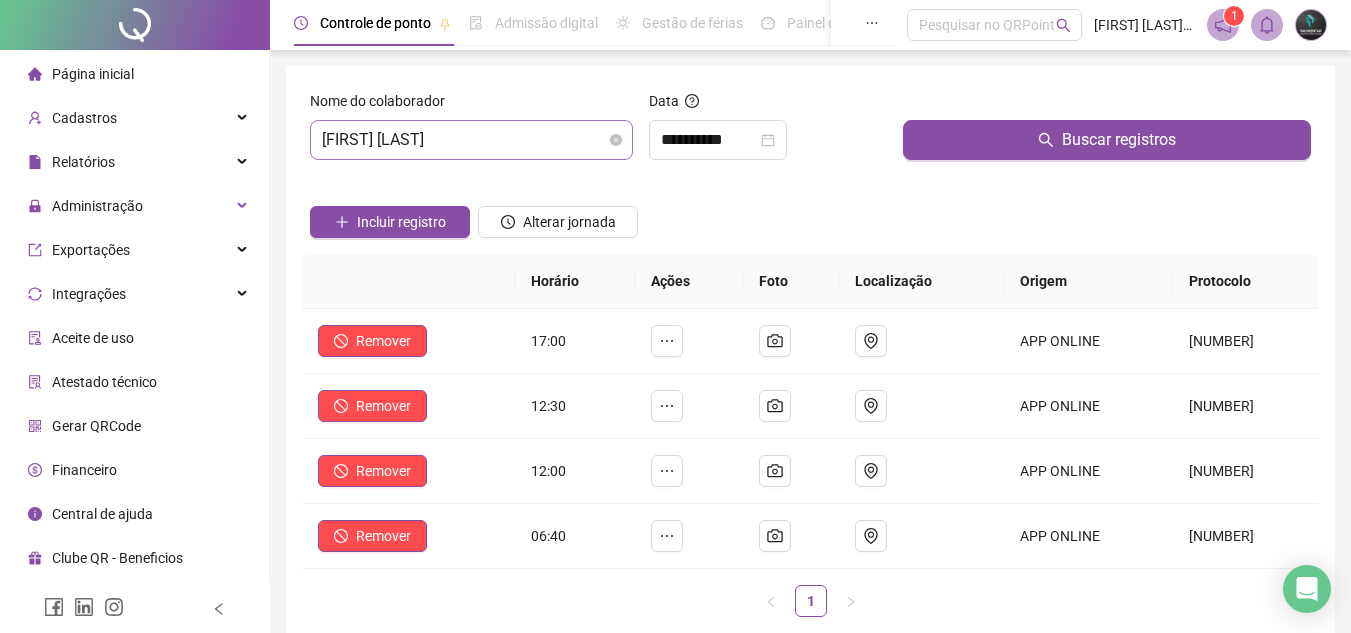 click on "OLGA CELI PACHECO" at bounding box center (471, 140) 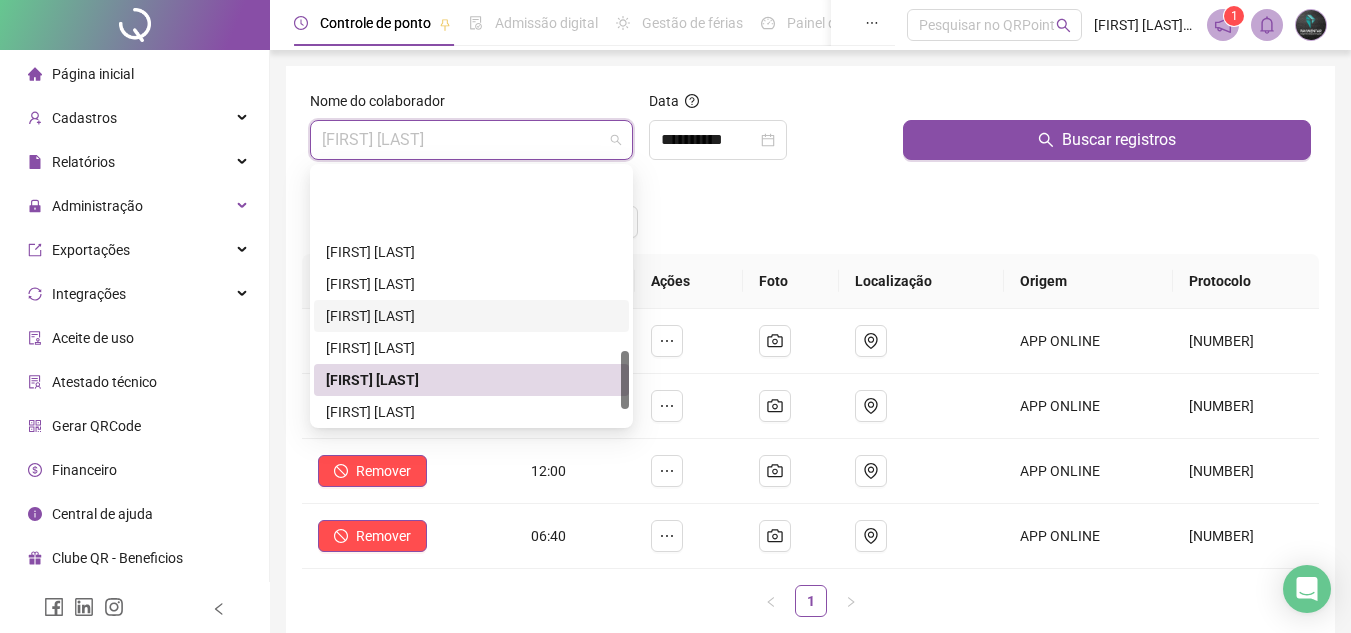 scroll, scrollTop: 800, scrollLeft: 0, axis: vertical 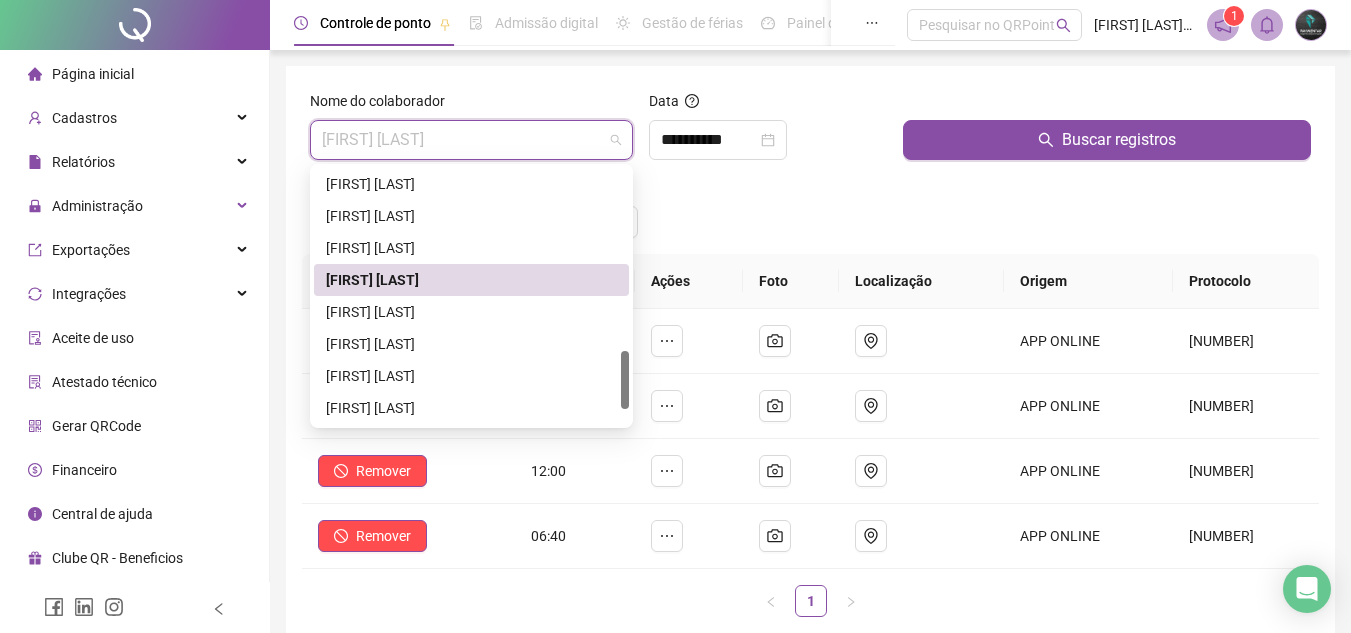 click on "Localização" at bounding box center [921, 281] 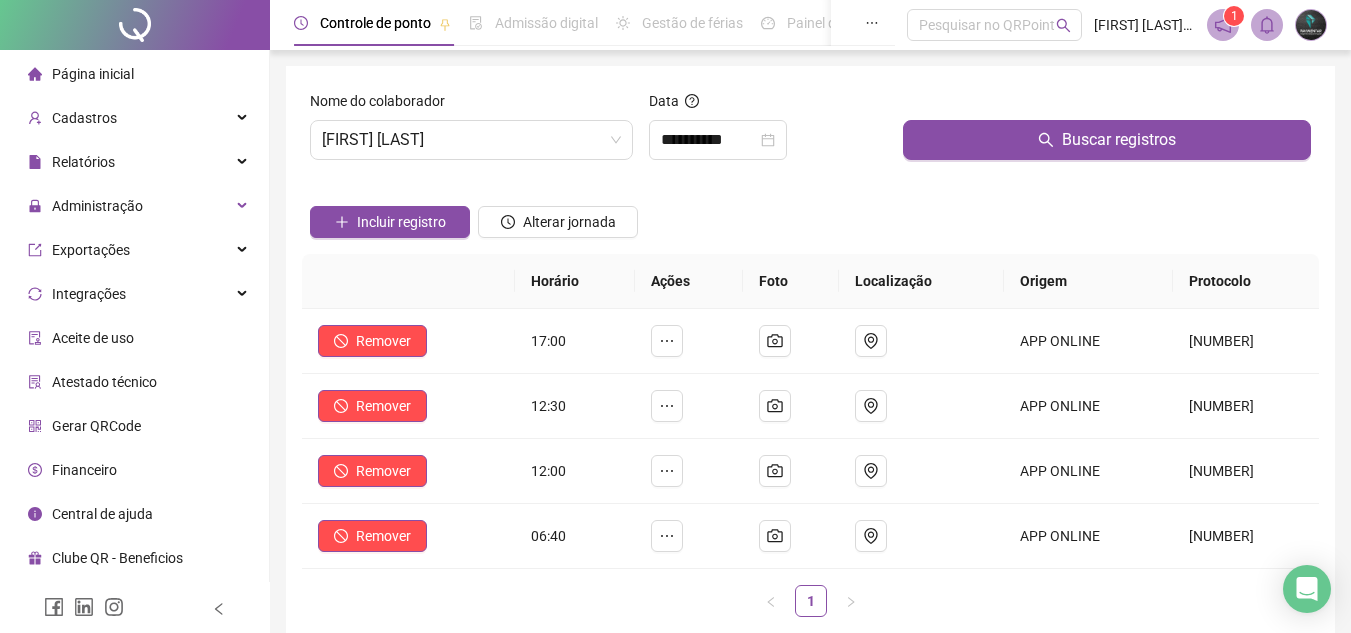 click at bounding box center [558, 191] 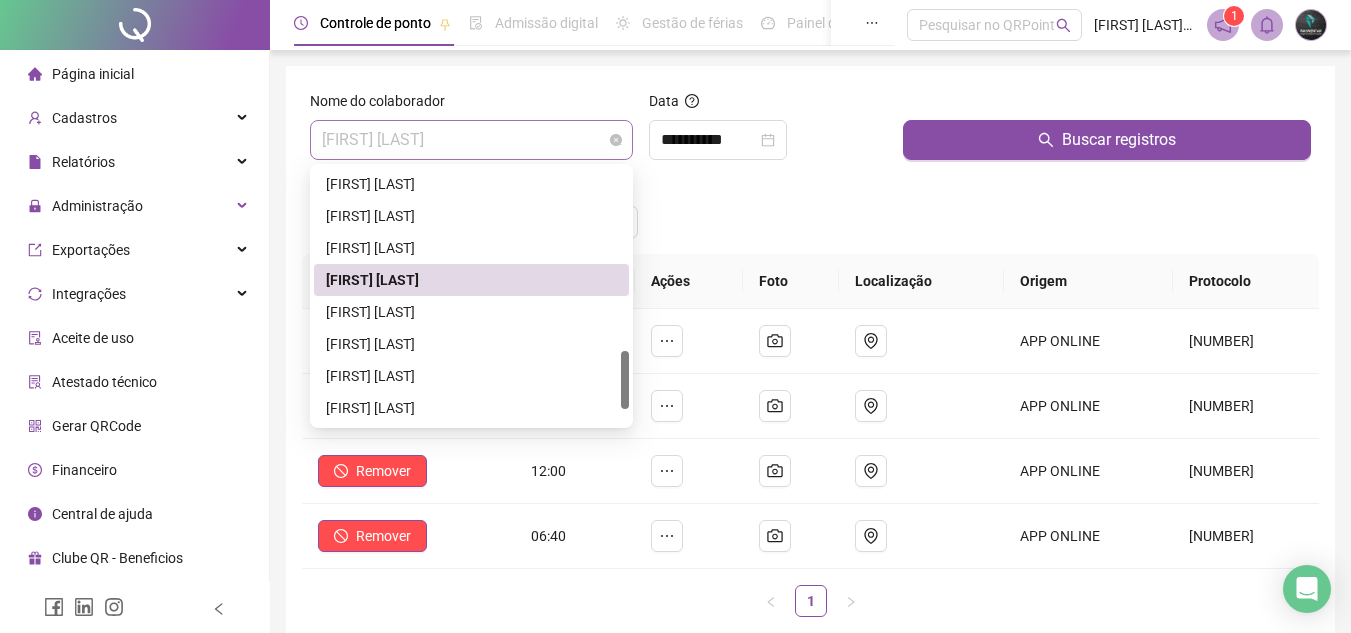 click on "OLGA CELI PACHECO" at bounding box center (471, 140) 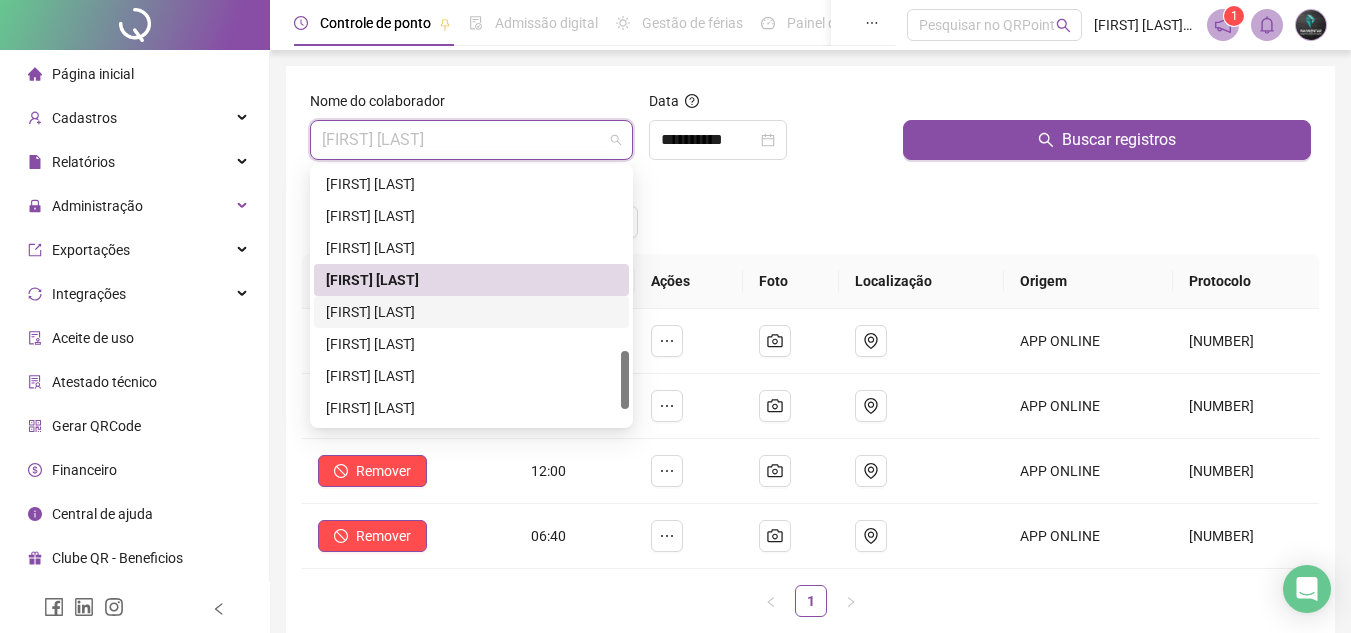 click on "ROBERTO SCANDOLARA SELAU" at bounding box center (471, 312) 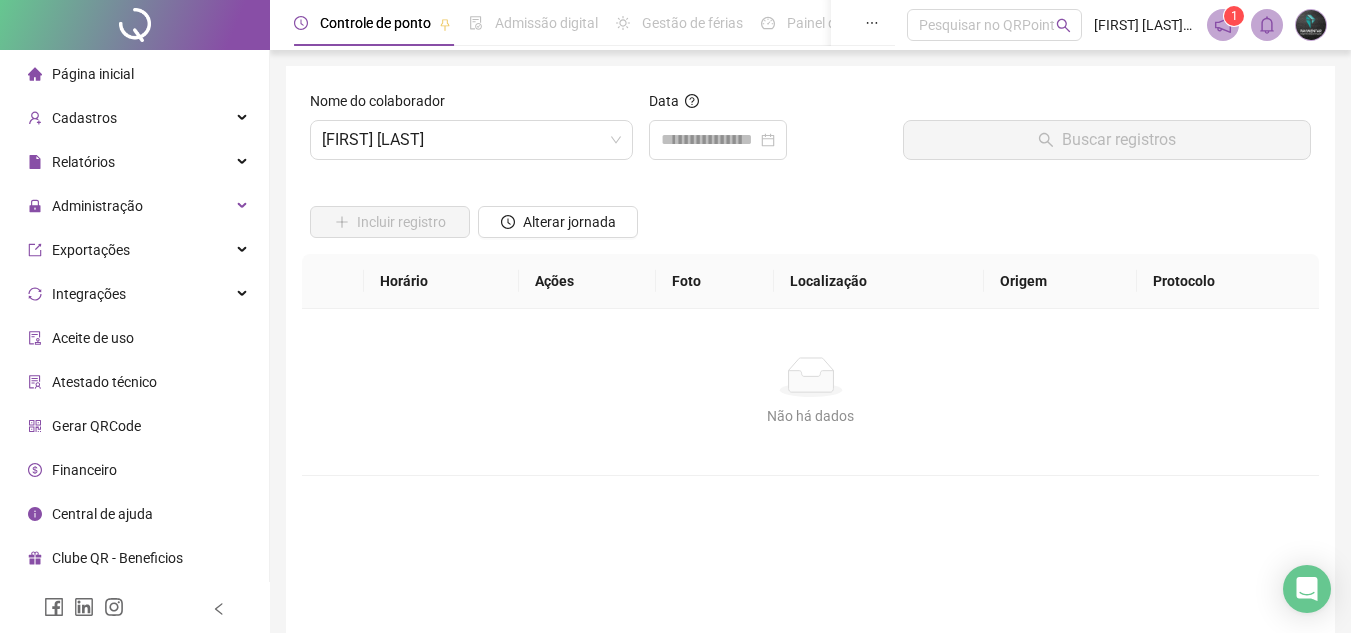 click on "Data" at bounding box center (768, 105) 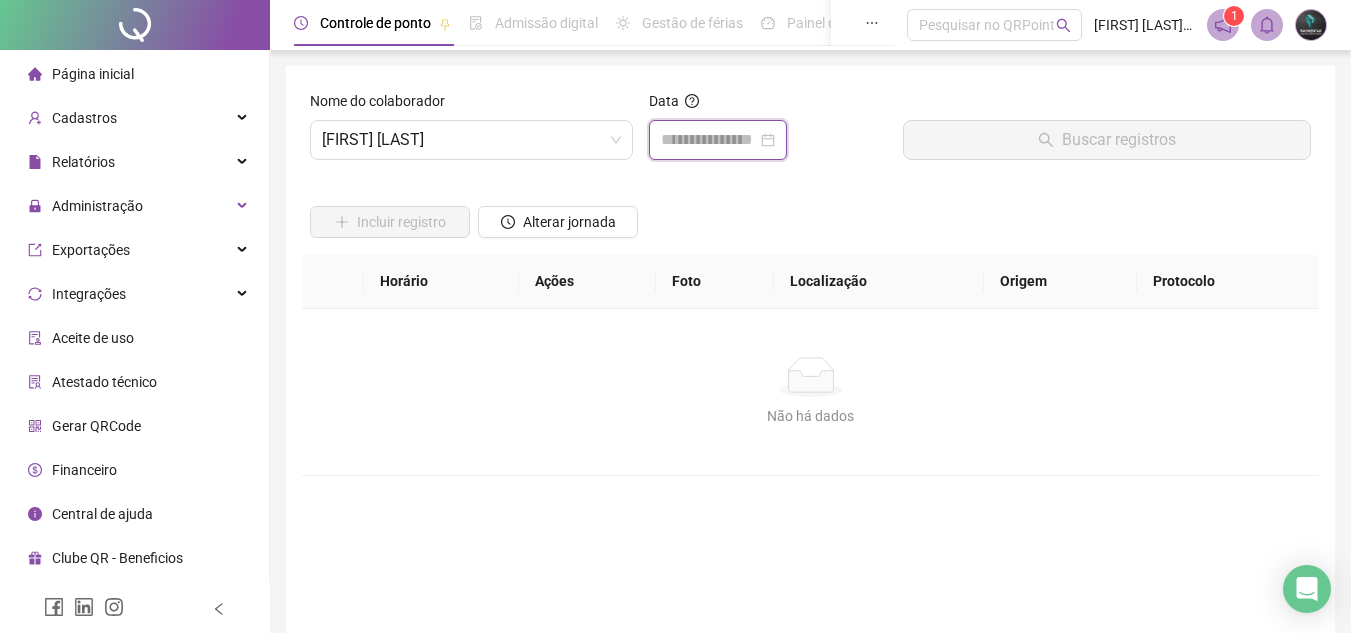 click at bounding box center (709, 140) 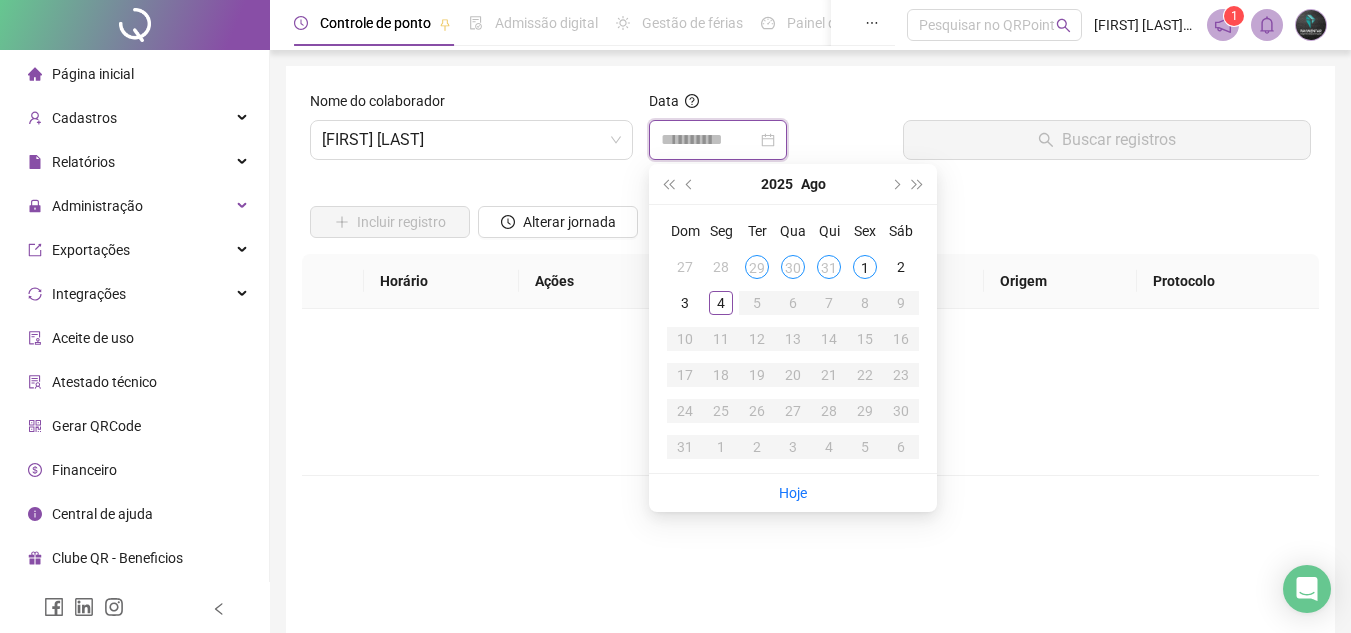 type on "**********" 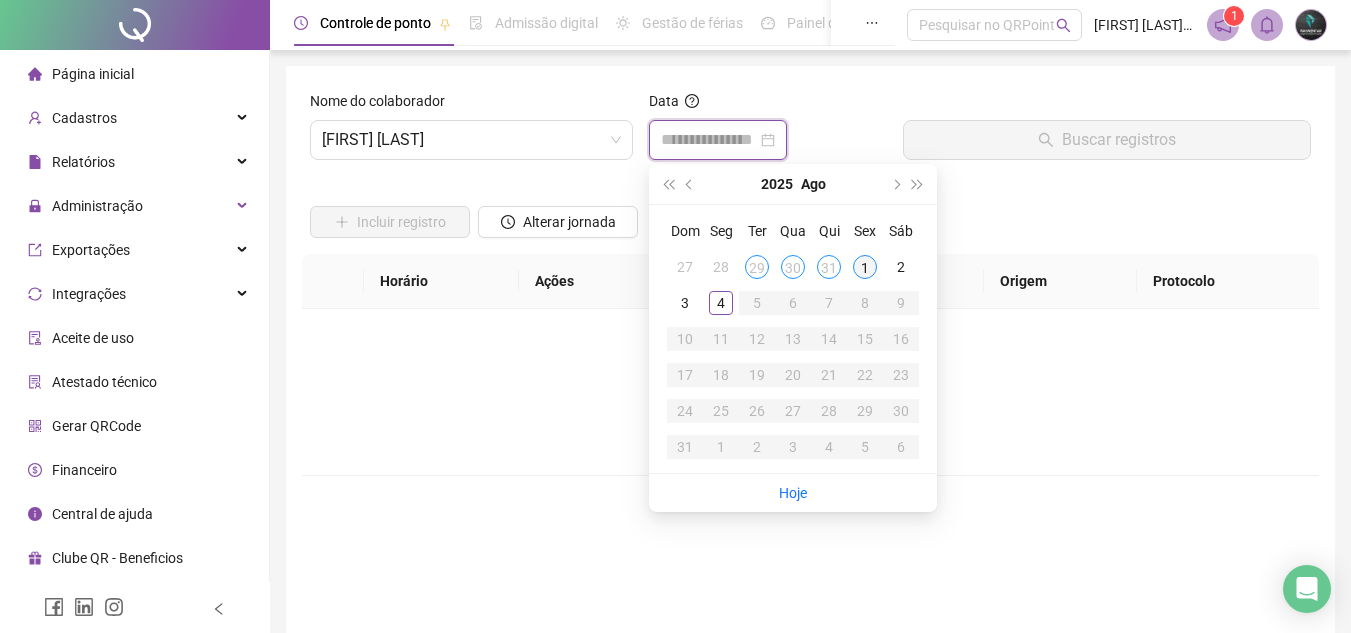 type on "**********" 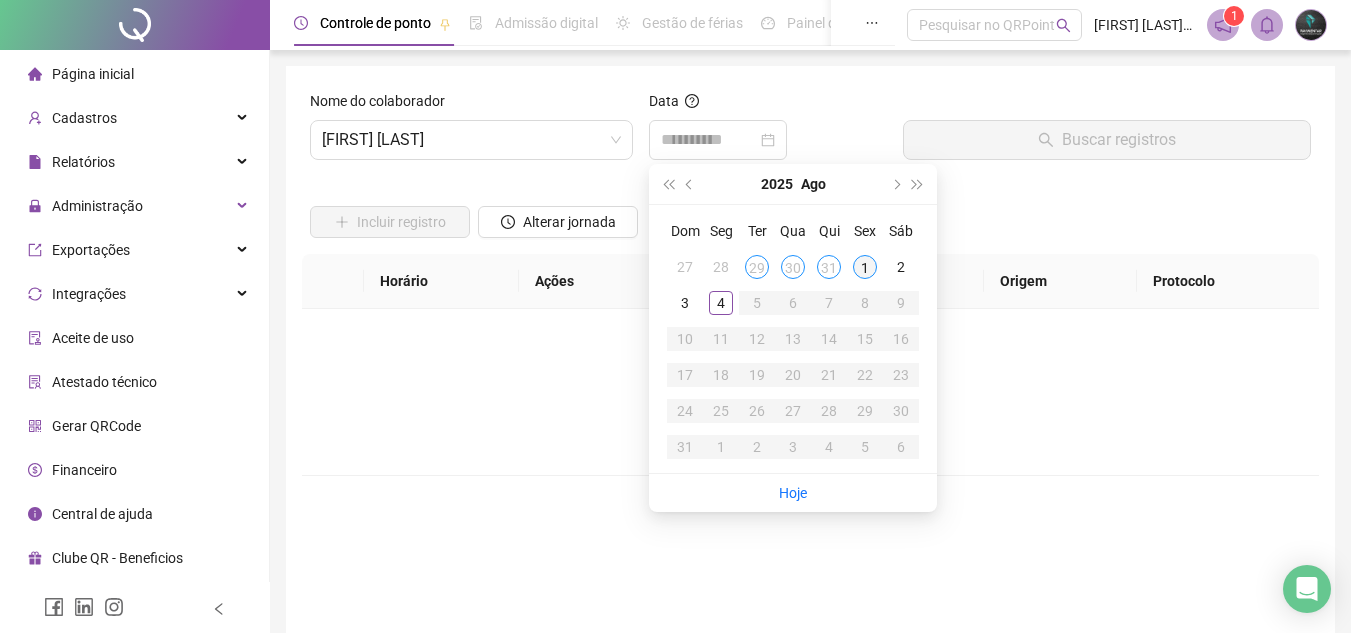 click on "1" at bounding box center (865, 267) 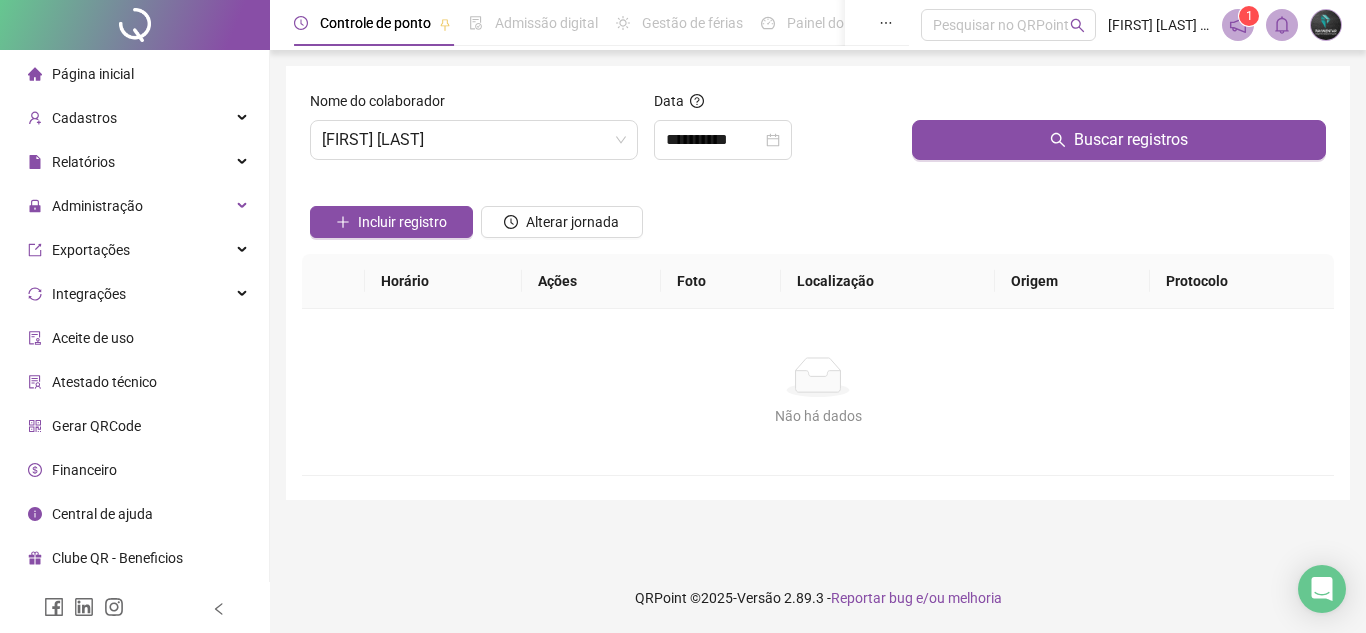 click on "Buscar registros" at bounding box center (1119, 133) 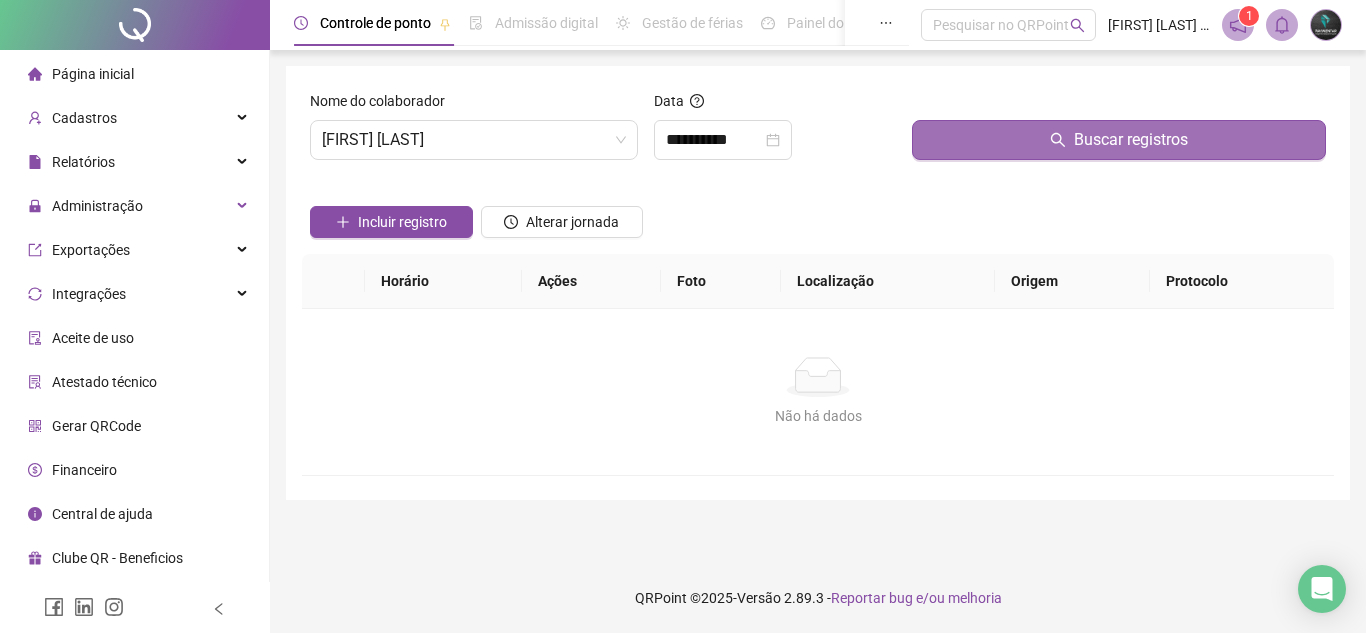 click on "Buscar registros" at bounding box center [1119, 140] 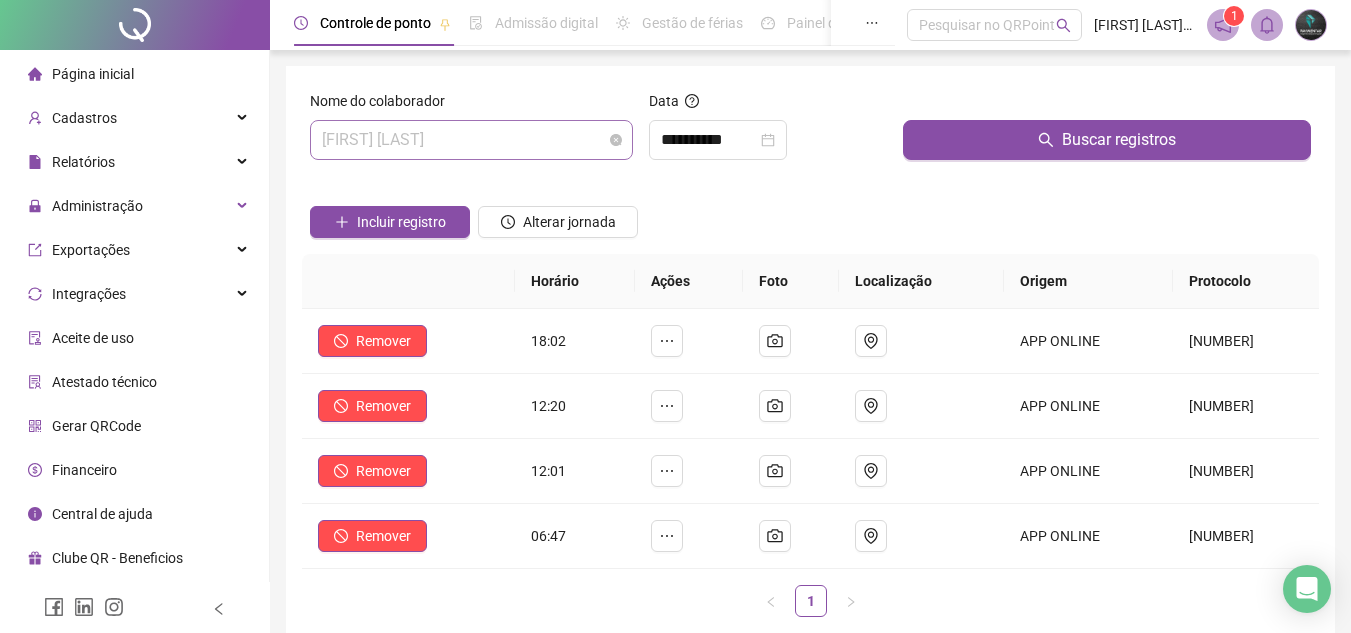 click on "ROBERTO SCANDOLARA SELAU" at bounding box center (471, 140) 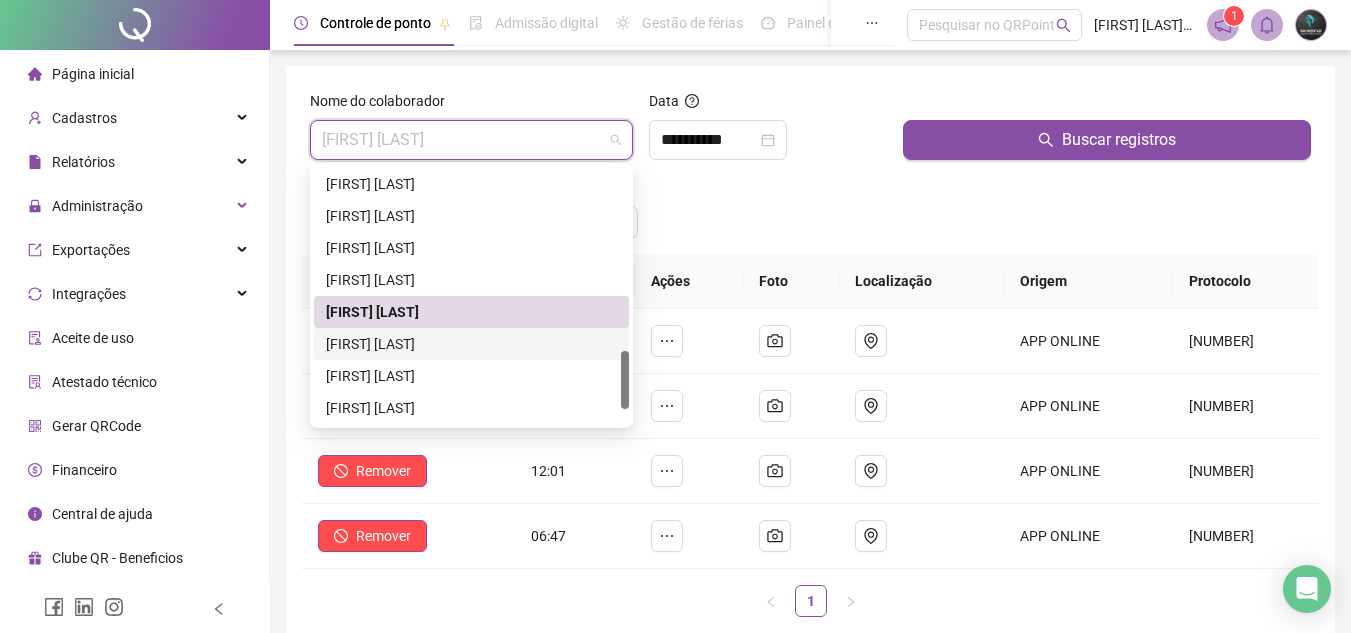 click on "SANDRO DE SOUSA CAMPOS" at bounding box center (471, 344) 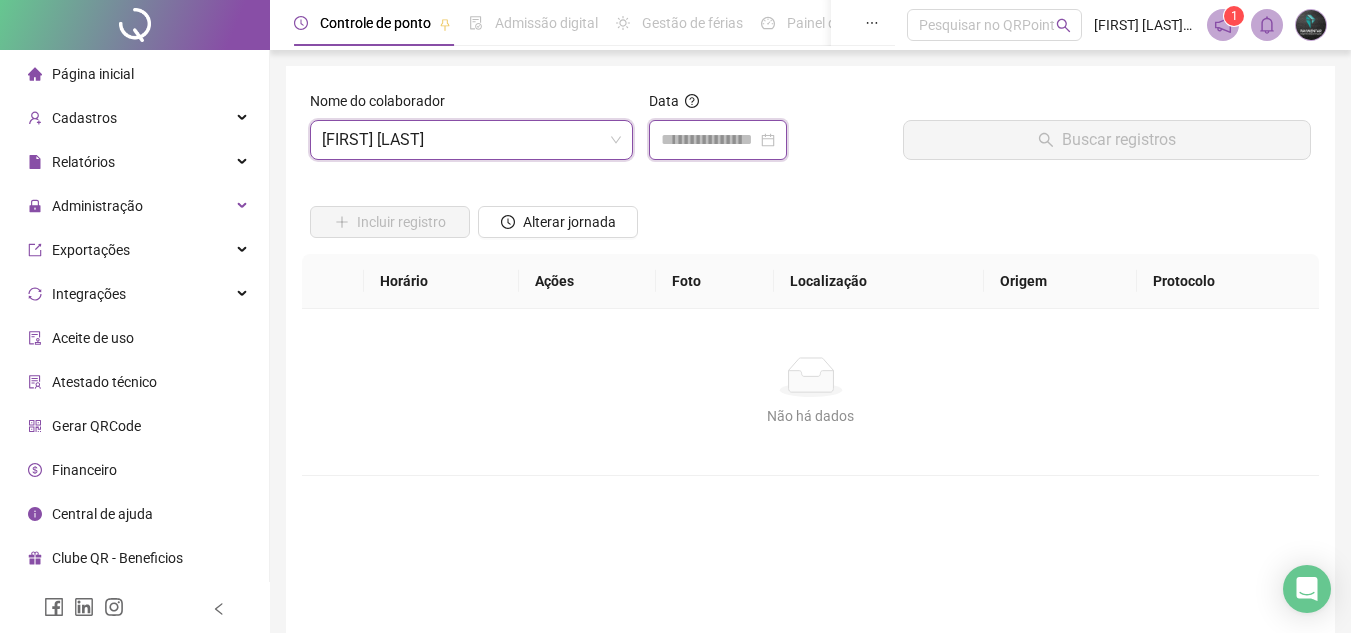 click at bounding box center [709, 140] 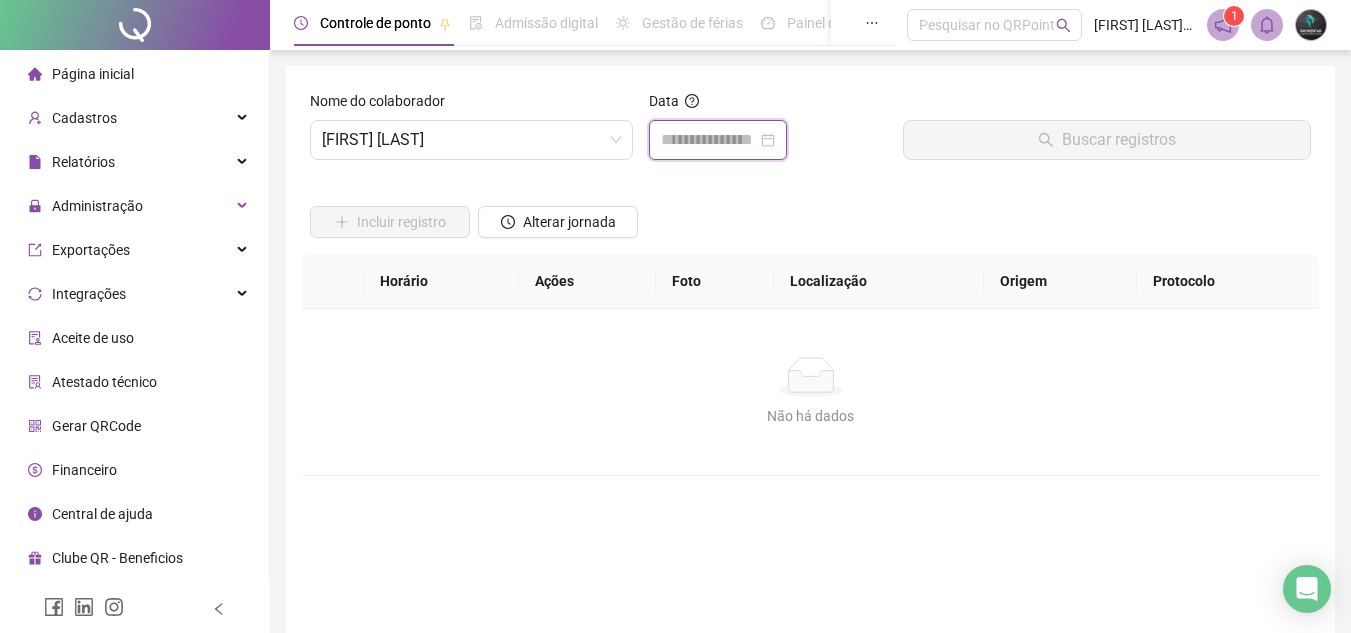 type on "**********" 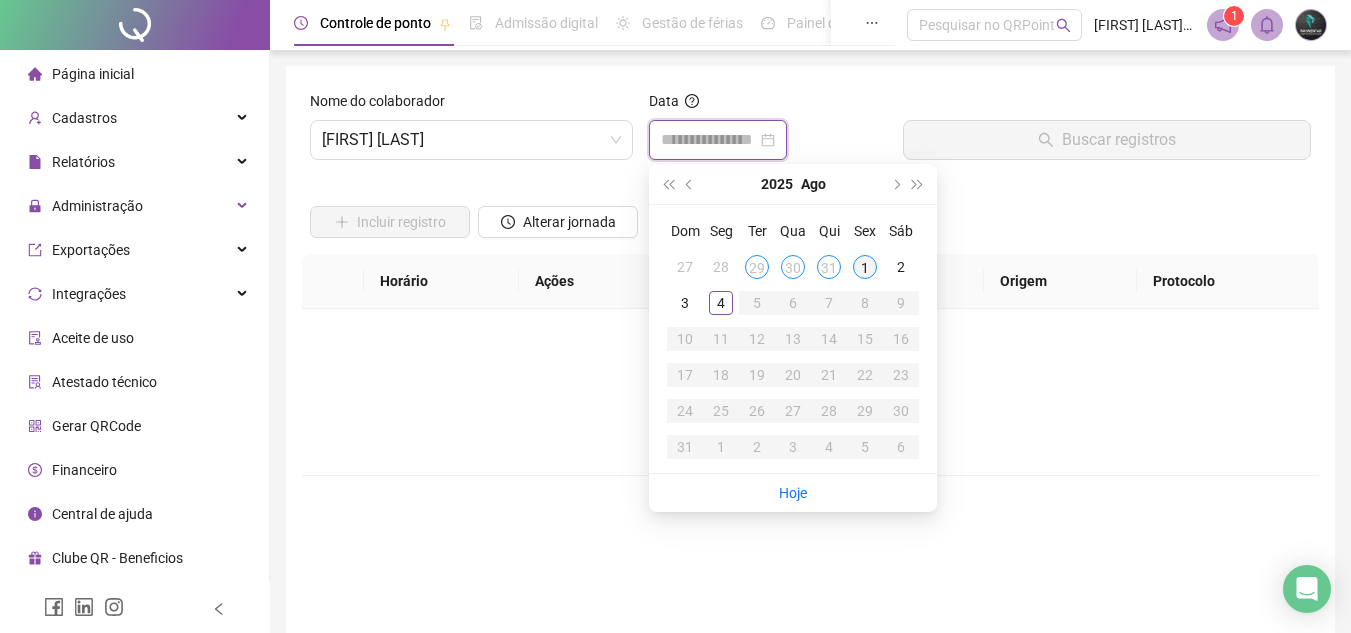 type on "**********" 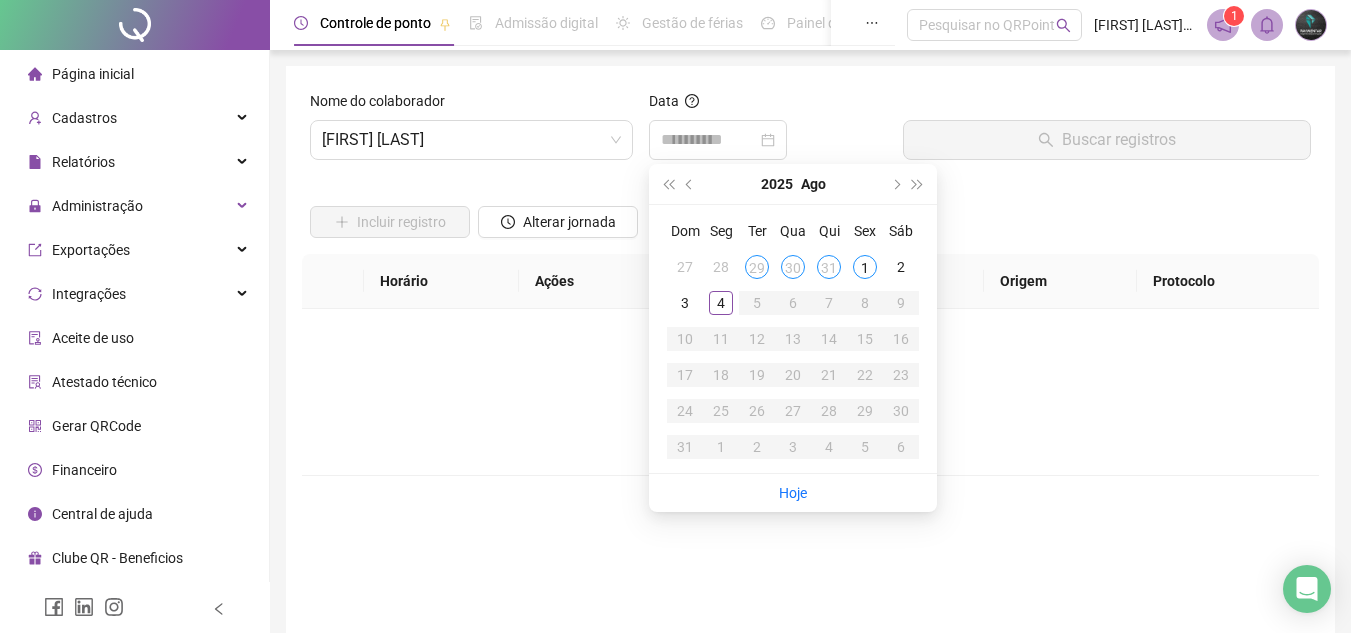 click on "1" at bounding box center (865, 267) 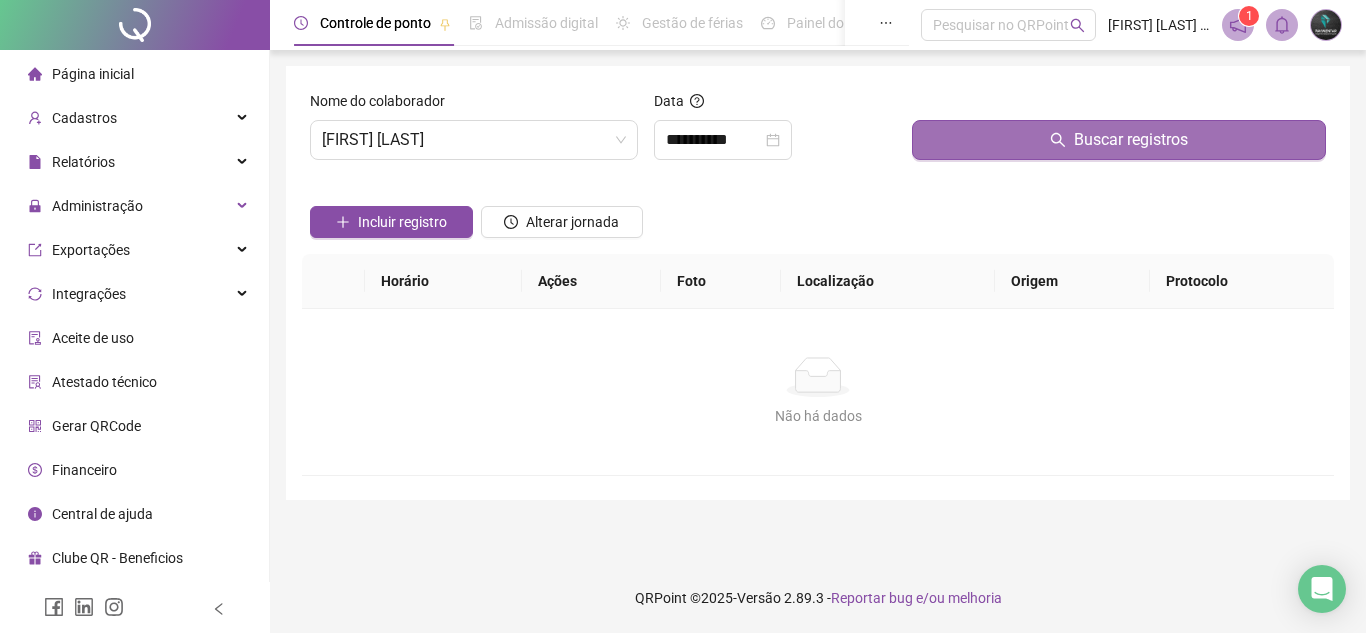 click on "Buscar registros" at bounding box center [1119, 140] 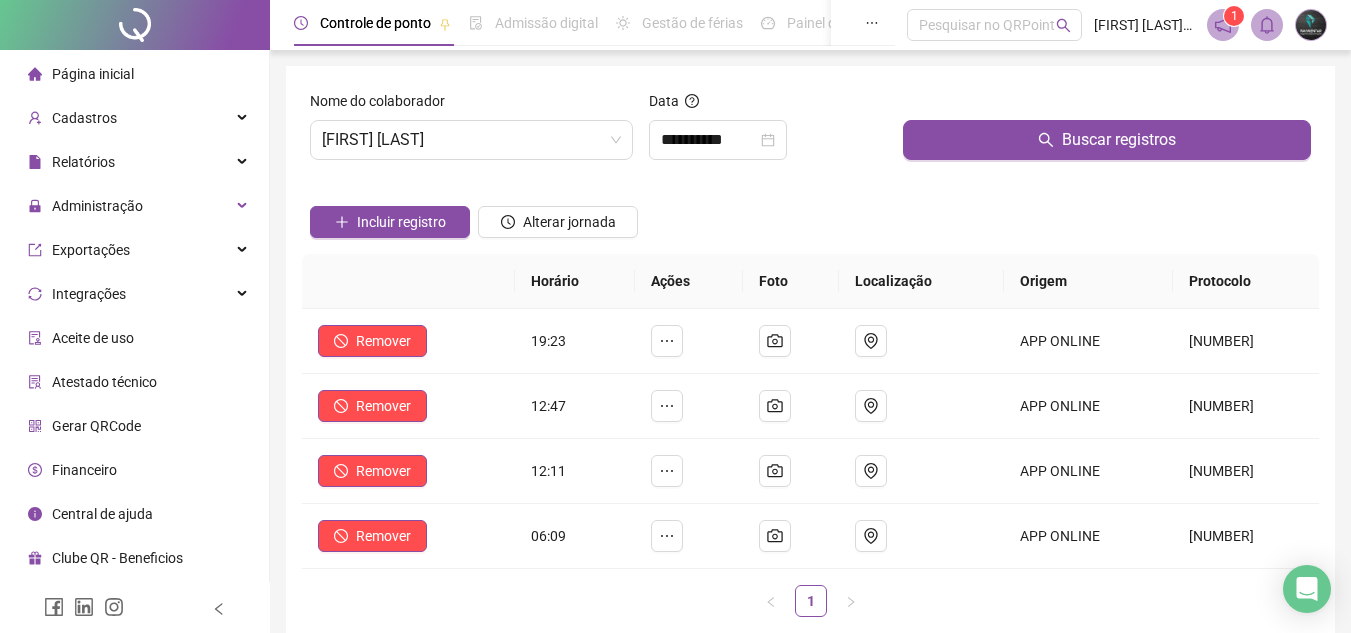 click on "Nome do colaborador SANDRO DE SOUSA CAMPOS" at bounding box center (471, 133) 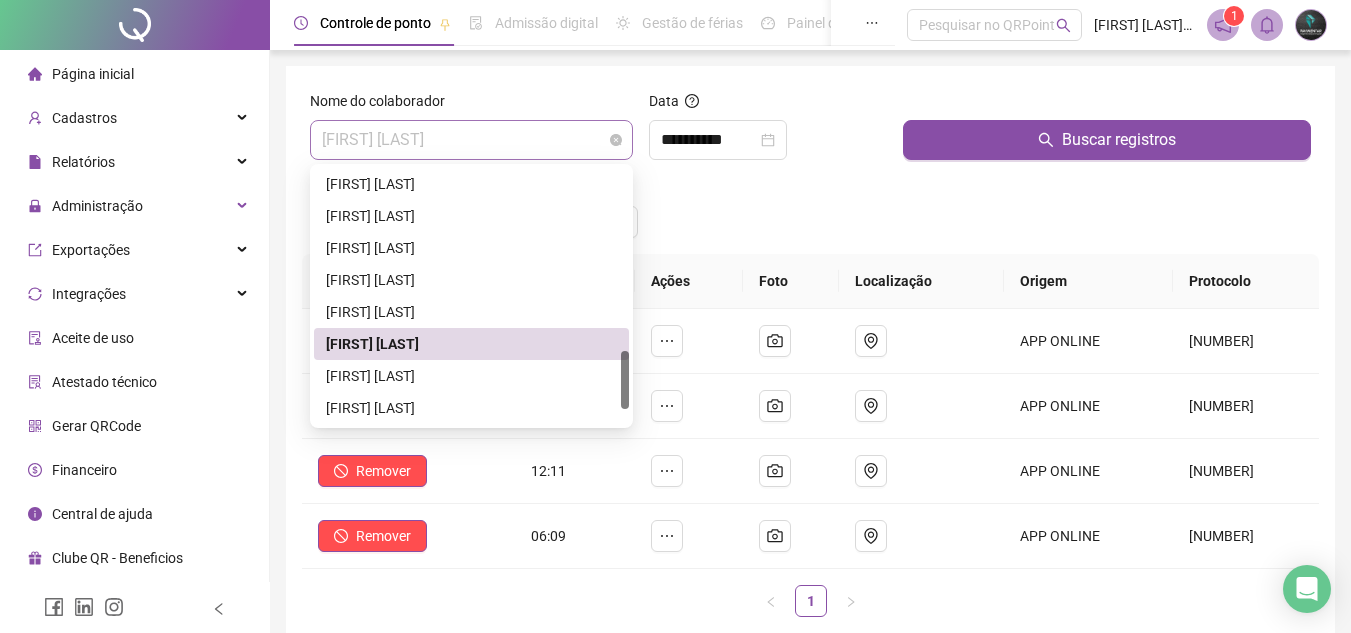 click on "SANDRO DE SOUSA CAMPOS" at bounding box center [471, 140] 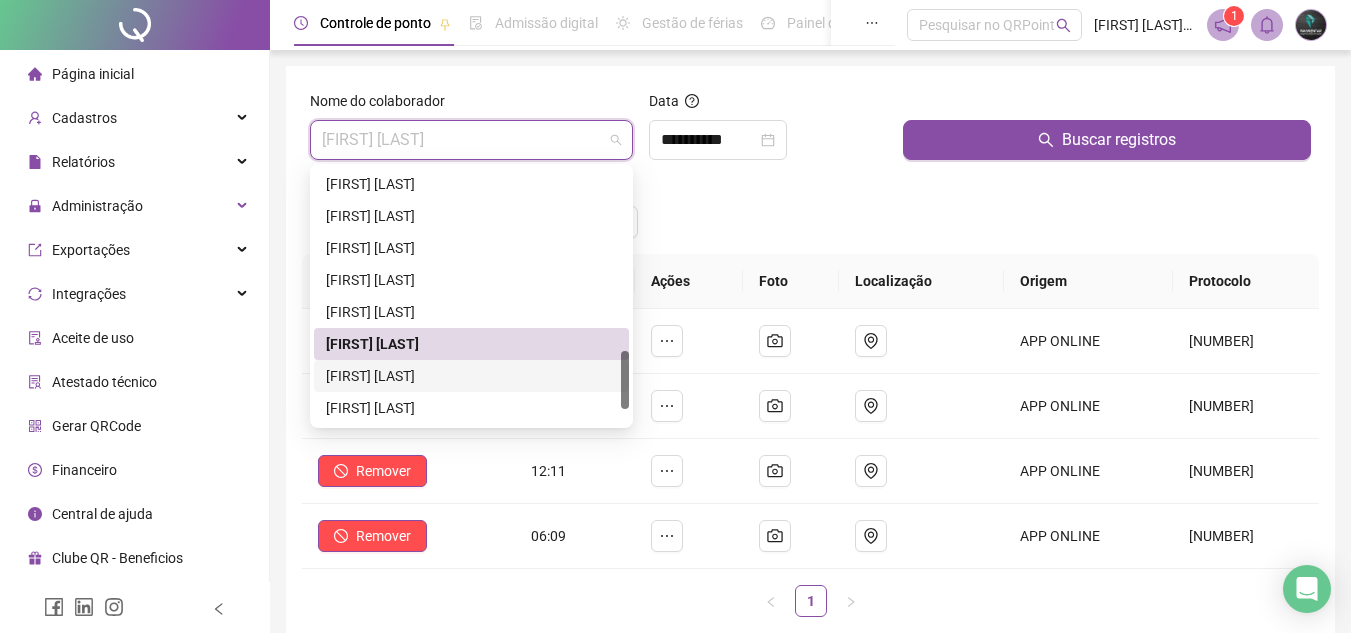 click on "[FIRST] [LAST] [LAST]" at bounding box center (471, 376) 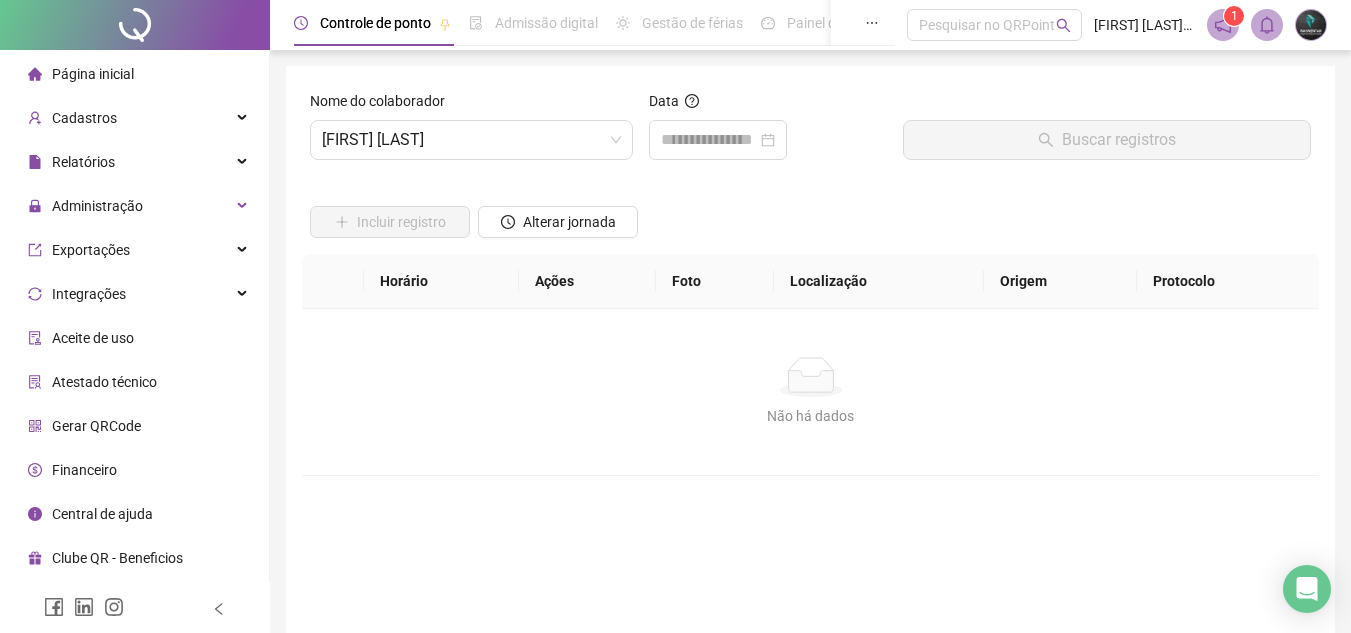 click on "Data" at bounding box center (768, 133) 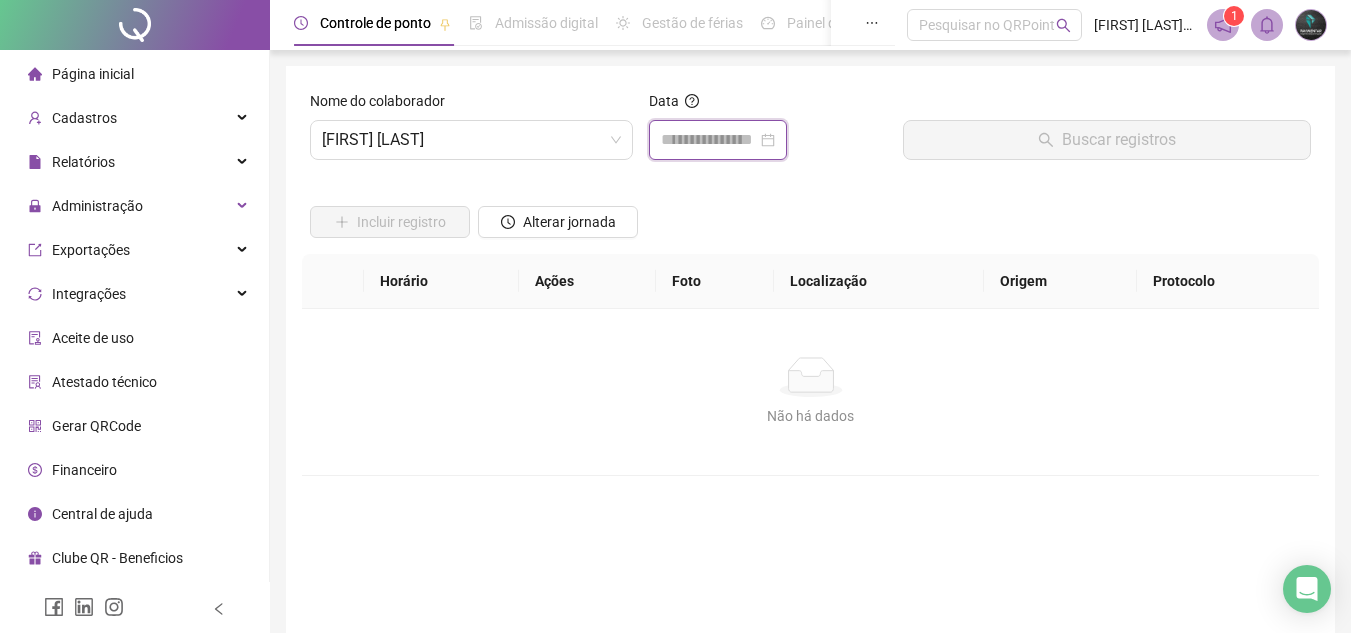click at bounding box center [718, 140] 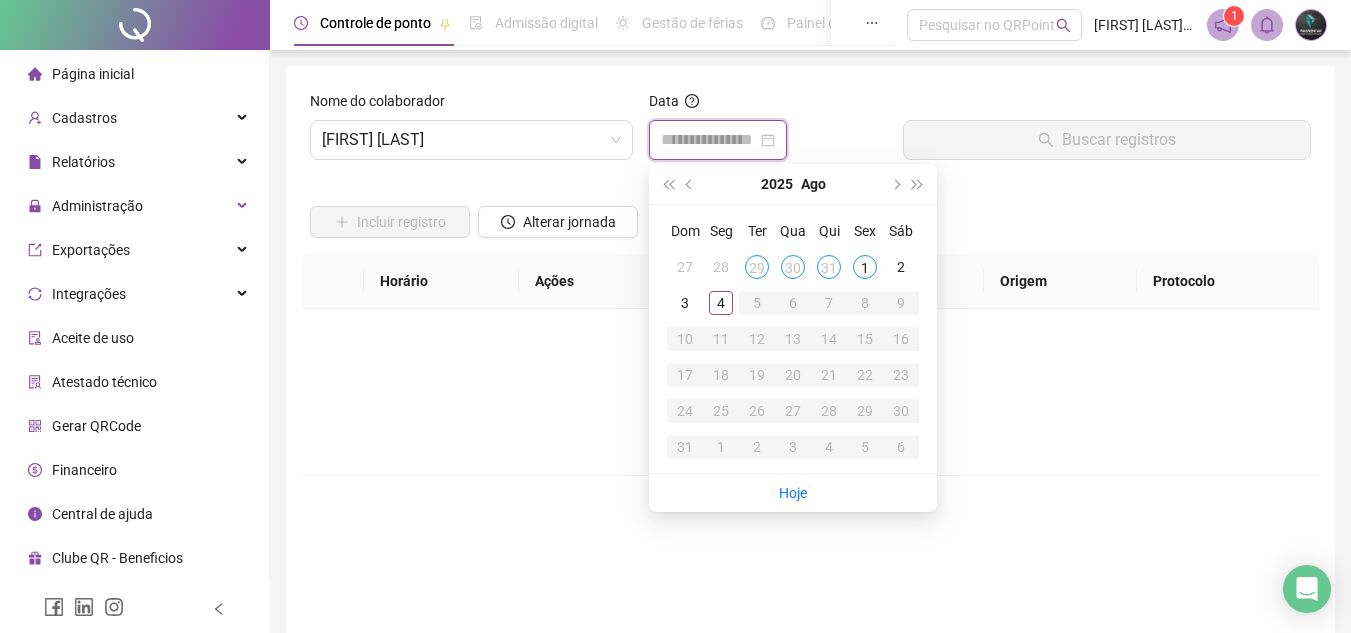 type on "**********" 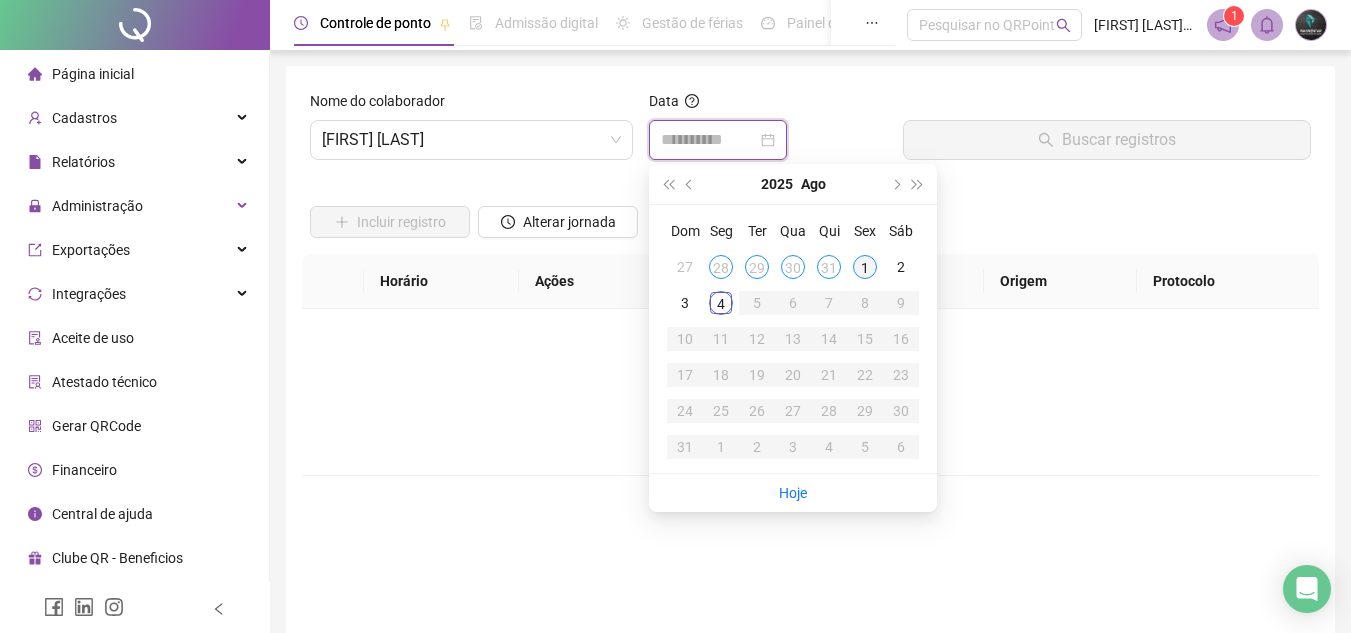 type on "**********" 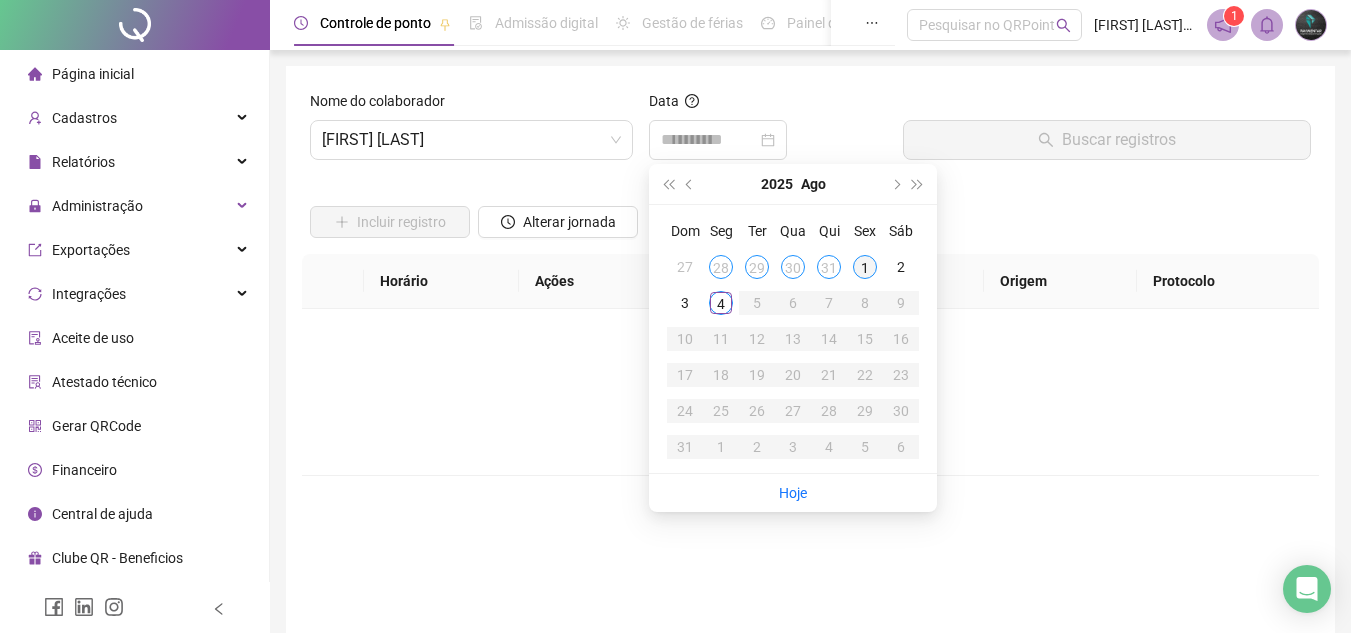 click on "1" at bounding box center (865, 267) 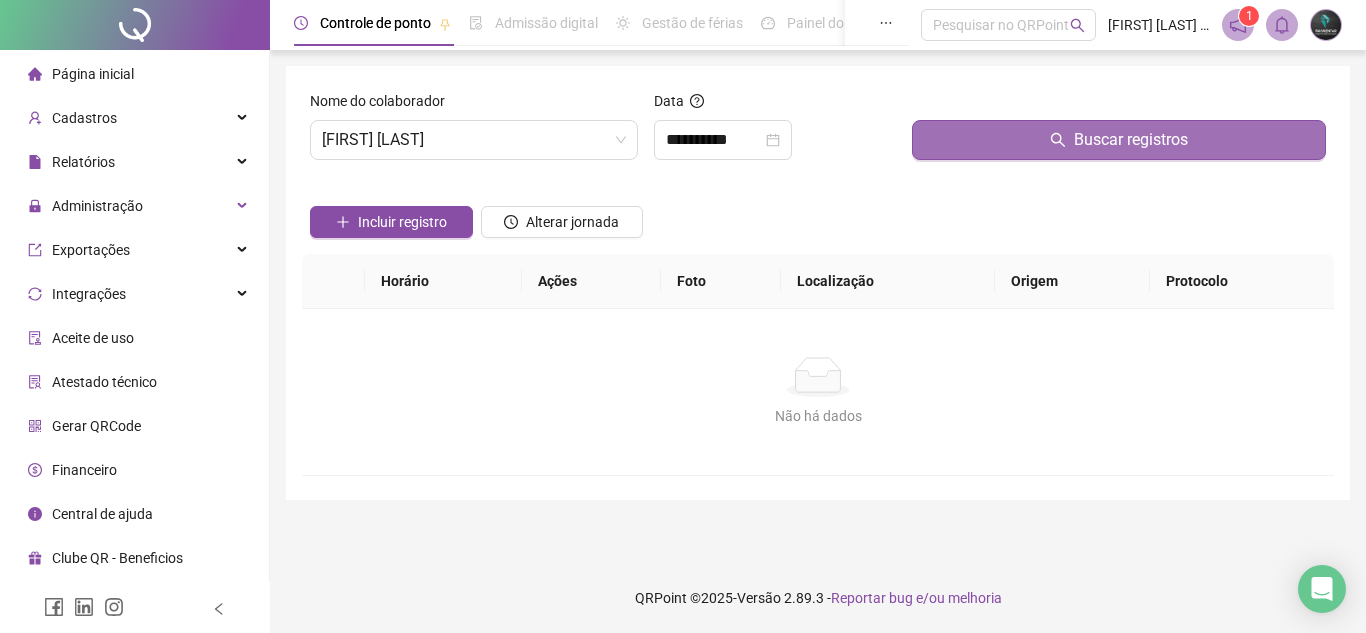 click on "Buscar registros" at bounding box center [1119, 140] 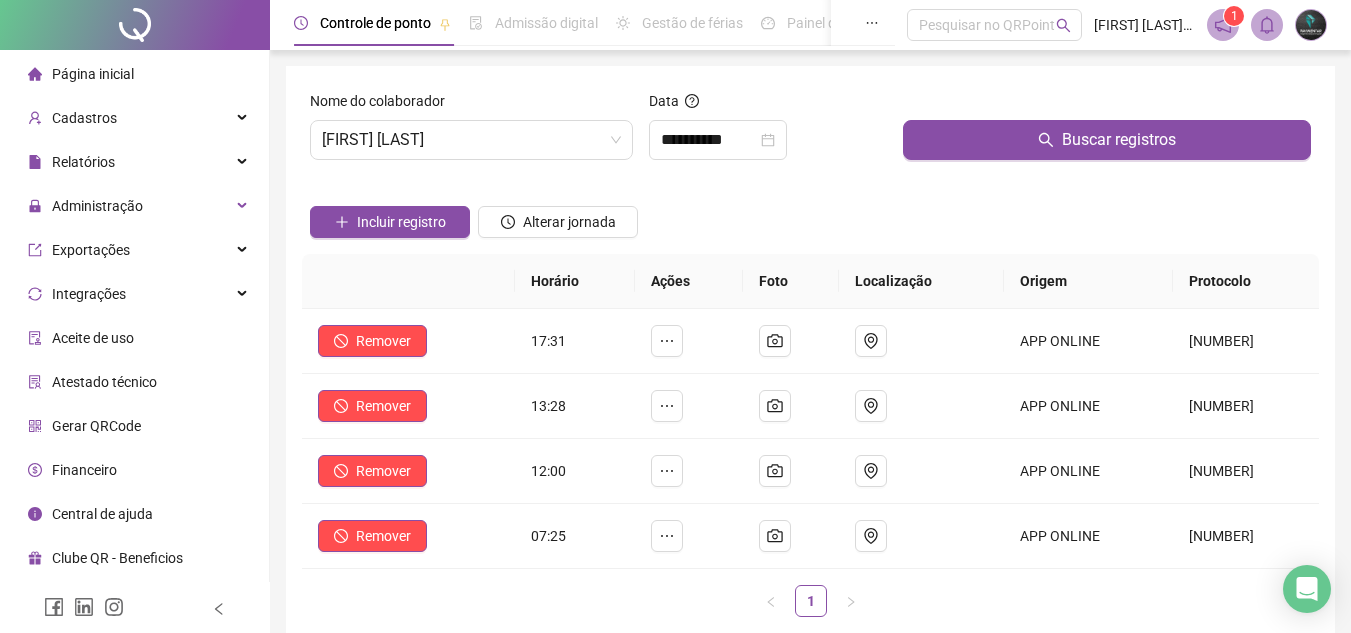 click on "Nome do colaborador SERGIO FORTUNATO RODRIGUES" at bounding box center (471, 133) 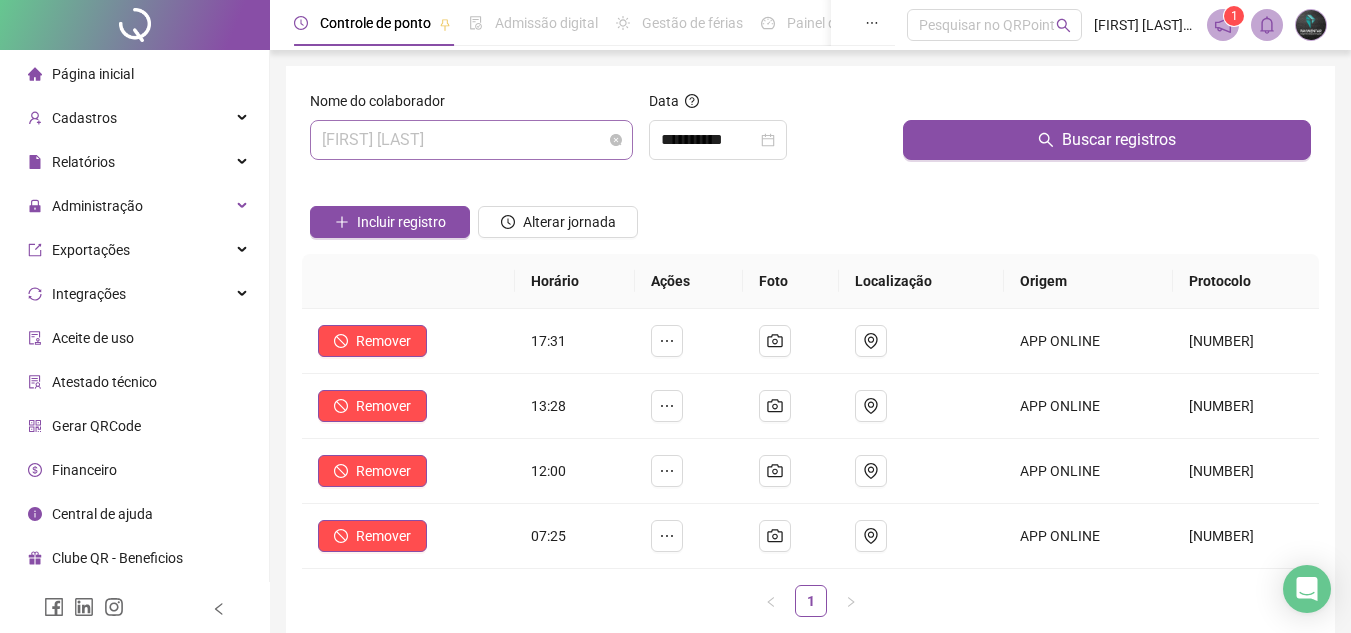 click on "[FIRST] [LAST] [LAST]" at bounding box center [471, 140] 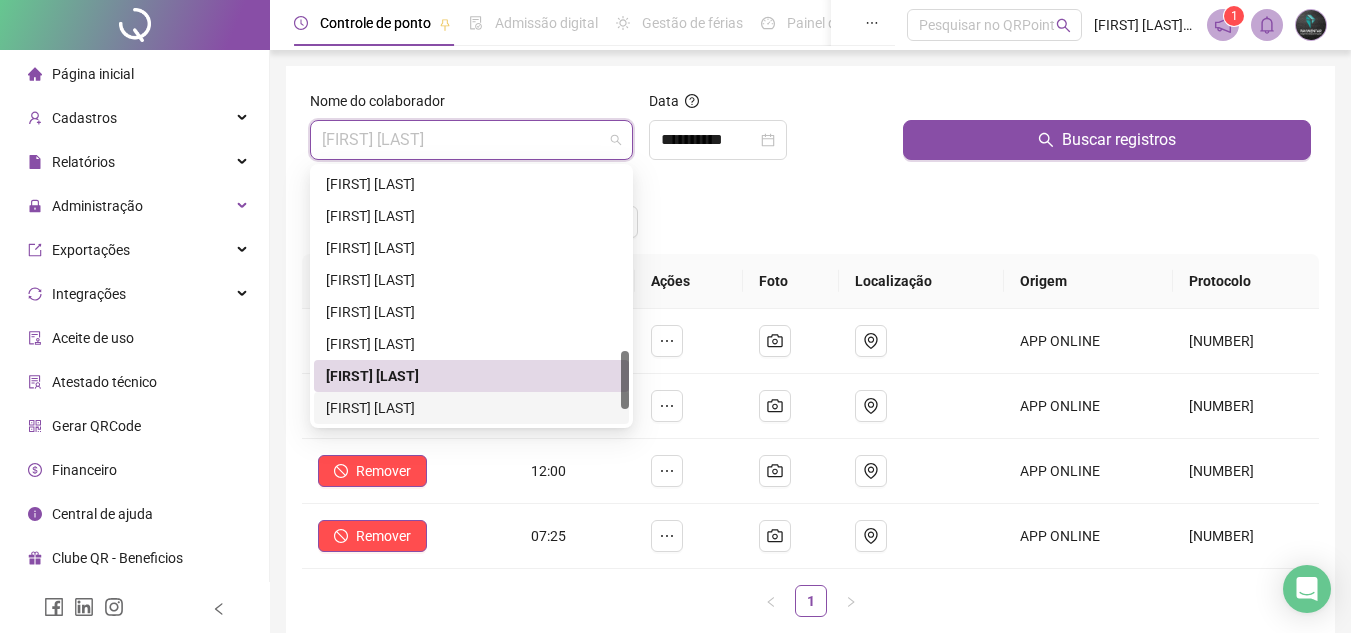 click on "[FIRST] [LAST]" at bounding box center [471, 408] 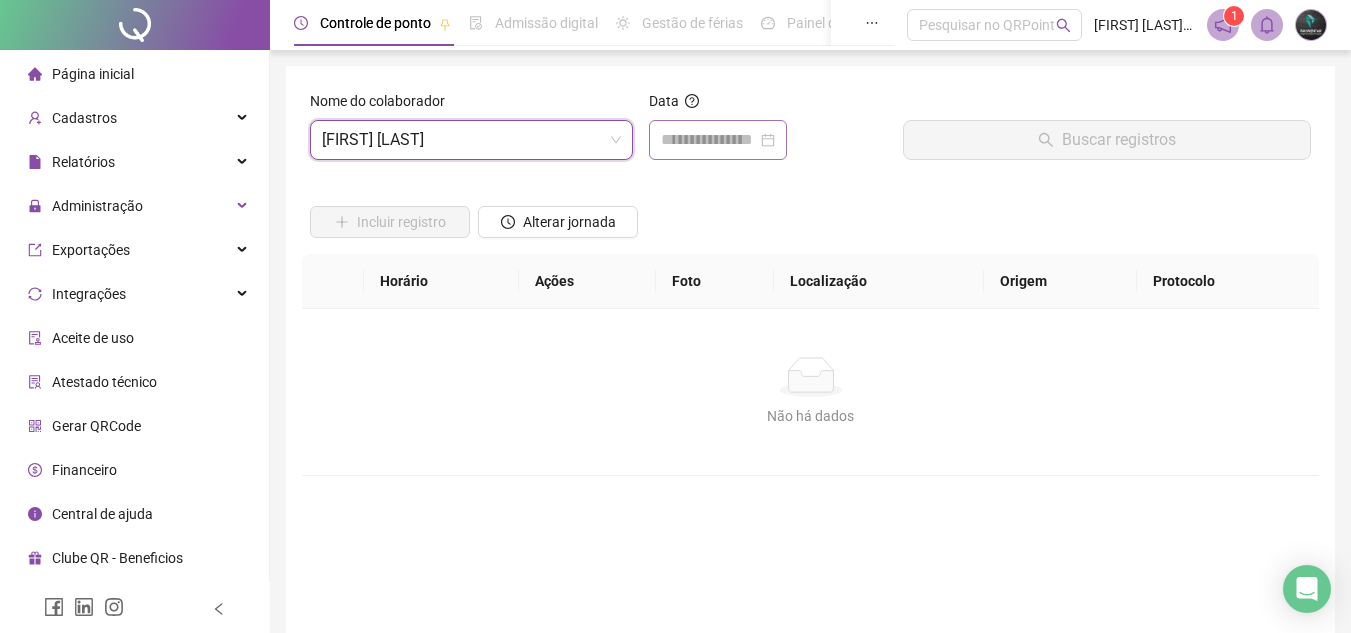 click at bounding box center (718, 140) 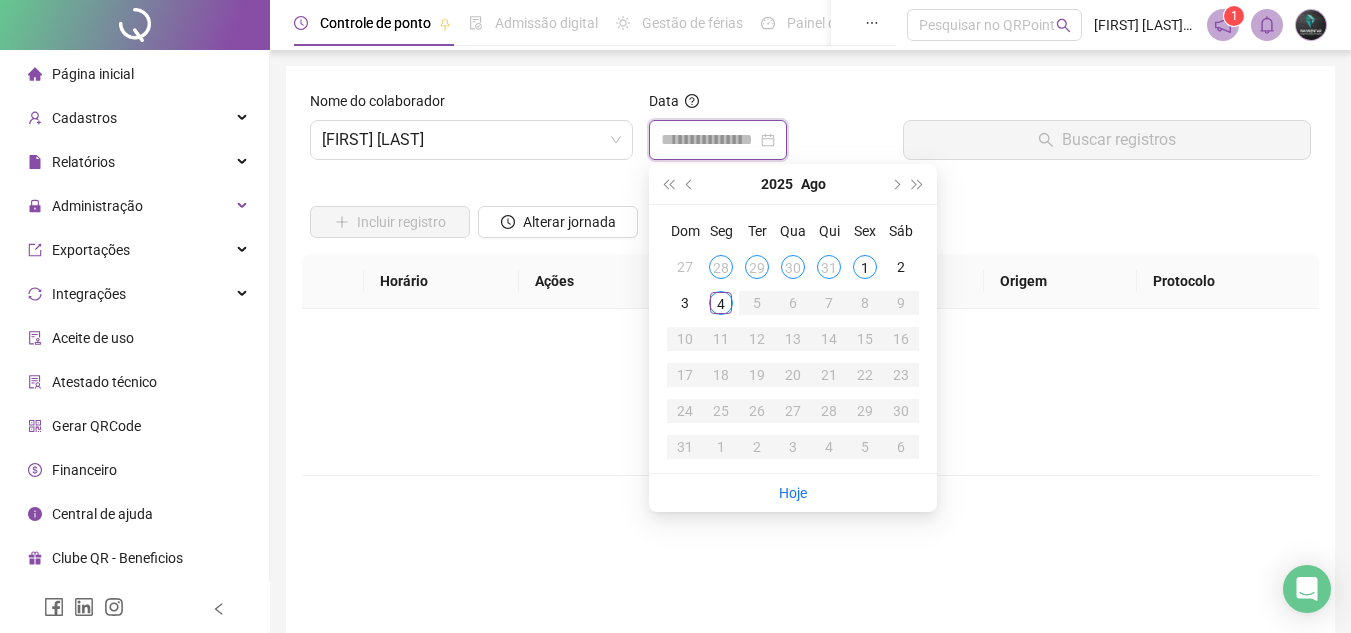 click at bounding box center [709, 140] 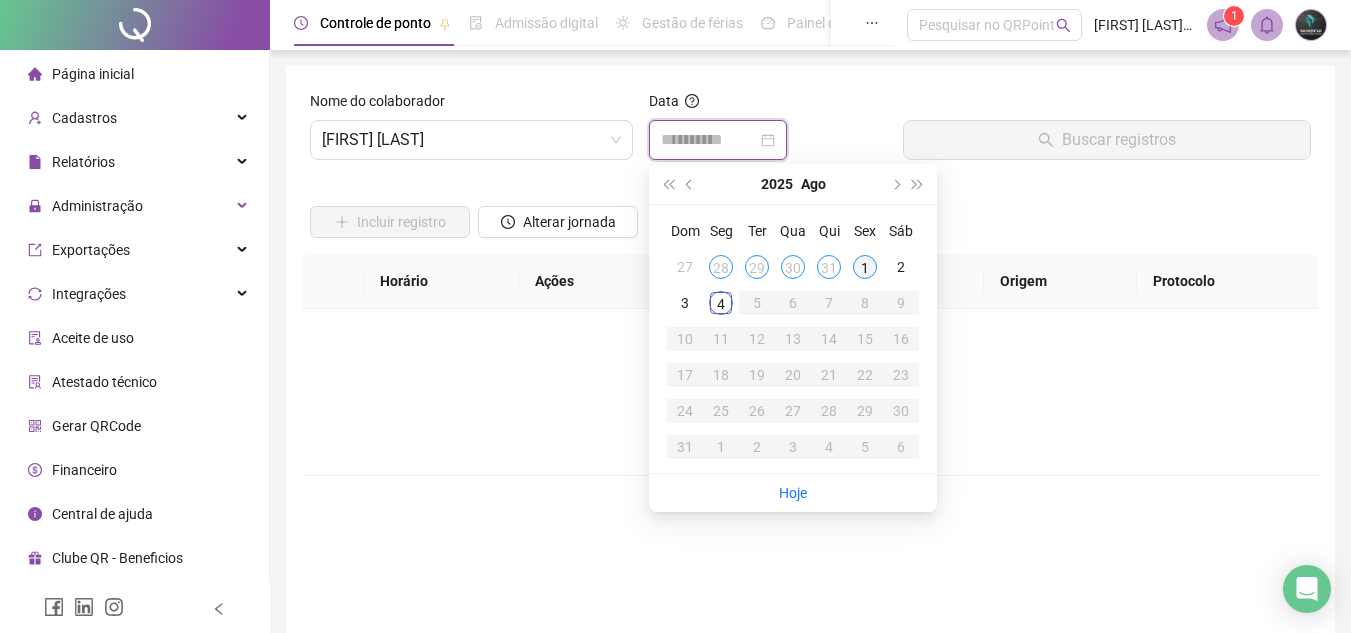 type on "**********" 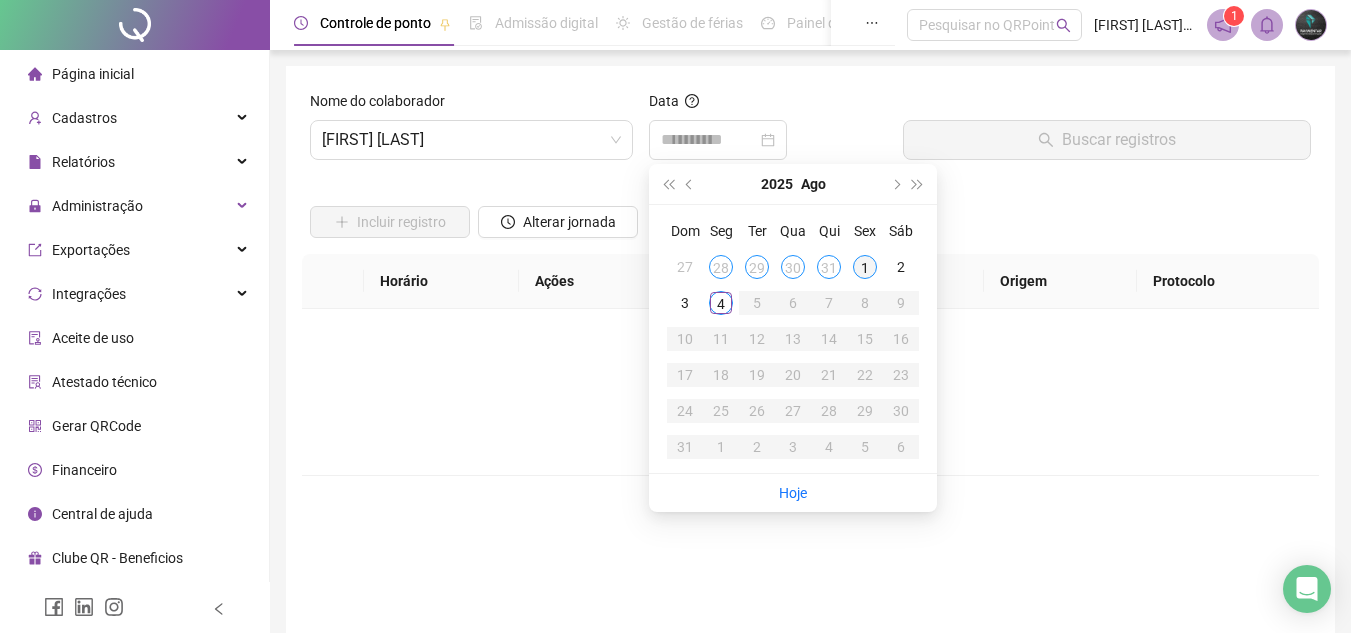click on "1" at bounding box center (865, 267) 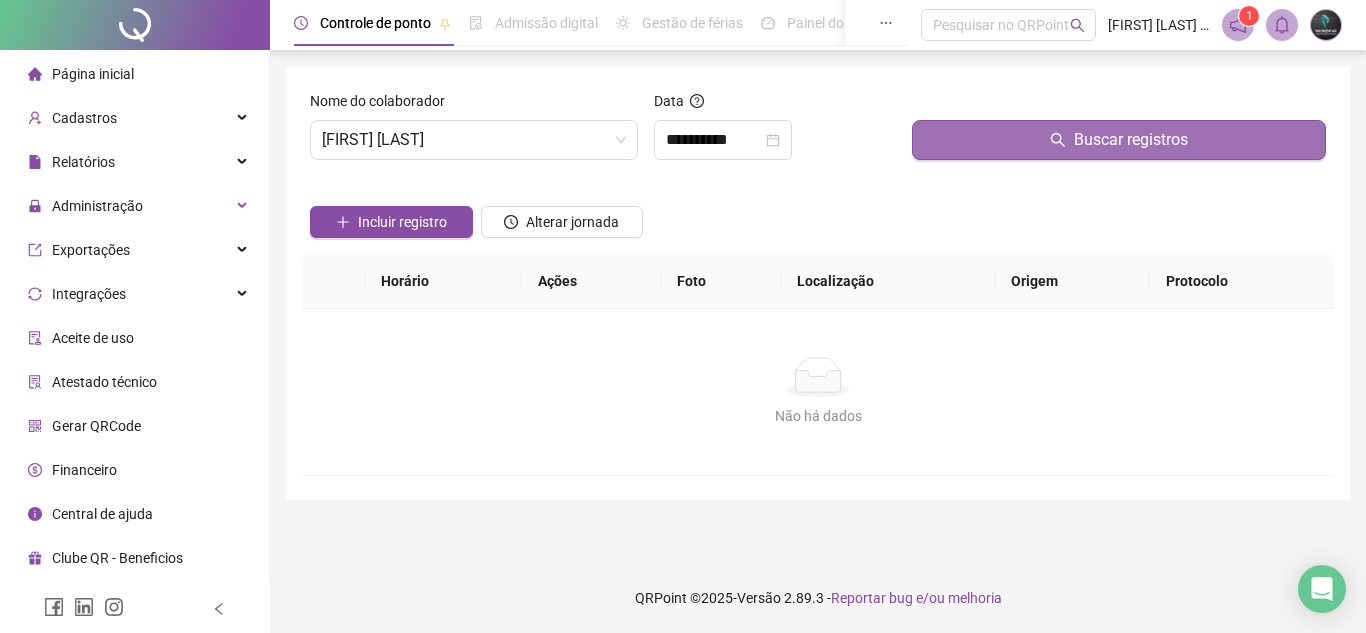 click on "Buscar registros" at bounding box center (1119, 140) 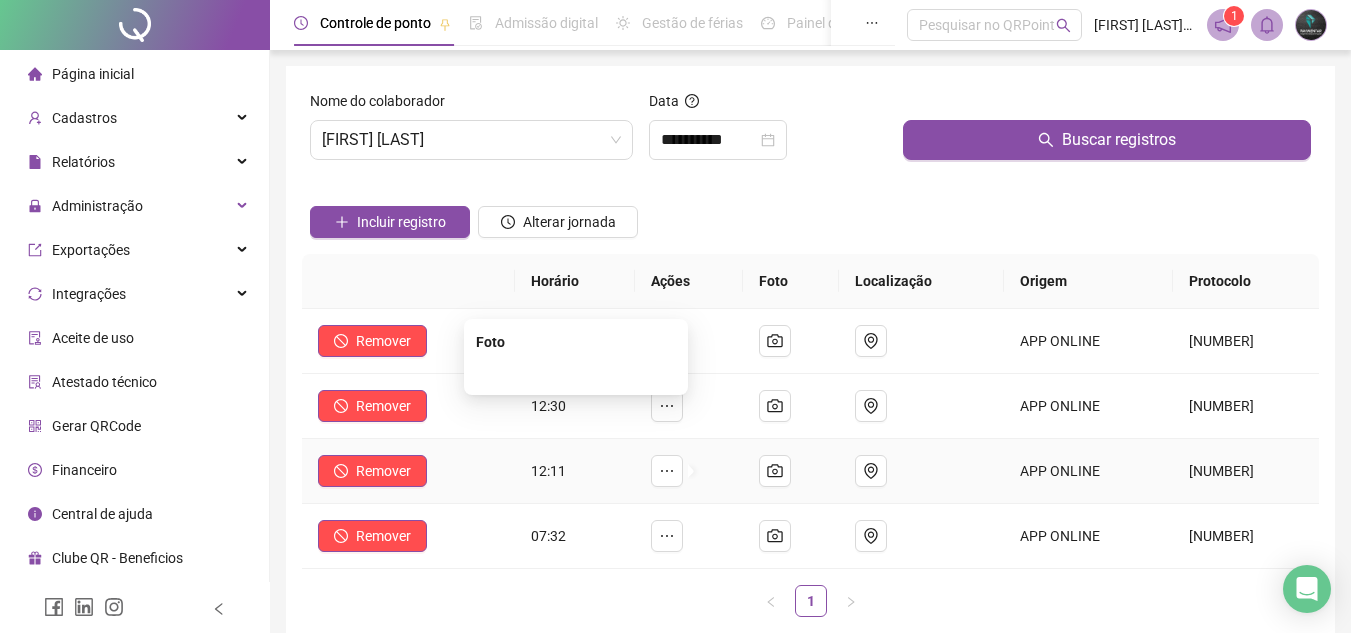 click at bounding box center (576, 373) 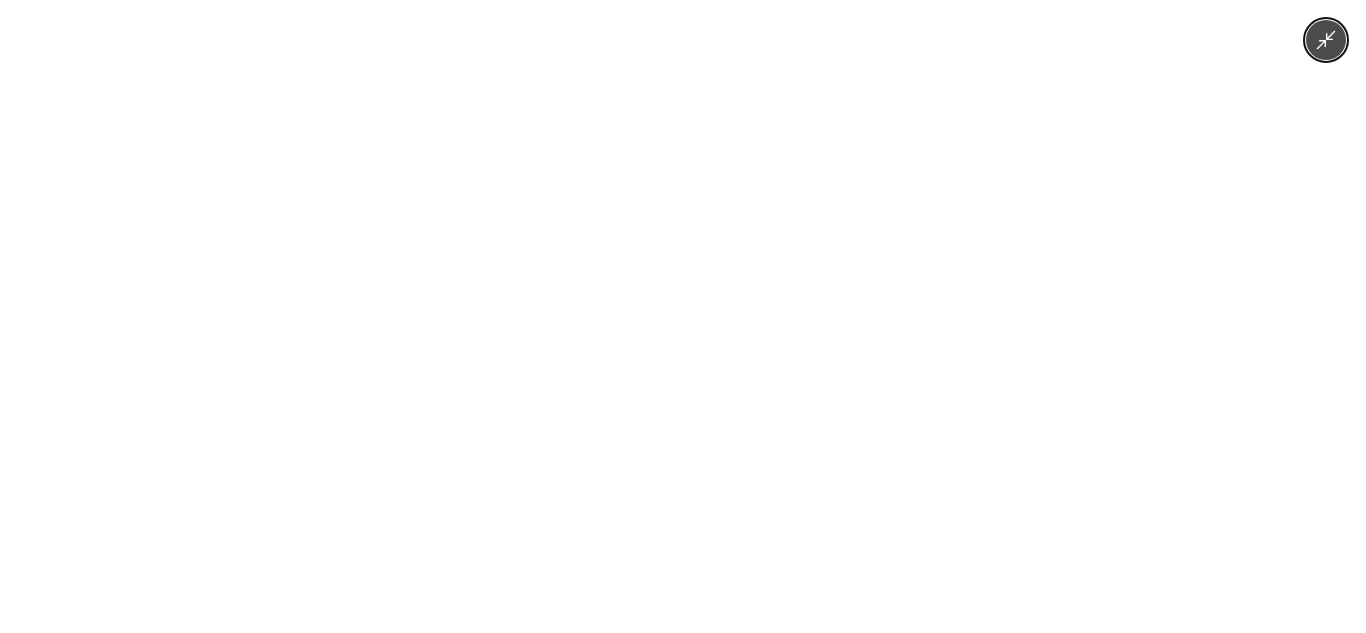 click at bounding box center [683, 316] 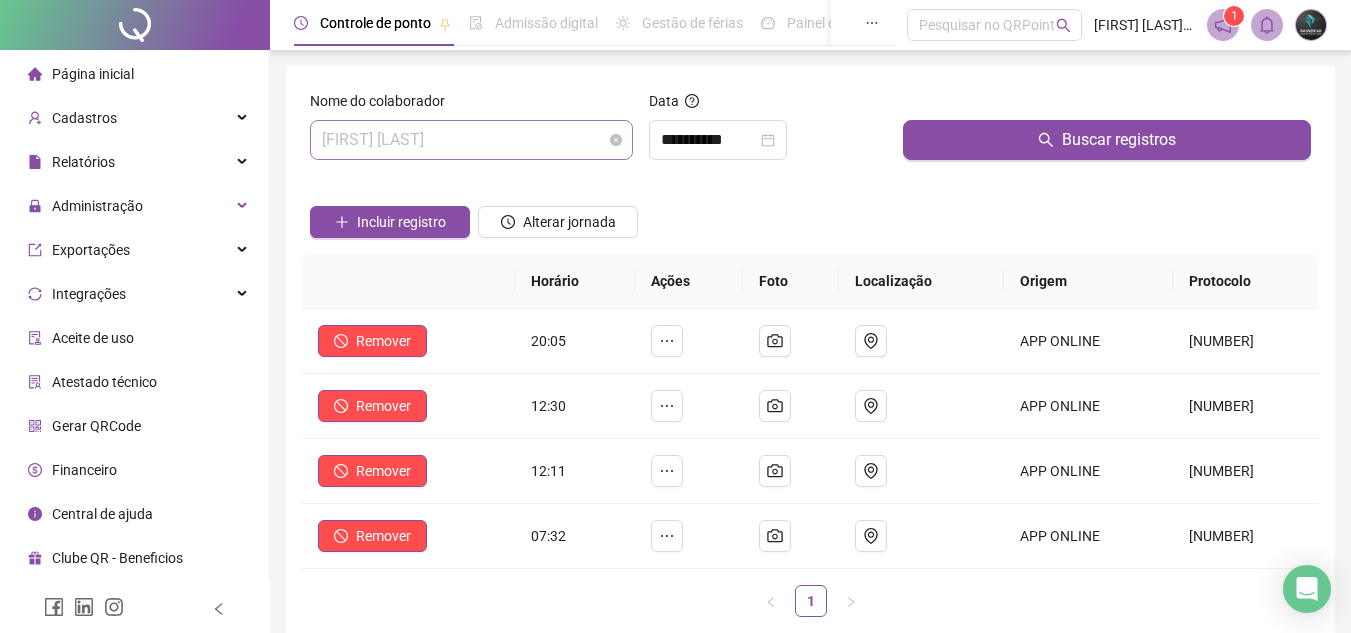 click on "[FIRST] [LAST]" at bounding box center (471, 140) 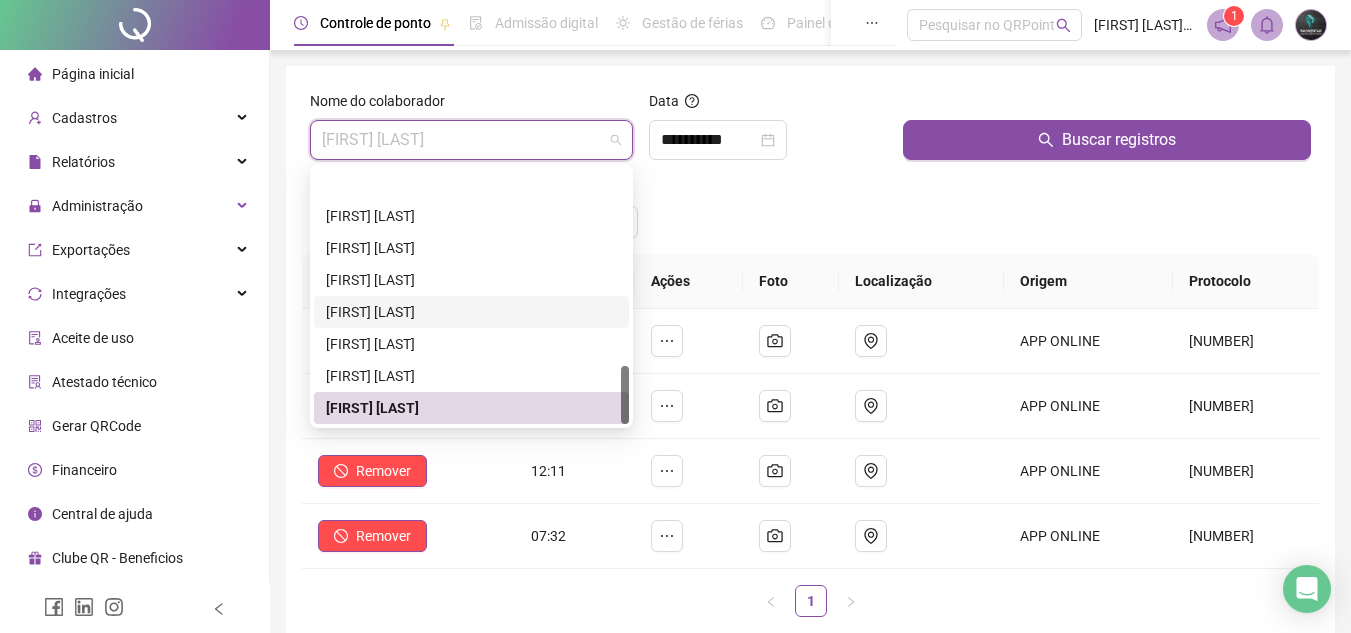 scroll, scrollTop: 864, scrollLeft: 0, axis: vertical 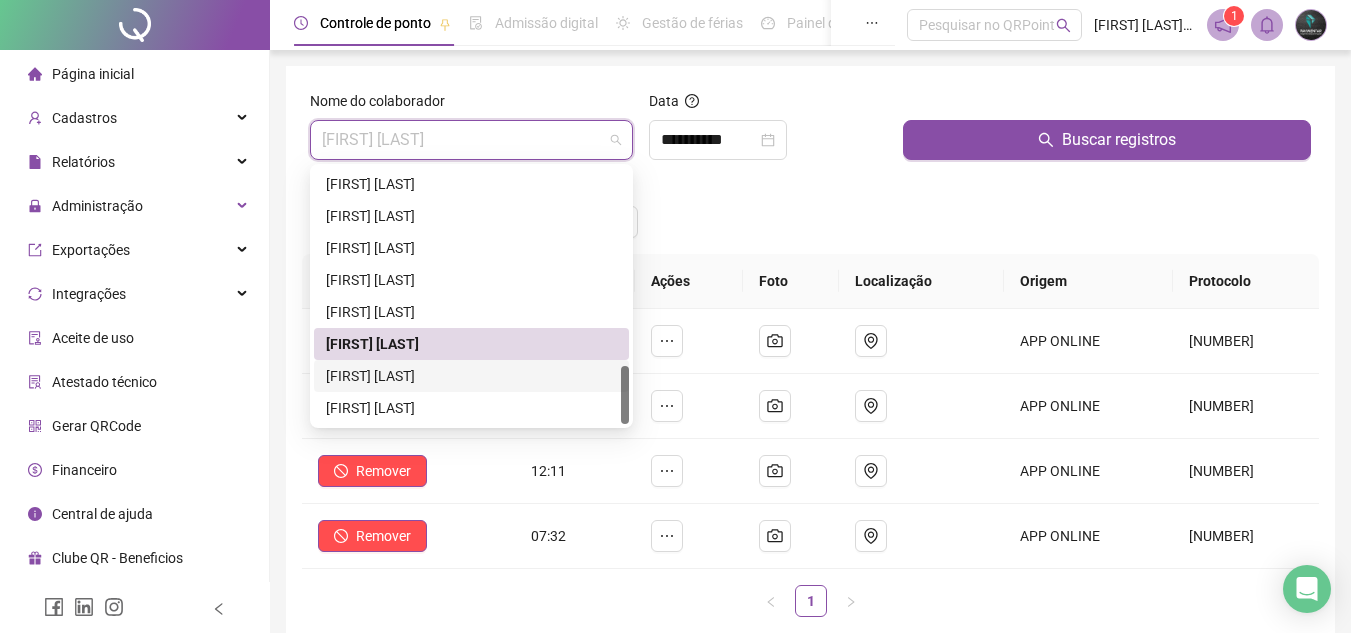 click on "[FIRST] [LAST]" at bounding box center [471, 376] 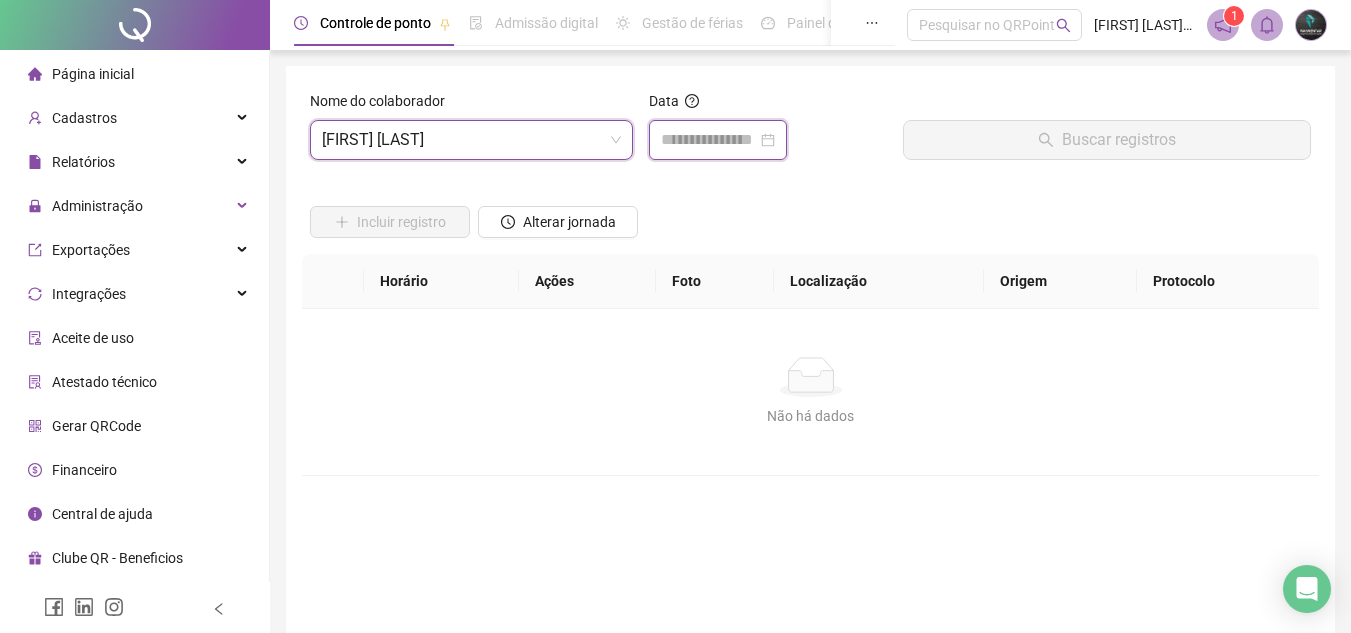 click at bounding box center (709, 140) 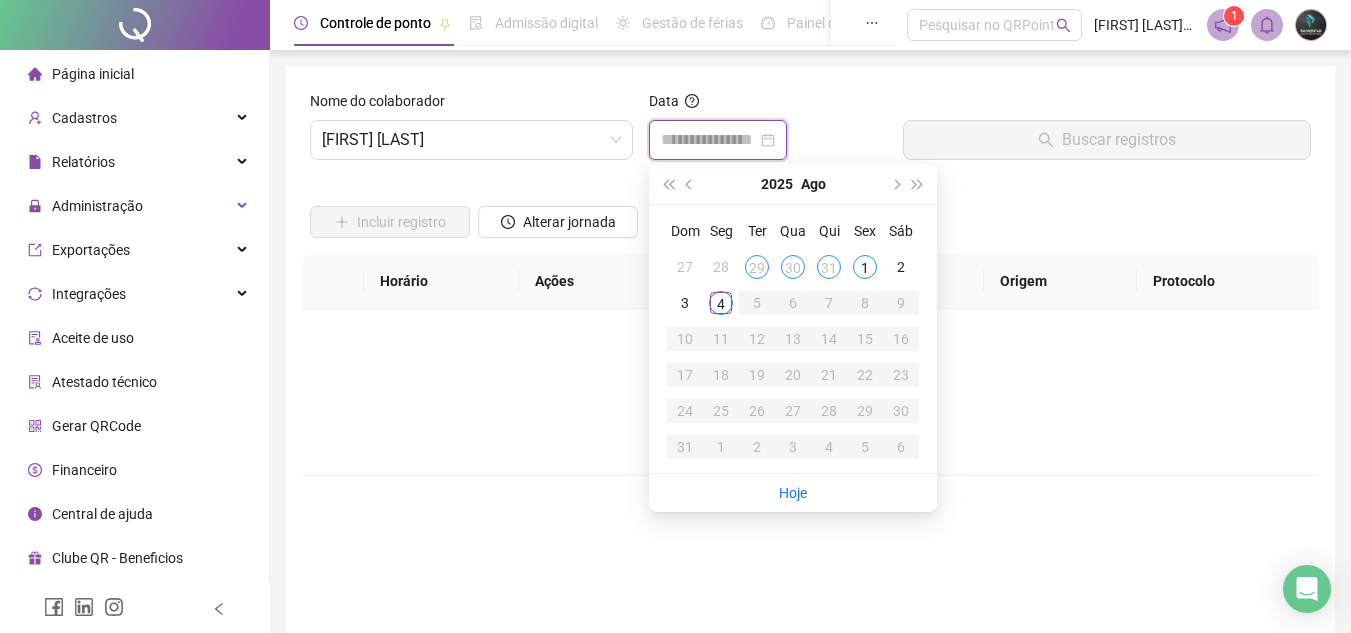 type on "**********" 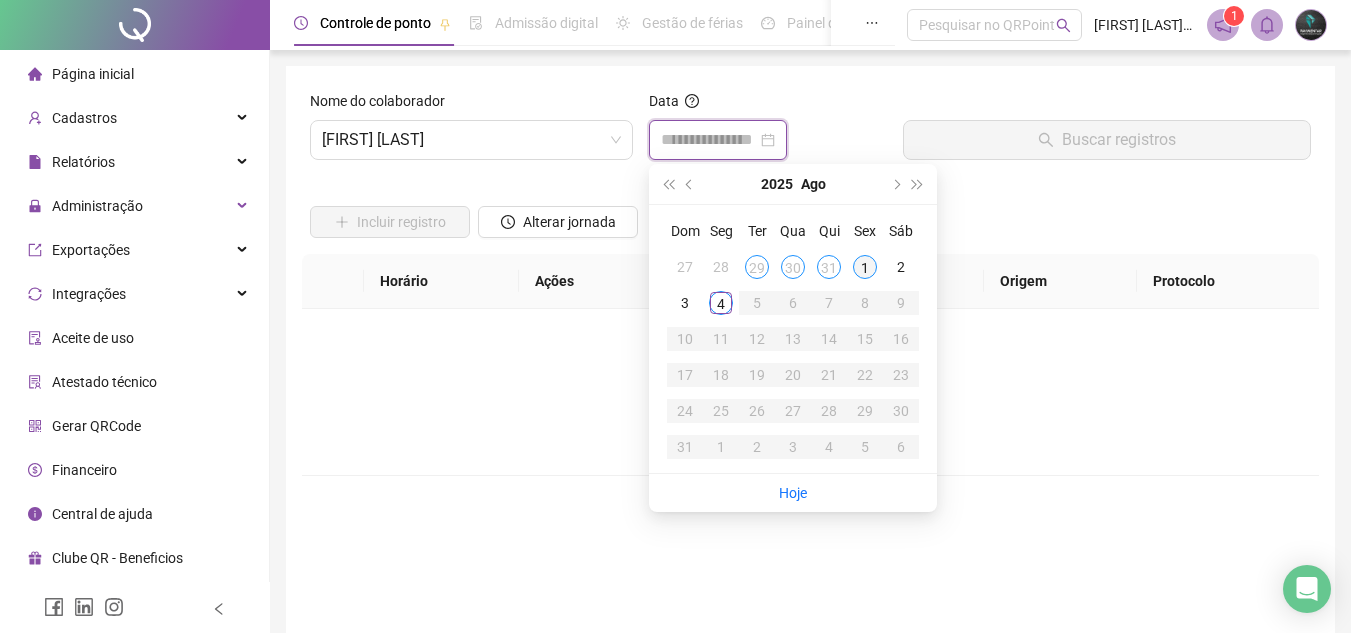 type on "**********" 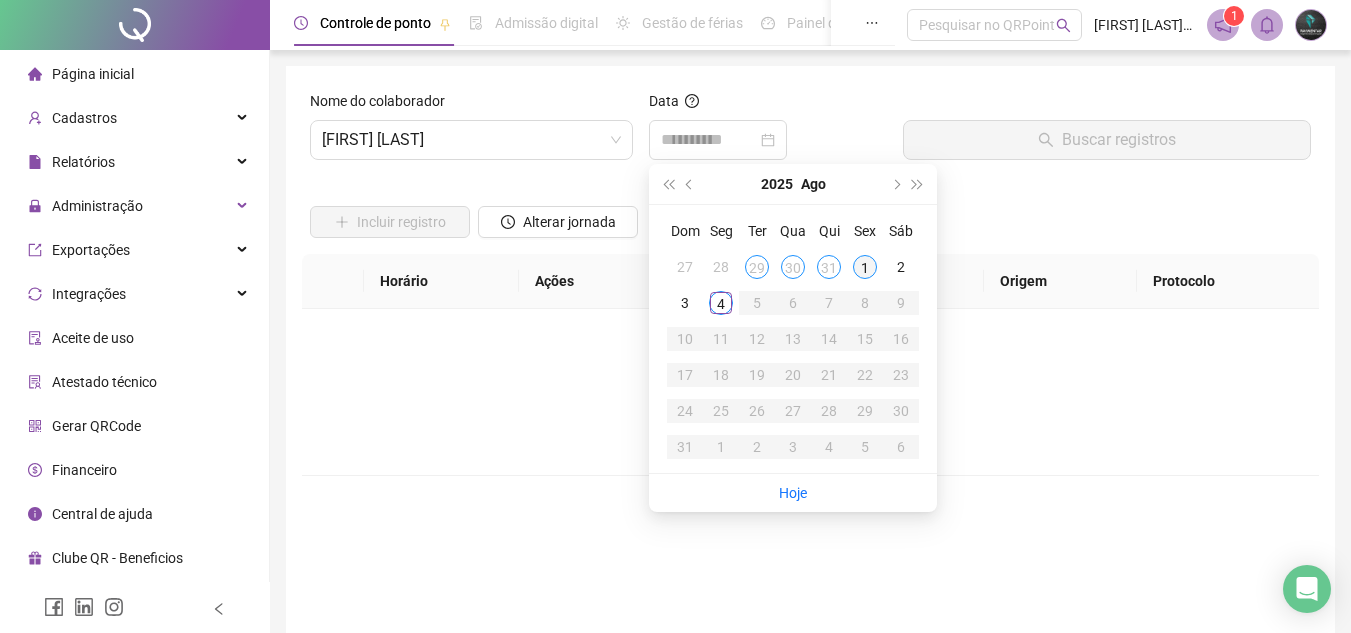 click on "1" at bounding box center [865, 267] 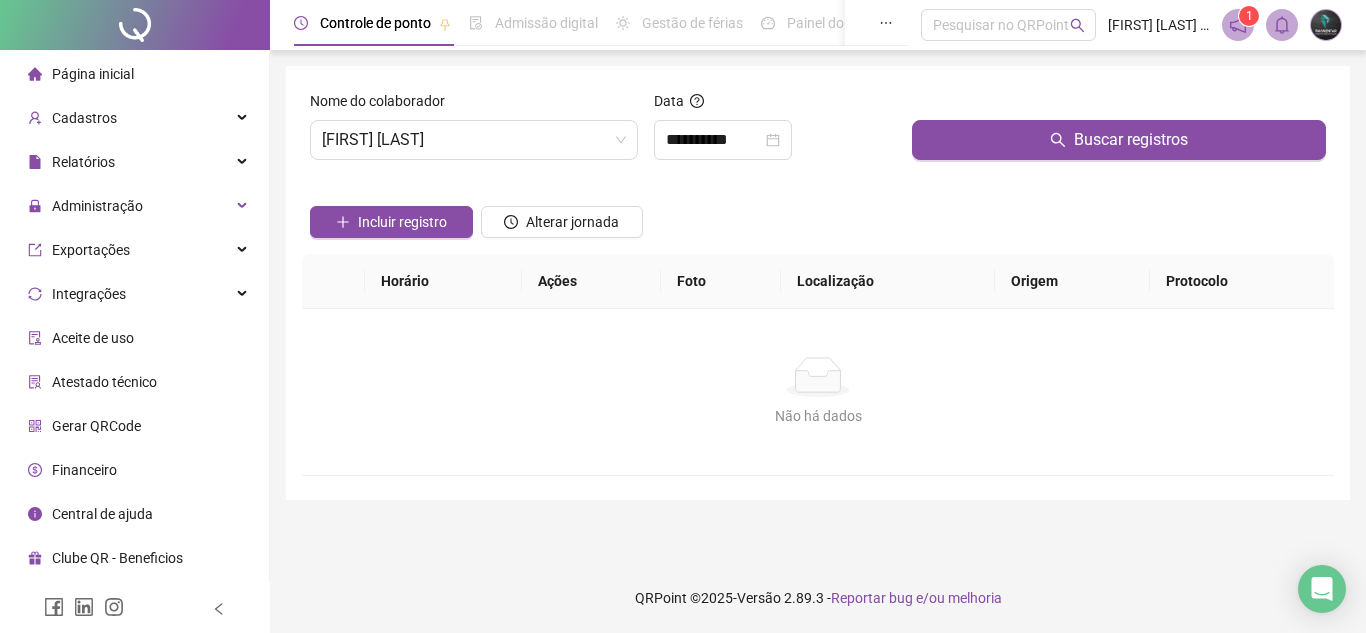 click at bounding box center [1119, 105] 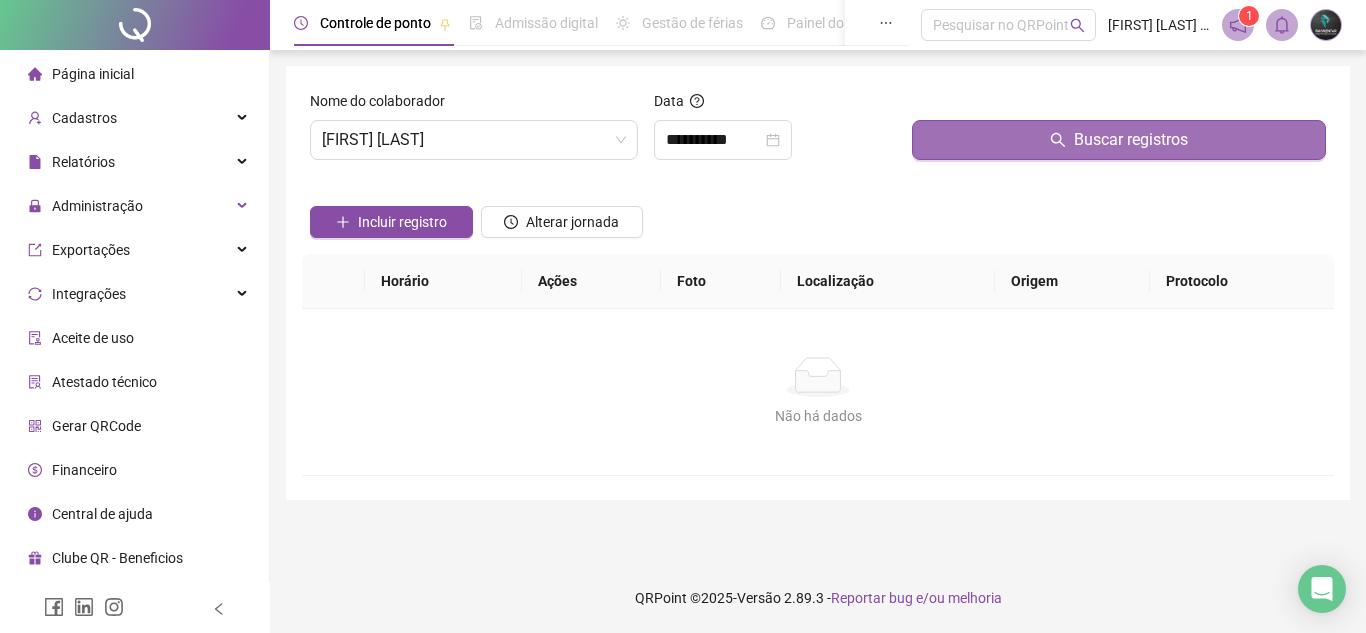 click on "Buscar registros" at bounding box center [1119, 140] 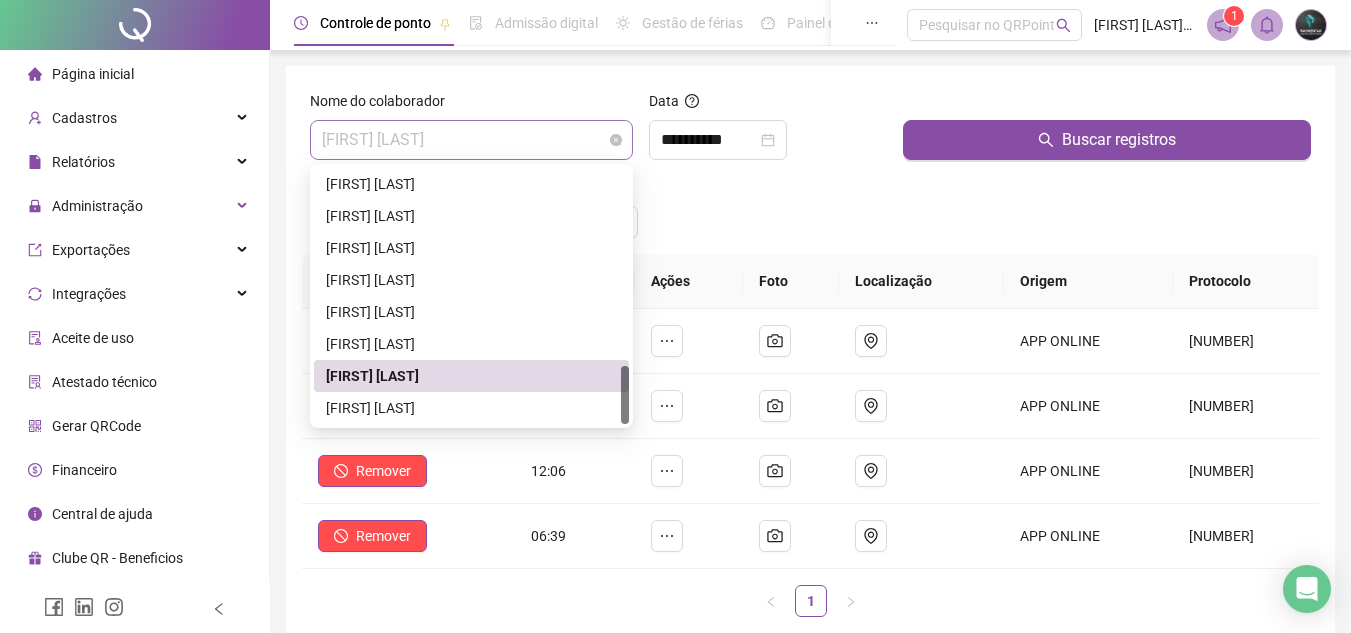 click on "[FIRST] [LAST]" at bounding box center (471, 140) 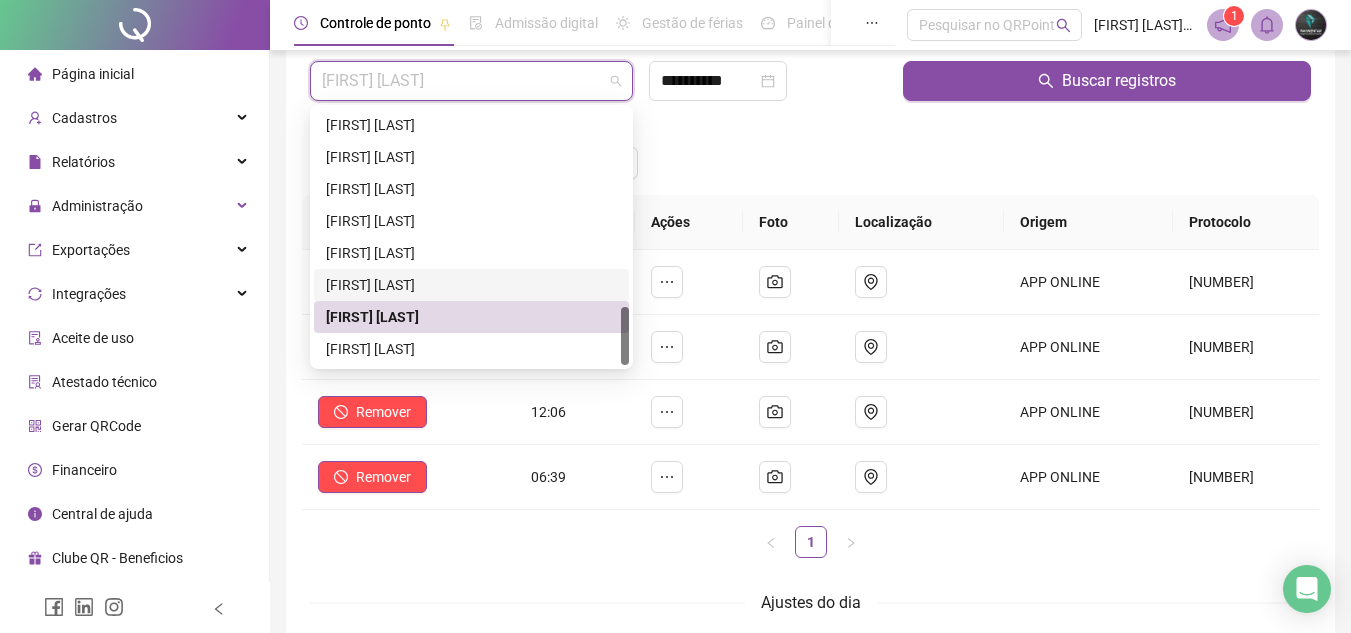 scroll, scrollTop: 100, scrollLeft: 0, axis: vertical 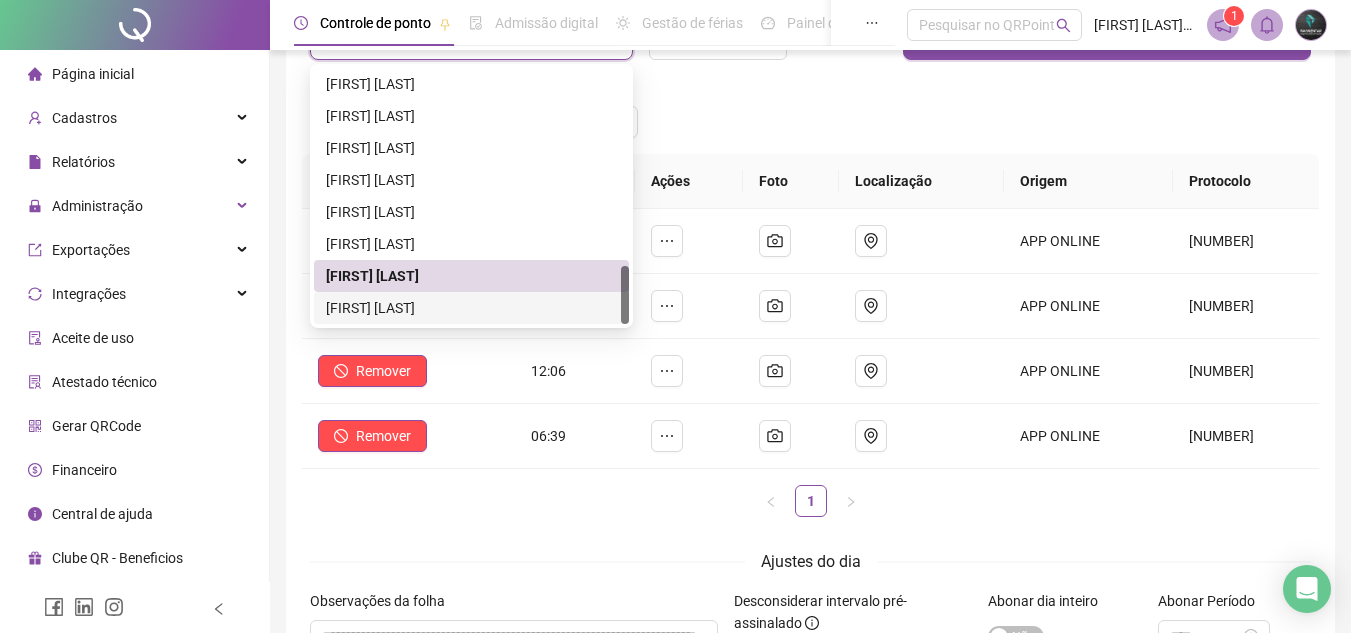click on "[FIRST] [LAST] [LAST]" at bounding box center [471, 308] 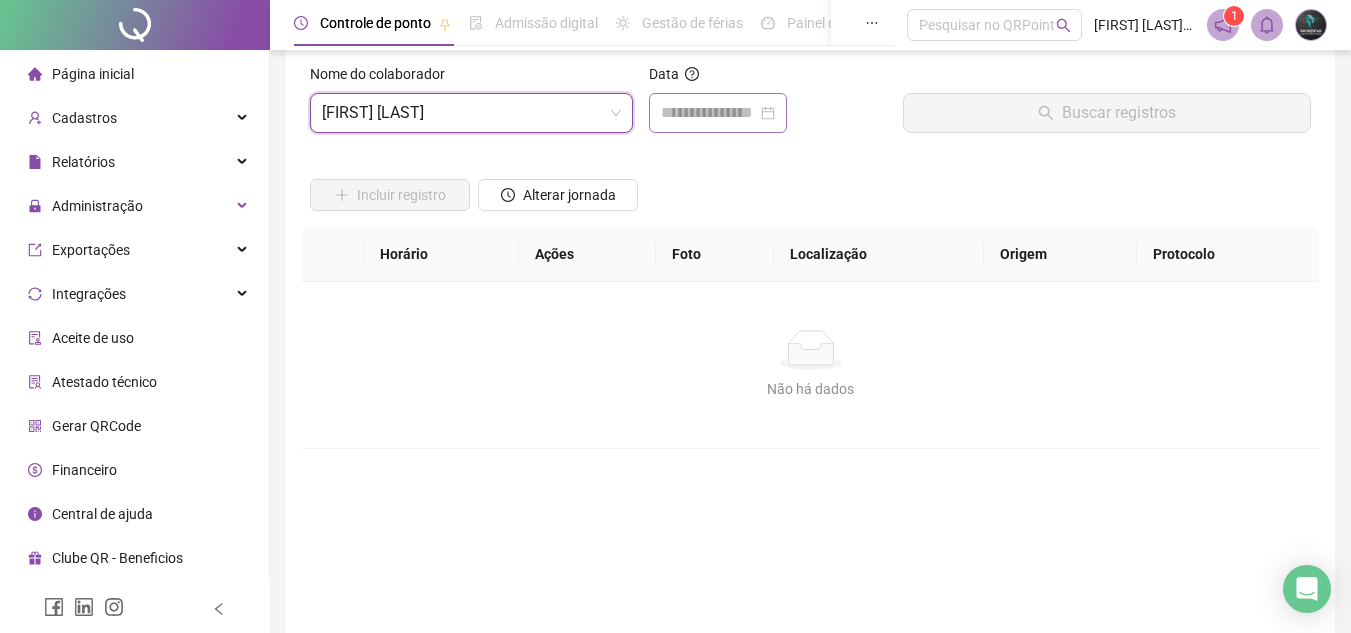 scroll, scrollTop: 0, scrollLeft: 0, axis: both 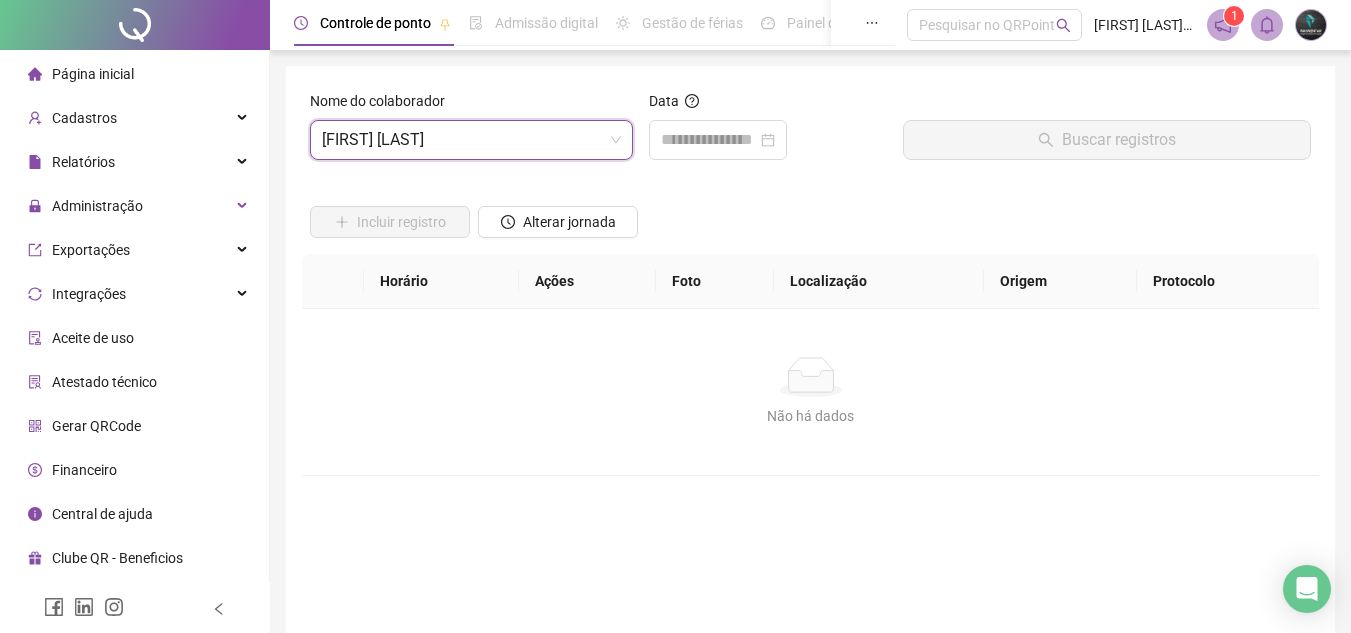 click on "Data" at bounding box center [768, 105] 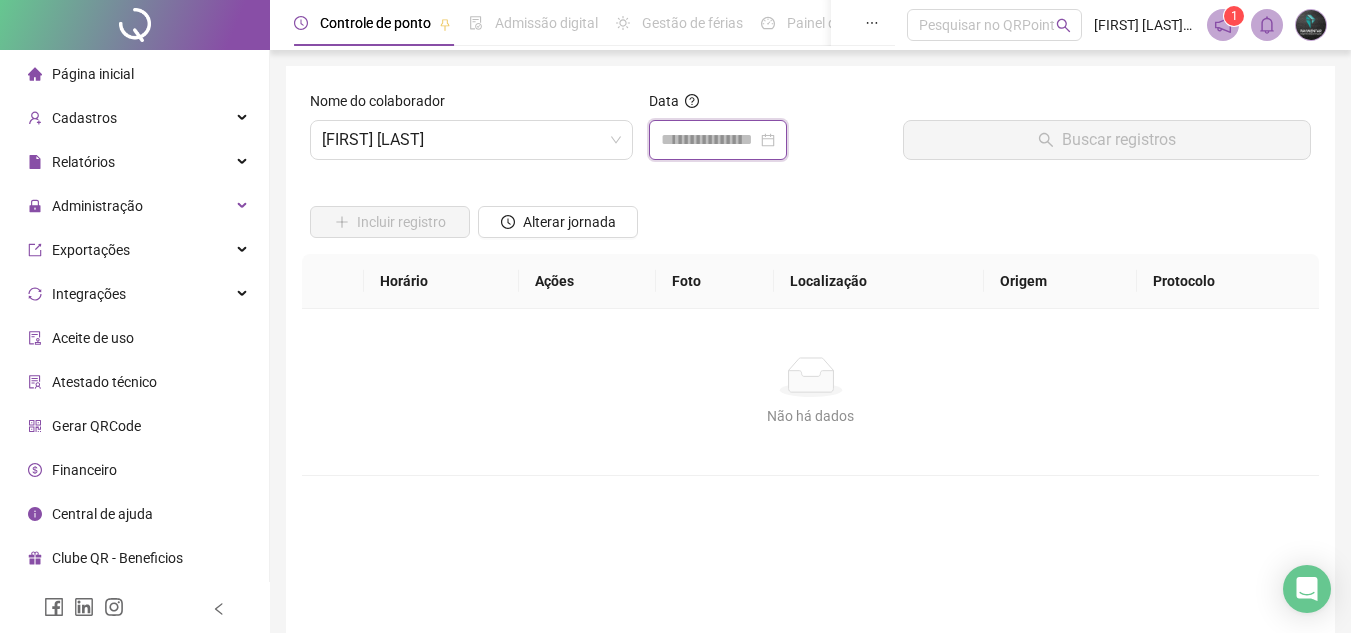 click at bounding box center [709, 140] 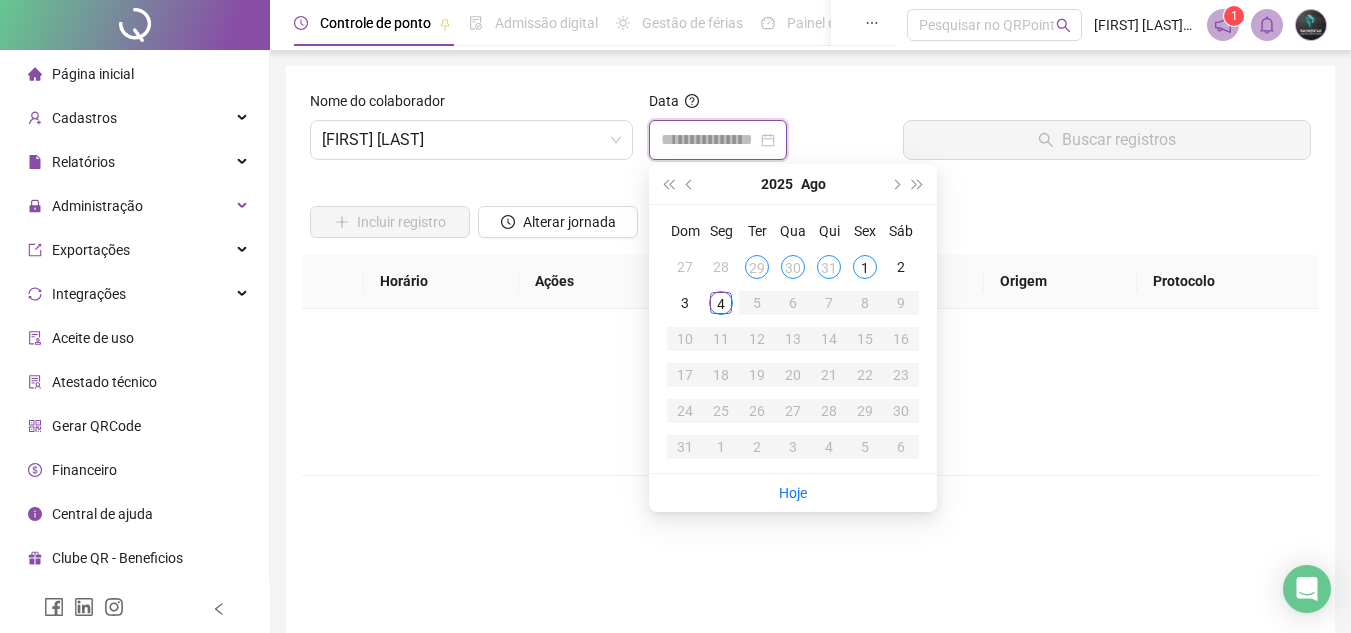 type on "**********" 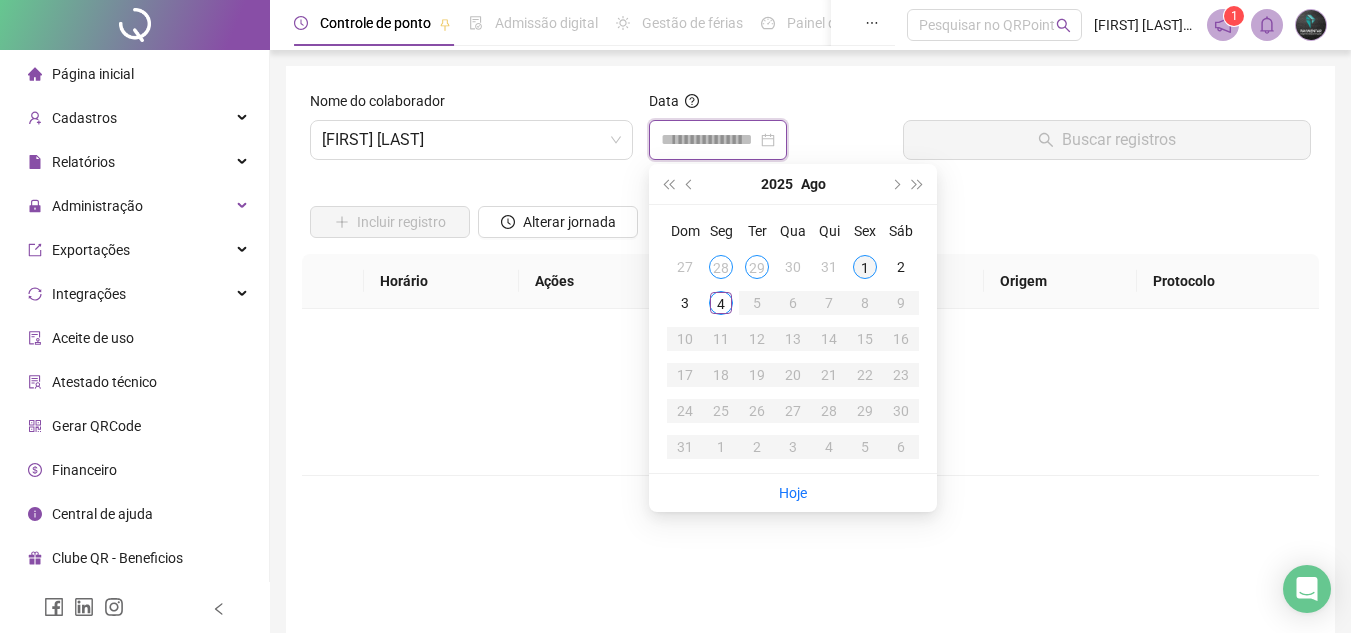 type on "**********" 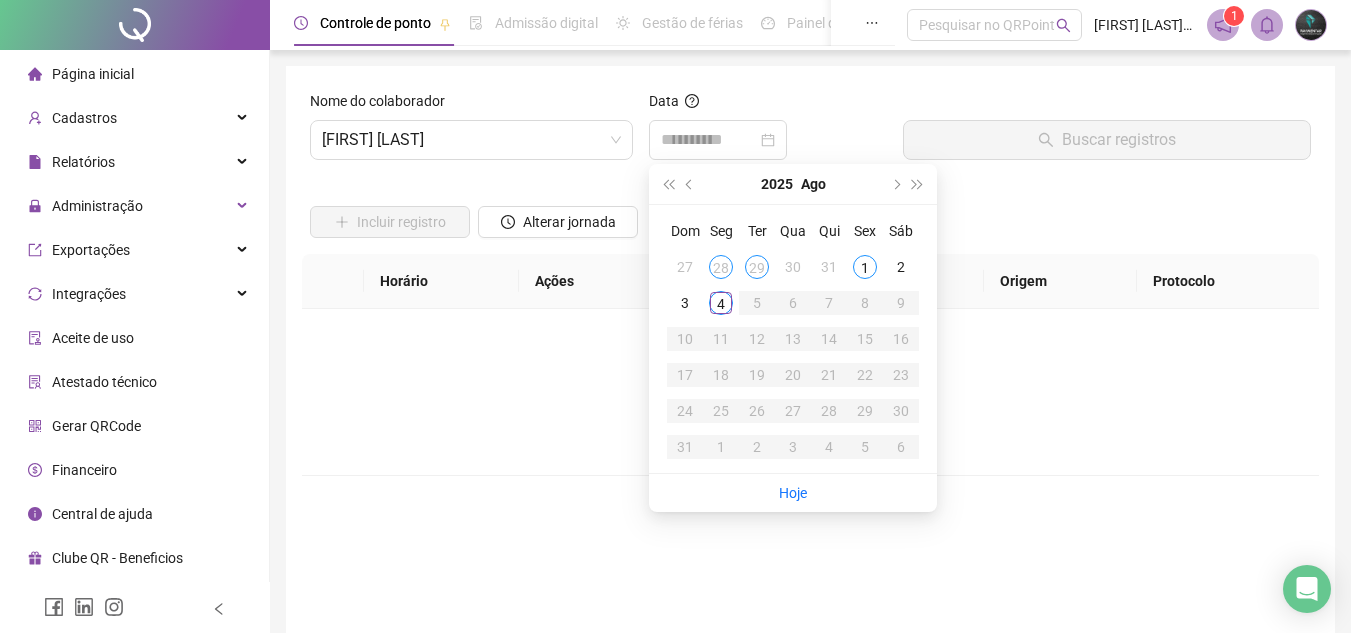 drag, startPoint x: 869, startPoint y: 271, endPoint x: 912, endPoint y: 221, distance: 65.946945 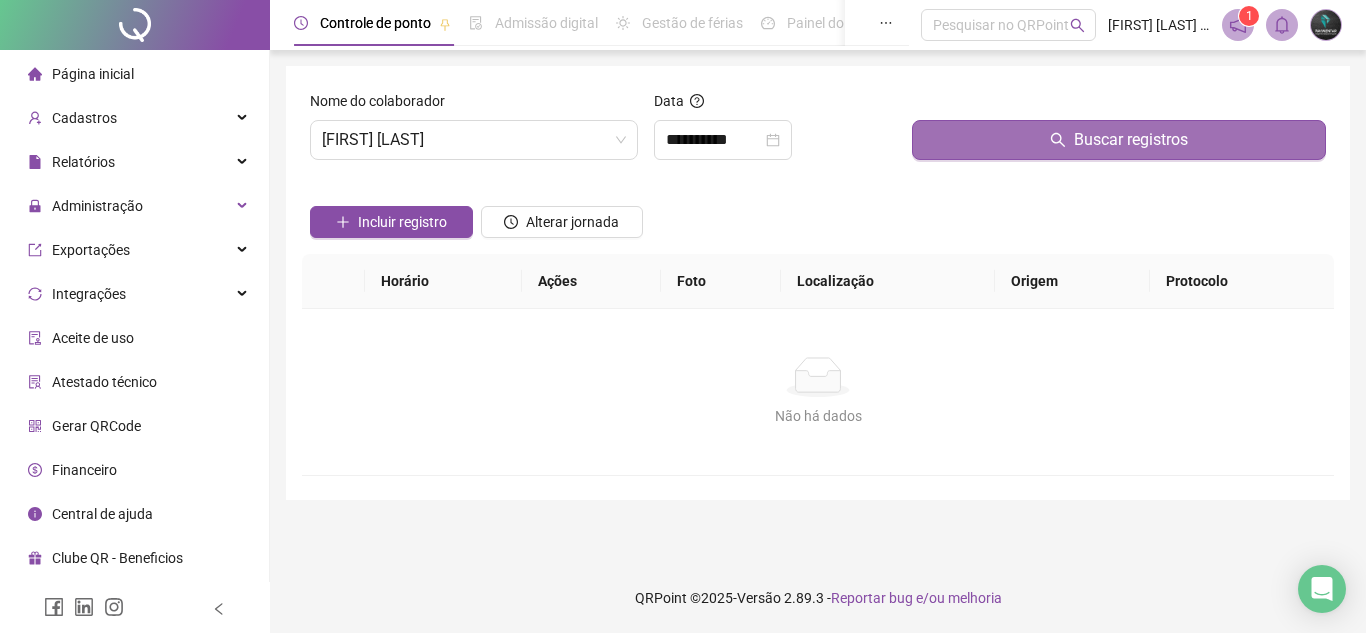 click on "Buscar registros" at bounding box center (1119, 140) 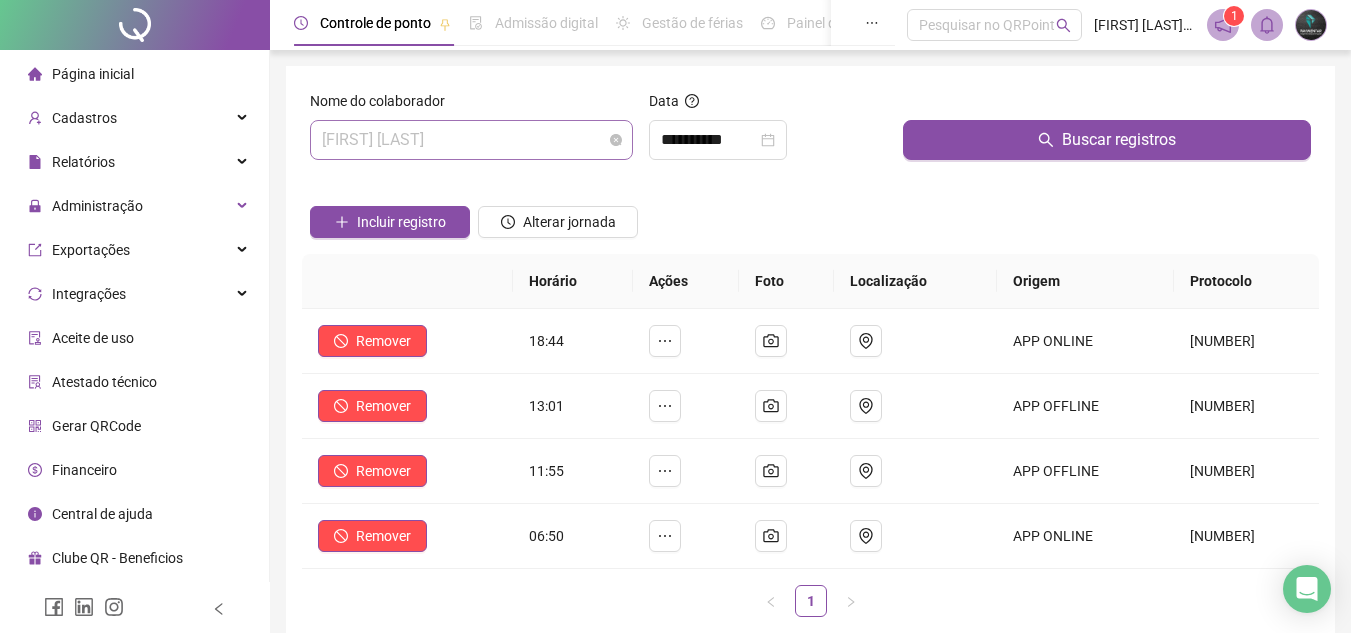 click on "[FIRST] [LAST] [LAST]" at bounding box center (471, 140) 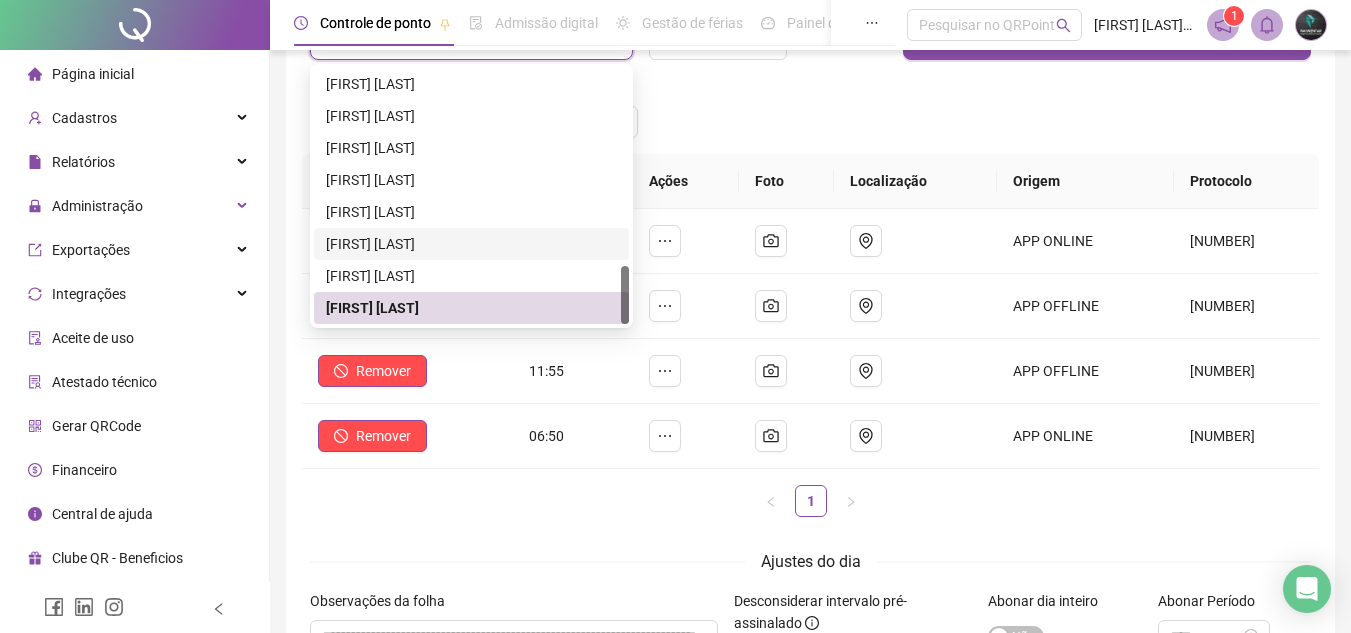scroll, scrollTop: 35, scrollLeft: 0, axis: vertical 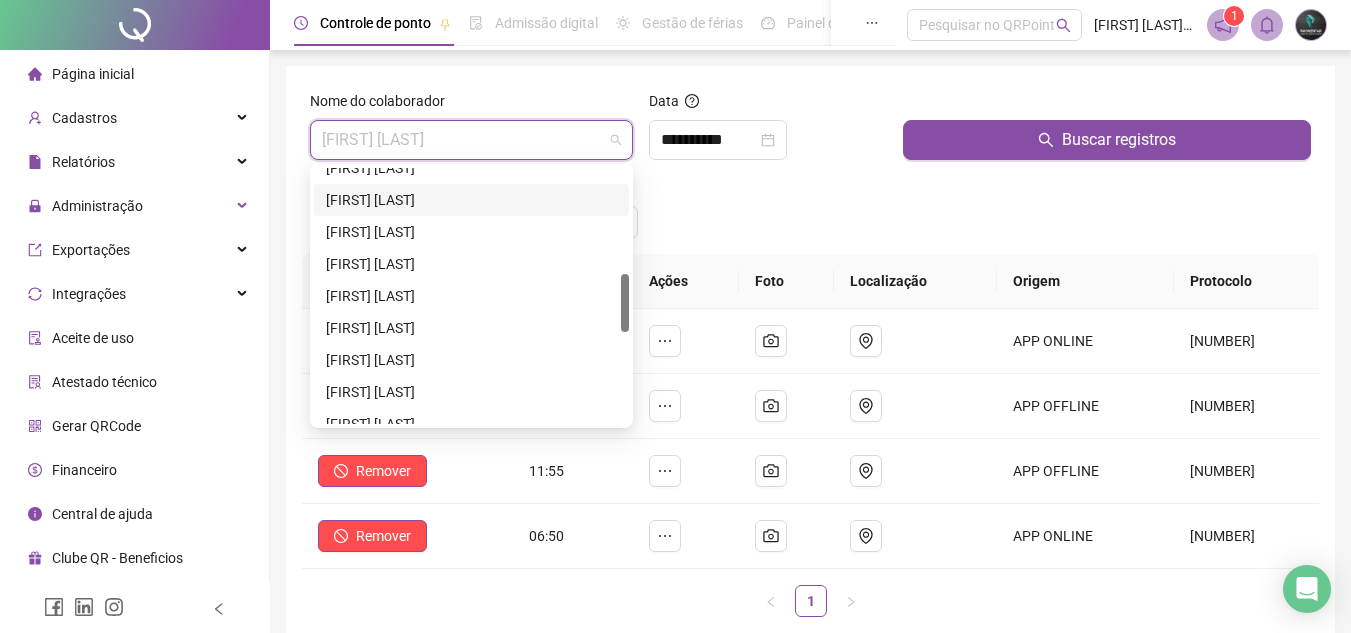 click on "[FIRST] [LAST] [LAST]" at bounding box center [471, 200] 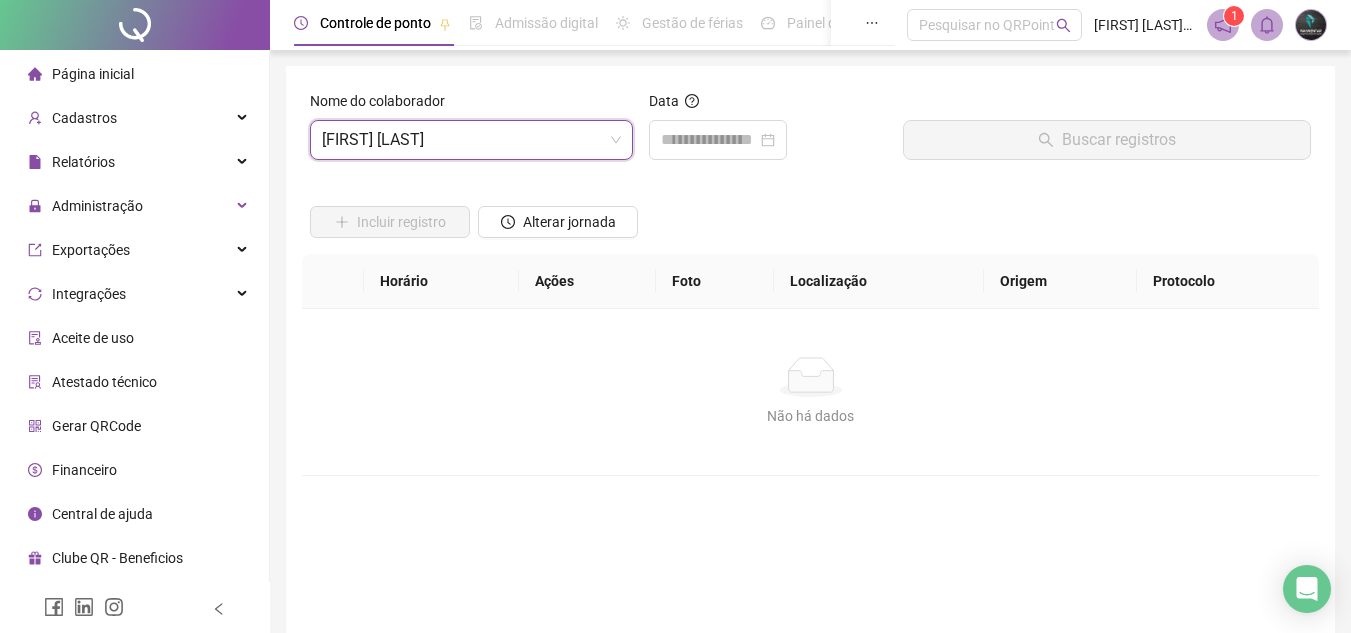 click on "Data" at bounding box center (768, 105) 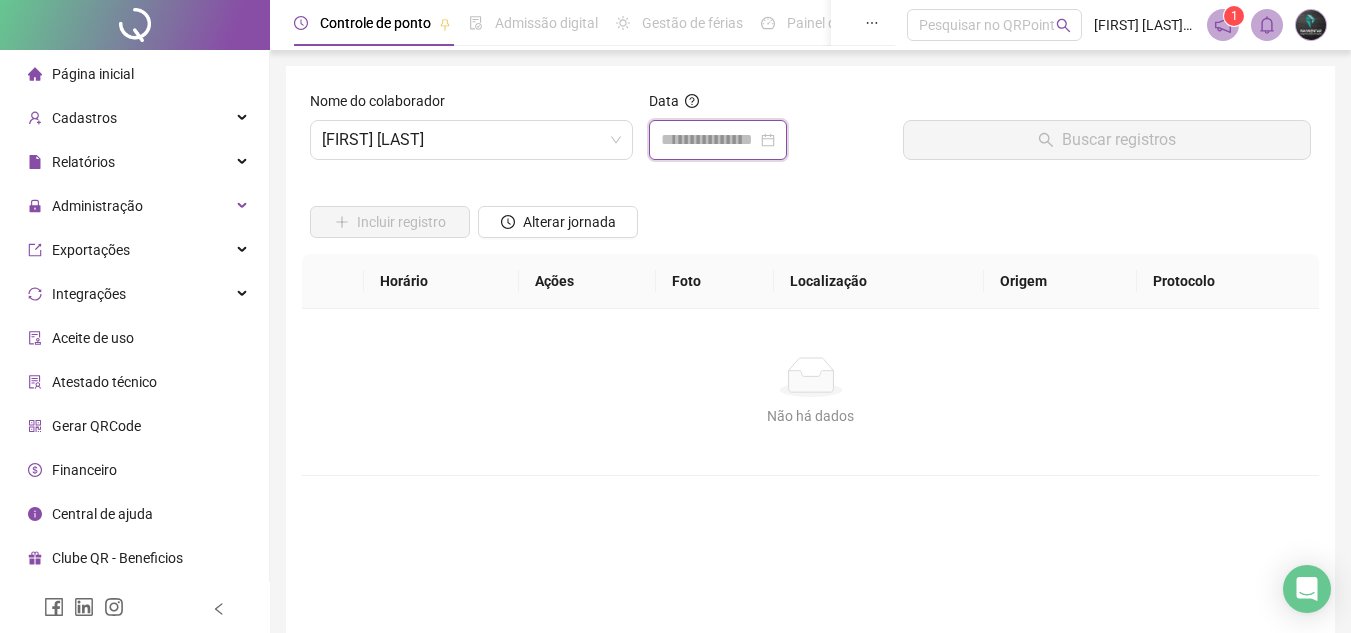 click at bounding box center (709, 140) 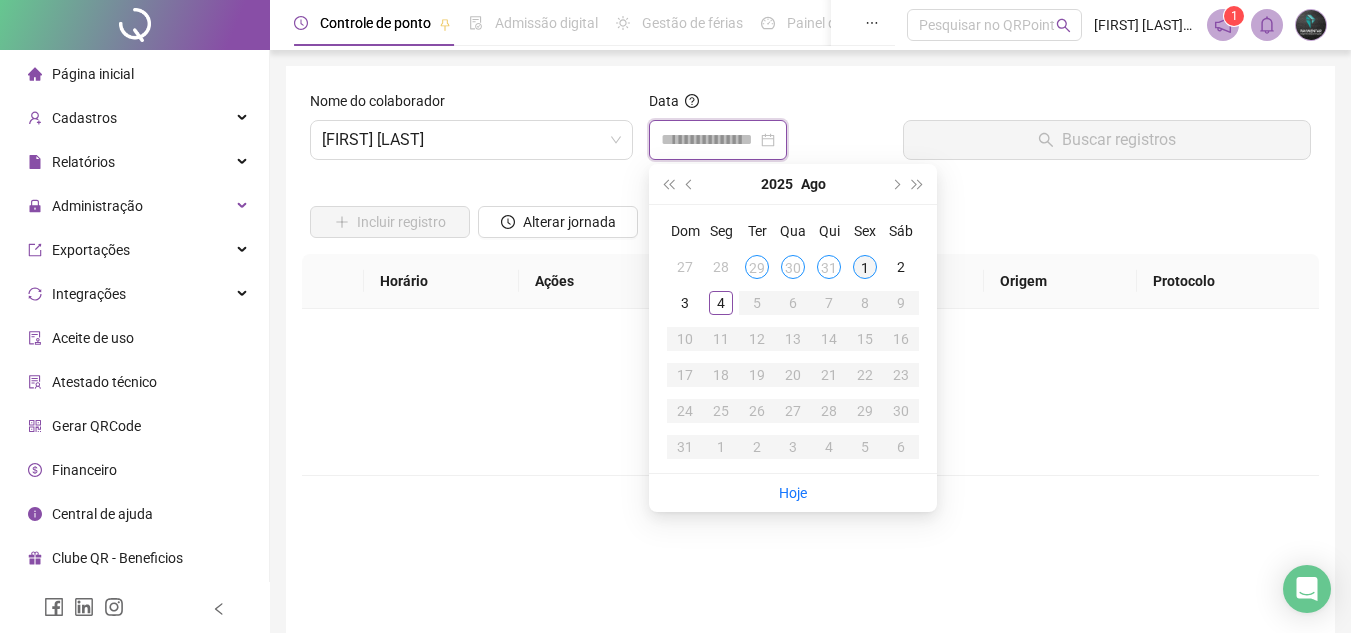 type on "**********" 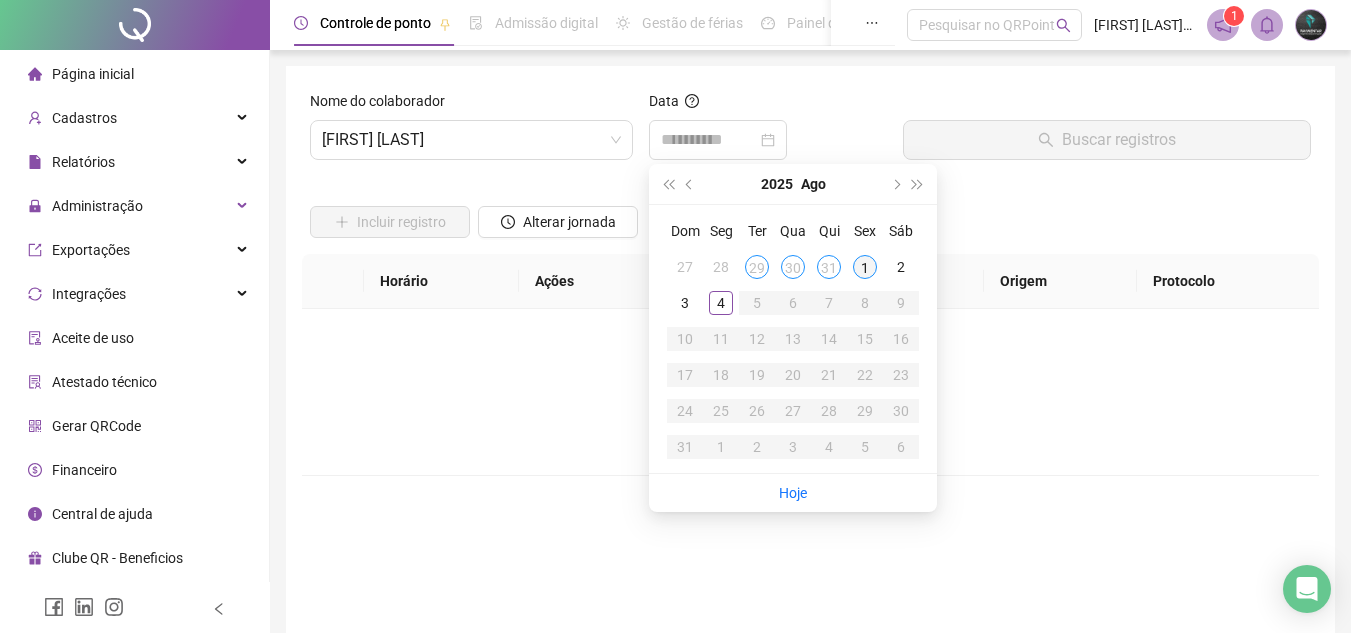 click on "1" at bounding box center [865, 267] 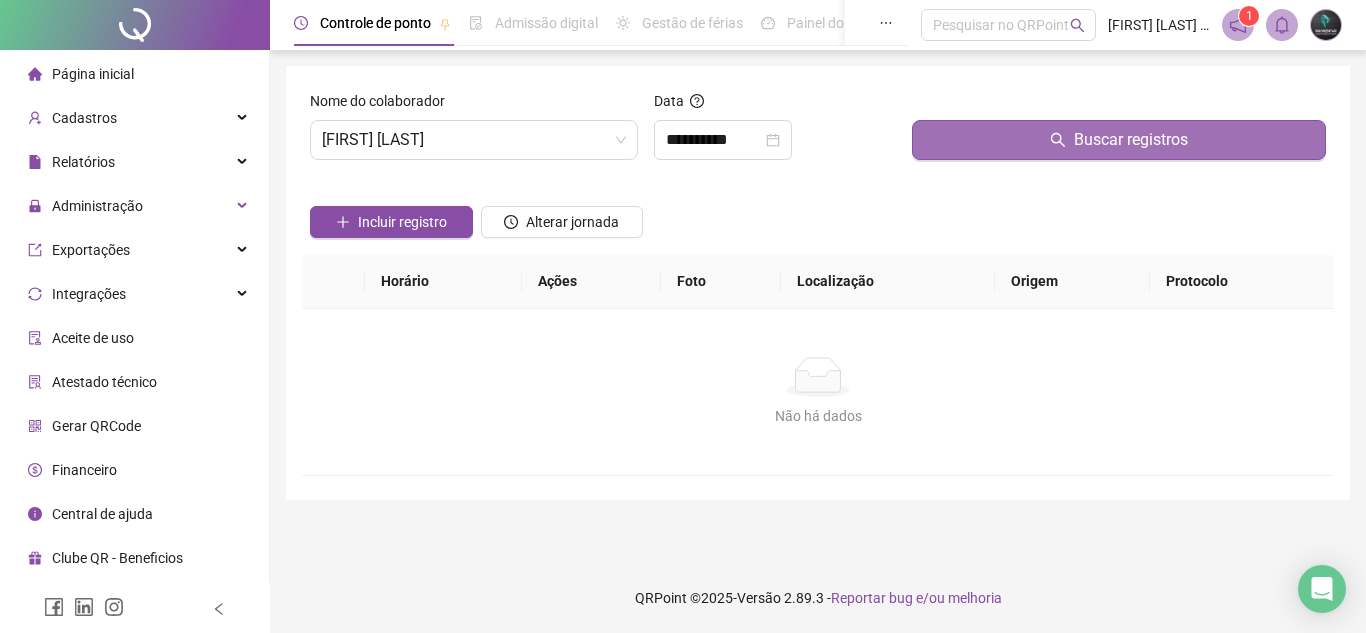 click on "Buscar registros" at bounding box center (1119, 140) 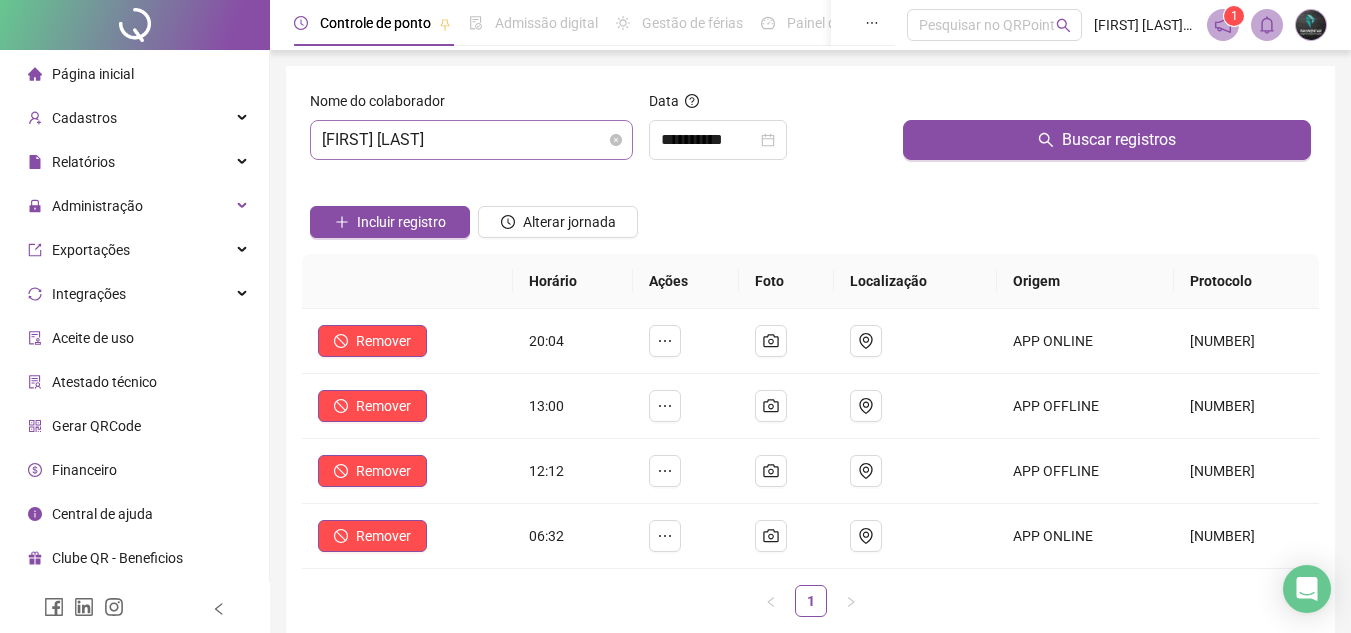 click on "[FIRST] [LAST] [LAST]" at bounding box center [471, 140] 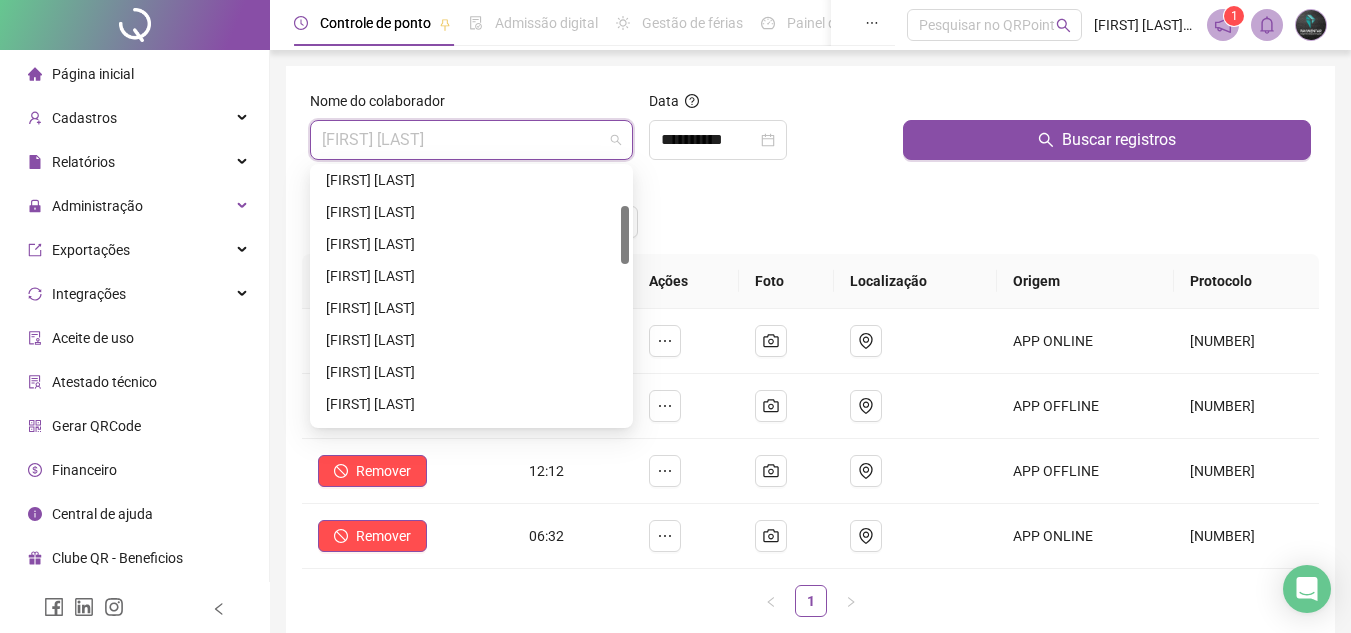 scroll, scrollTop: 0, scrollLeft: 0, axis: both 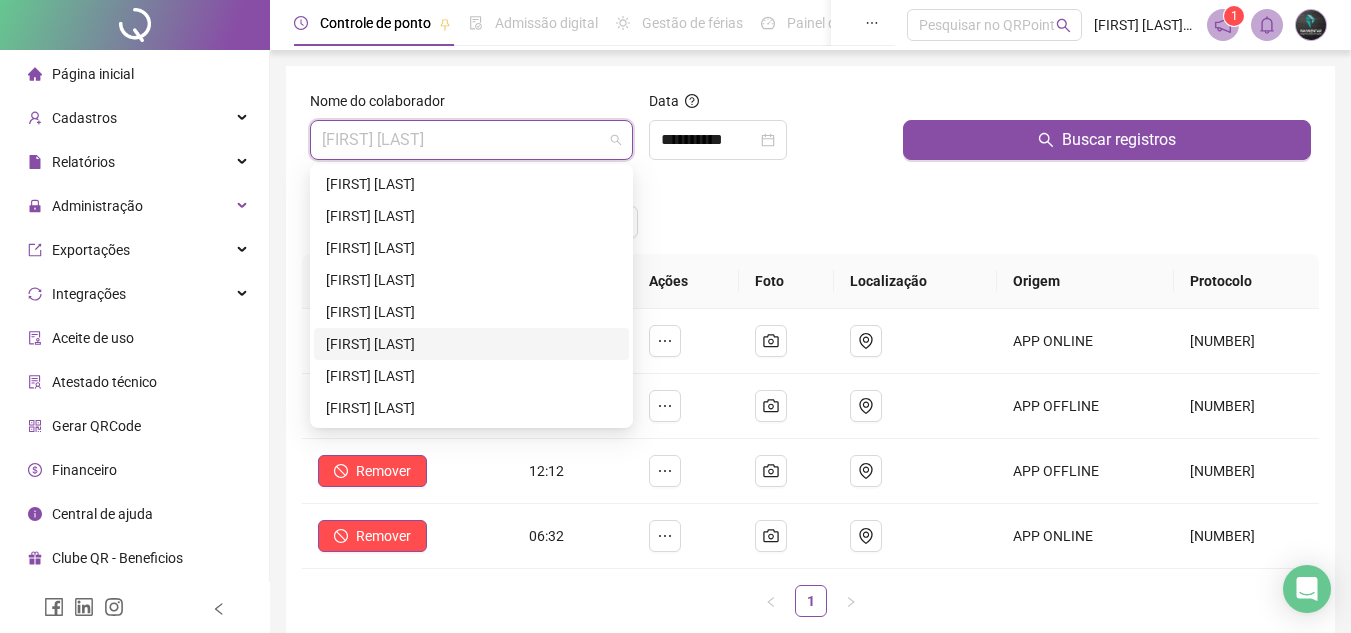 click on "[FIRST] [LAST]" at bounding box center [471, 344] 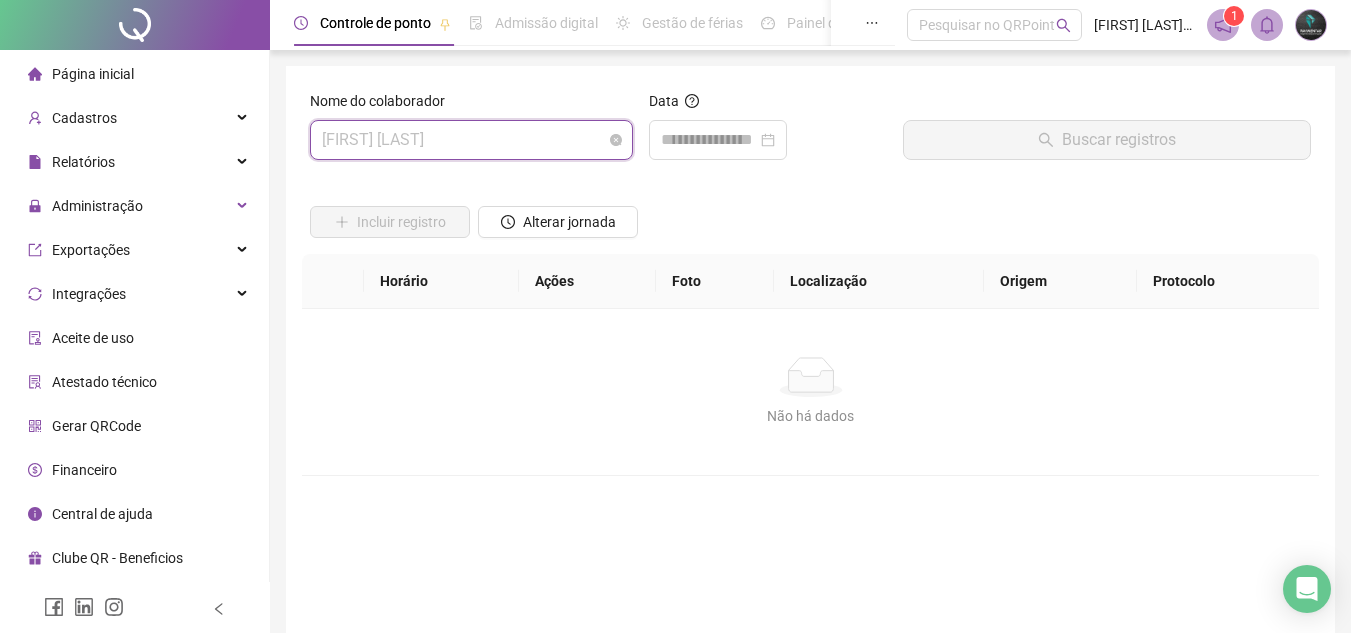 click on "[FIRST] [LAST]" at bounding box center [471, 140] 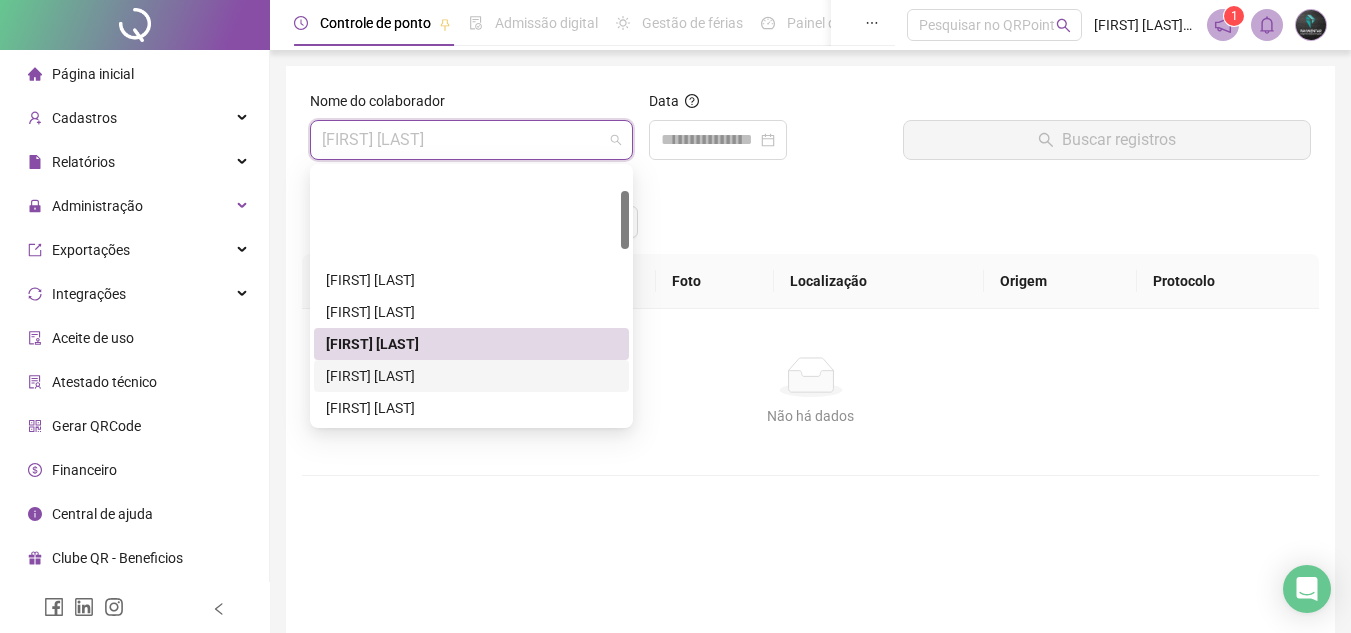 scroll, scrollTop: 100, scrollLeft: 0, axis: vertical 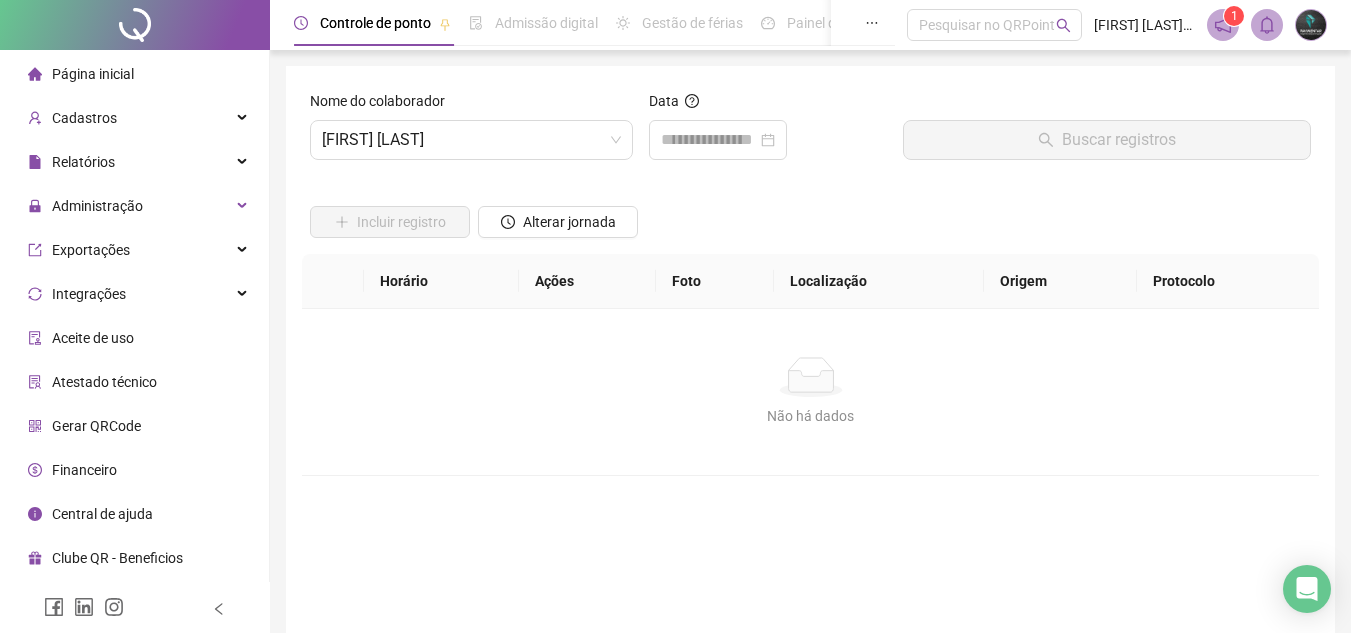 click on "Nome do colaborador BRUNO EDGAR MAINO MACIEL  Data      Buscar registros   Incluir registro   Alterar jornada Horário Ações Foto Localização Origem Protocolo               Não há dados Não há dados Ajustes do dia Observações da folha Desconsiderar intervalo pré-assinalado   Sim Não Abonar dia inteiro Sim Não Abonar Período Salvar alterações" at bounding box center [810, 377] 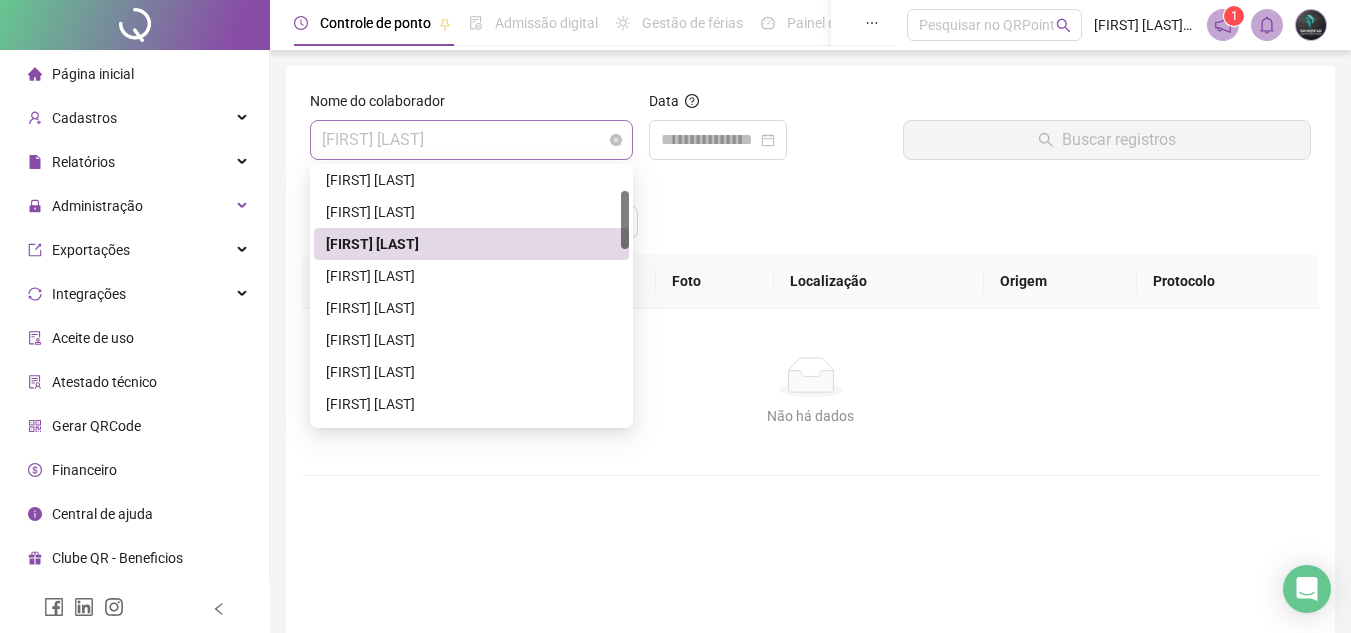 click on "[FIRST] [LAST]" at bounding box center [471, 140] 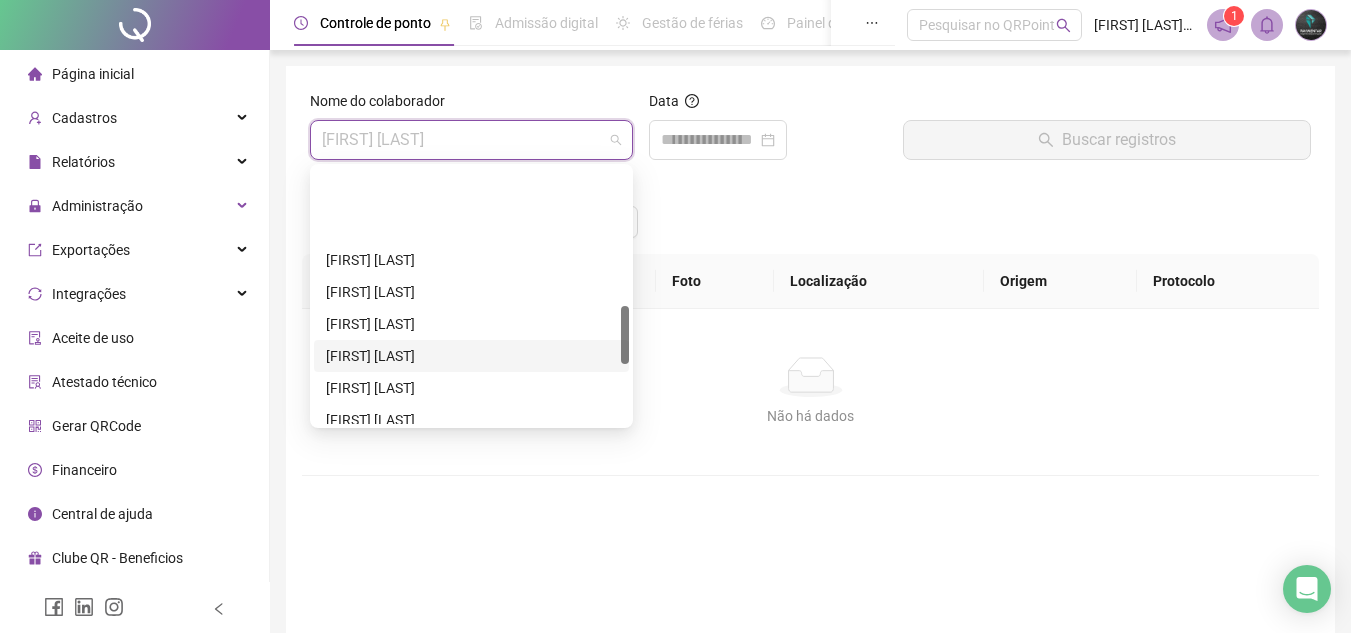 scroll, scrollTop: 600, scrollLeft: 0, axis: vertical 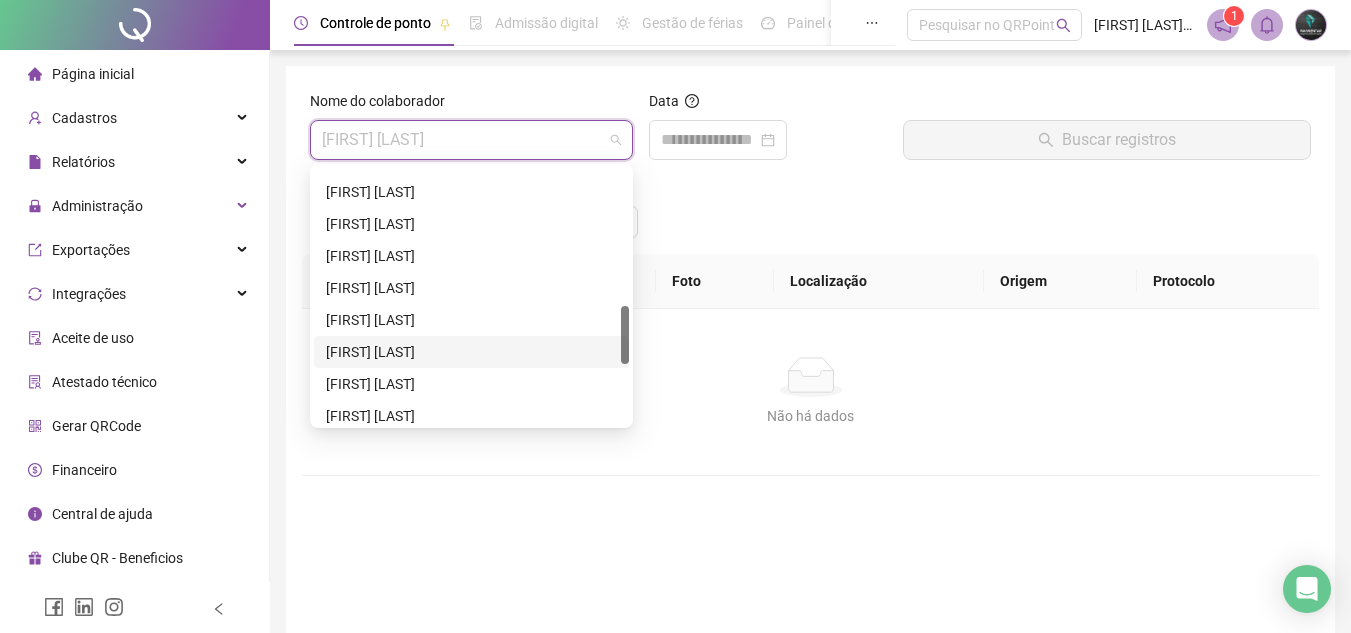 click on "[FIRST] [LAST]" at bounding box center [471, 352] 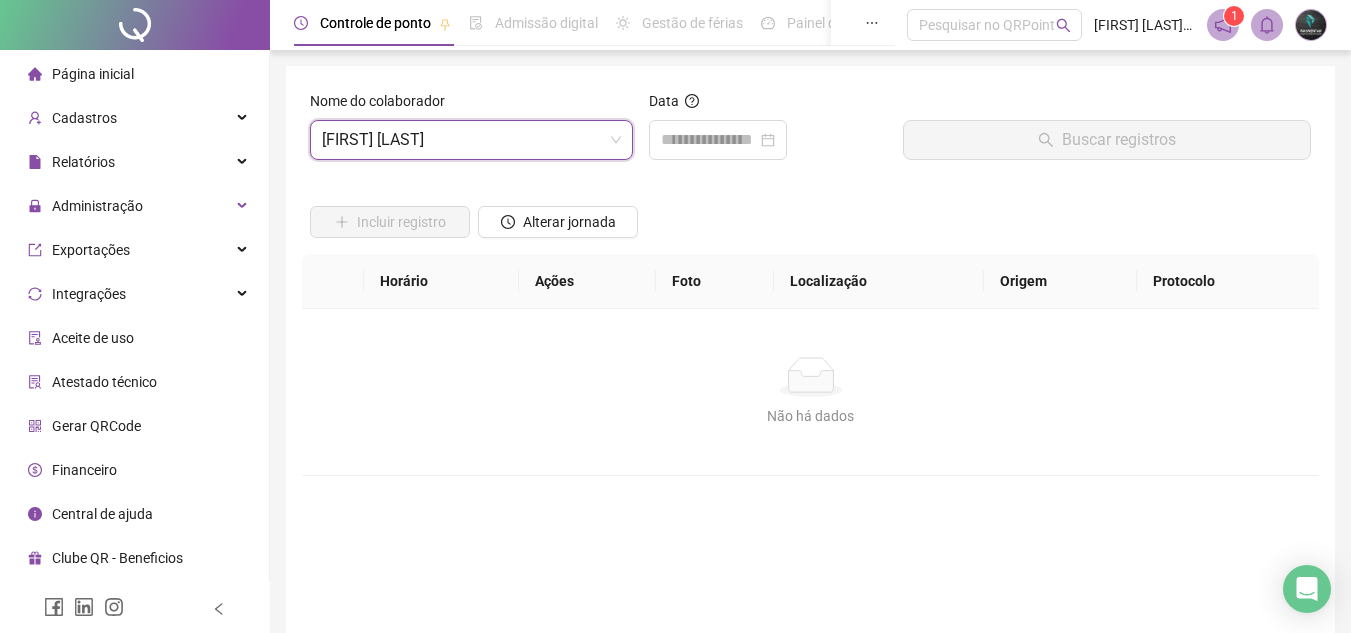 click on "Data" at bounding box center [768, 105] 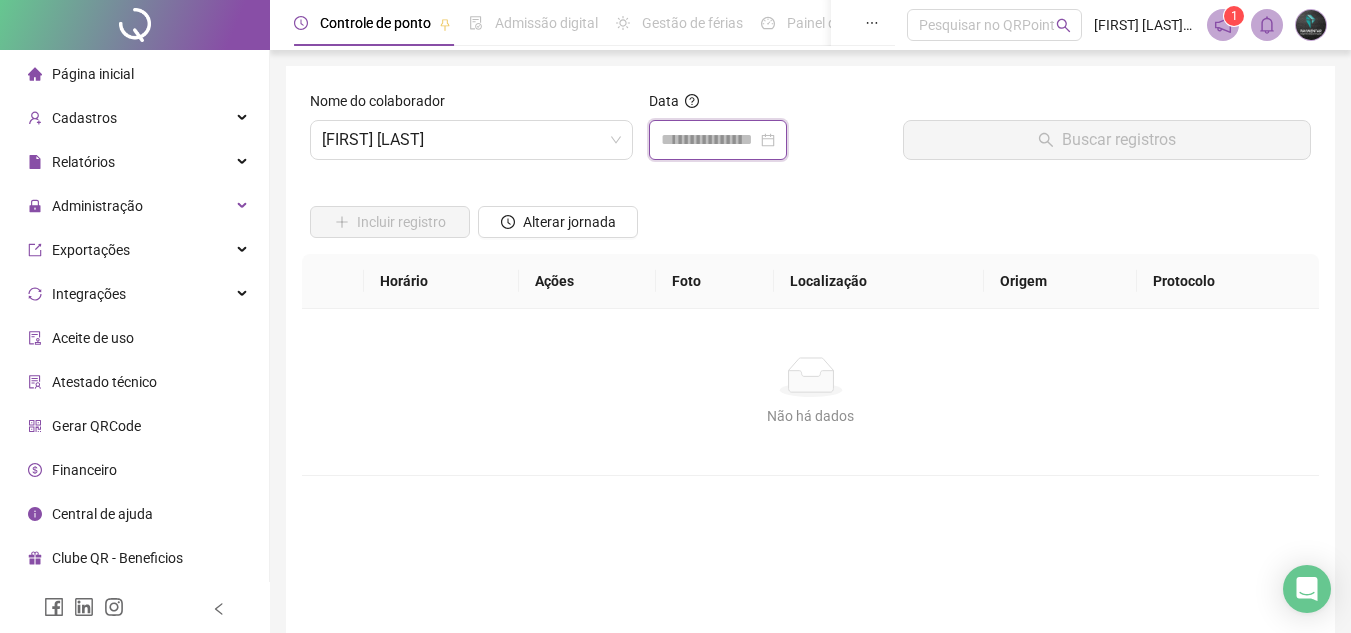 click at bounding box center (709, 140) 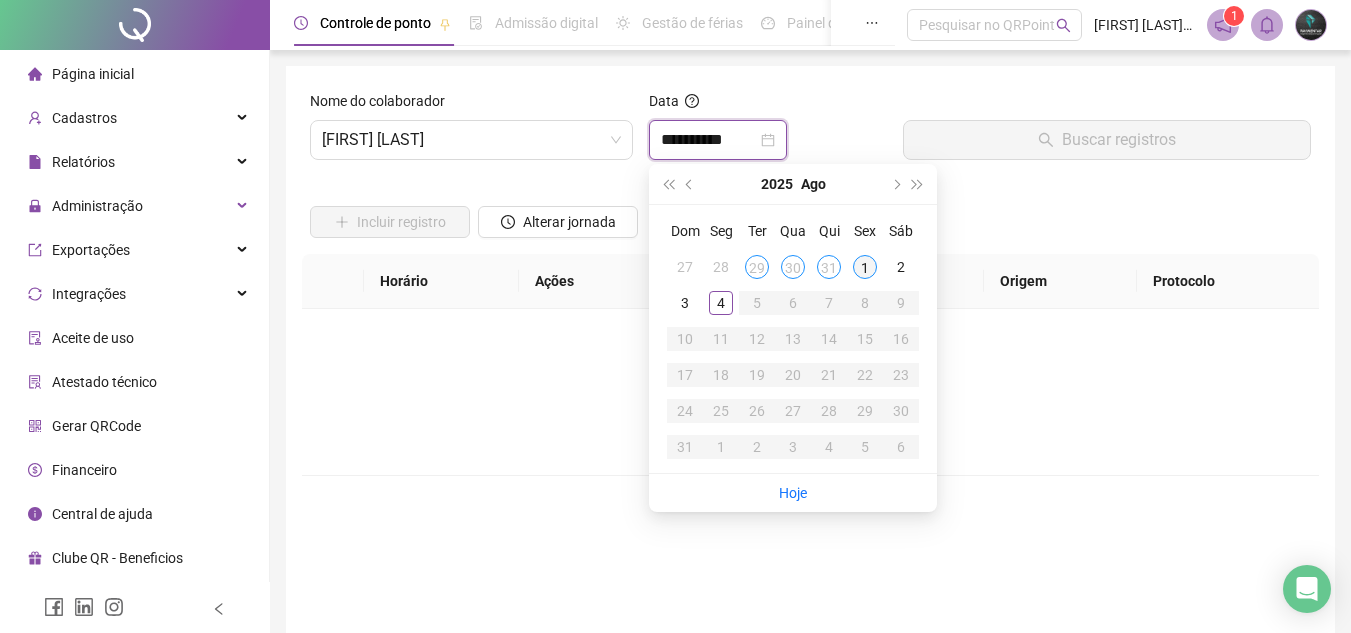 type on "**********" 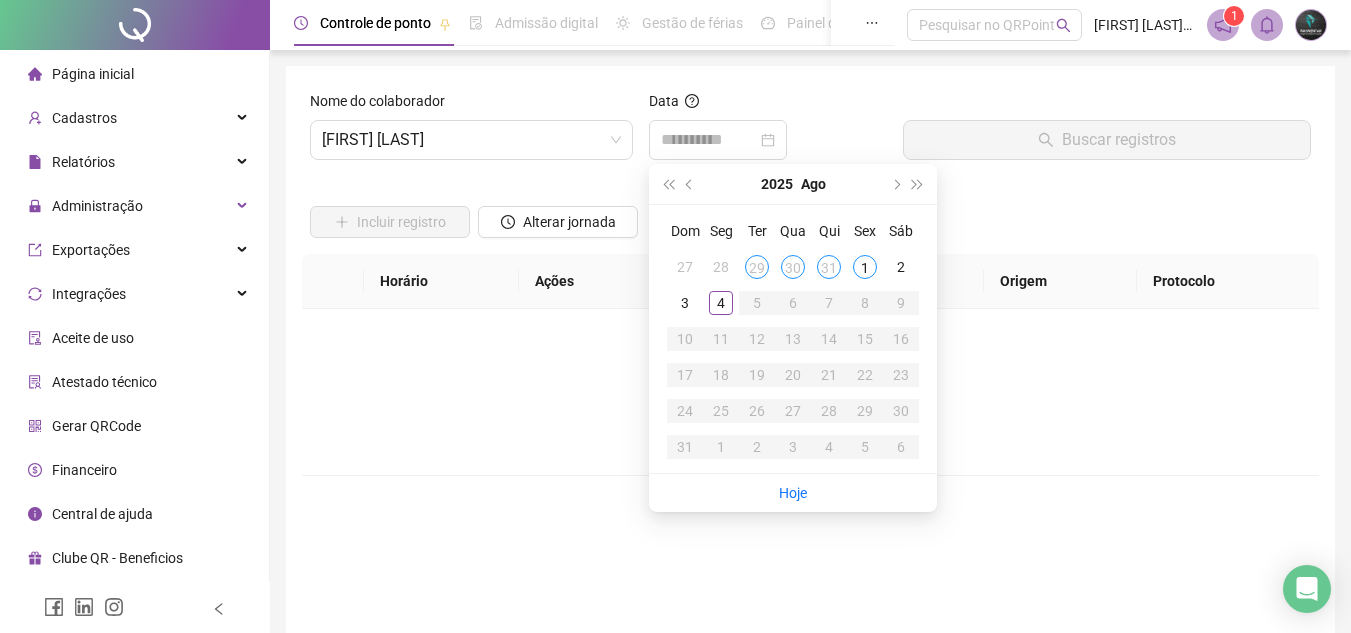 click on "1" at bounding box center (865, 267) 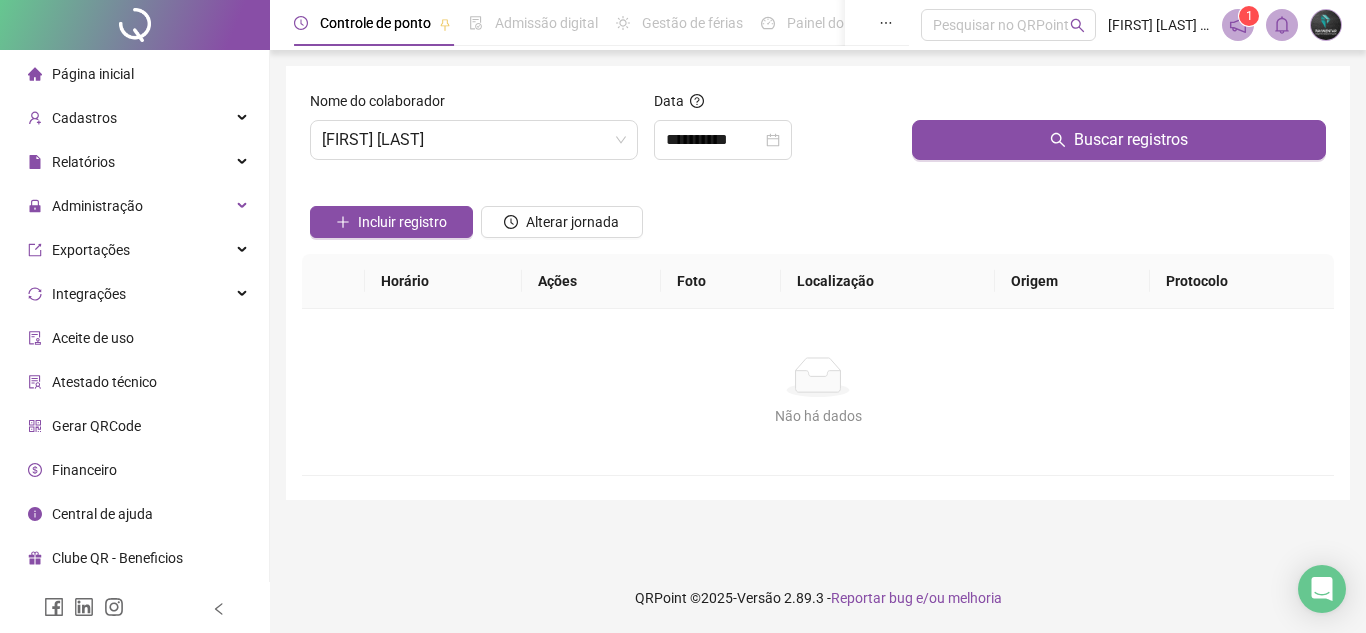 click at bounding box center [1119, 105] 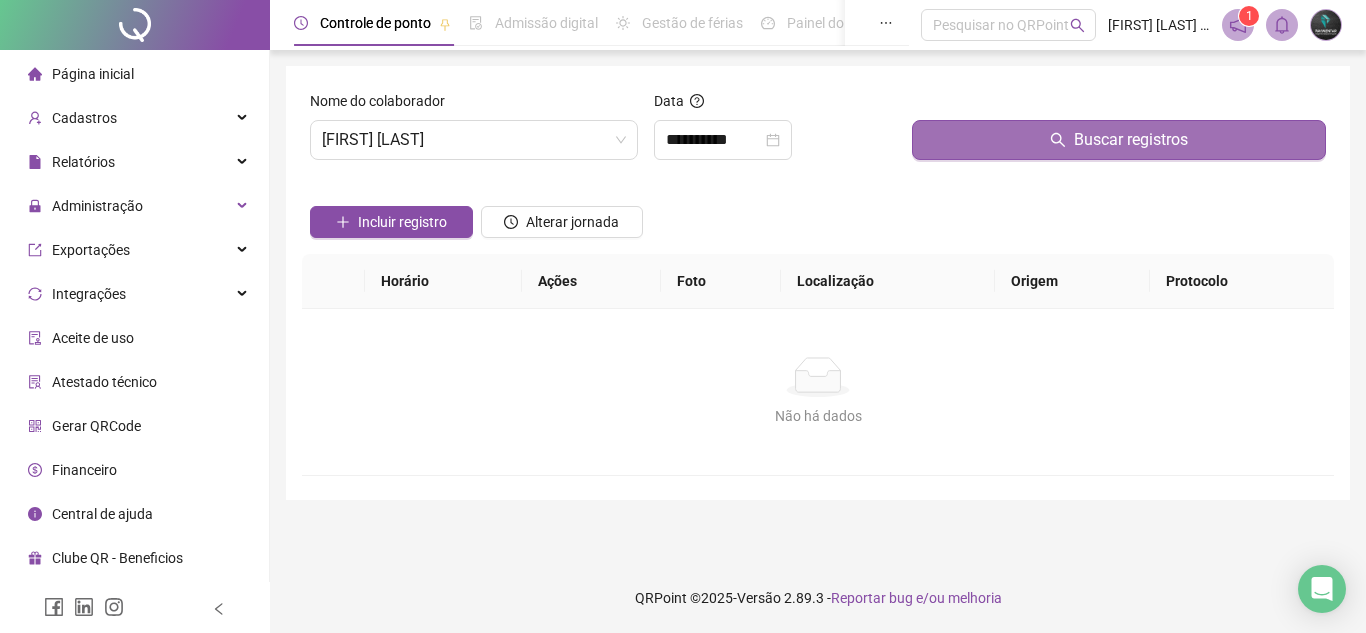 drag, startPoint x: 1021, startPoint y: 129, endPoint x: 955, endPoint y: 165, distance: 75.17979 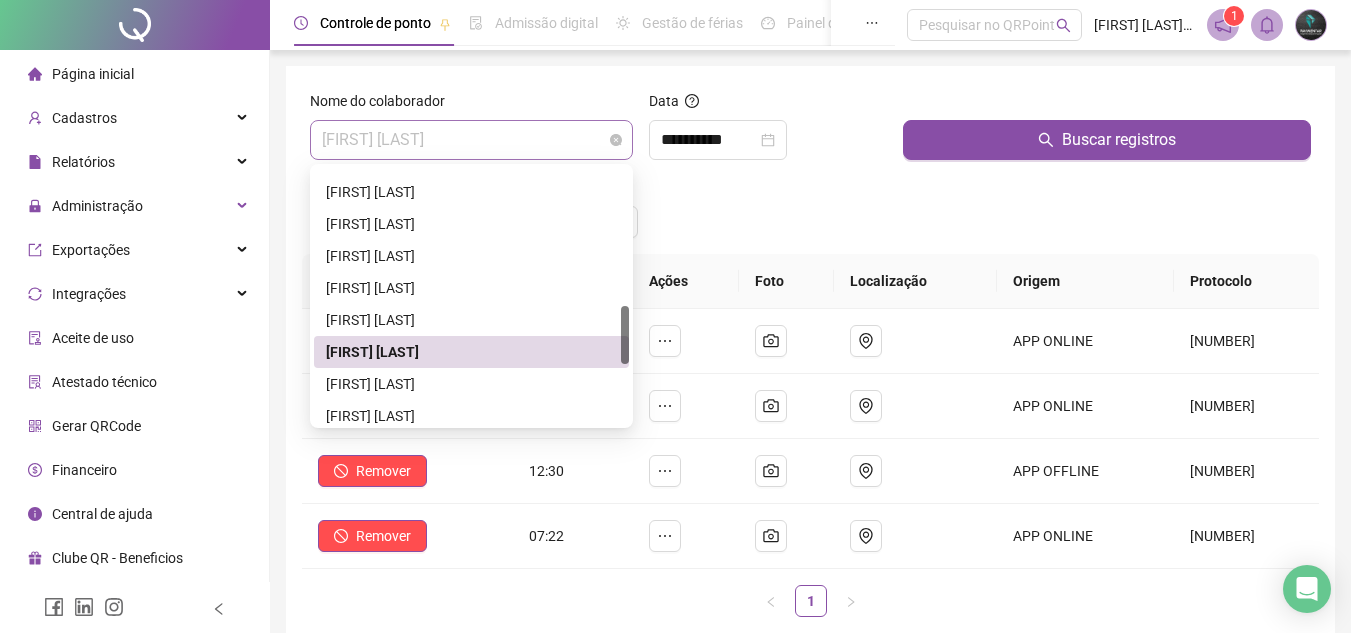 click on "[FIRST] [LAST]" at bounding box center (471, 140) 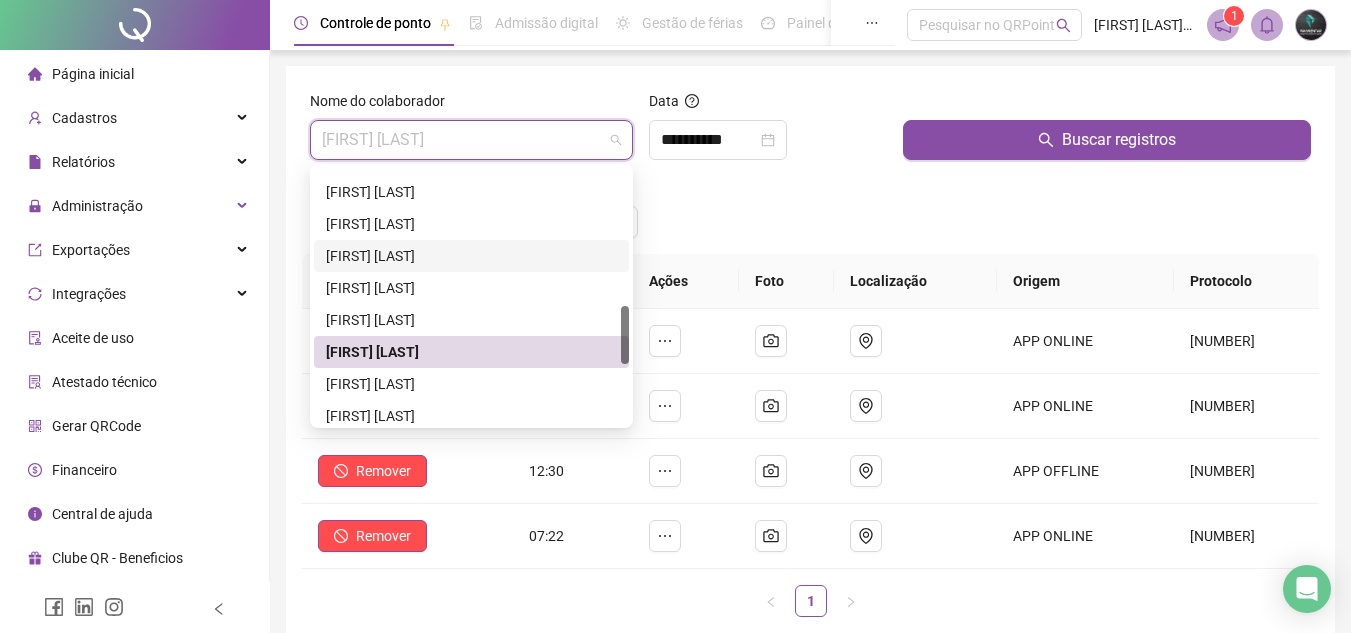 scroll, scrollTop: 700, scrollLeft: 0, axis: vertical 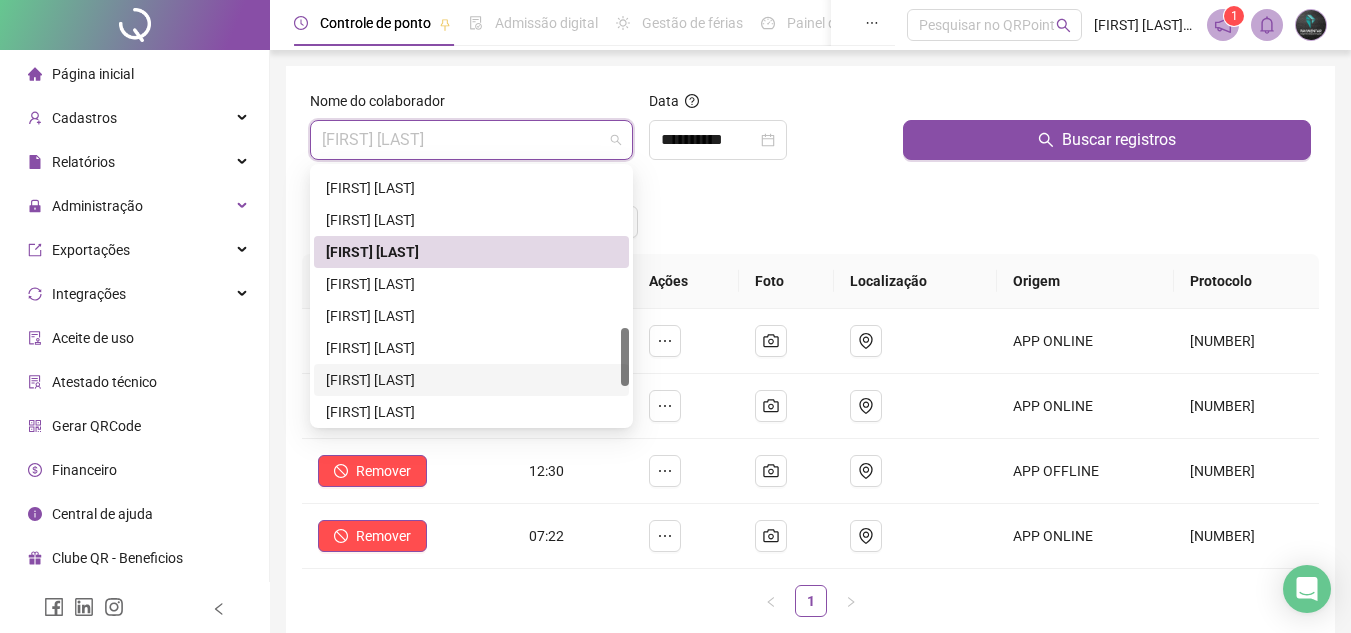 click on "OLGA CELI PACHECO" at bounding box center [471, 380] 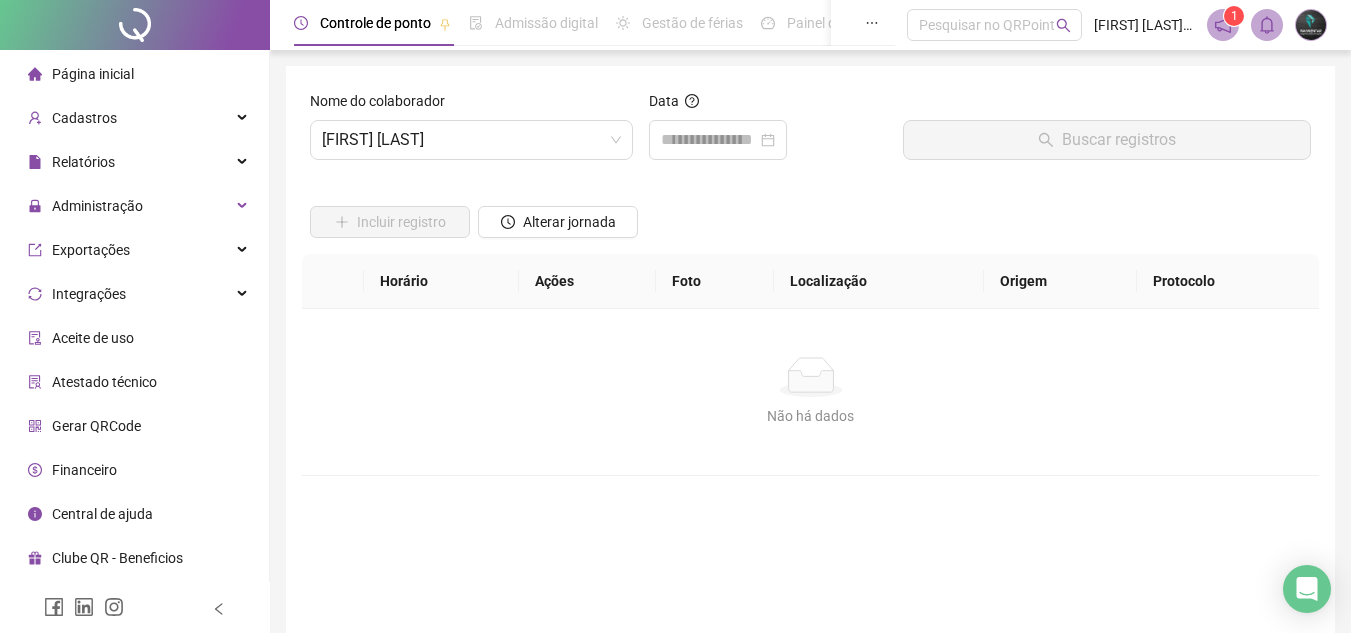 drag, startPoint x: 667, startPoint y: 172, endPoint x: 690, endPoint y: 148, distance: 33.24154 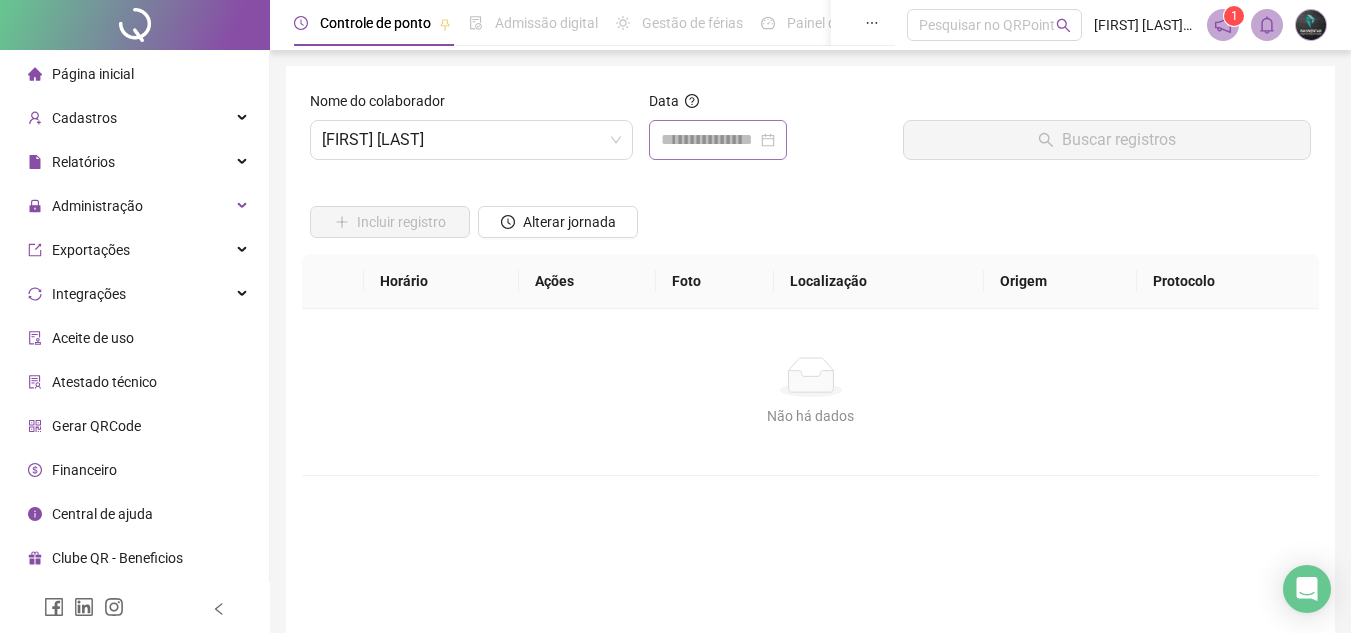 click on "Data" at bounding box center [768, 133] 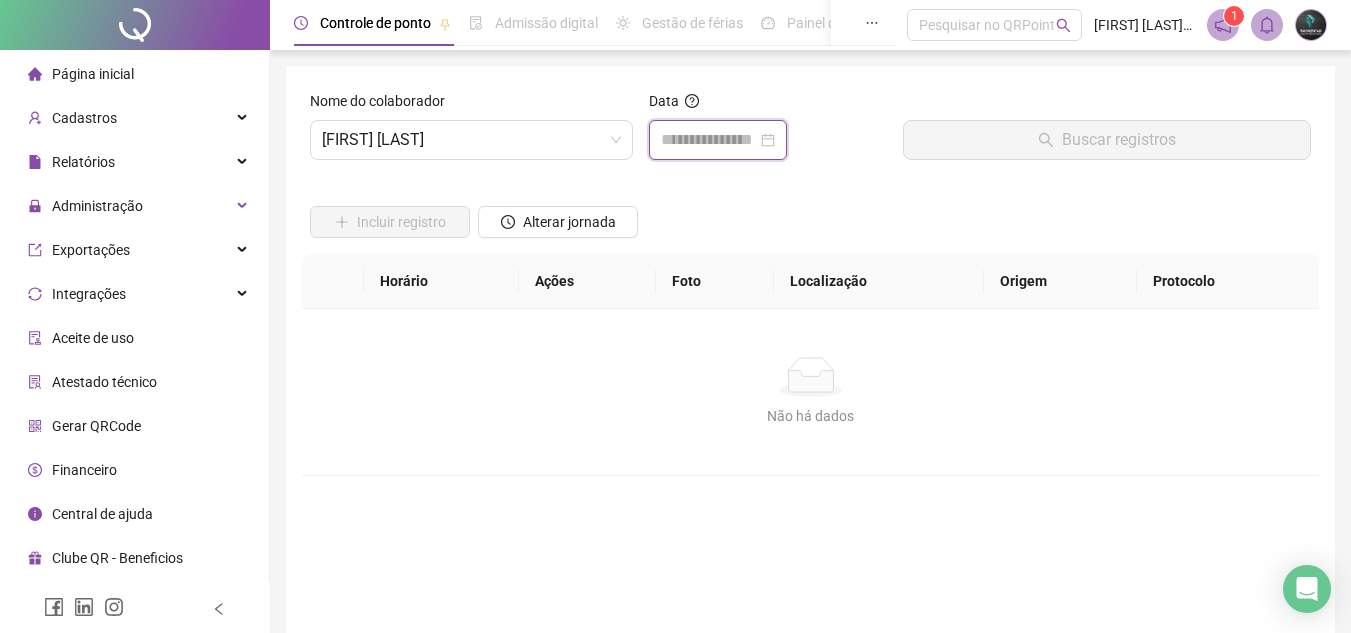 click at bounding box center (709, 140) 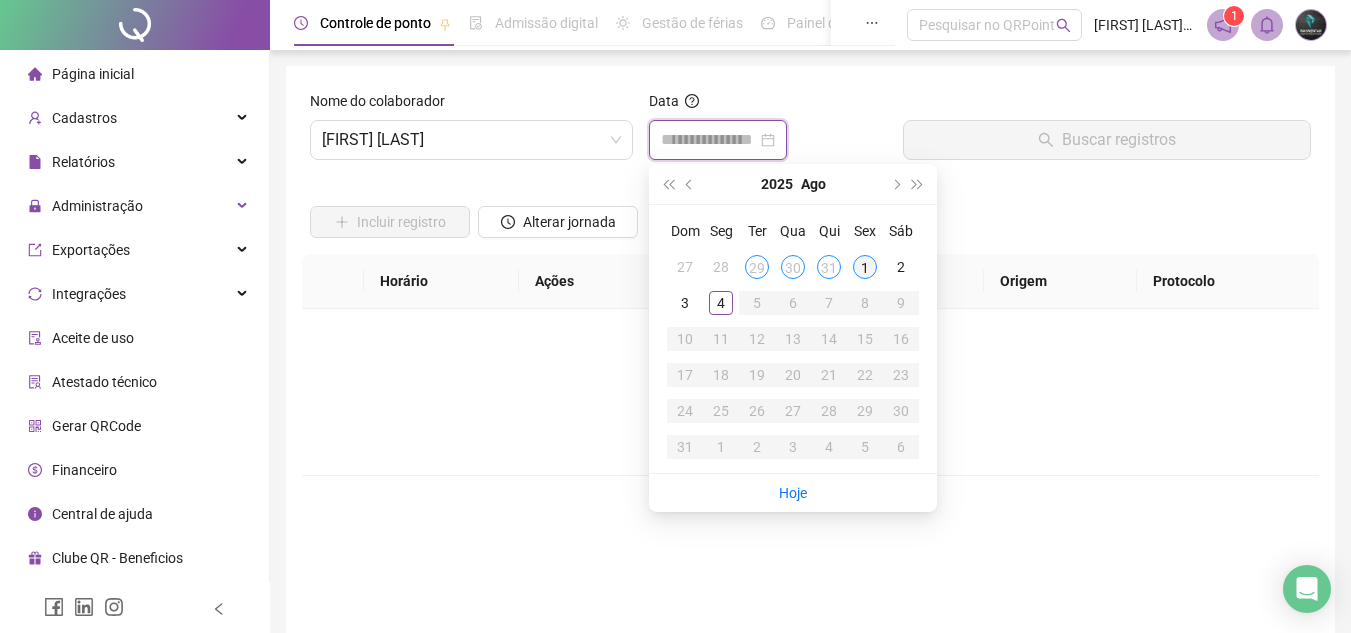 type on "**********" 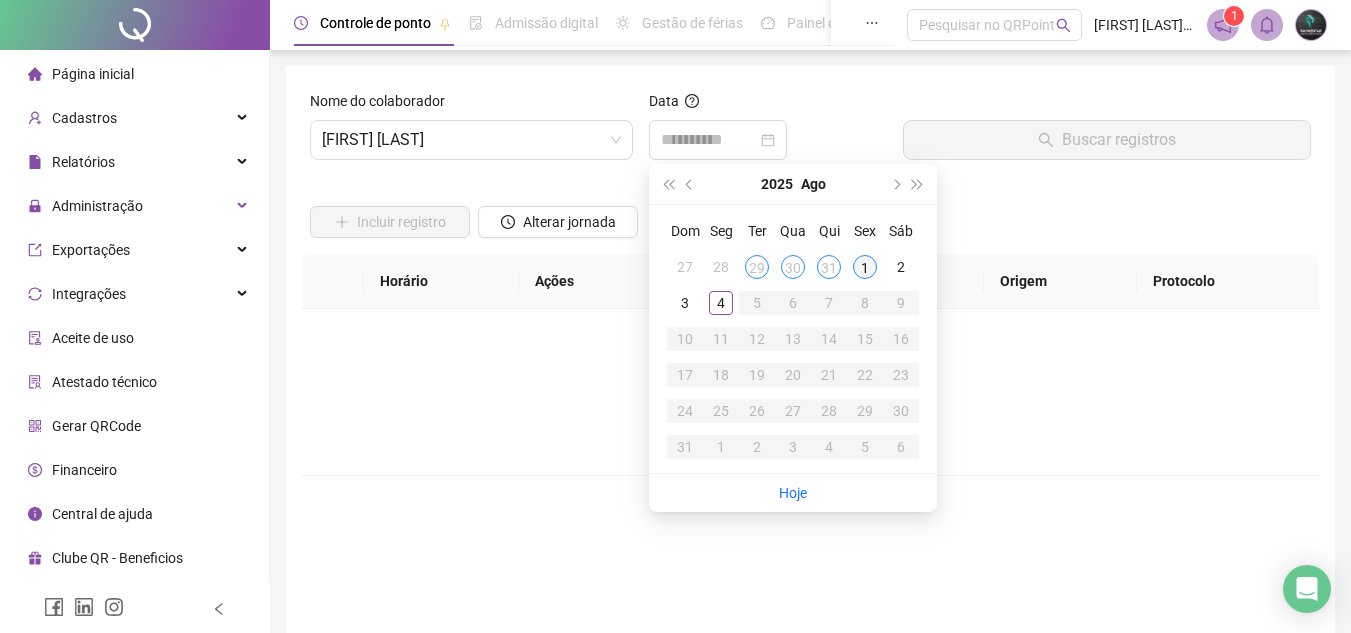 click on "1" at bounding box center [865, 267] 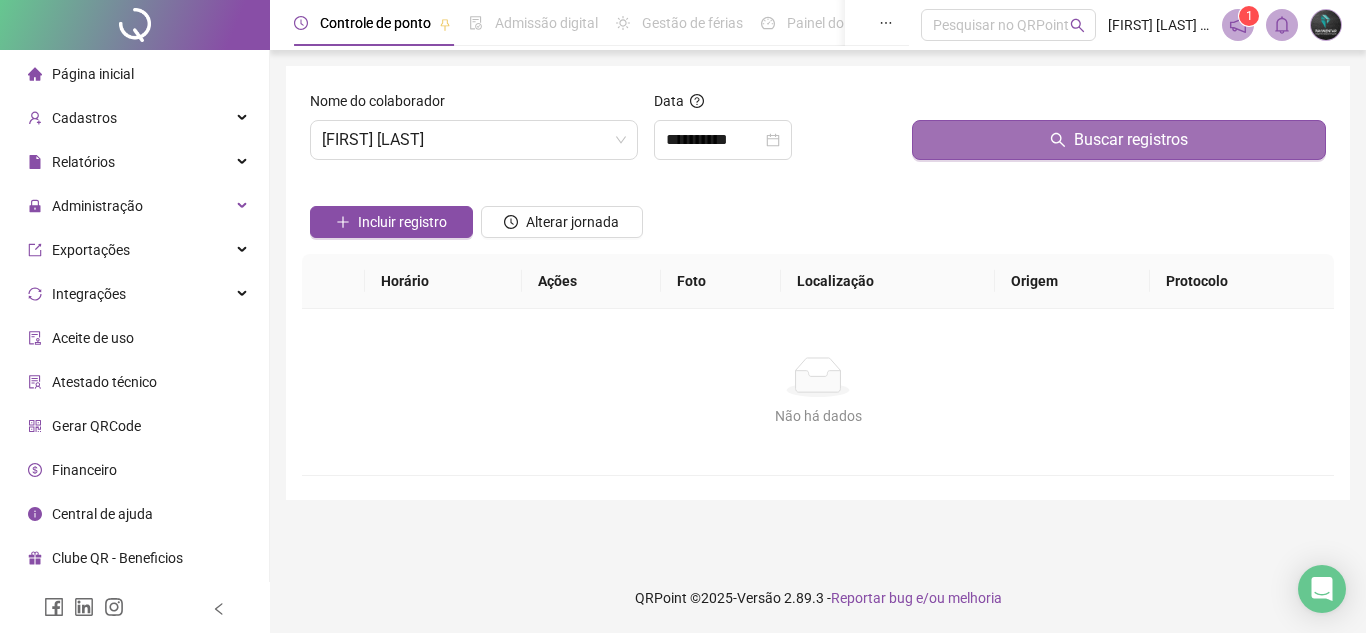 click on "Buscar registros" at bounding box center (1119, 140) 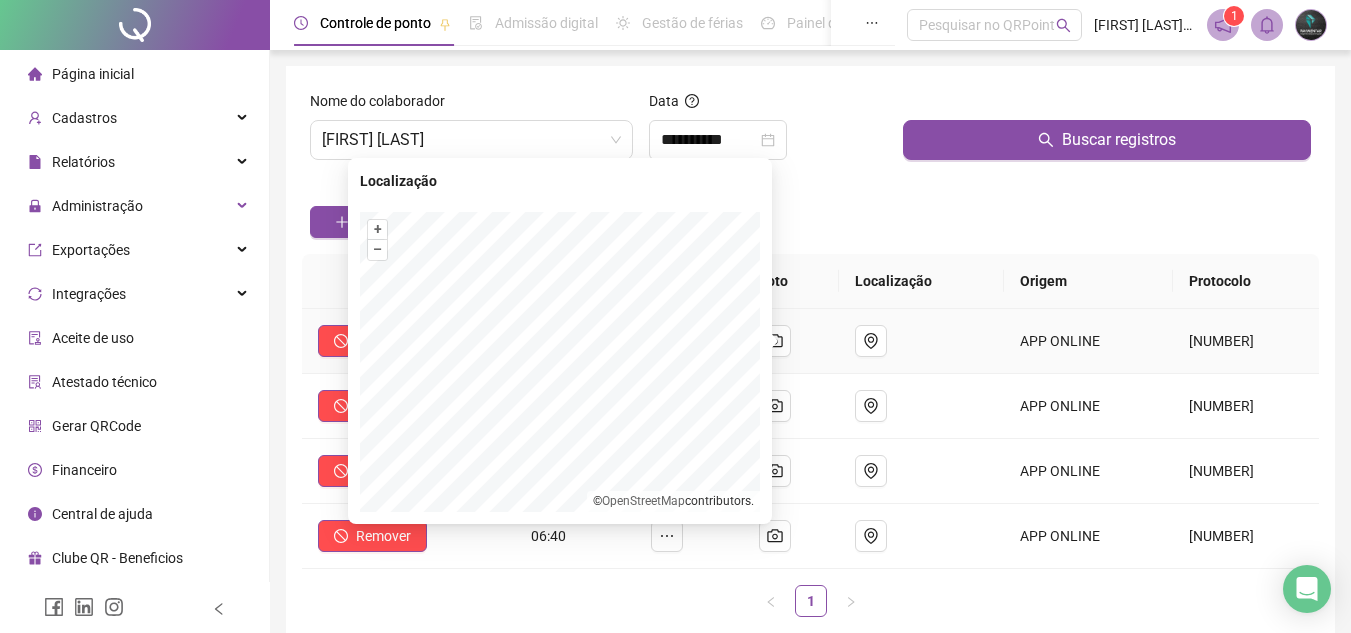 click on "Localização + – ⇧ › ©  OpenStreetMap  contributors." at bounding box center [560, 341] 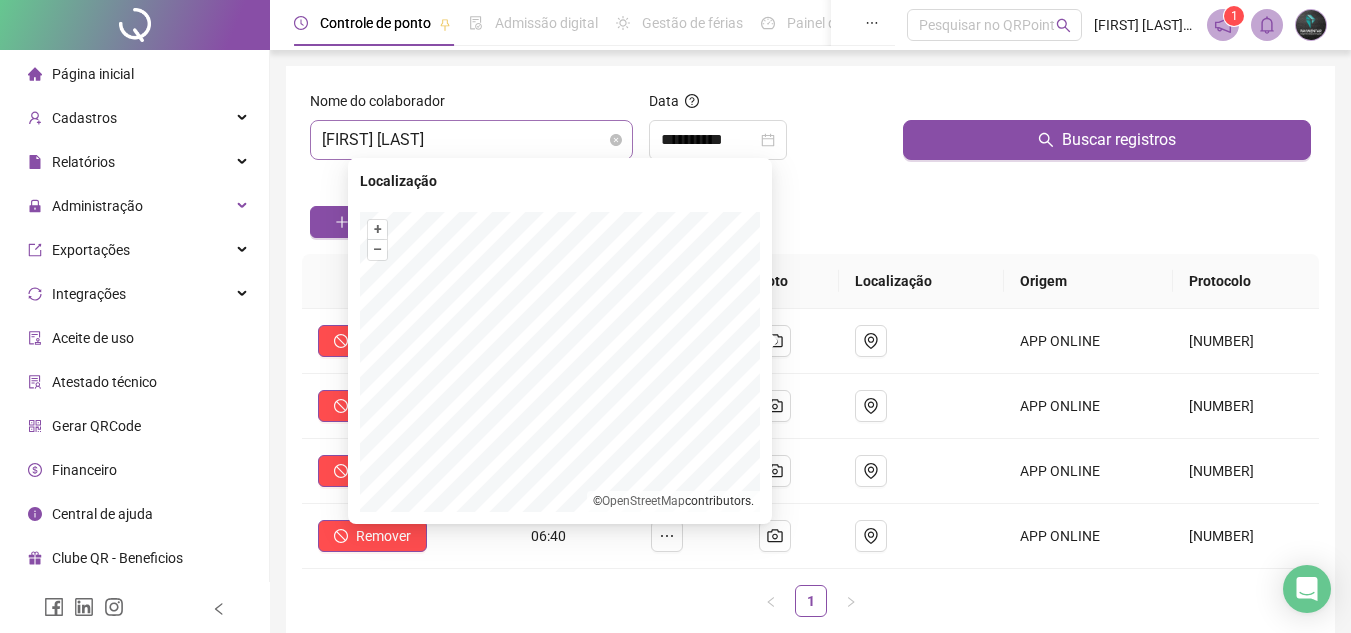 click on "OLGA CELI PACHECO" at bounding box center (471, 140) 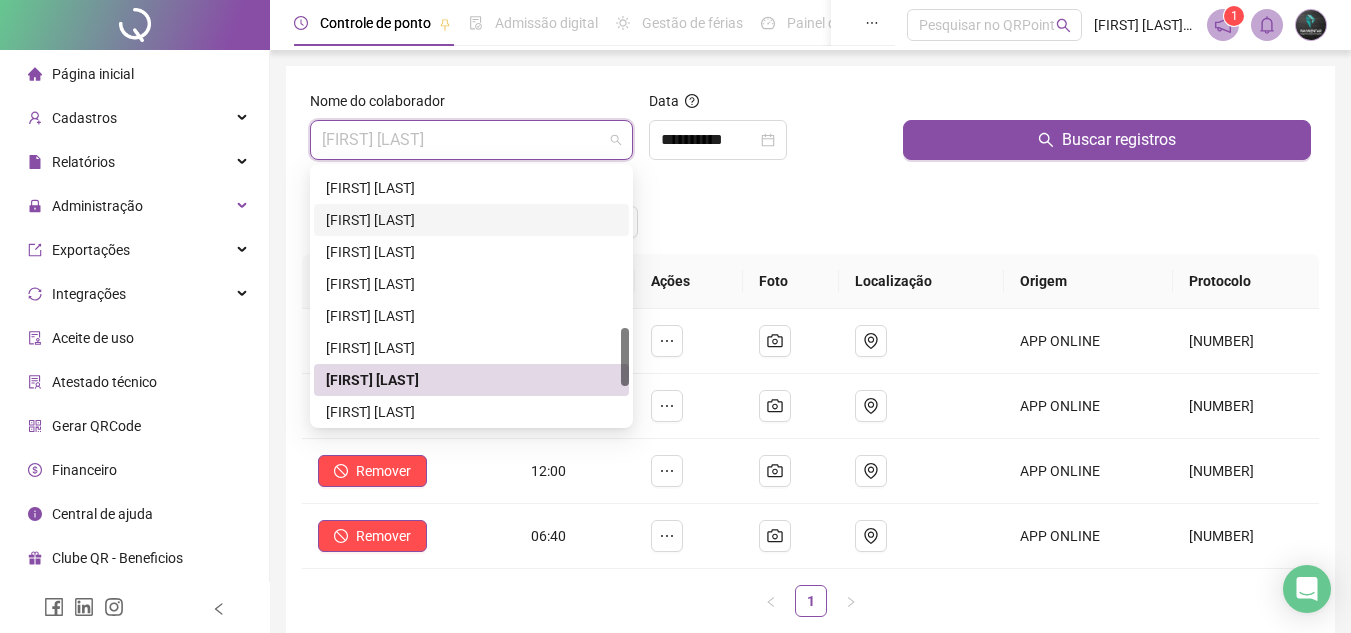 scroll, scrollTop: 800, scrollLeft: 0, axis: vertical 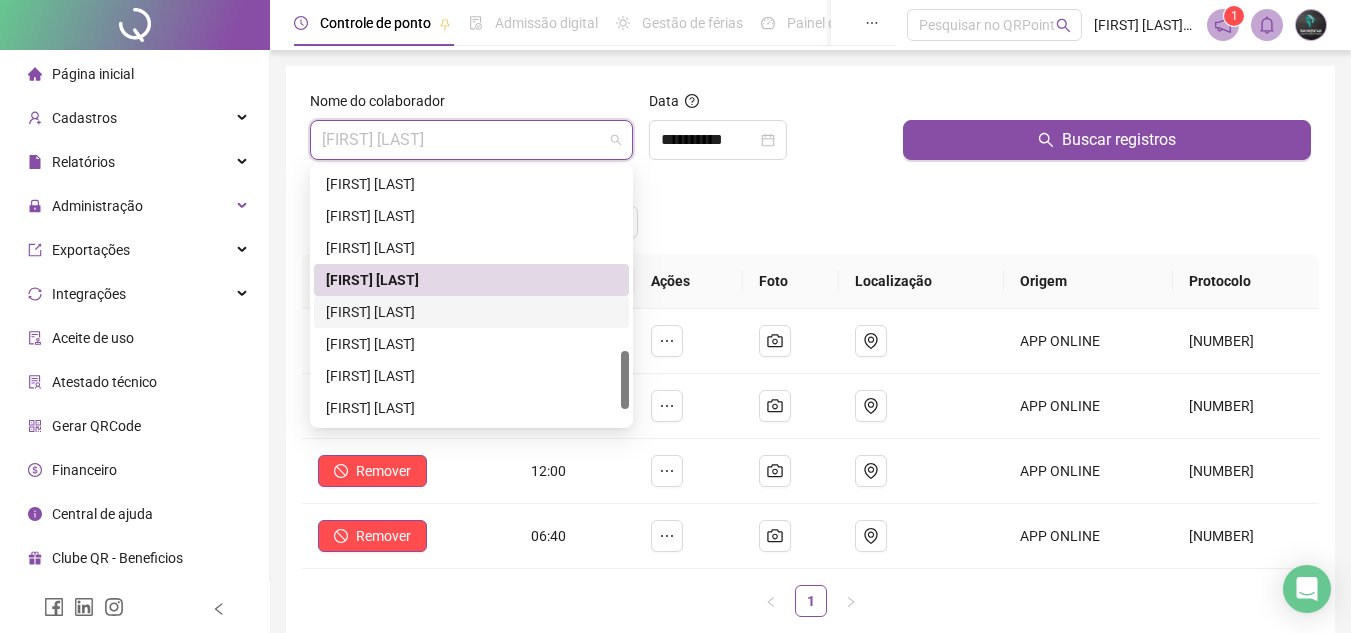 click on "ROBERTO SCANDOLARA SELAU" at bounding box center (471, 312) 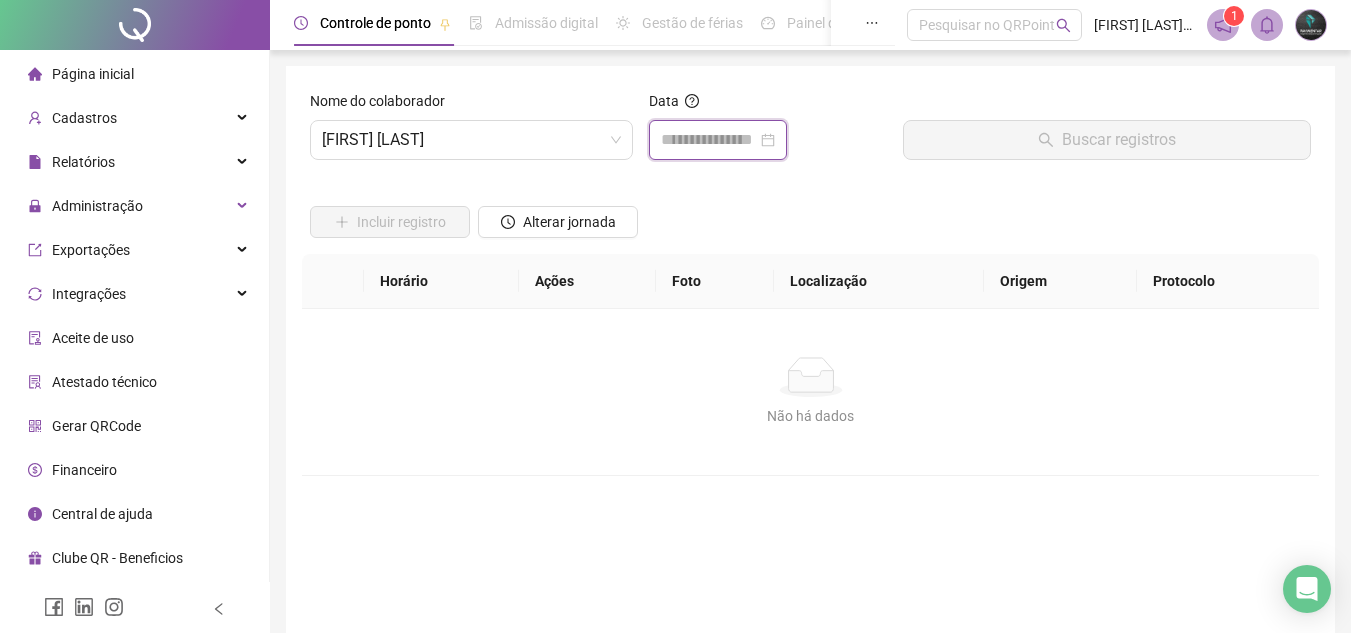 click at bounding box center (709, 140) 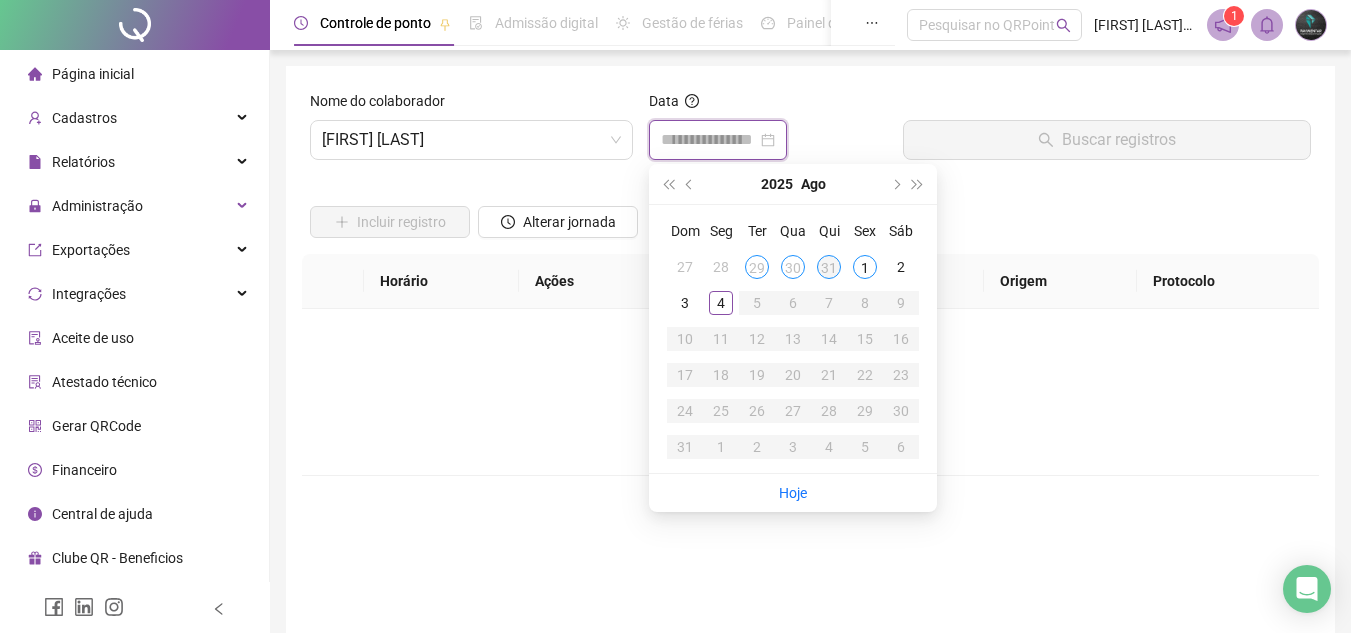 type on "**********" 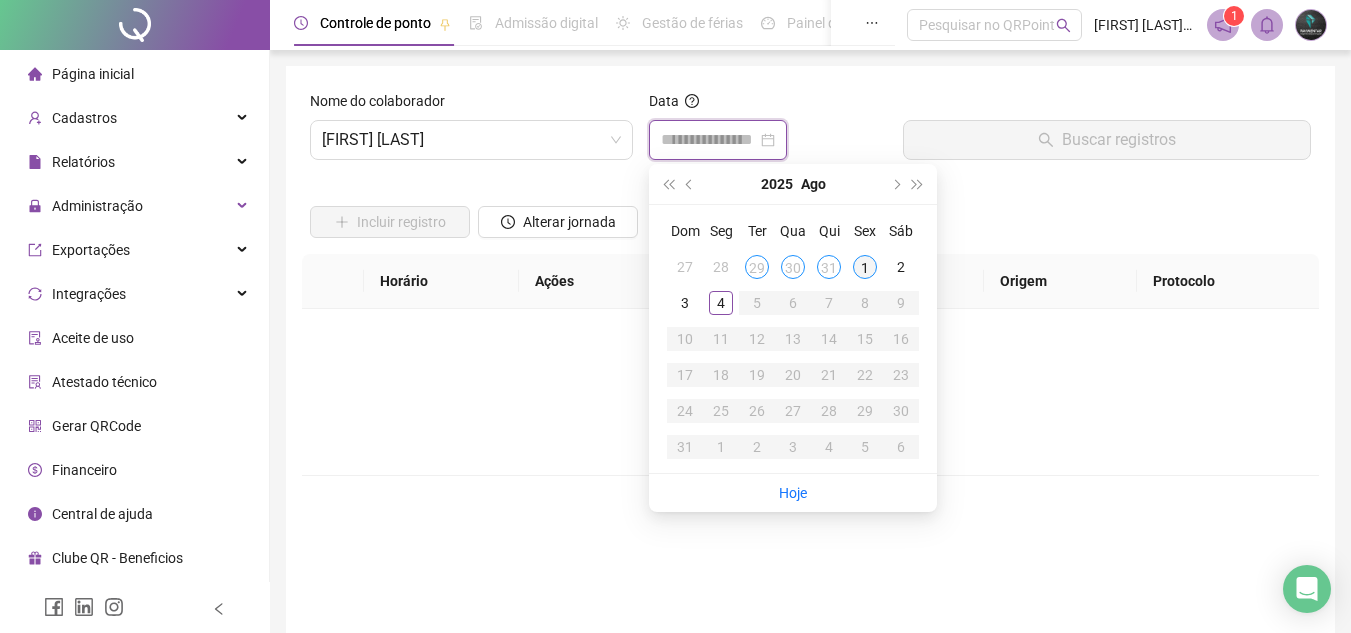 type on "**********" 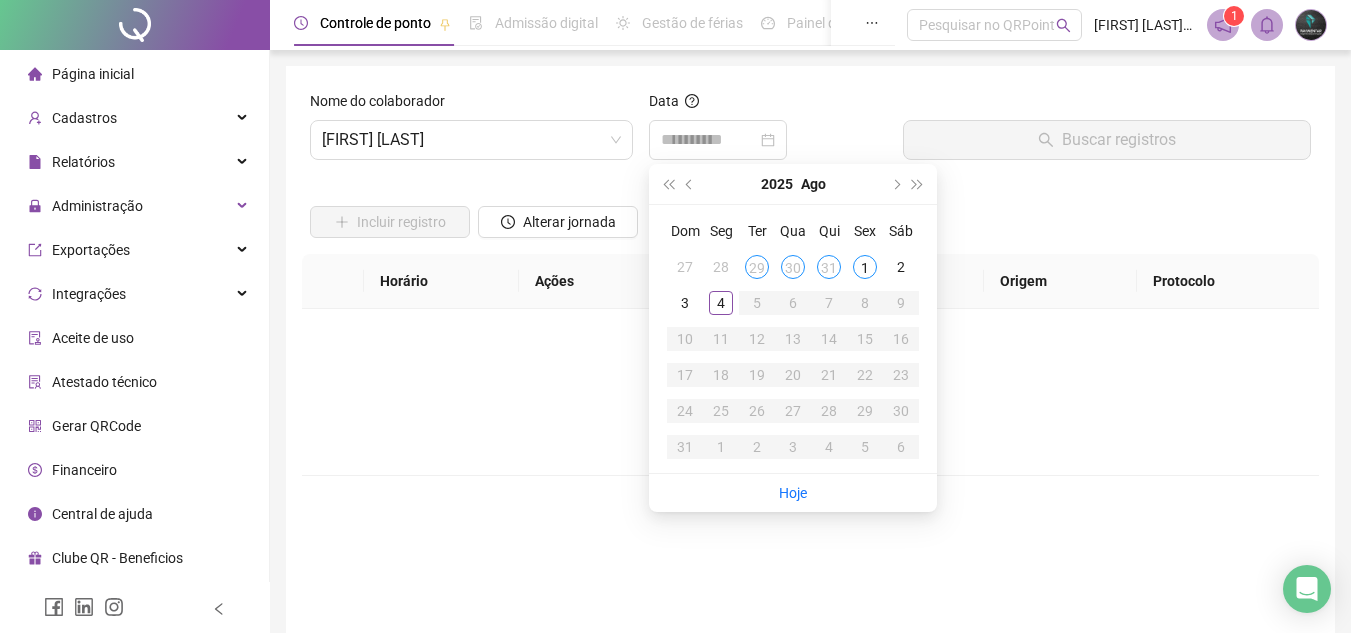 click on "1" at bounding box center (865, 267) 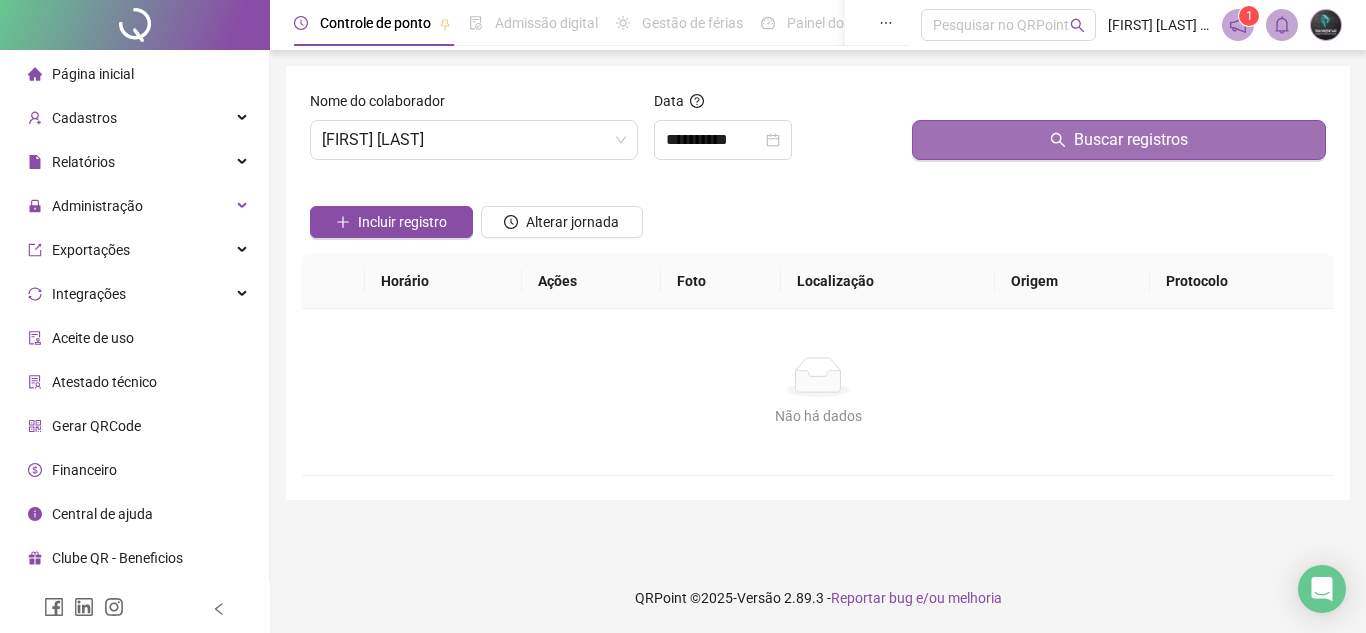 click on "Buscar registros" at bounding box center [1119, 140] 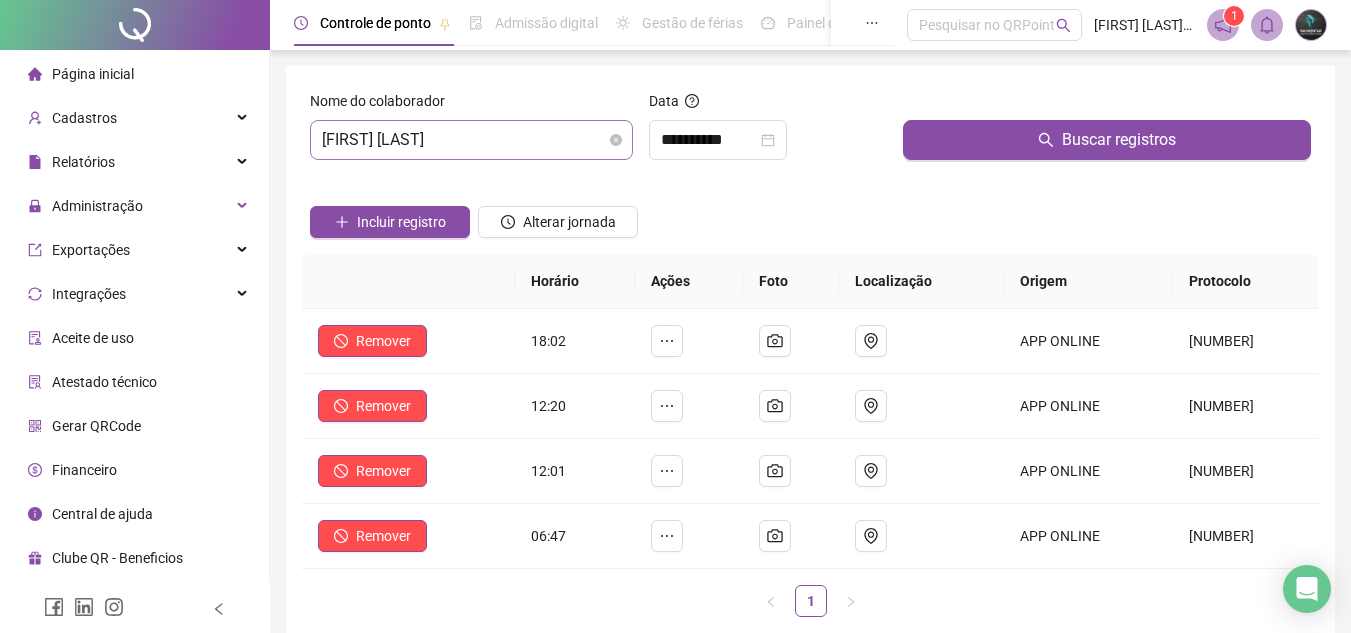 drag, startPoint x: 508, startPoint y: 174, endPoint x: 522, endPoint y: 147, distance: 30.413813 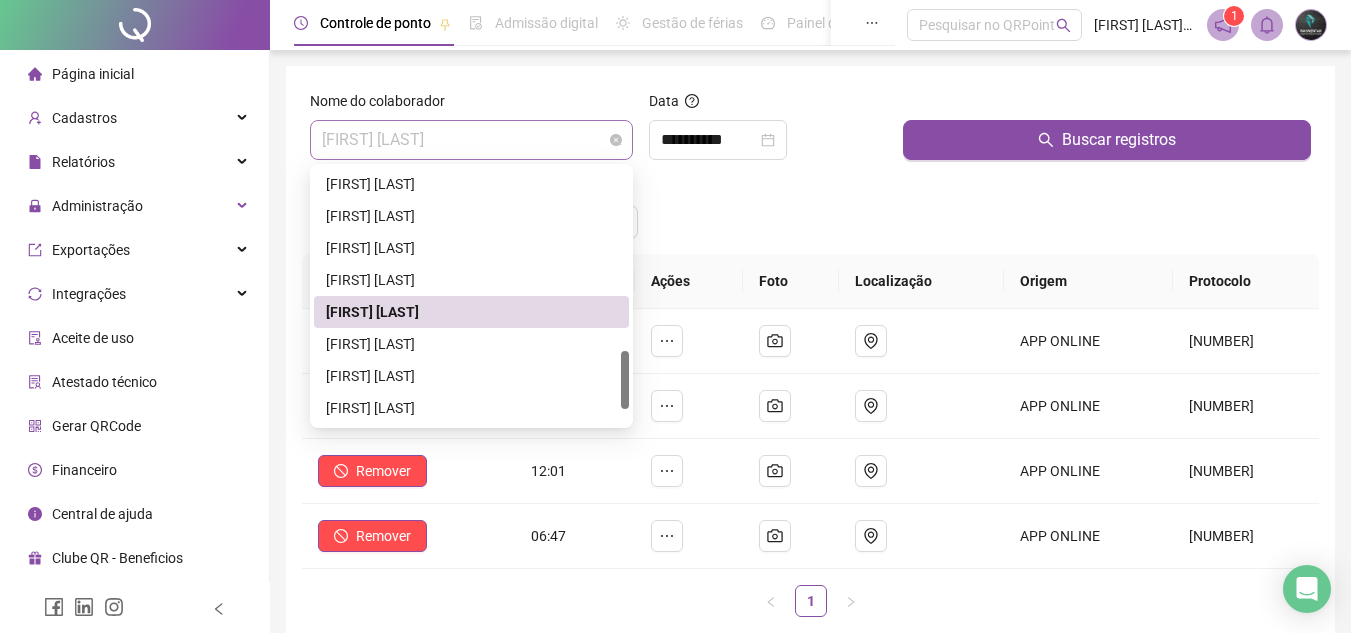 click on "ROBERTO SCANDOLARA SELAU" at bounding box center [471, 140] 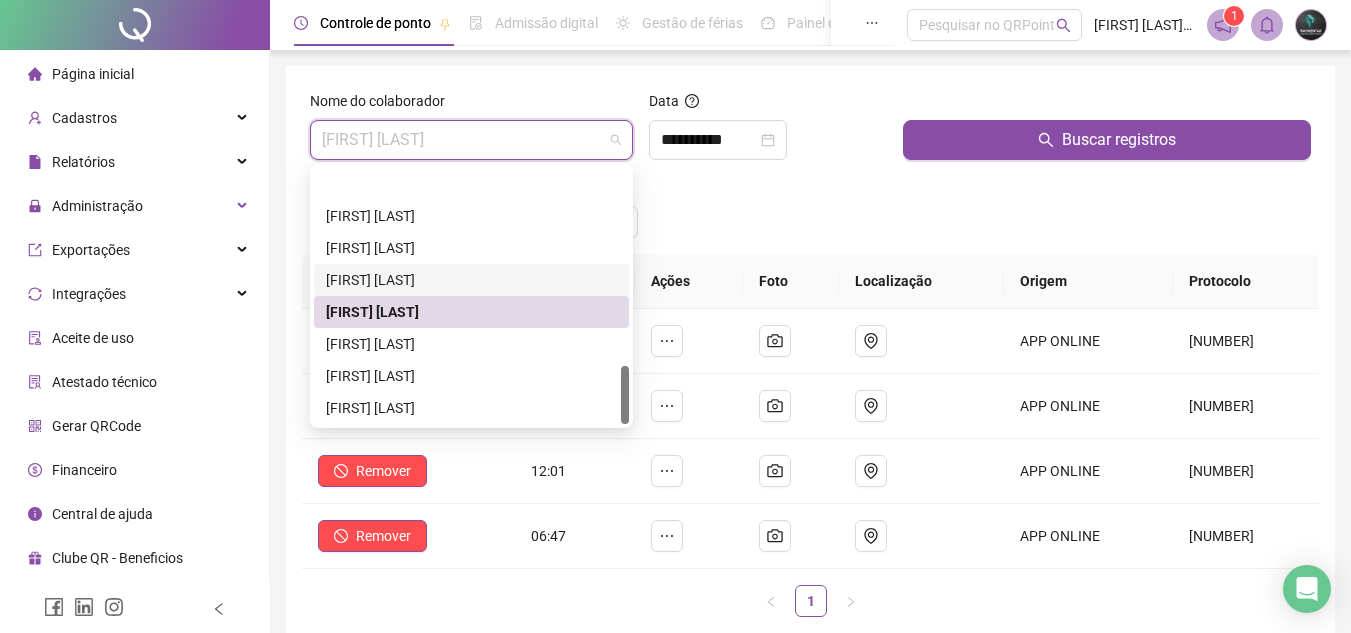scroll, scrollTop: 864, scrollLeft: 0, axis: vertical 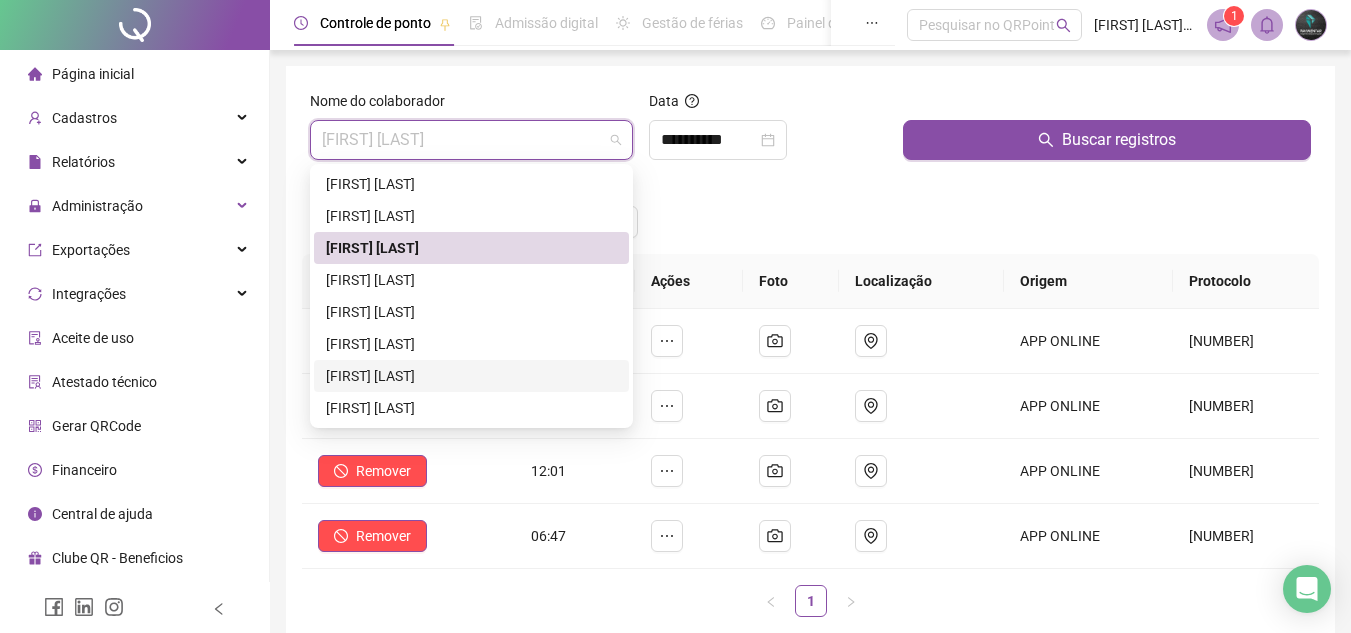 click on "[FIRST] [LAST]" at bounding box center [471, 376] 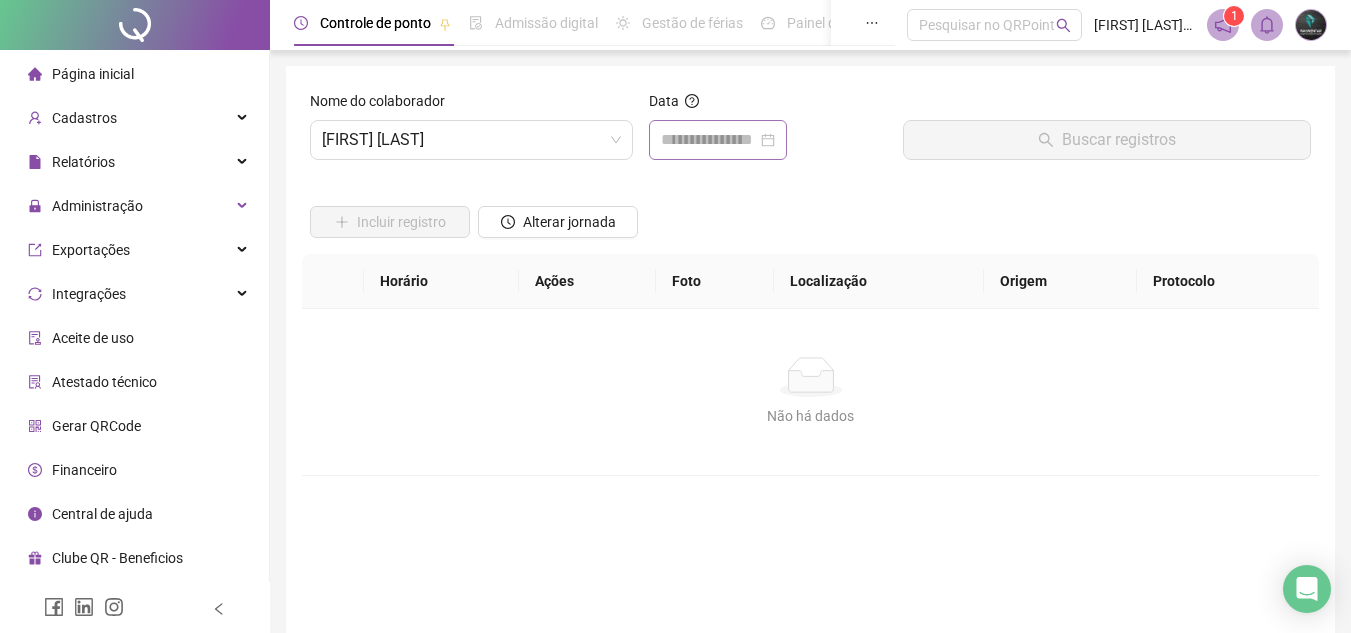 drag, startPoint x: 651, startPoint y: 189, endPoint x: 690, endPoint y: 156, distance: 51.088158 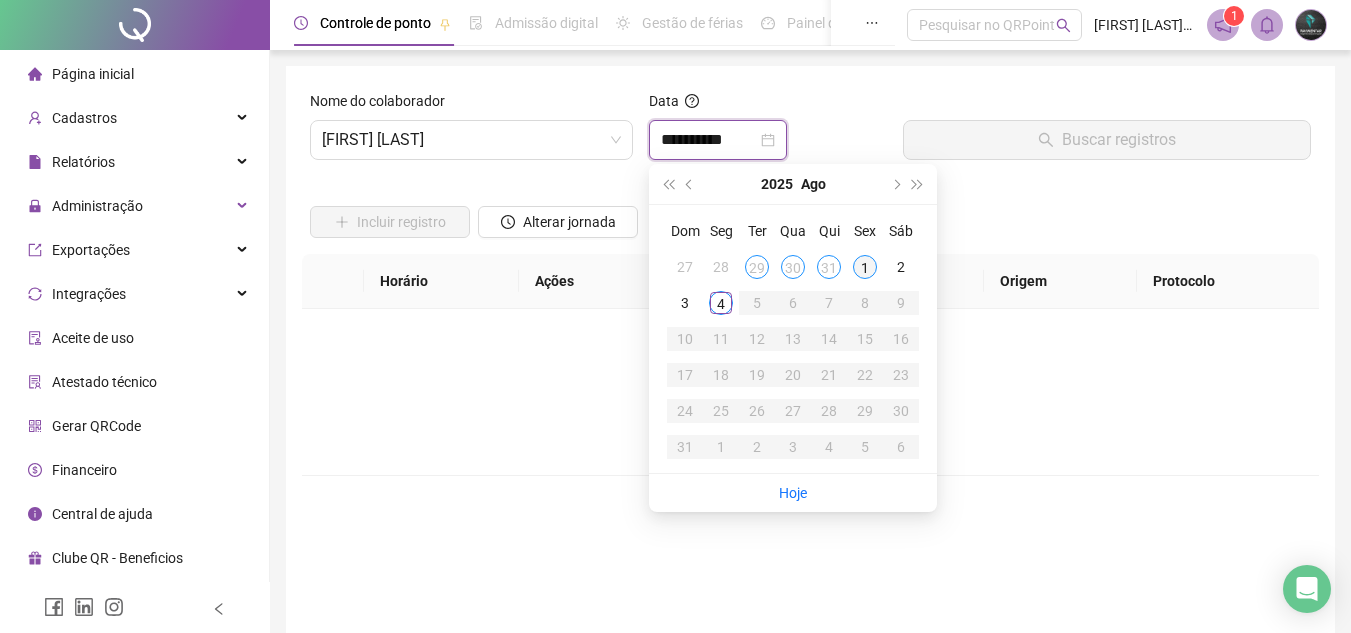 type on "**********" 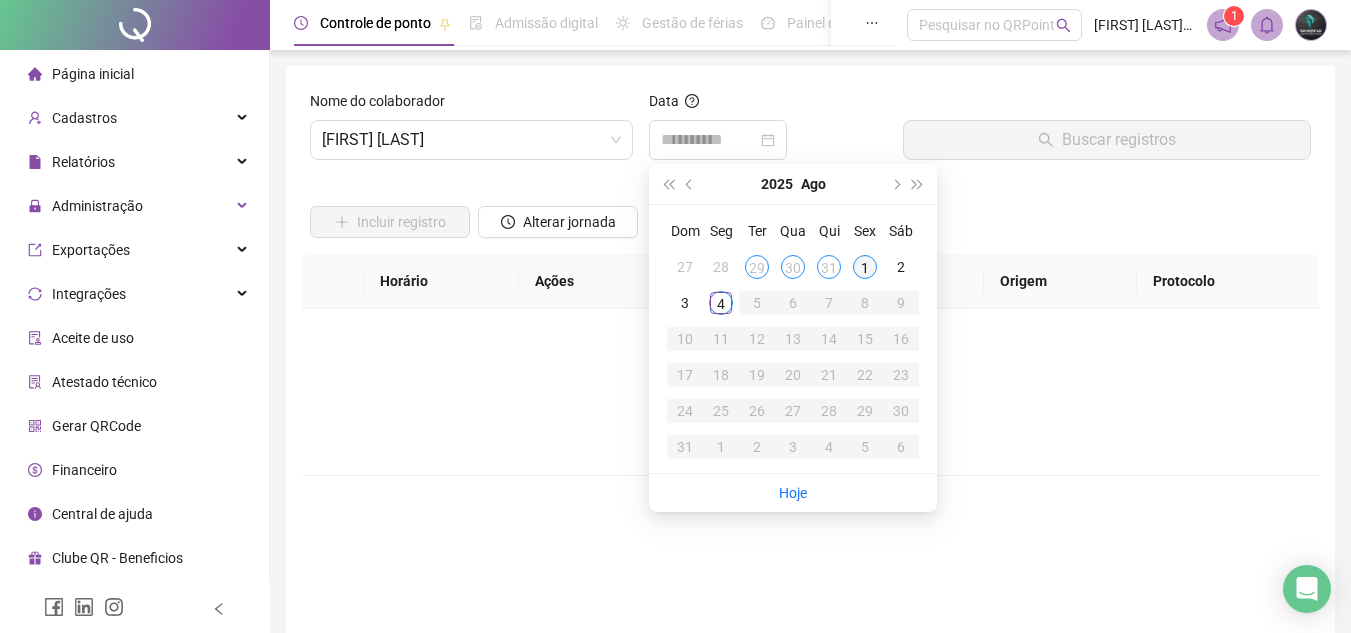 click on "1" at bounding box center (865, 267) 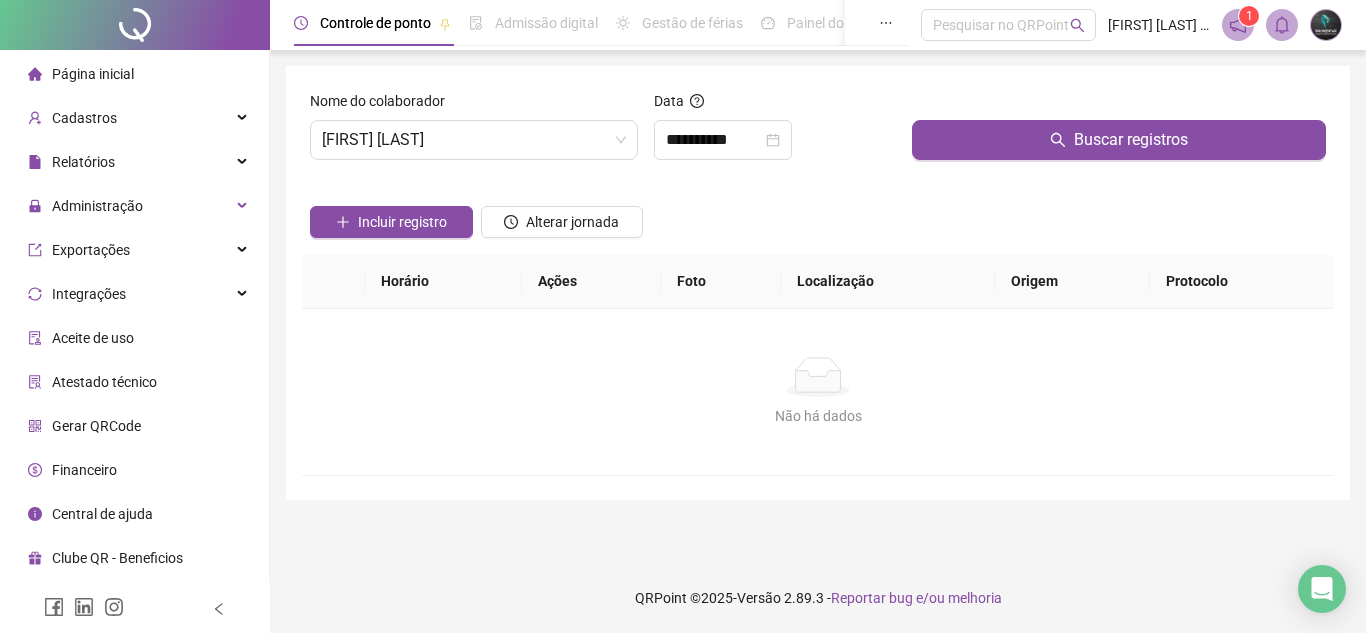click on "Buscar registros" at bounding box center (1119, 133) 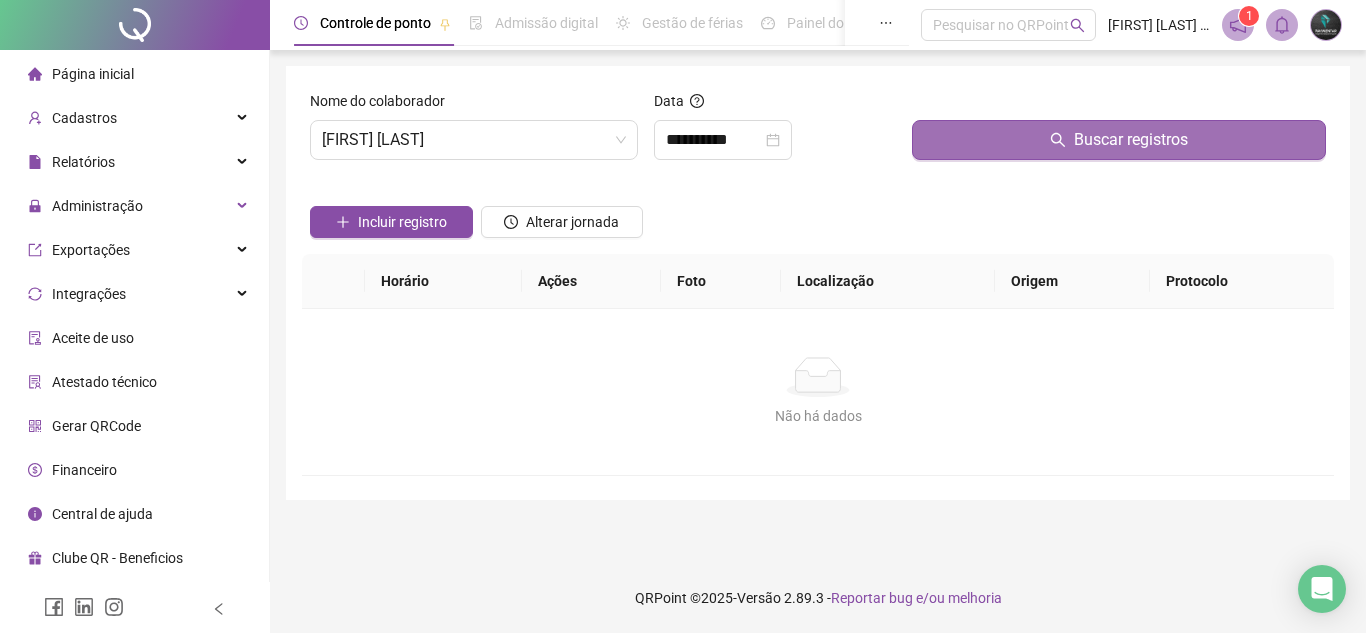 click on "Buscar registros" at bounding box center [1119, 140] 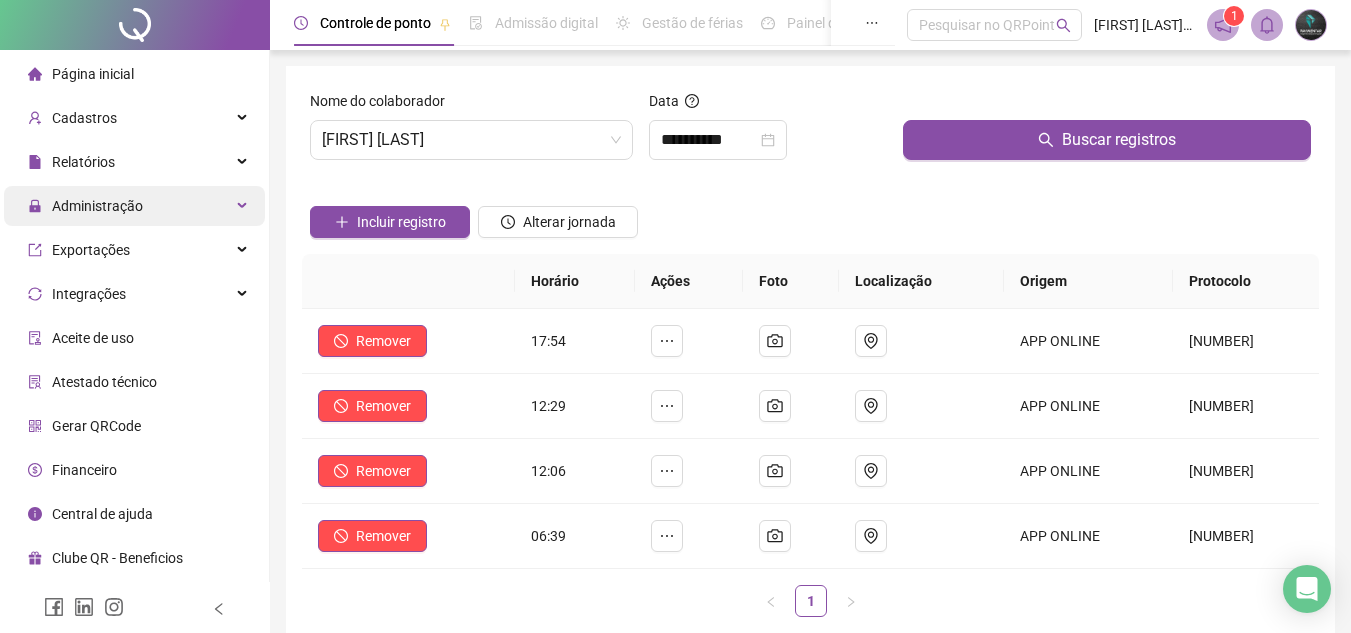 click on "Administração" at bounding box center [85, 206] 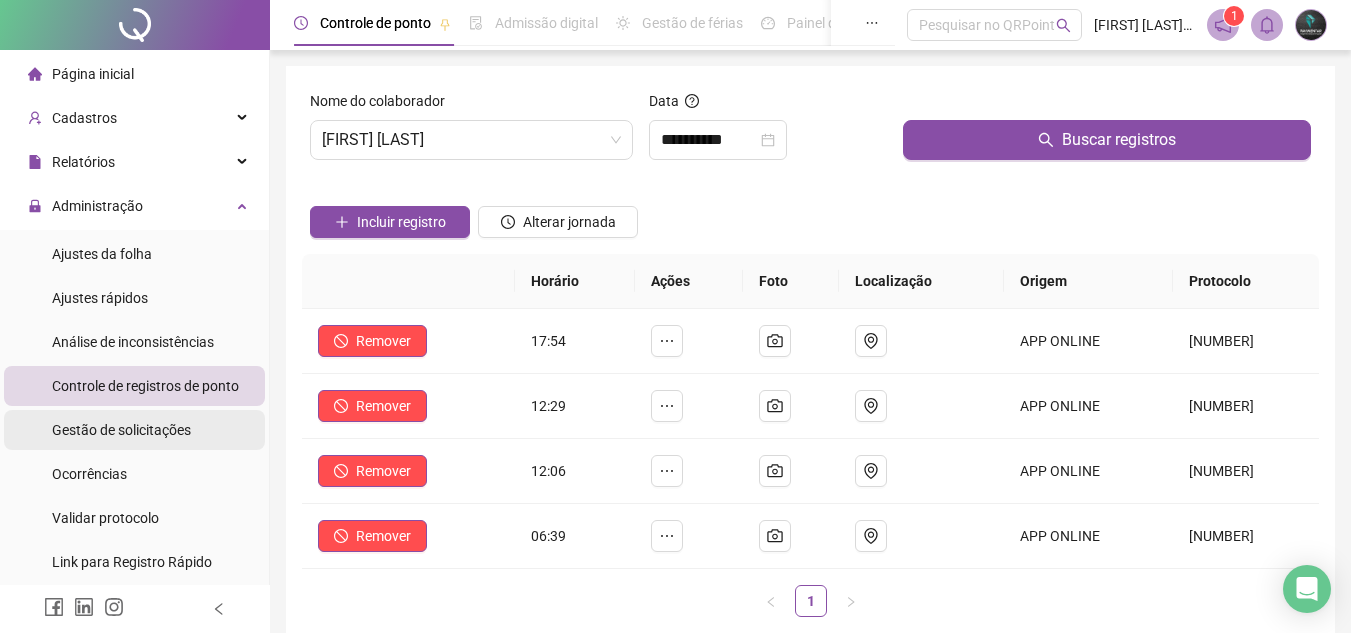 click on "Gestão de solicitações" at bounding box center (121, 430) 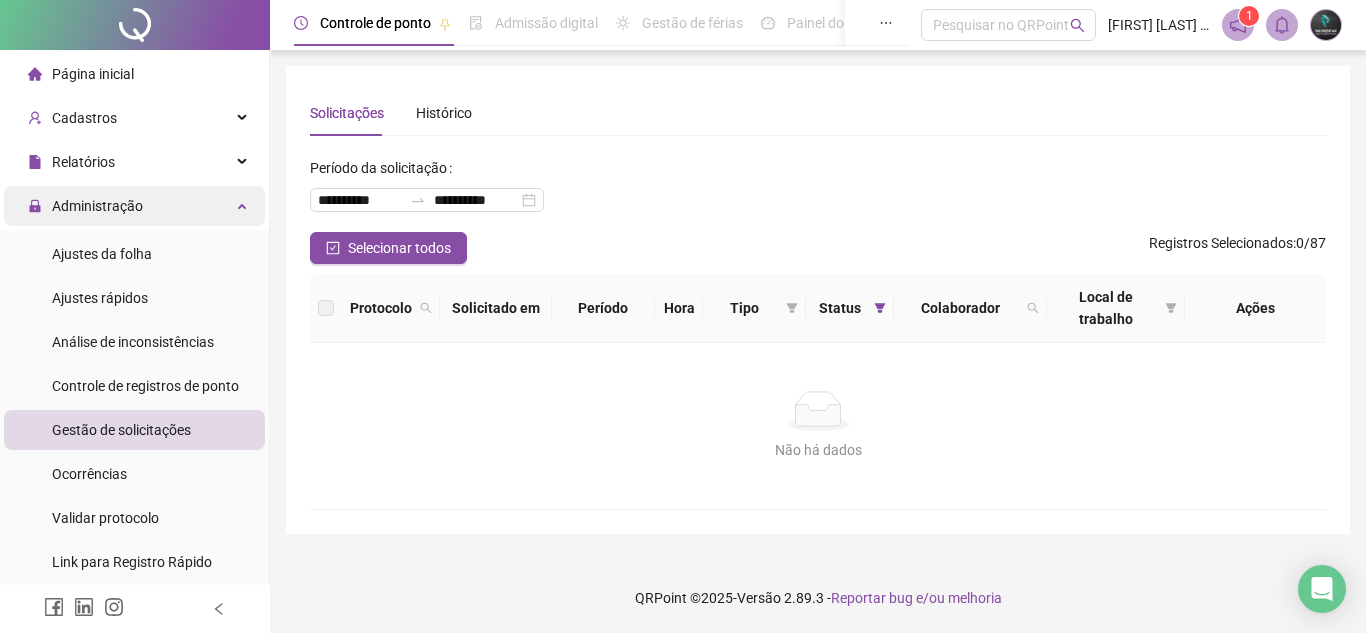 click on "Administração" at bounding box center [134, 206] 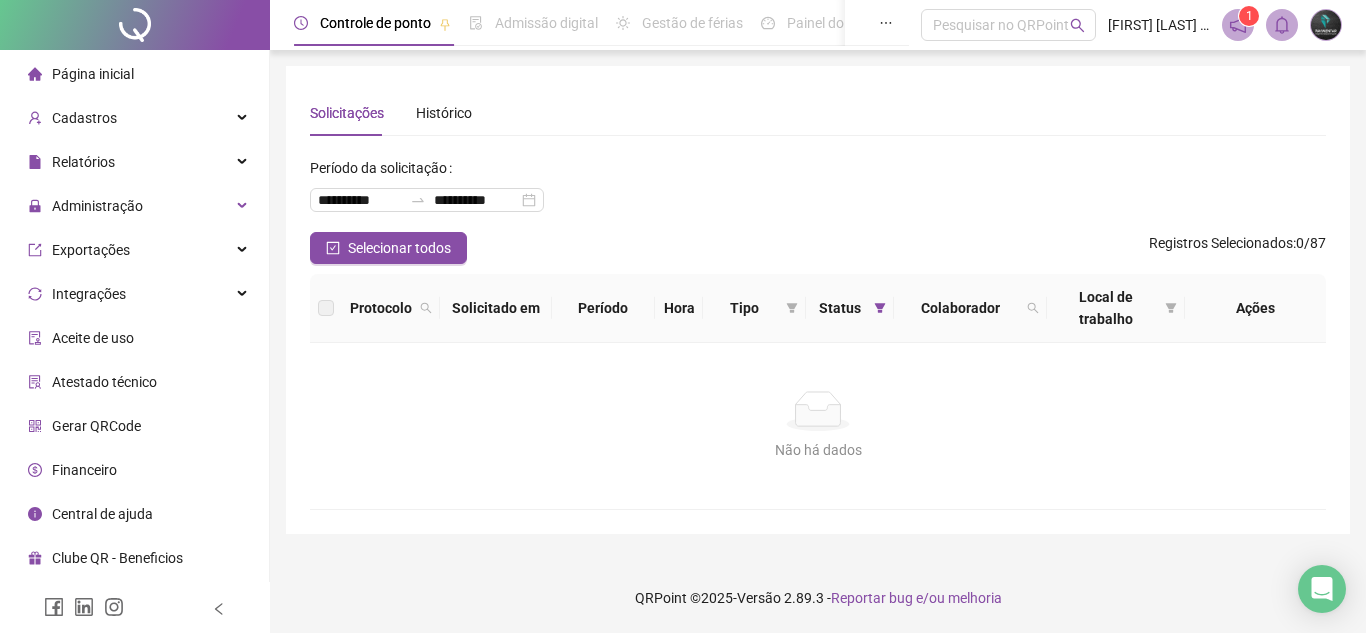 click on "Página inicial" at bounding box center (134, 74) 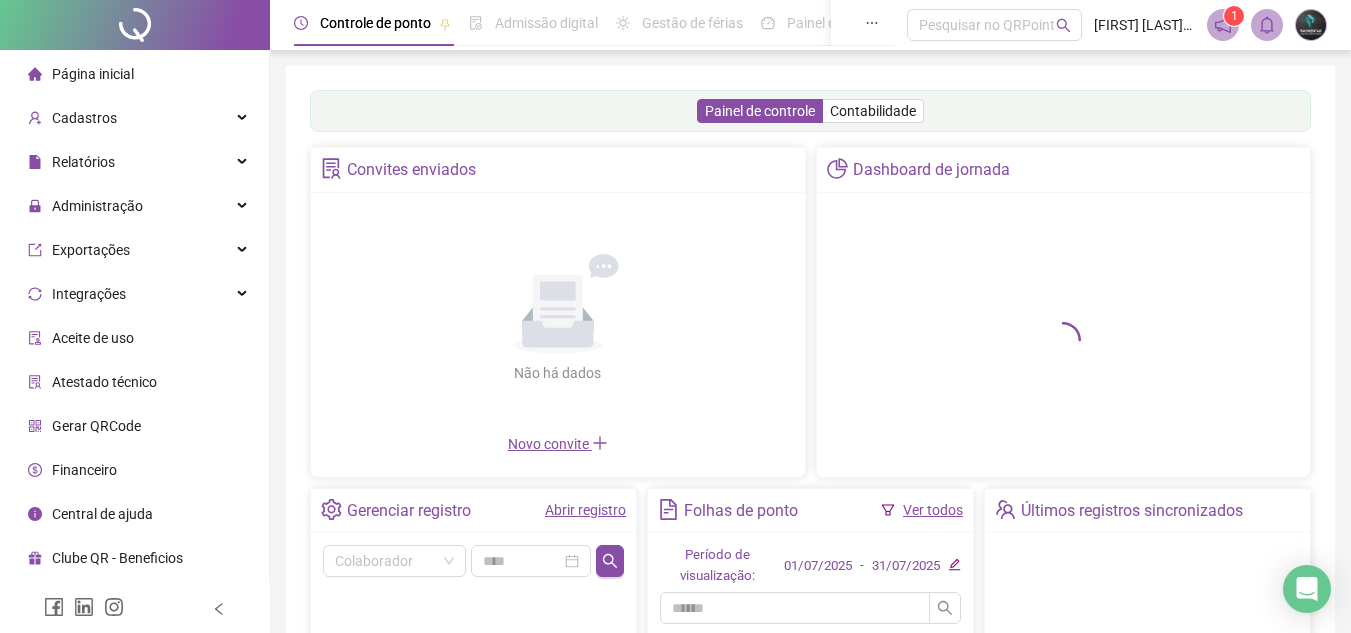 click on "Abrir registro" at bounding box center [585, 510] 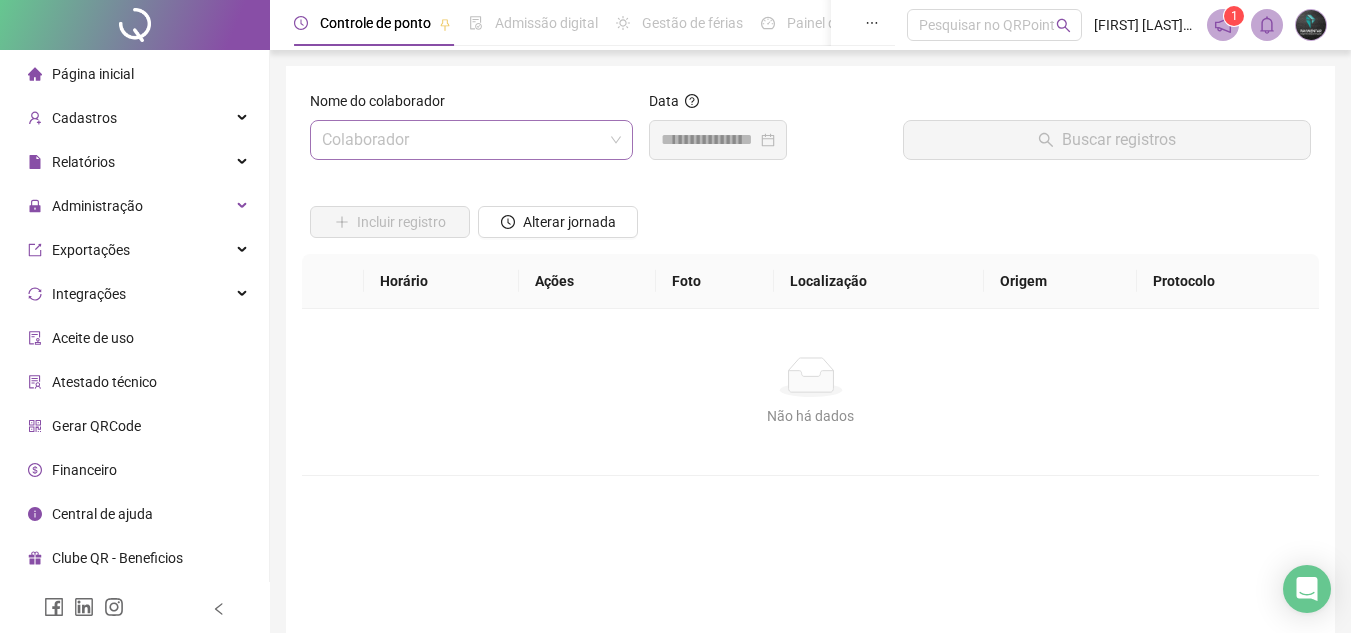 click at bounding box center [462, 140] 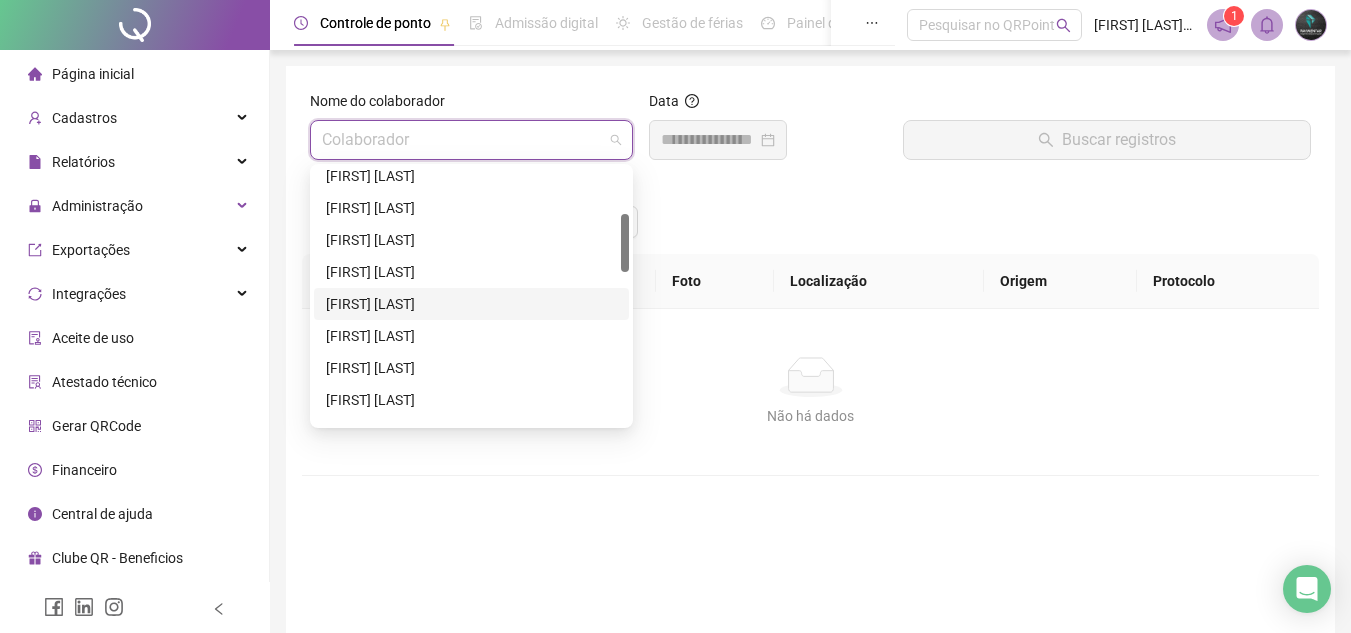 scroll, scrollTop: 300, scrollLeft: 0, axis: vertical 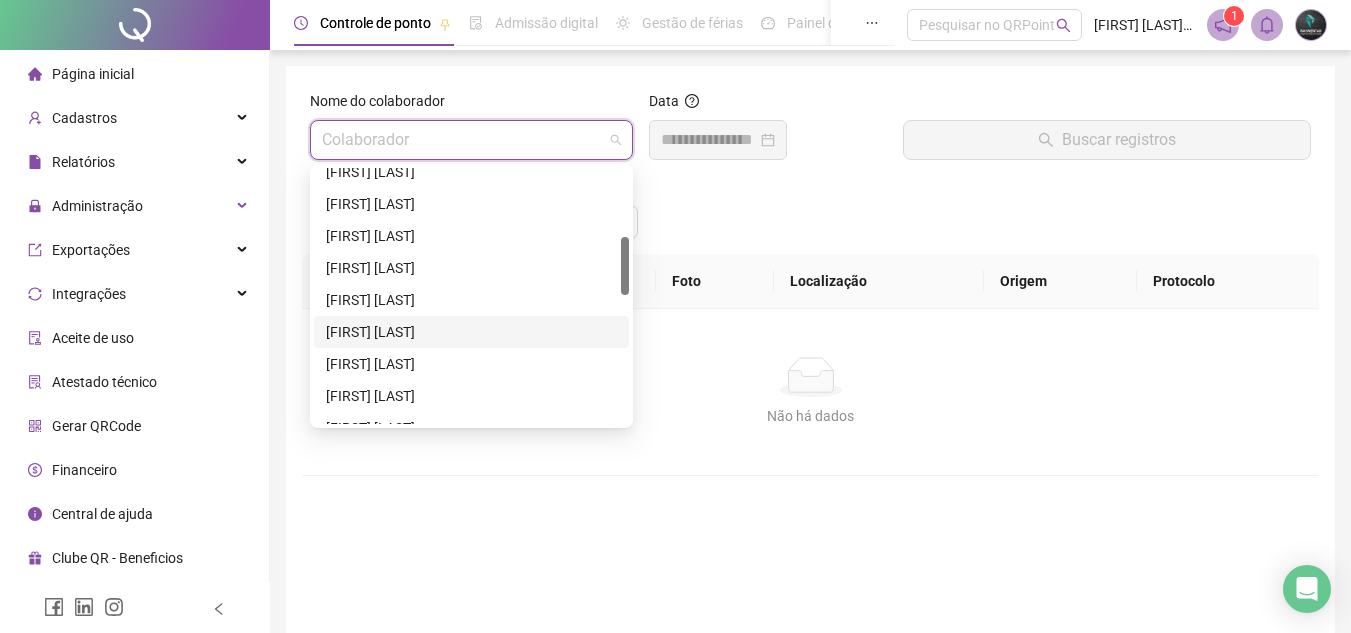 click on "[FIRST] [LAST]" at bounding box center (471, 332) 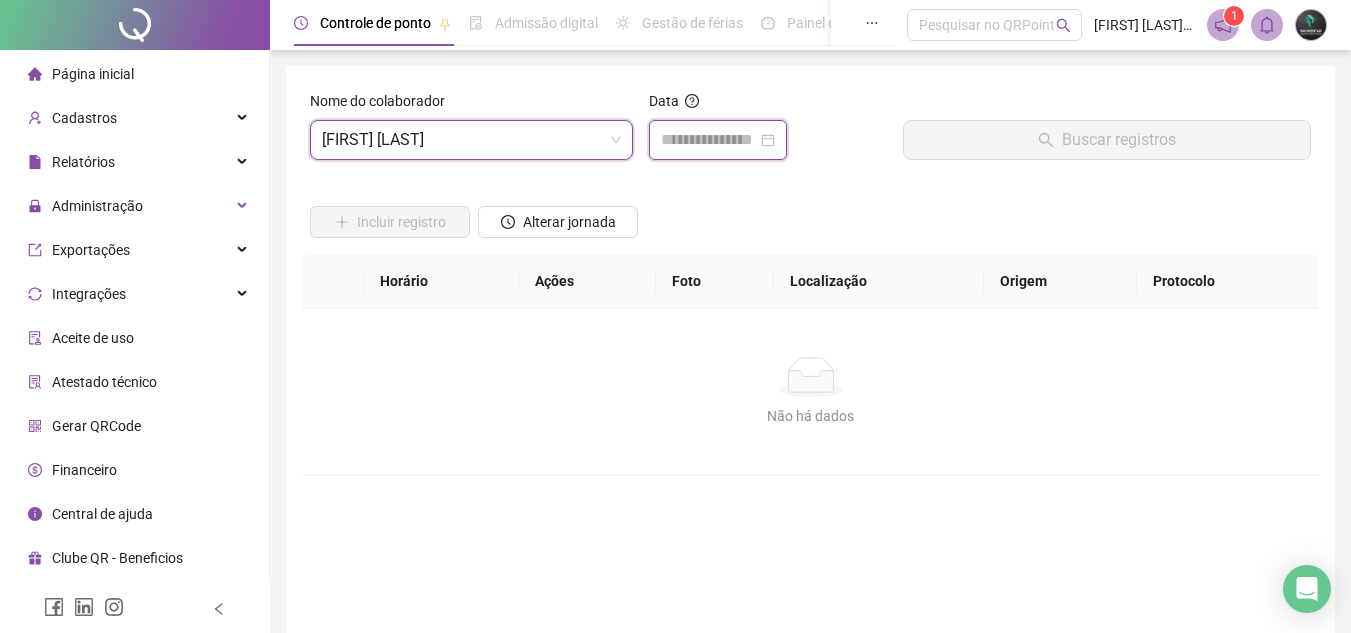 click at bounding box center [709, 140] 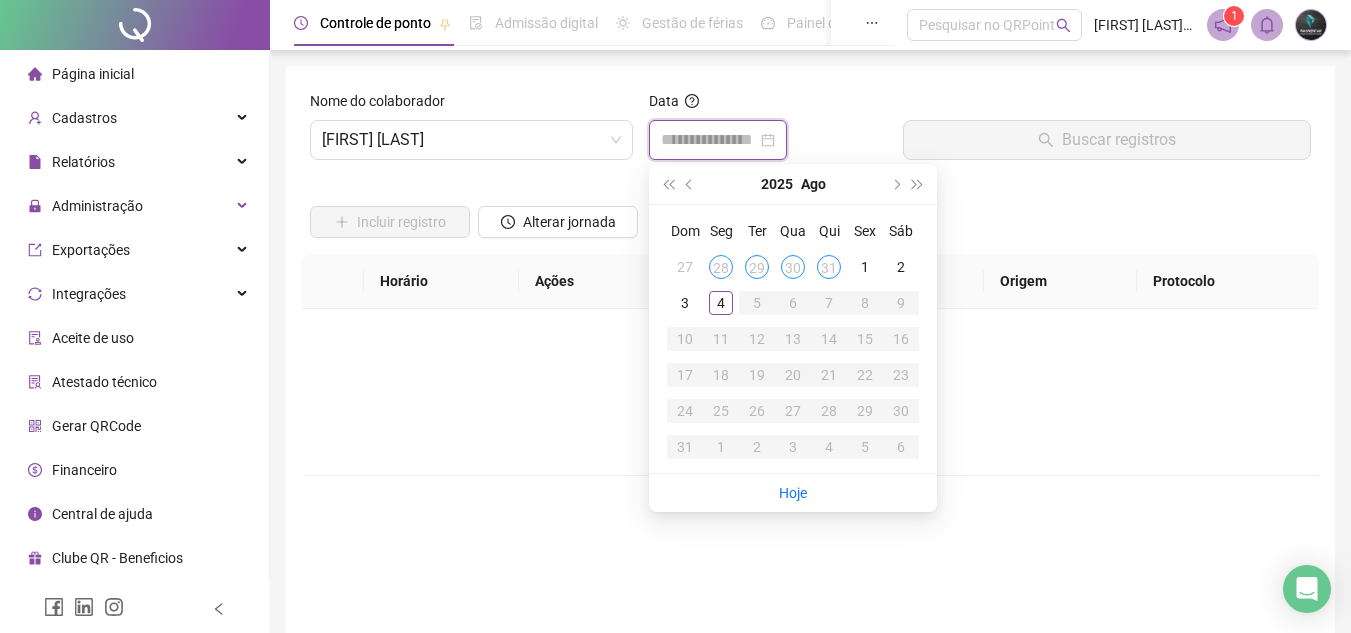type on "**********" 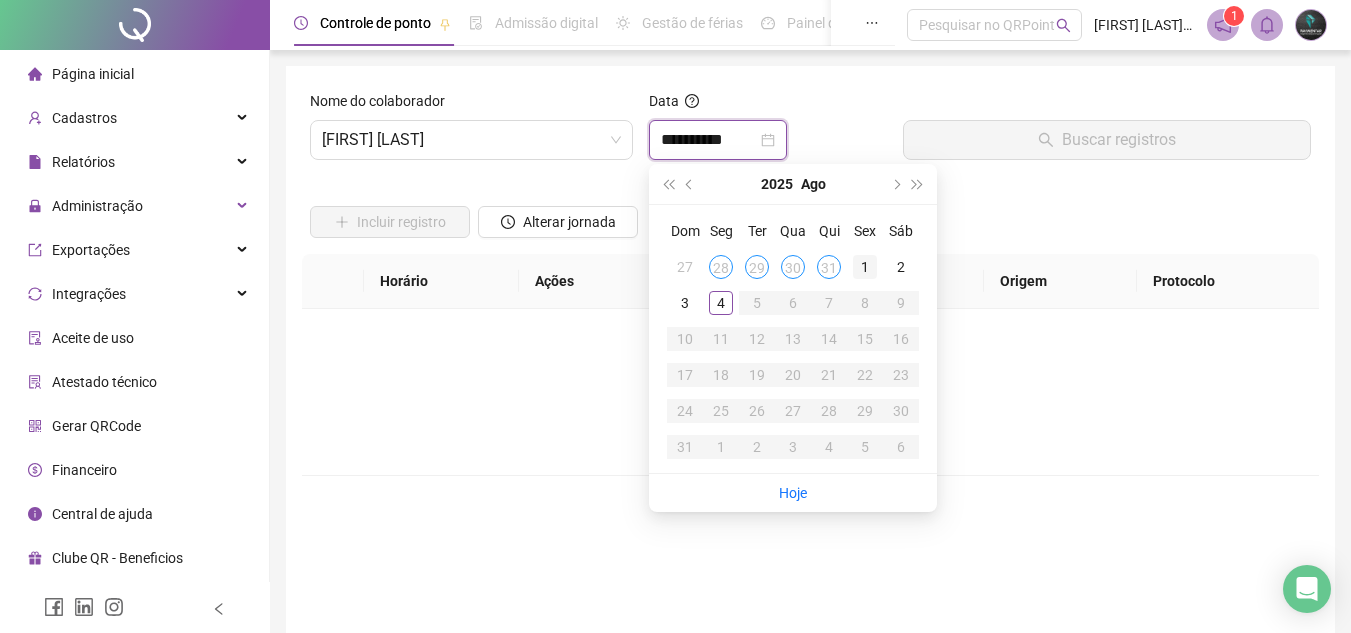 type on "**********" 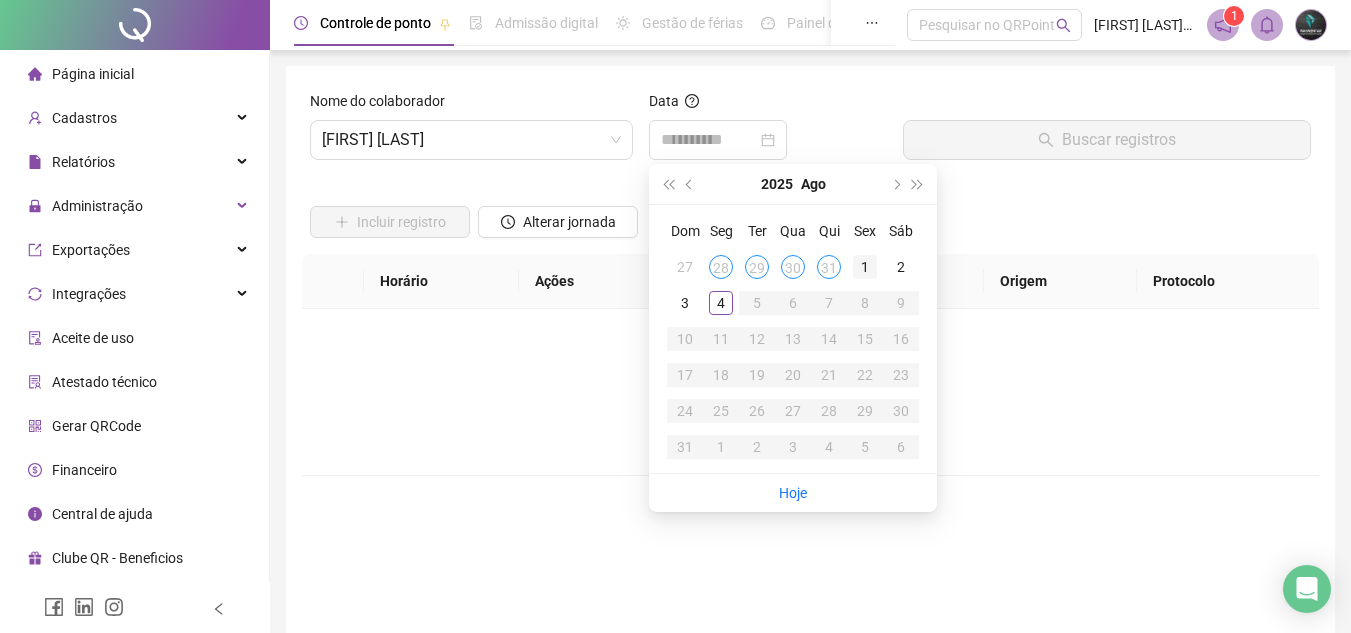 click on "1" at bounding box center [865, 267] 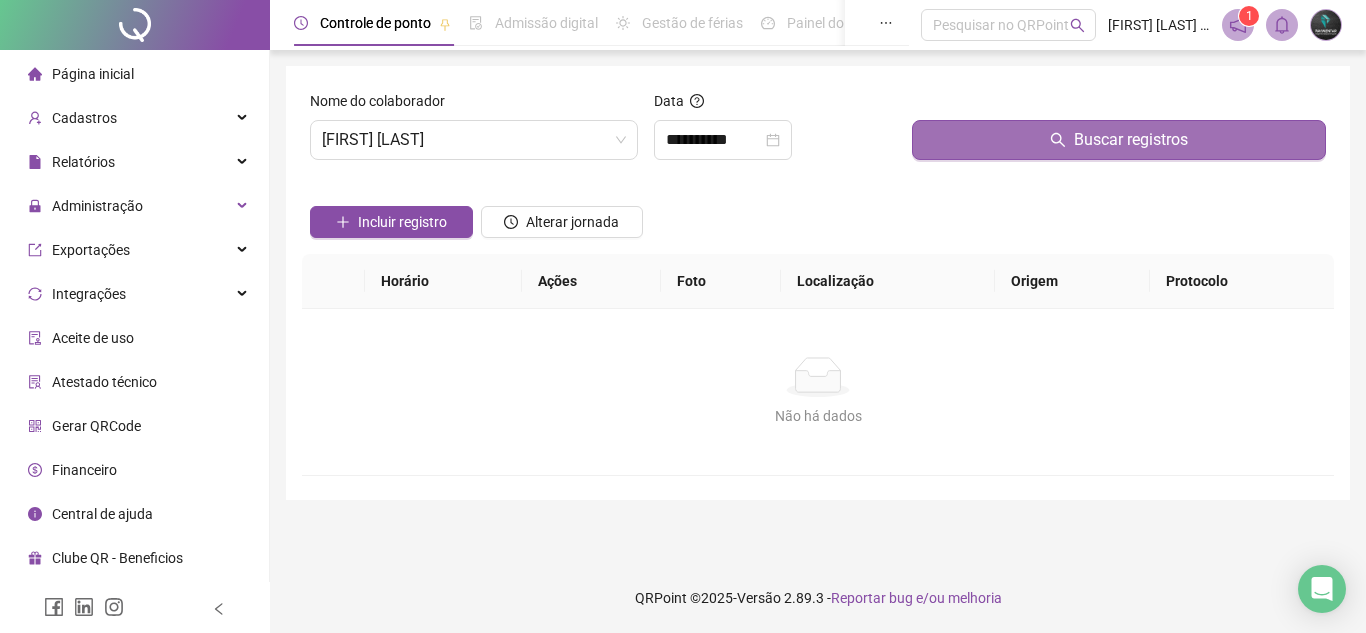click on "Buscar registros" at bounding box center [1119, 140] 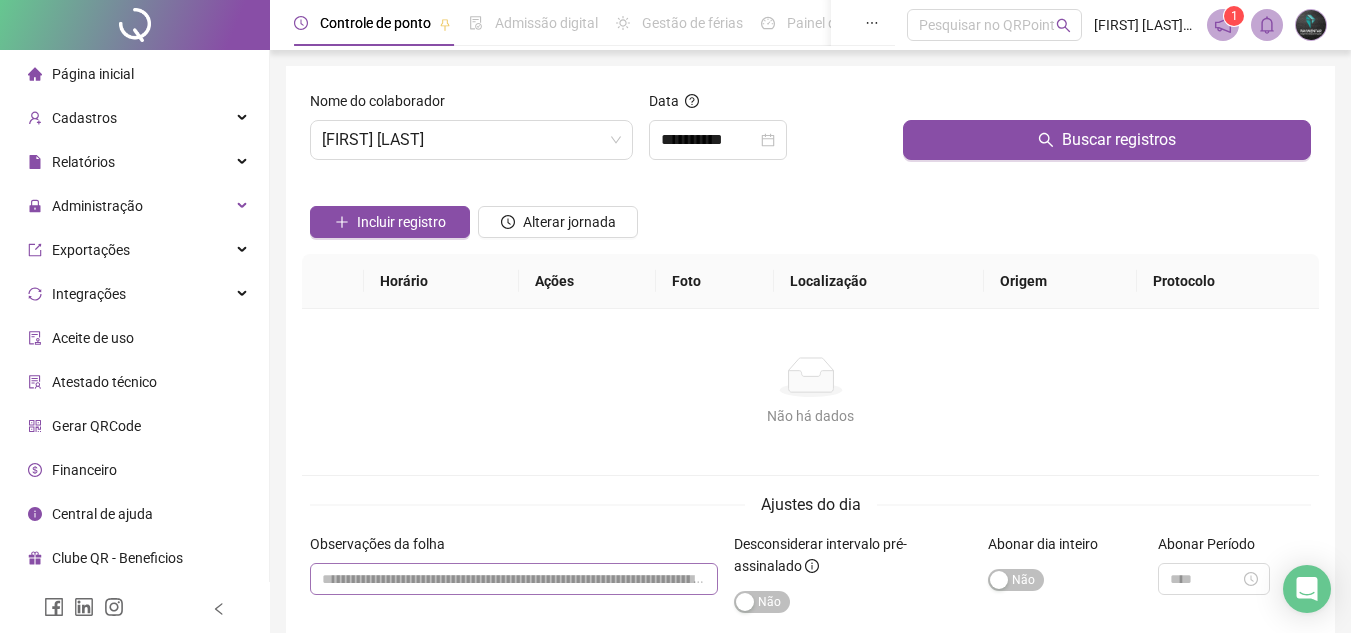 drag, startPoint x: 534, startPoint y: 557, endPoint x: 528, endPoint y: 567, distance: 11.661903 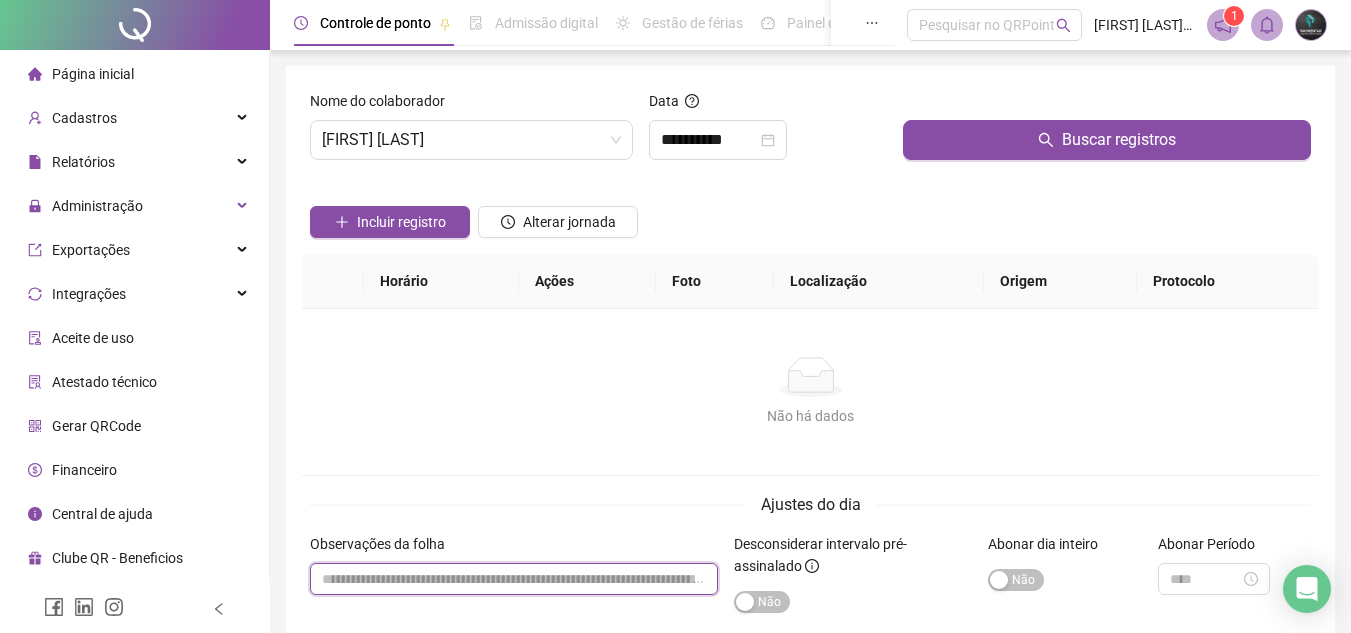 click at bounding box center [514, 579] 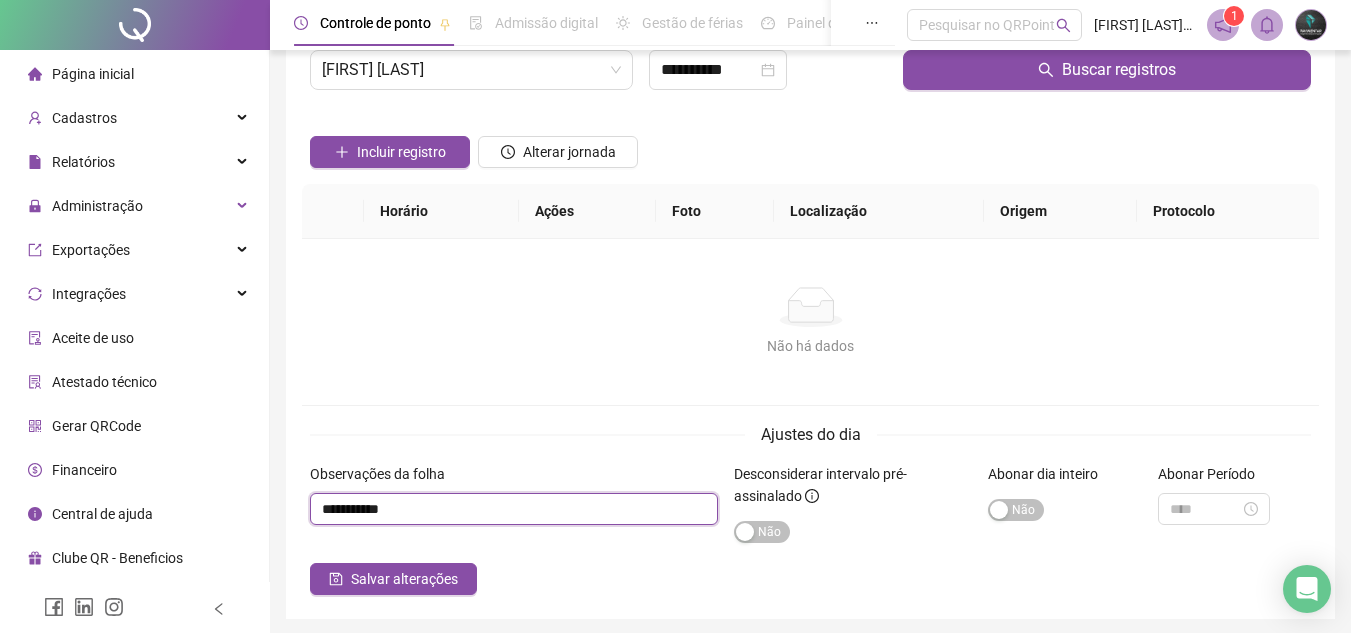 scroll, scrollTop: 142, scrollLeft: 0, axis: vertical 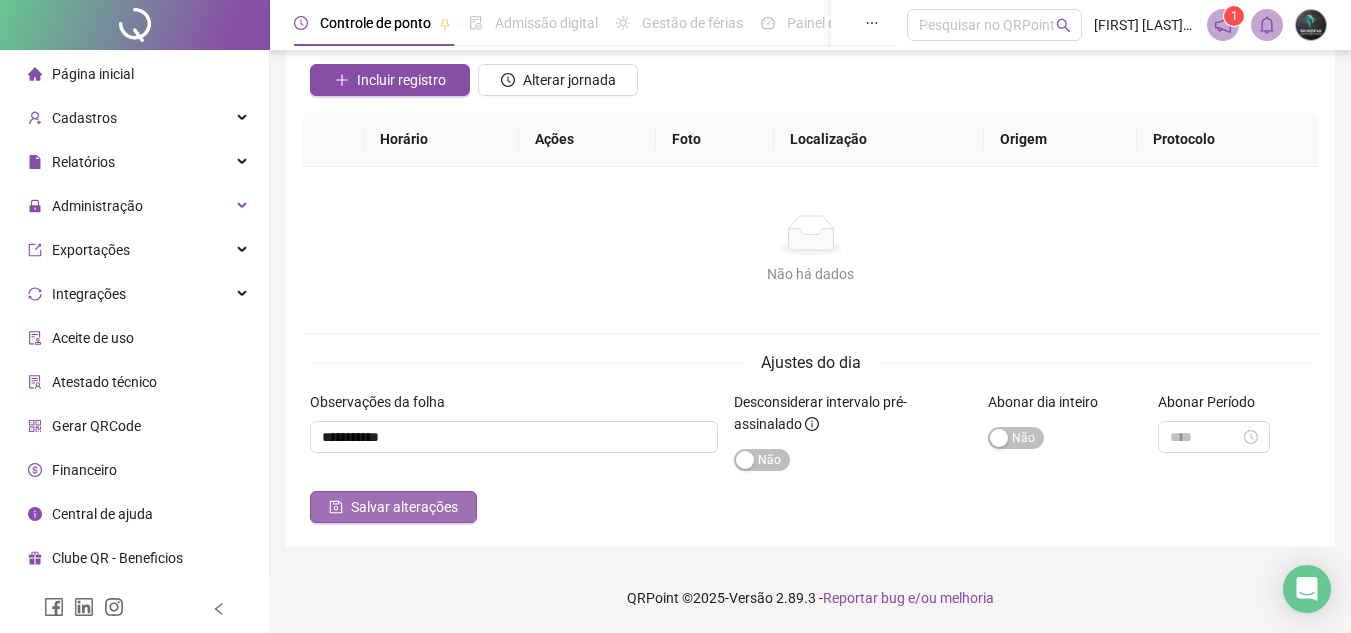 click on "Salvar alterações" at bounding box center (404, 507) 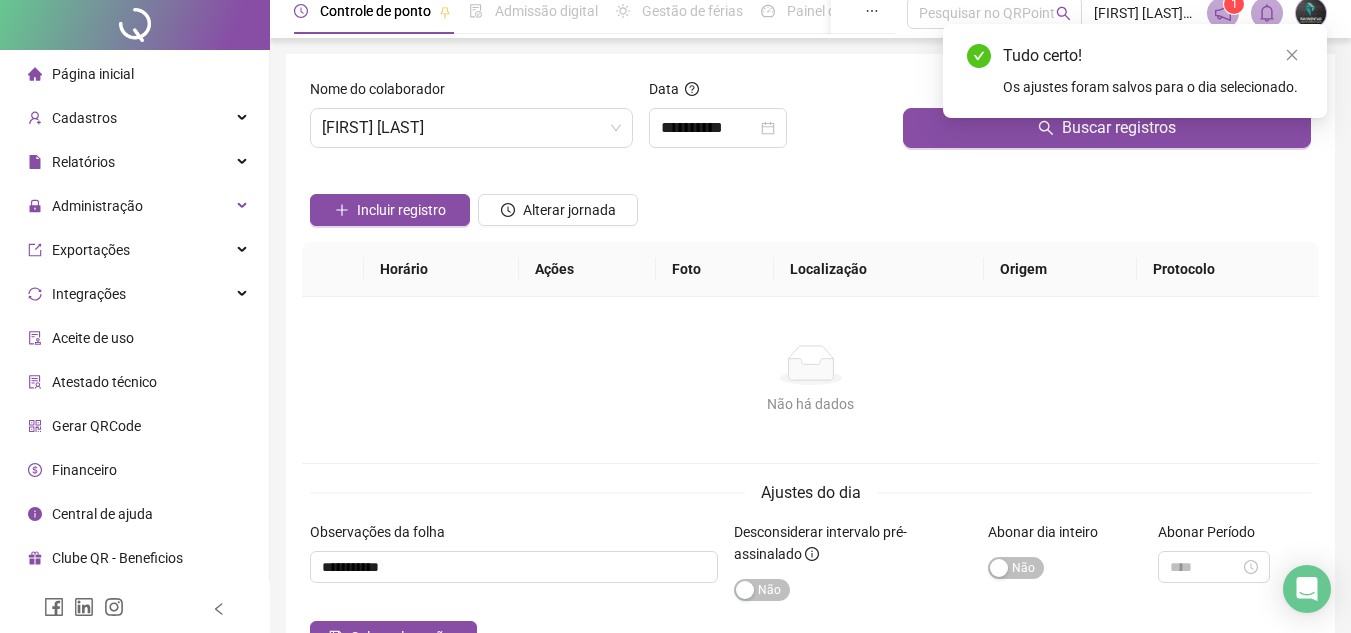 scroll, scrollTop: 0, scrollLeft: 0, axis: both 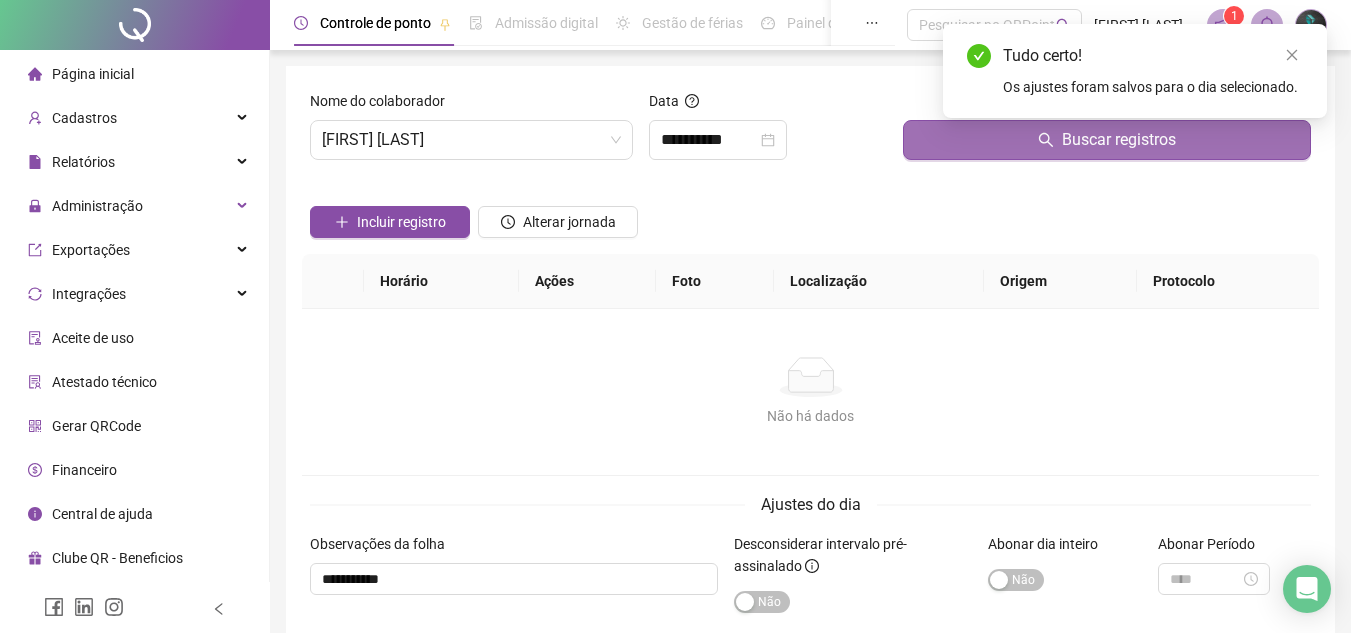 click on "Buscar registros" at bounding box center (1107, 140) 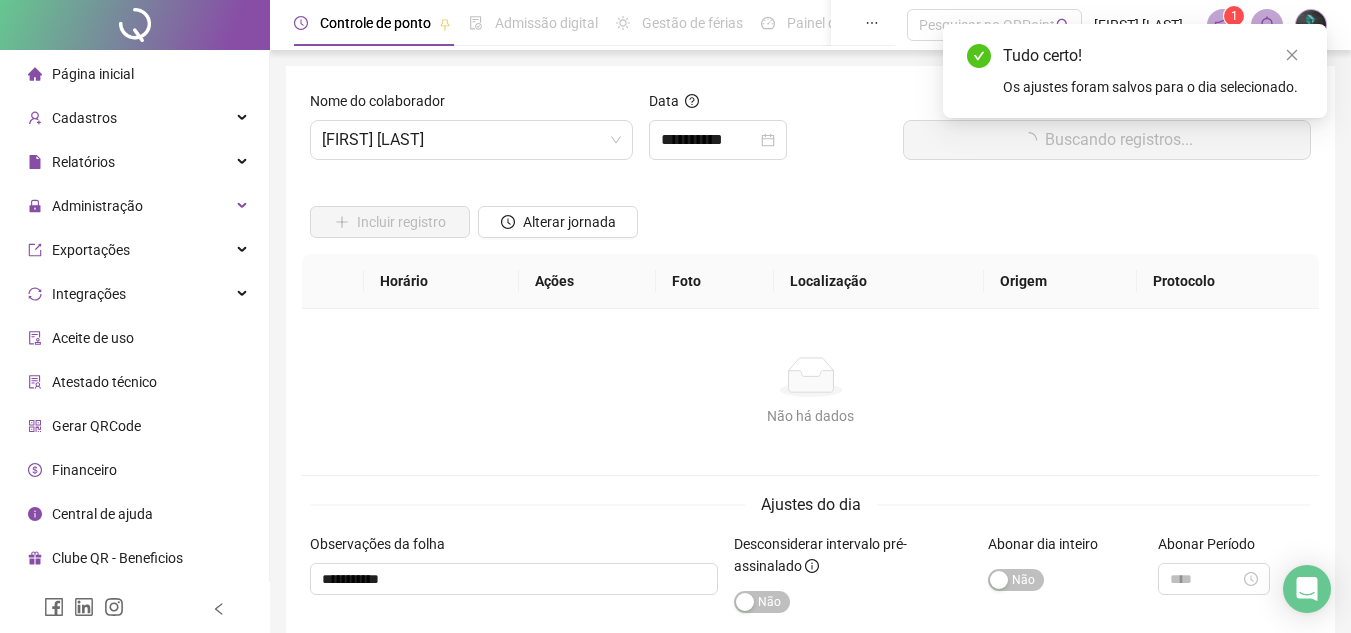 type on "**********" 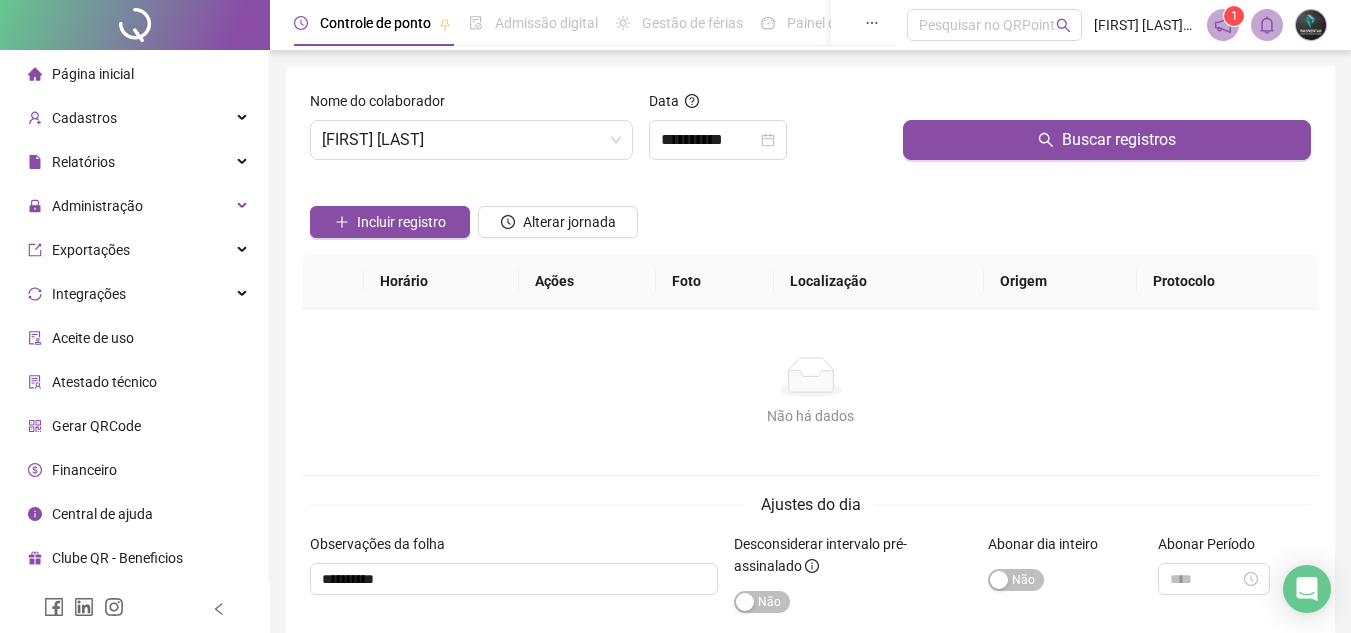 click on "Nome do colaborador" at bounding box center [384, 101] 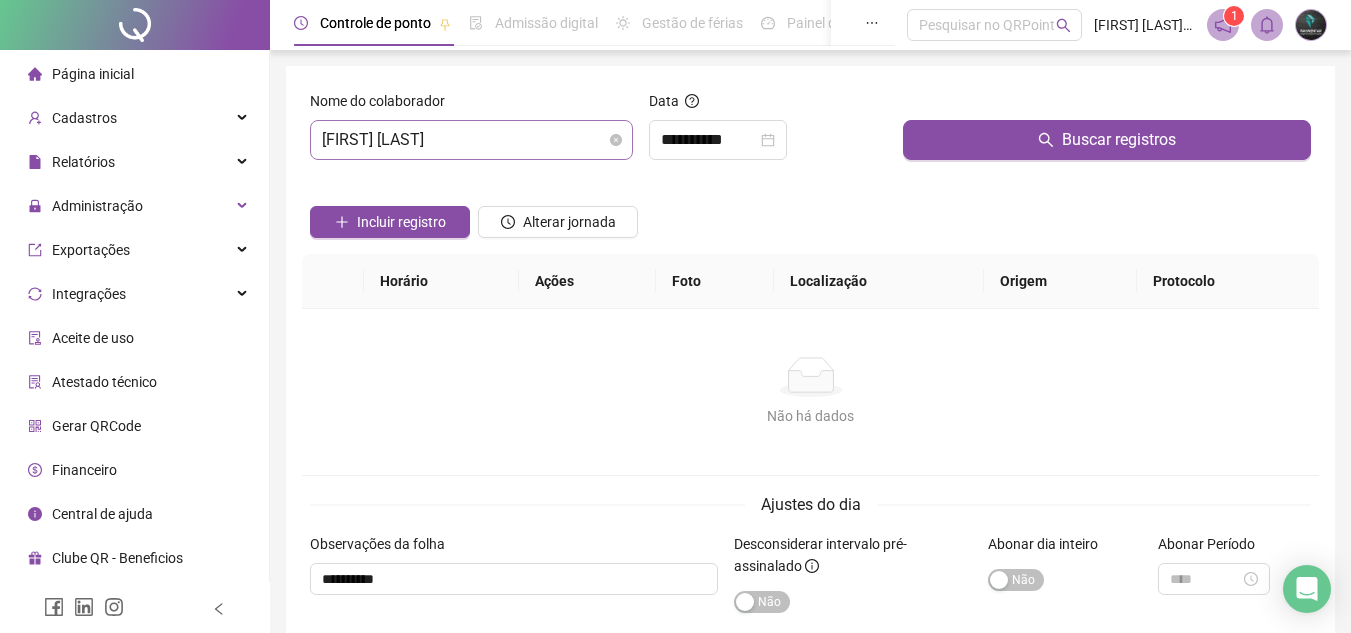click on "[FIRST] [LAST]" at bounding box center (471, 140) 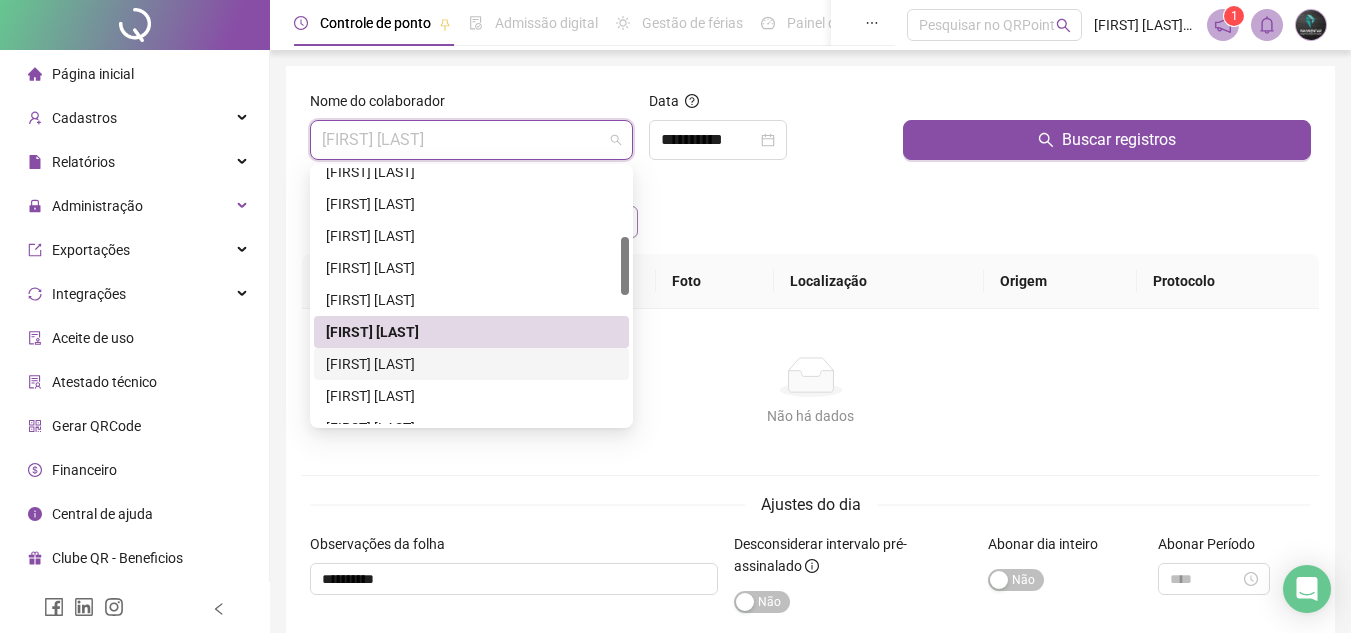 drag, startPoint x: 457, startPoint y: 364, endPoint x: 618, endPoint y: 236, distance: 205.6818 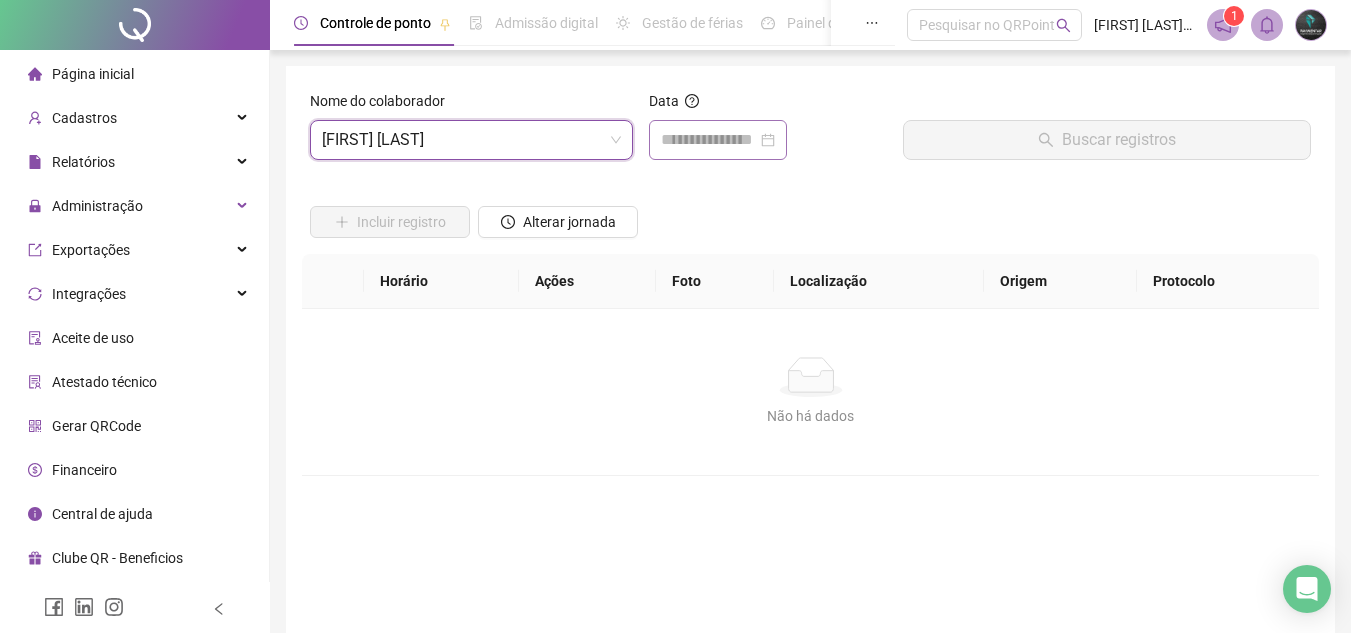 click at bounding box center (718, 140) 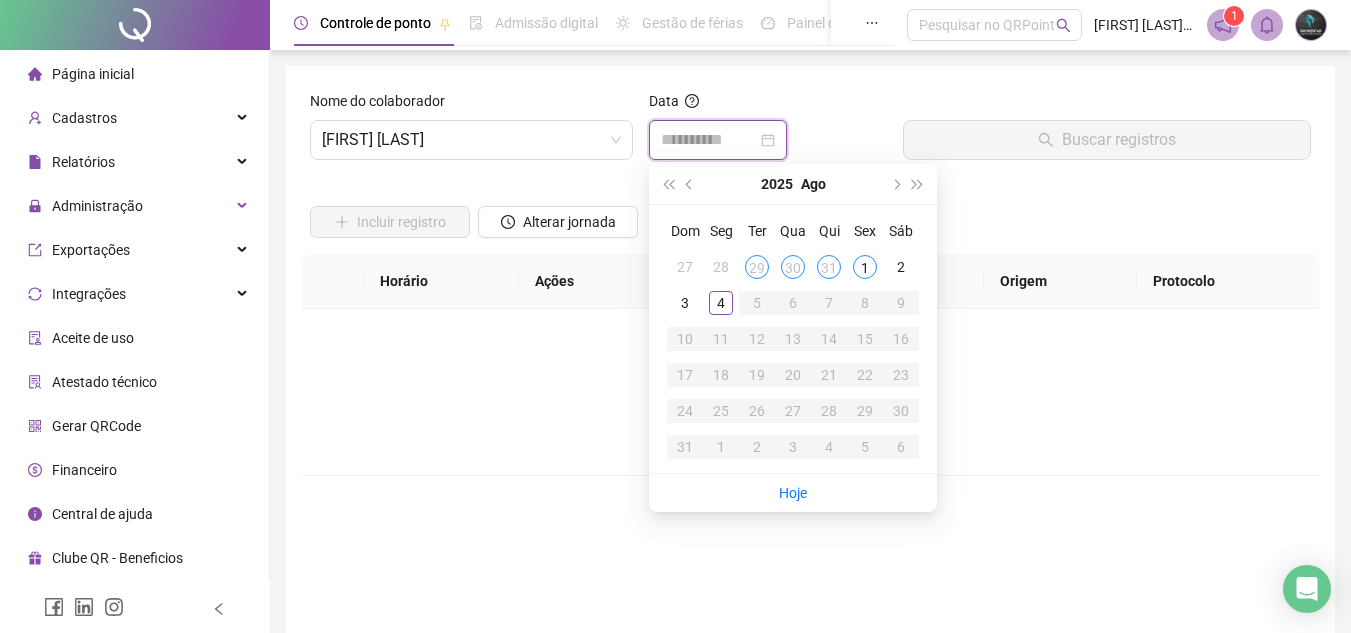 type on "**********" 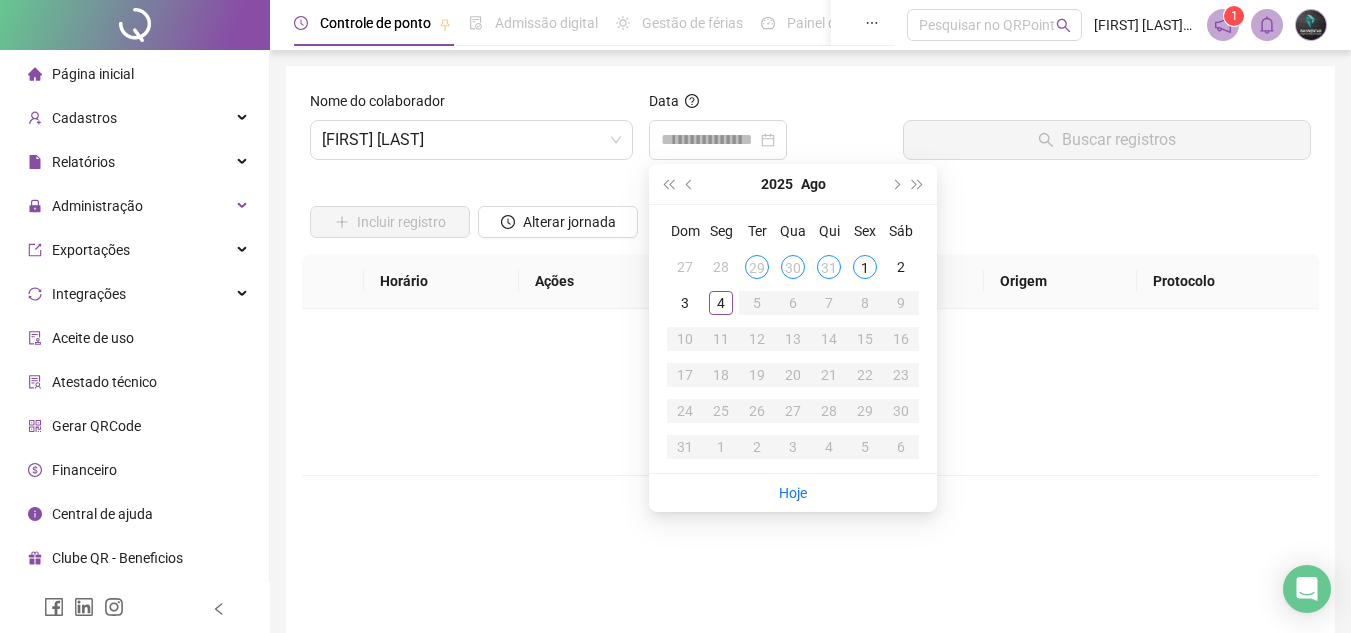 click on "Não há dados" at bounding box center (810, 416) 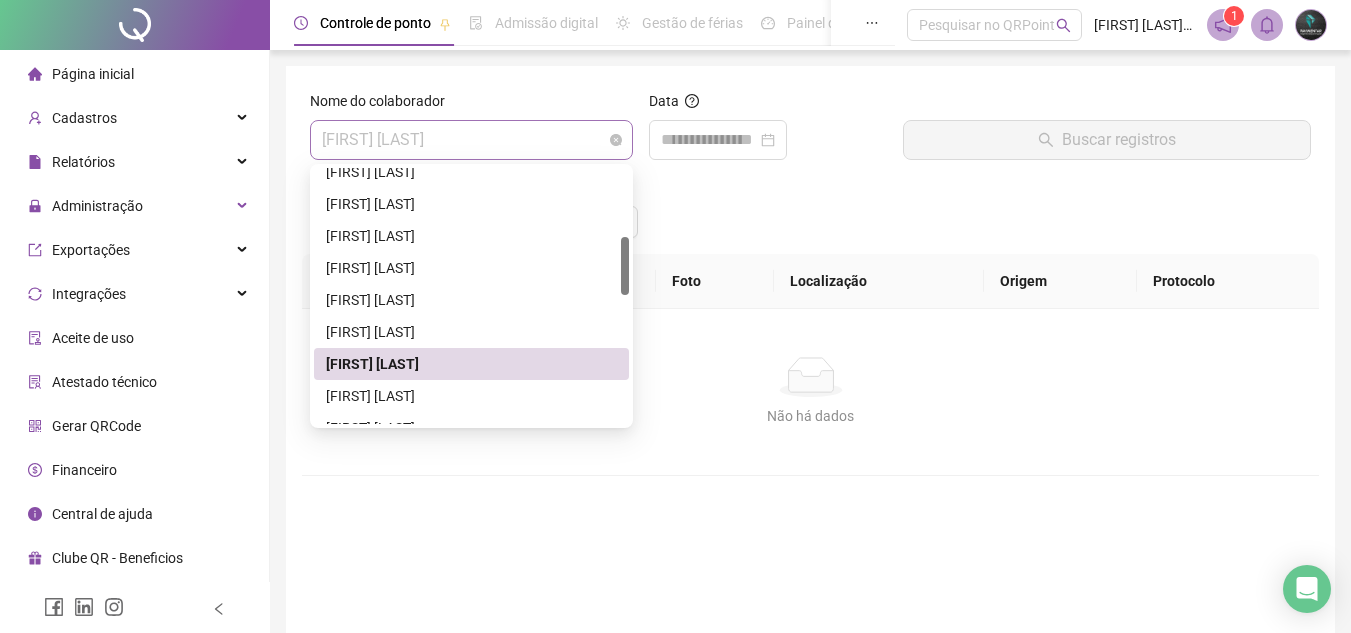 click on "[FIRST] [LAST] [LAST]" at bounding box center (471, 140) 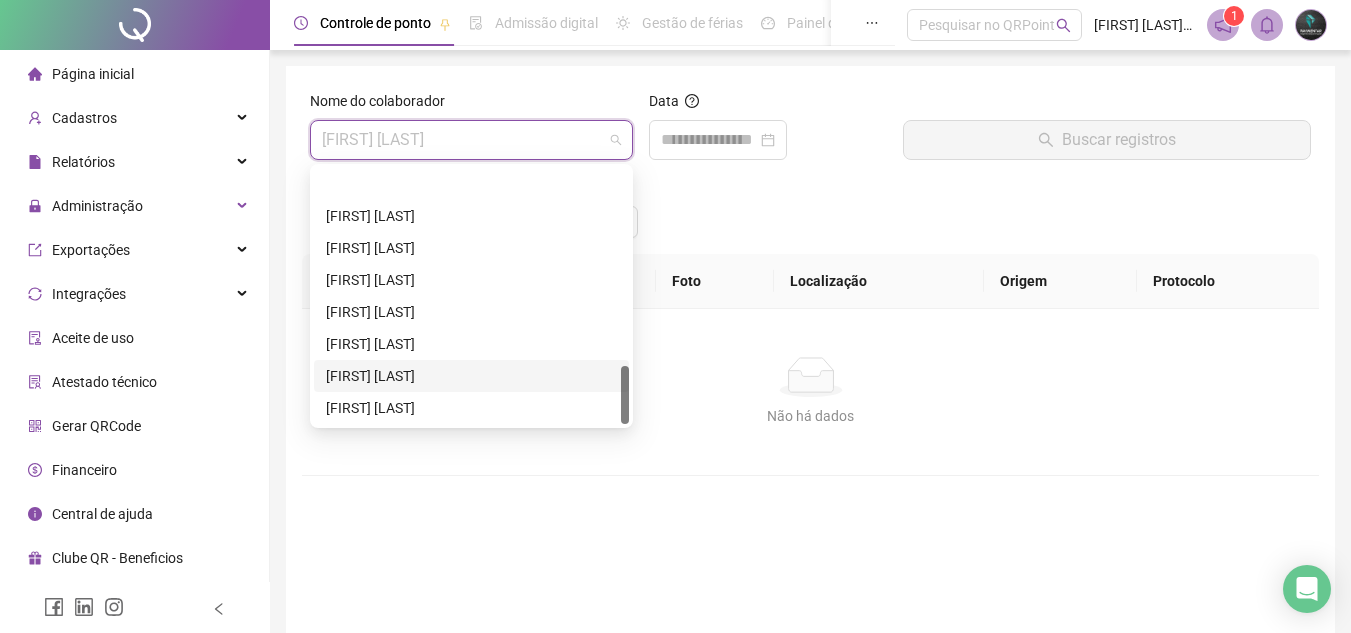 scroll, scrollTop: 864, scrollLeft: 0, axis: vertical 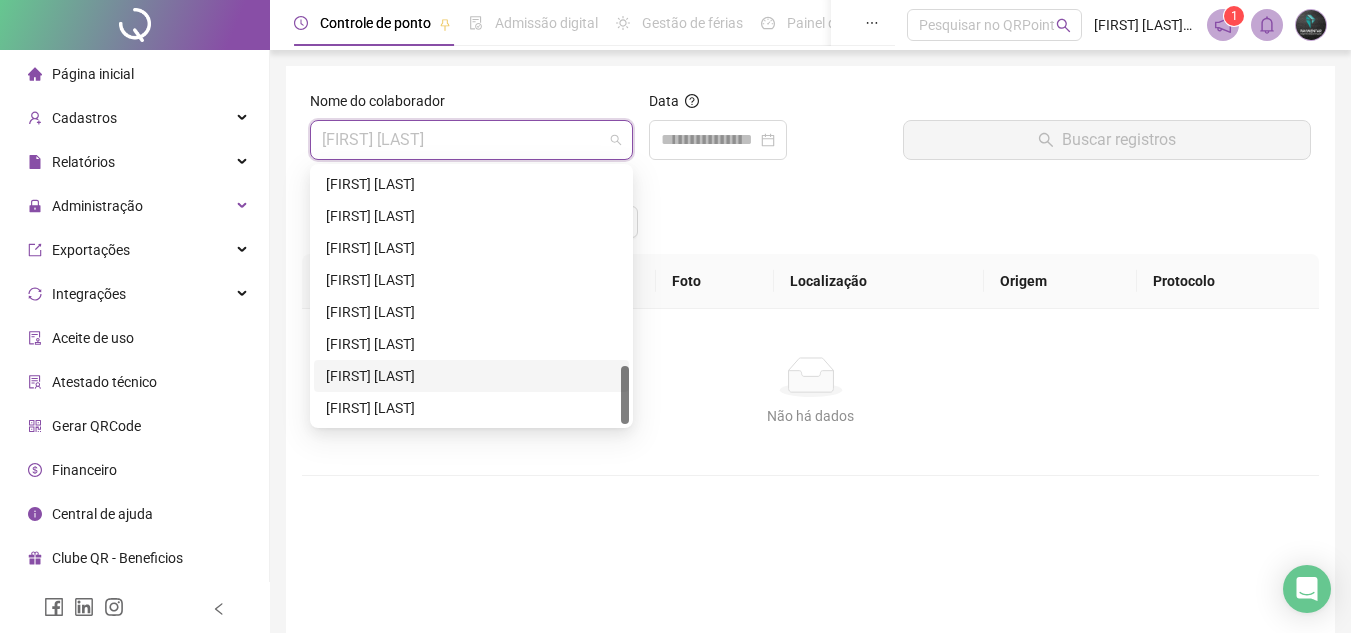 drag, startPoint x: 453, startPoint y: 373, endPoint x: 473, endPoint y: 322, distance: 54.781384 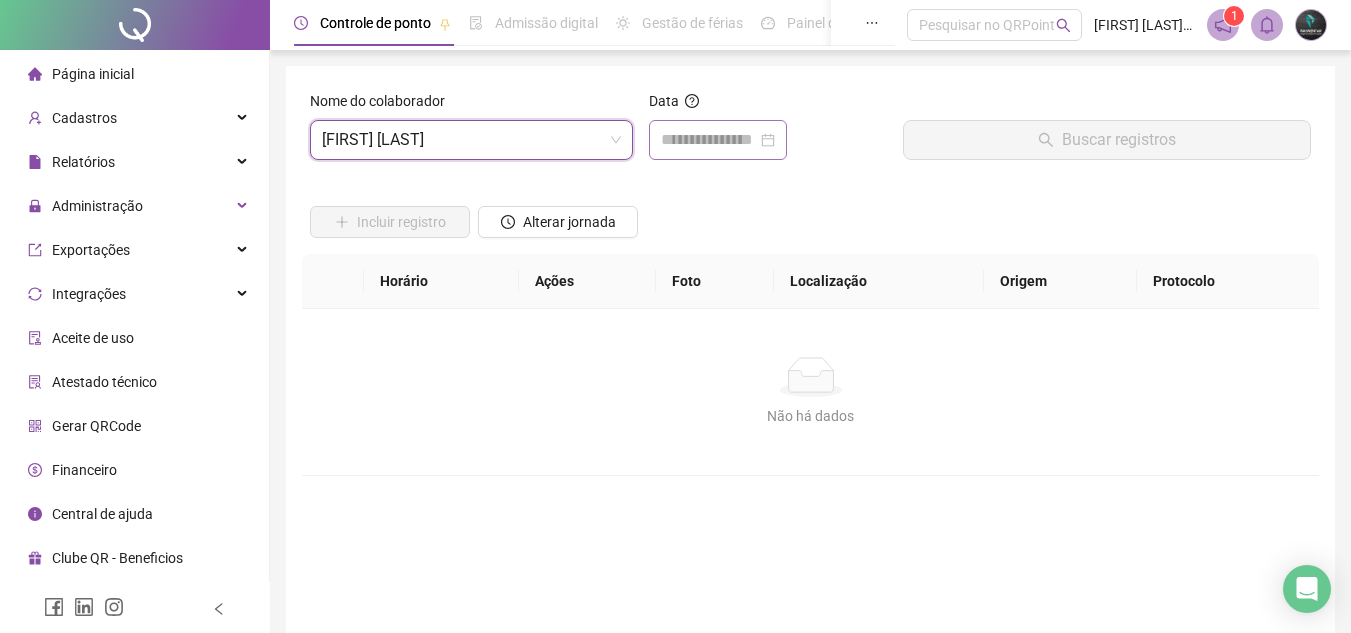 click at bounding box center [718, 140] 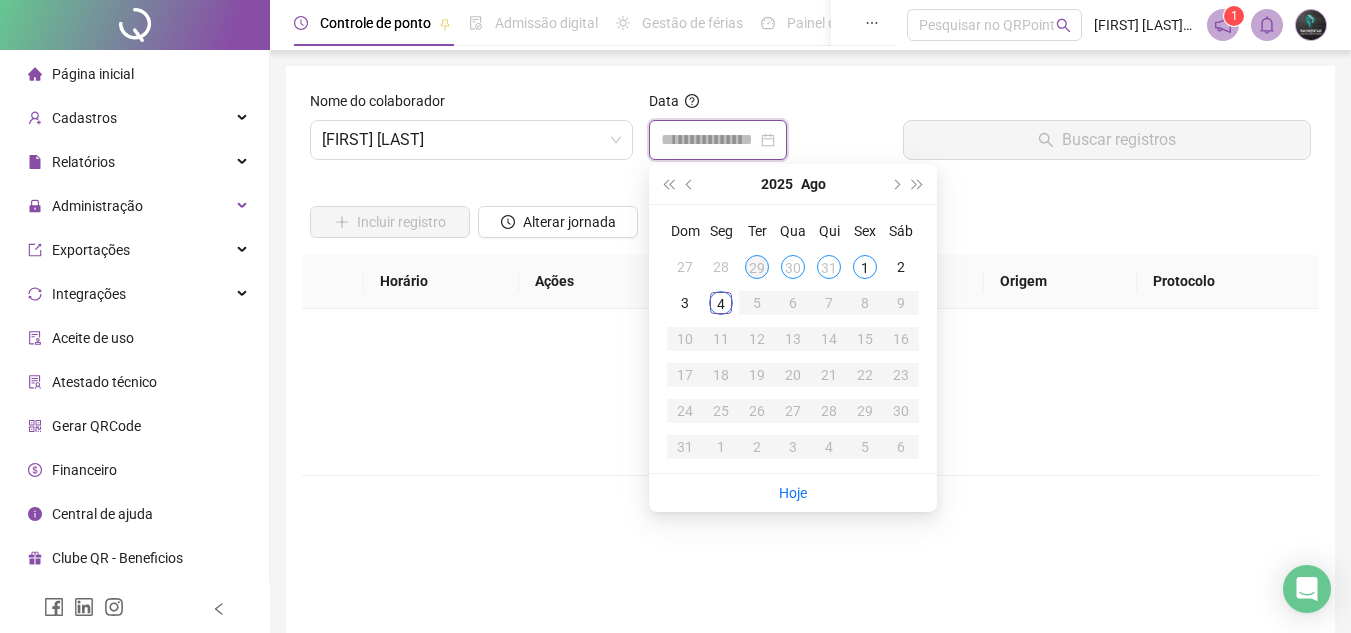 type on "**********" 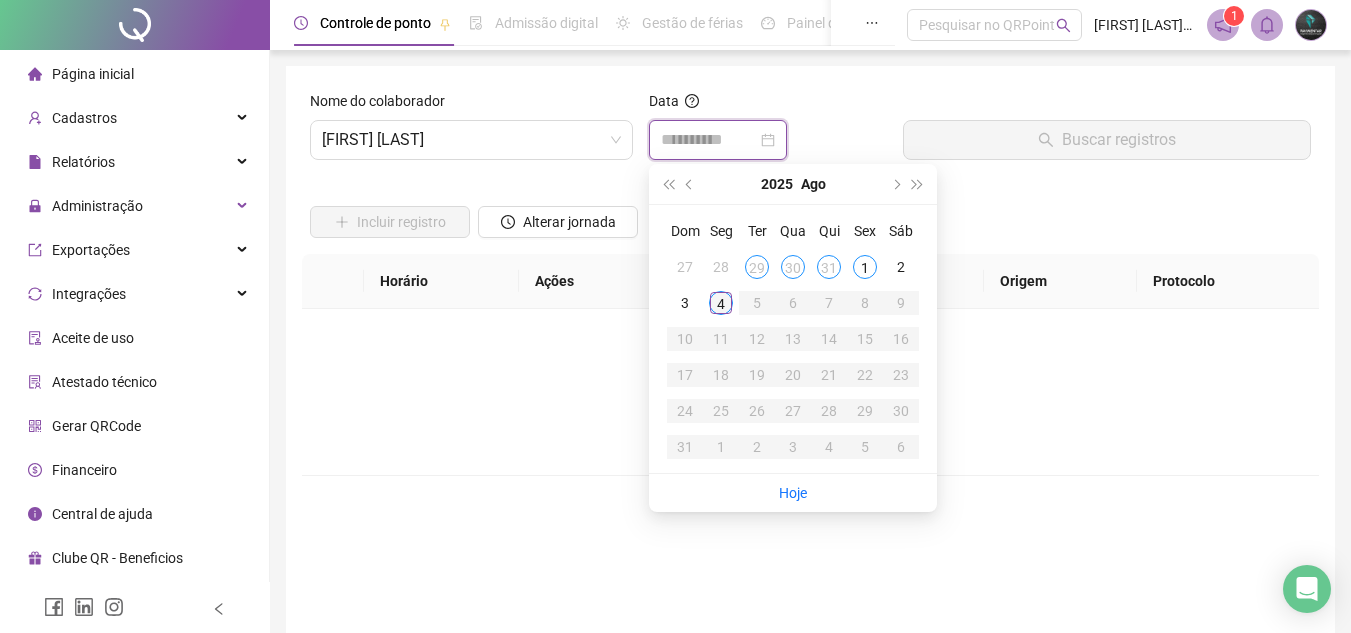 type on "**********" 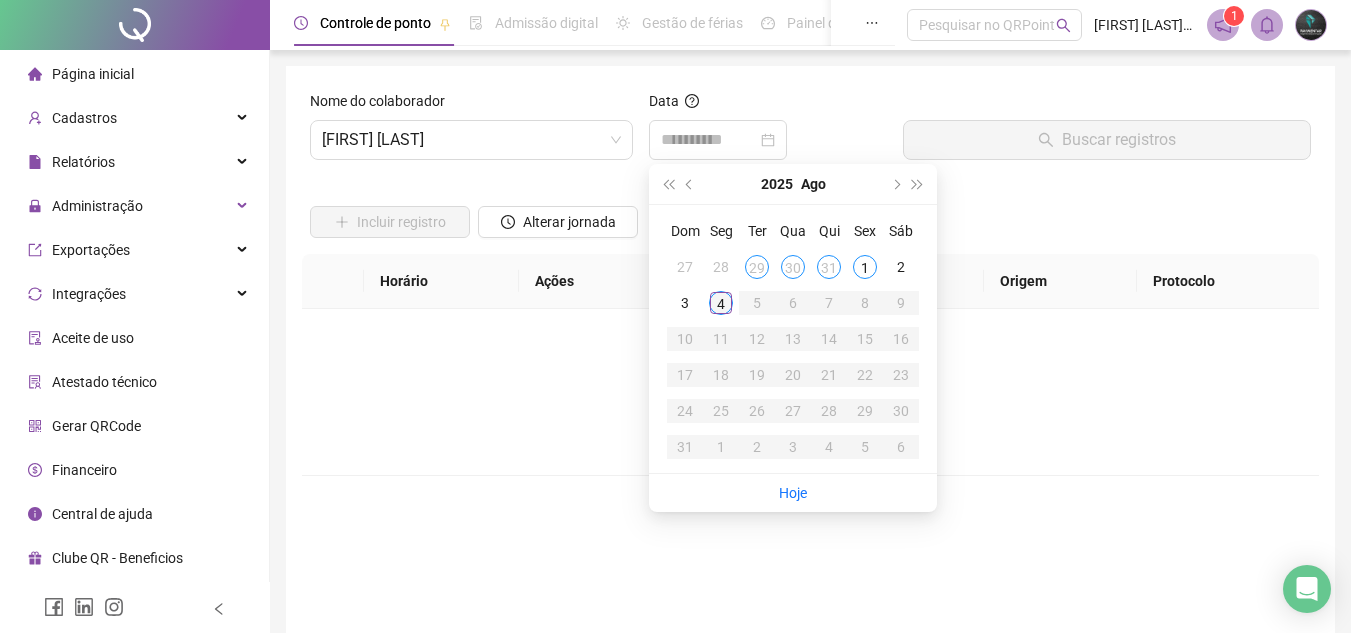 click on "4" at bounding box center (721, 303) 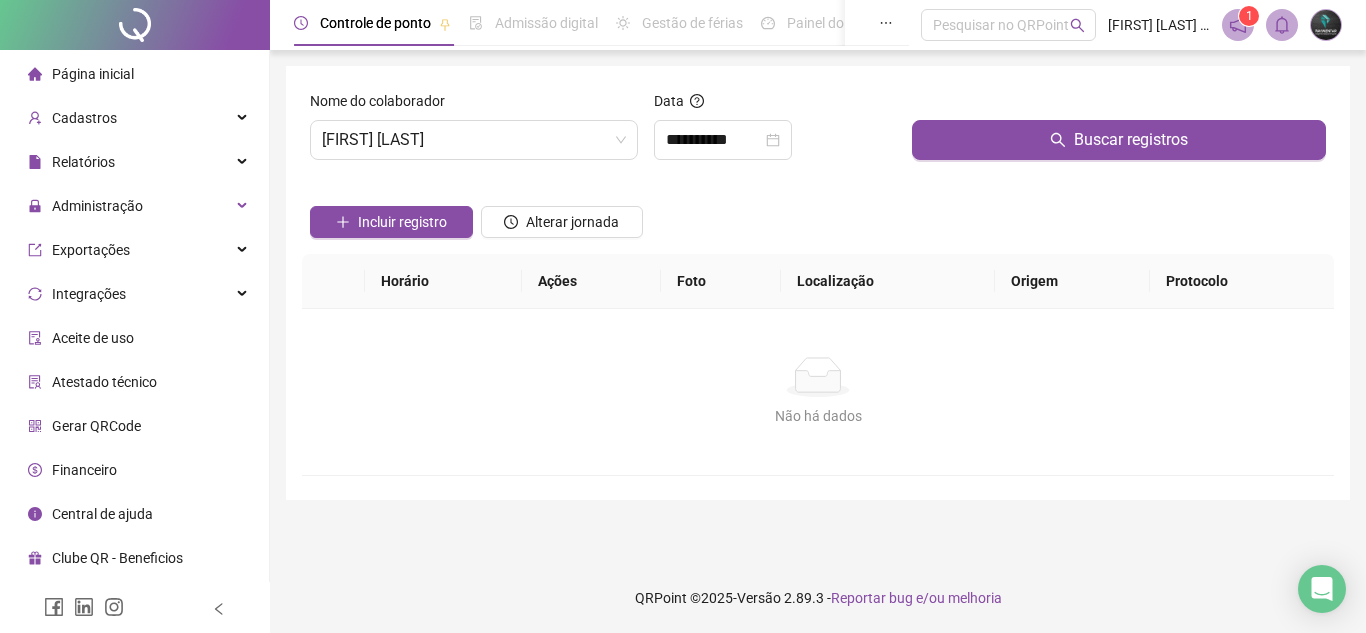 click at bounding box center [1119, 105] 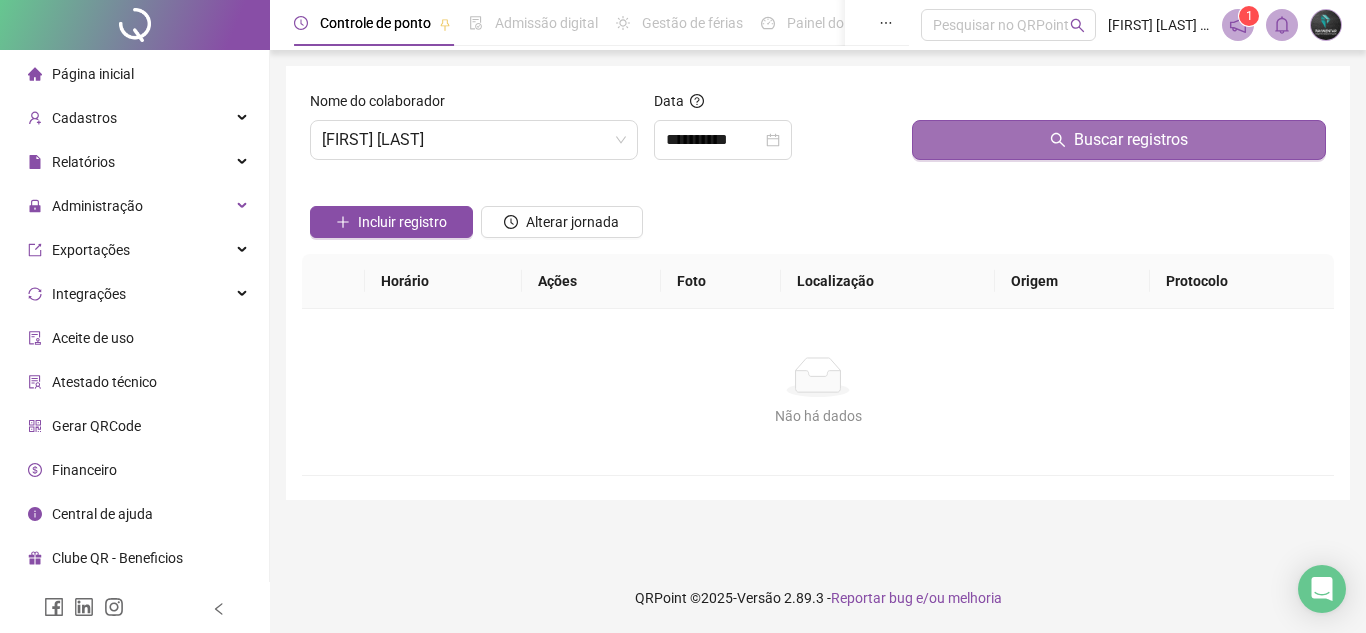 click on "Buscar registros" at bounding box center (1119, 140) 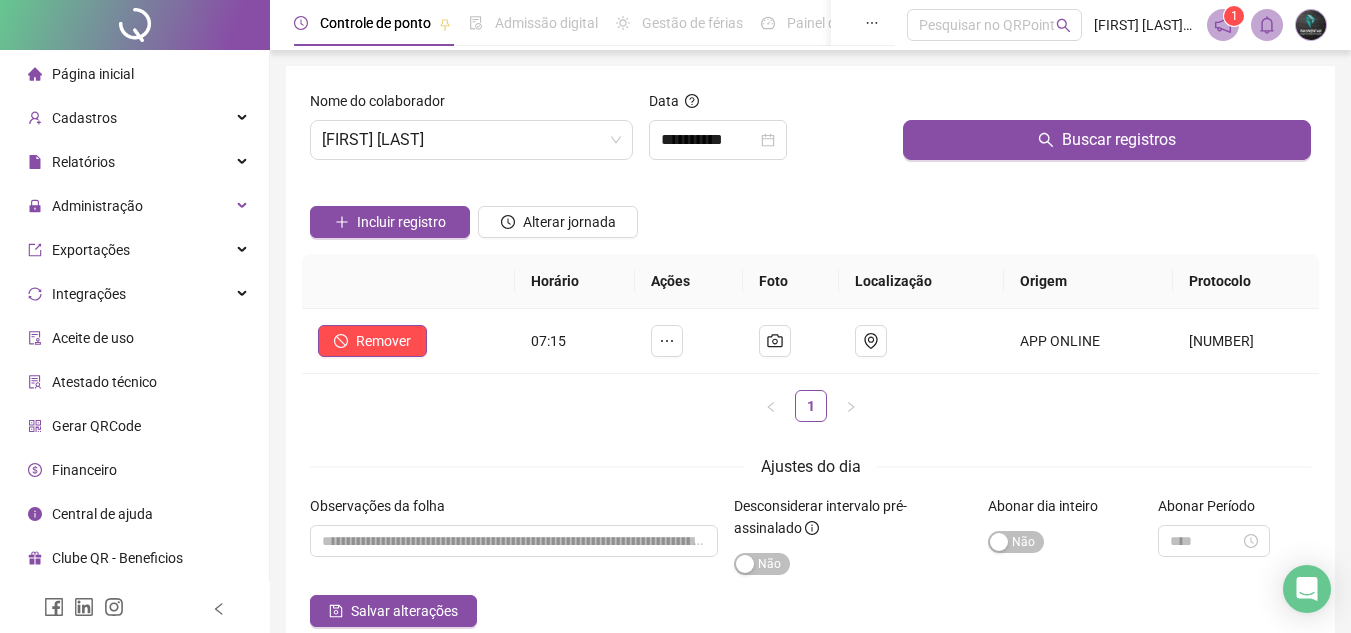 click on "Nome do colaborador VALDINEI PATRICIO SOARES" at bounding box center [471, 133] 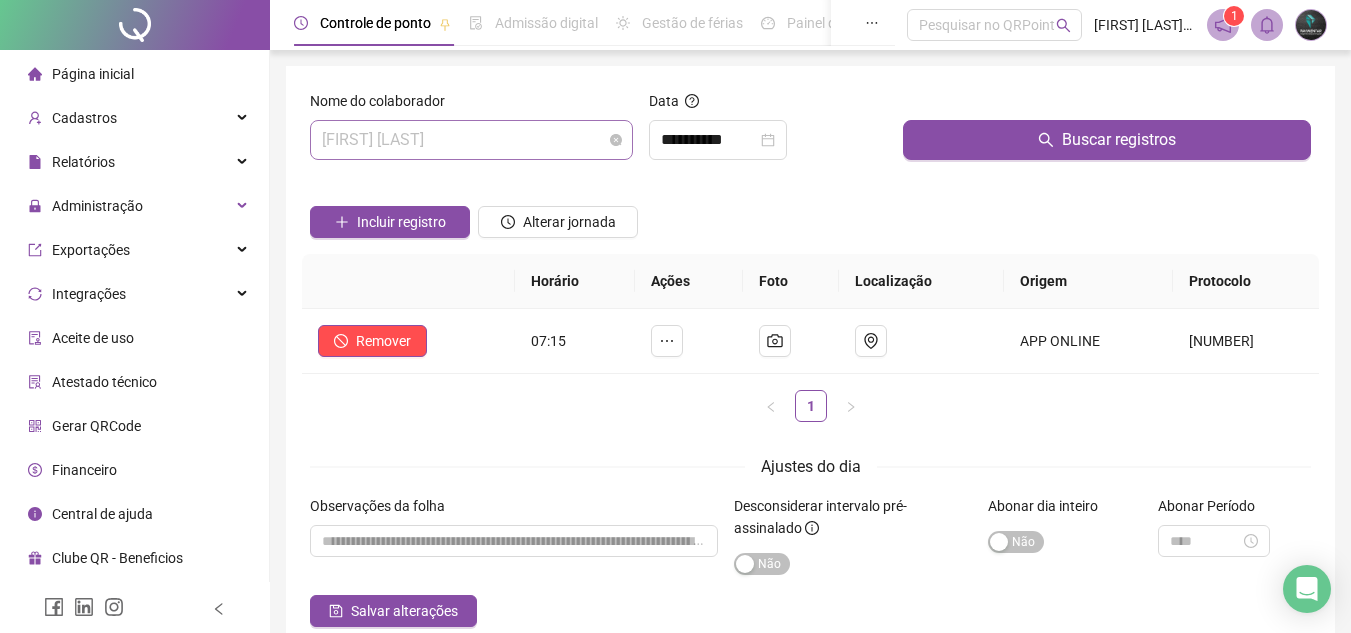 click on "[FIRST] [LAST]" at bounding box center [471, 140] 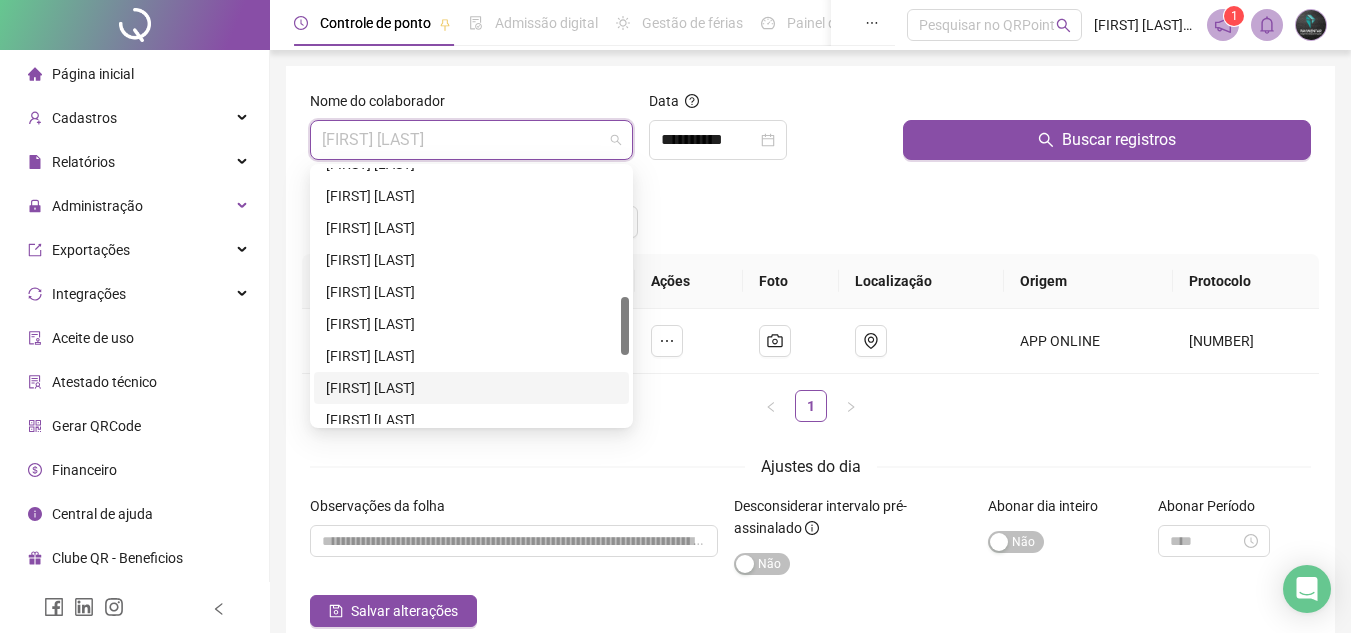 scroll, scrollTop: 464, scrollLeft: 0, axis: vertical 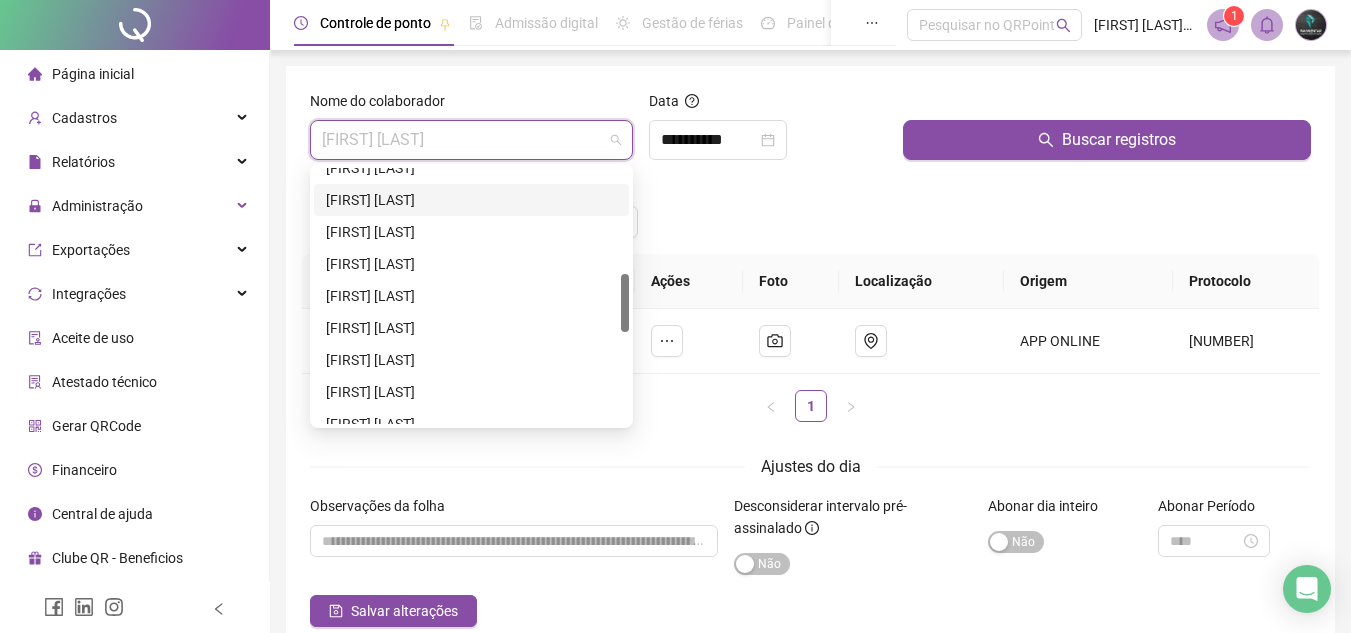 click on "[FIRST] [LAST] [LAST]" at bounding box center (471, 200) 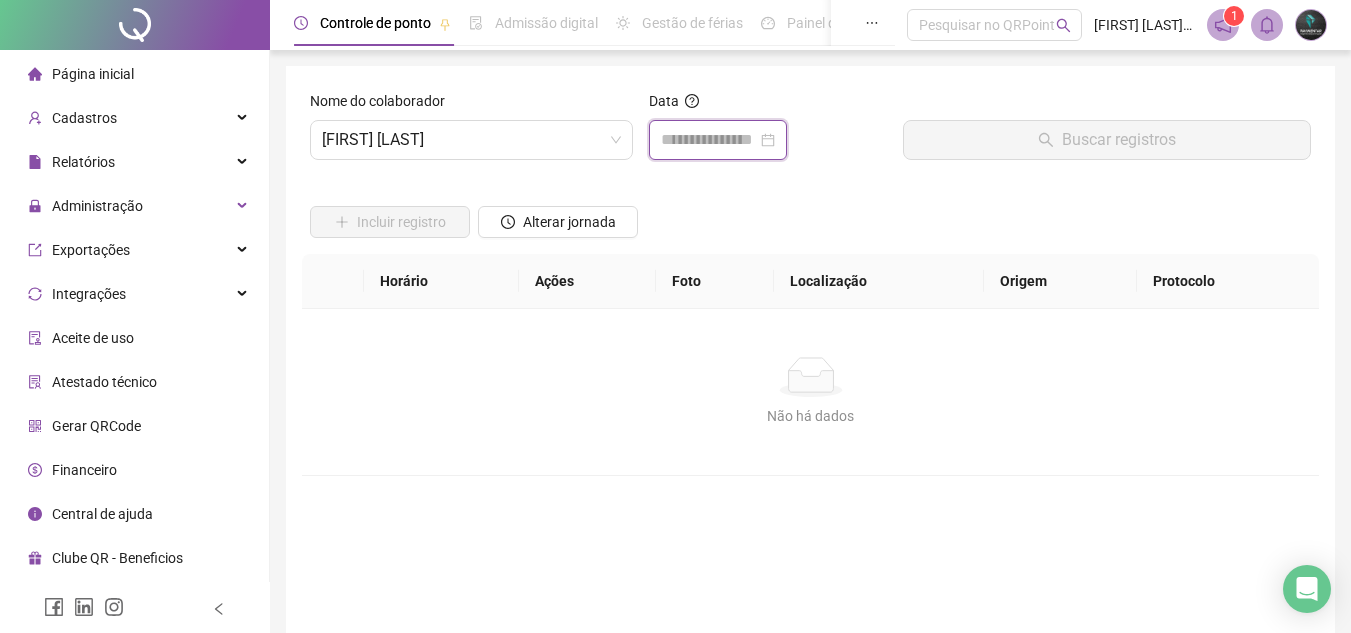 click at bounding box center [709, 140] 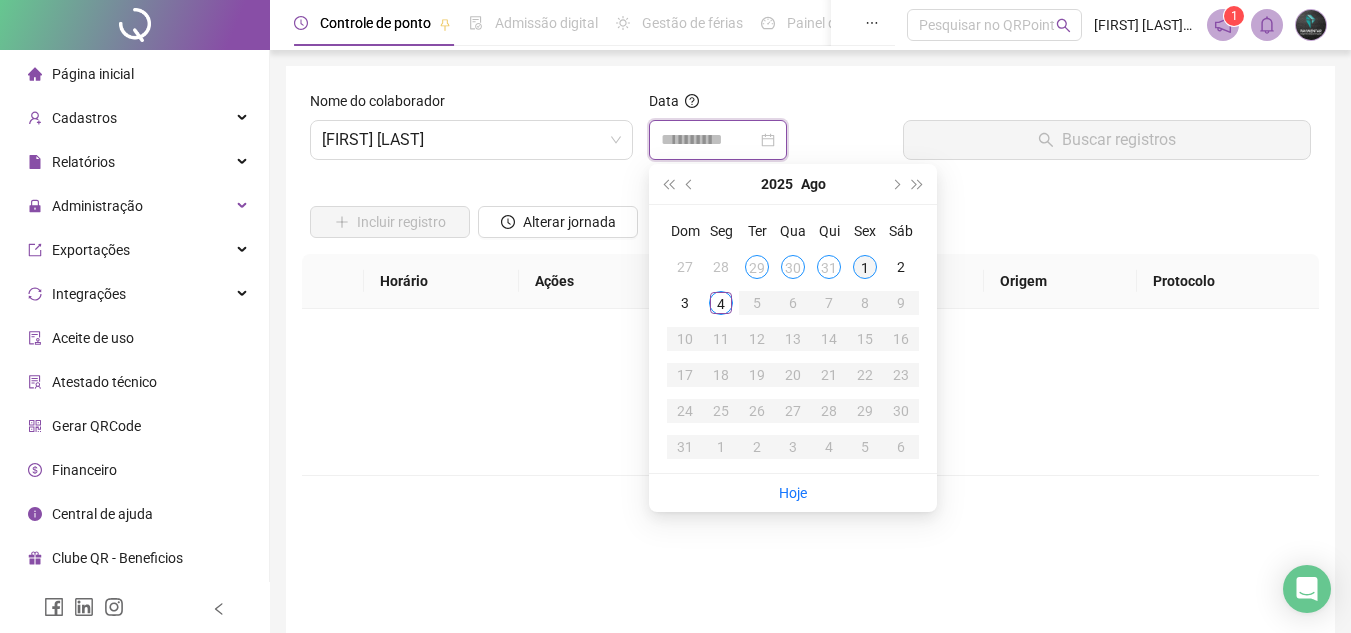 type on "**********" 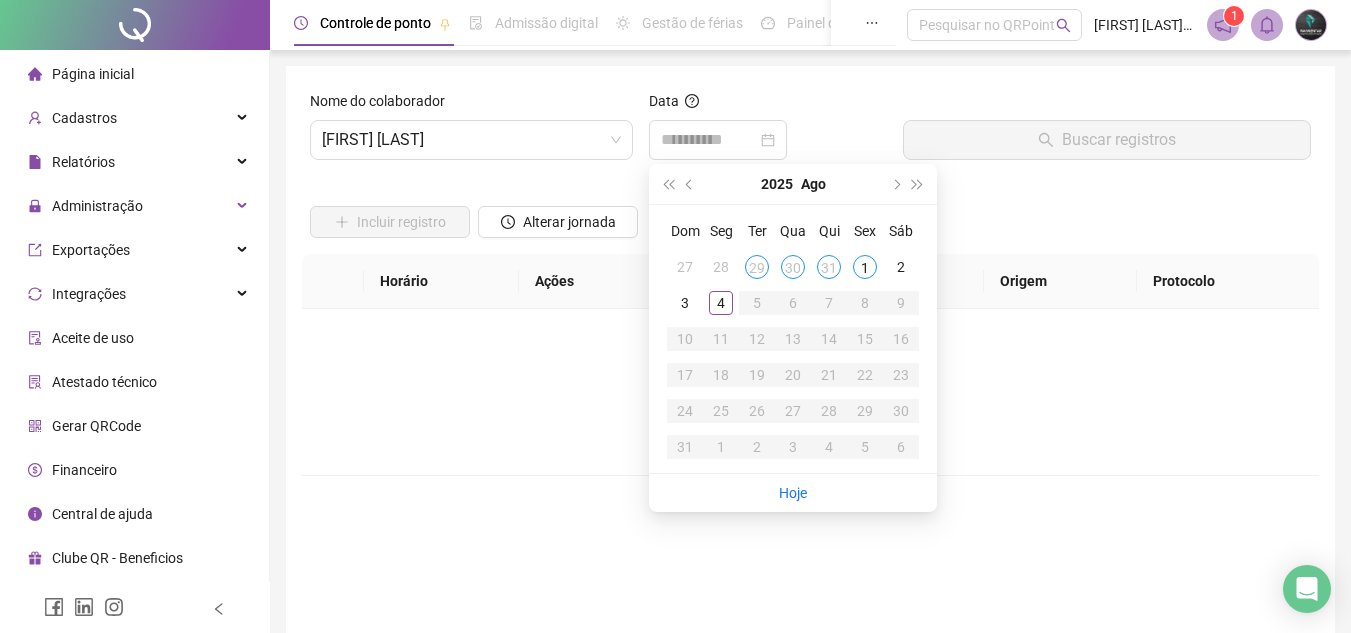 drag, startPoint x: 866, startPoint y: 265, endPoint x: 884, endPoint y: 234, distance: 35.846897 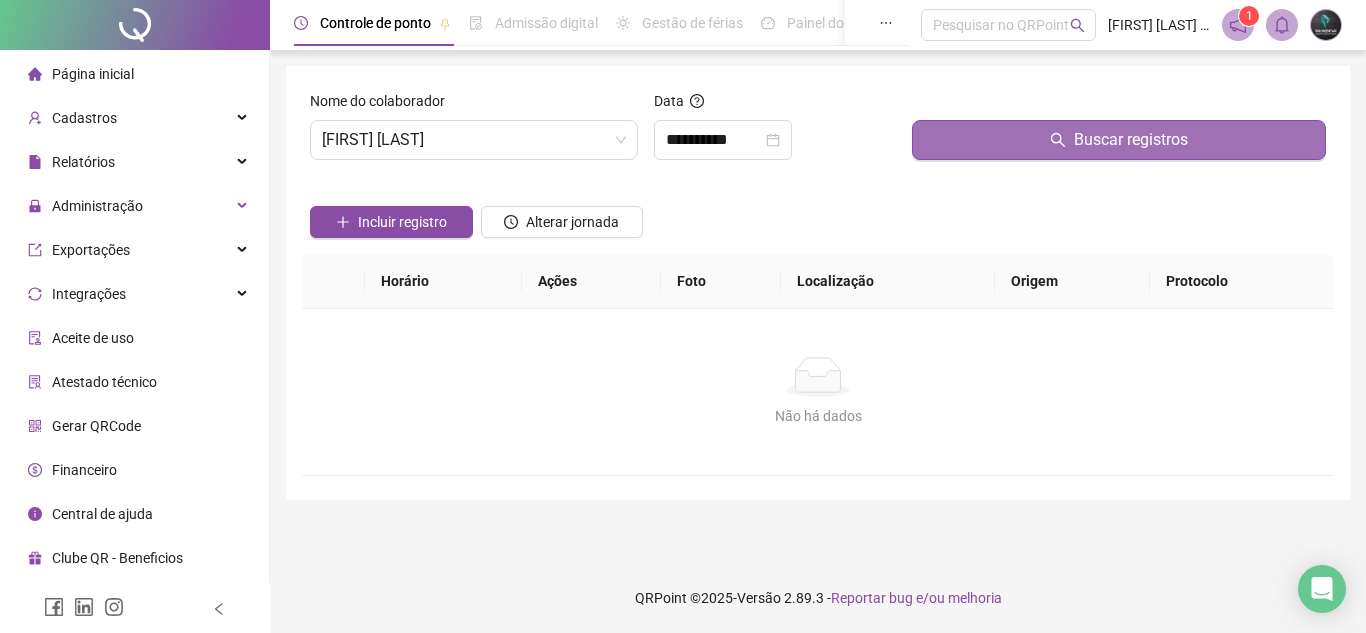 click on "Buscar registros" at bounding box center (1119, 140) 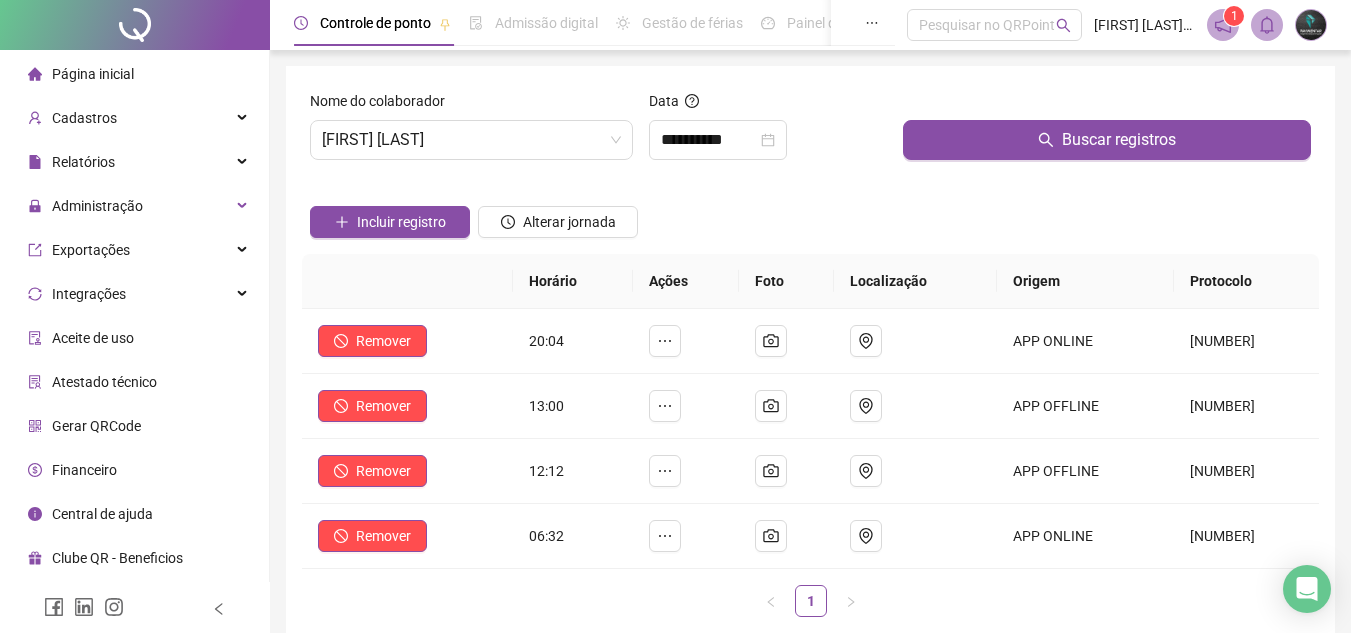 click on "Página inicial" at bounding box center (134, 74) 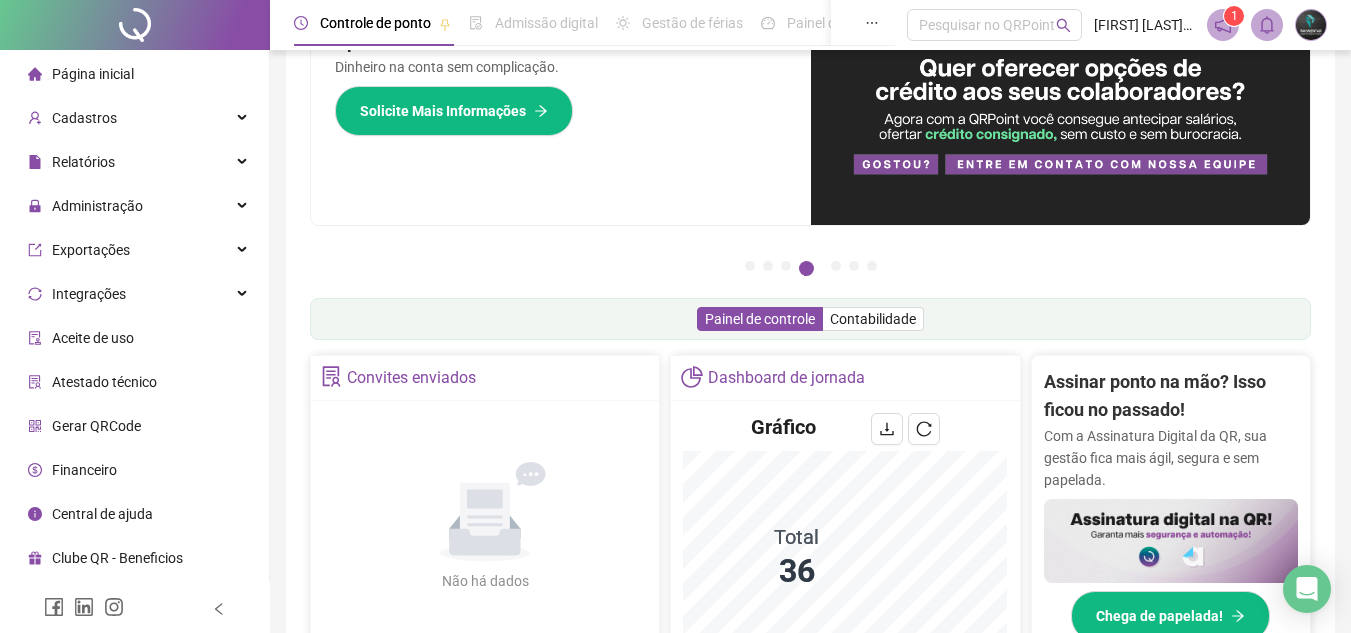 scroll, scrollTop: 200, scrollLeft: 0, axis: vertical 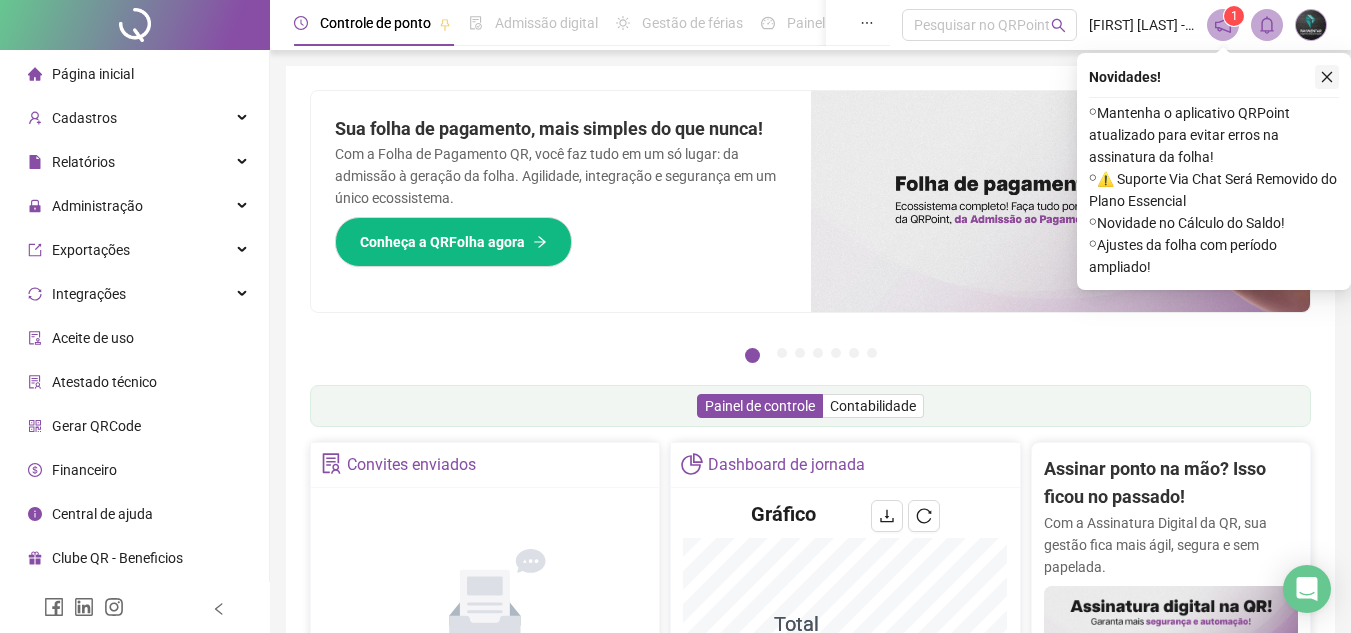 click 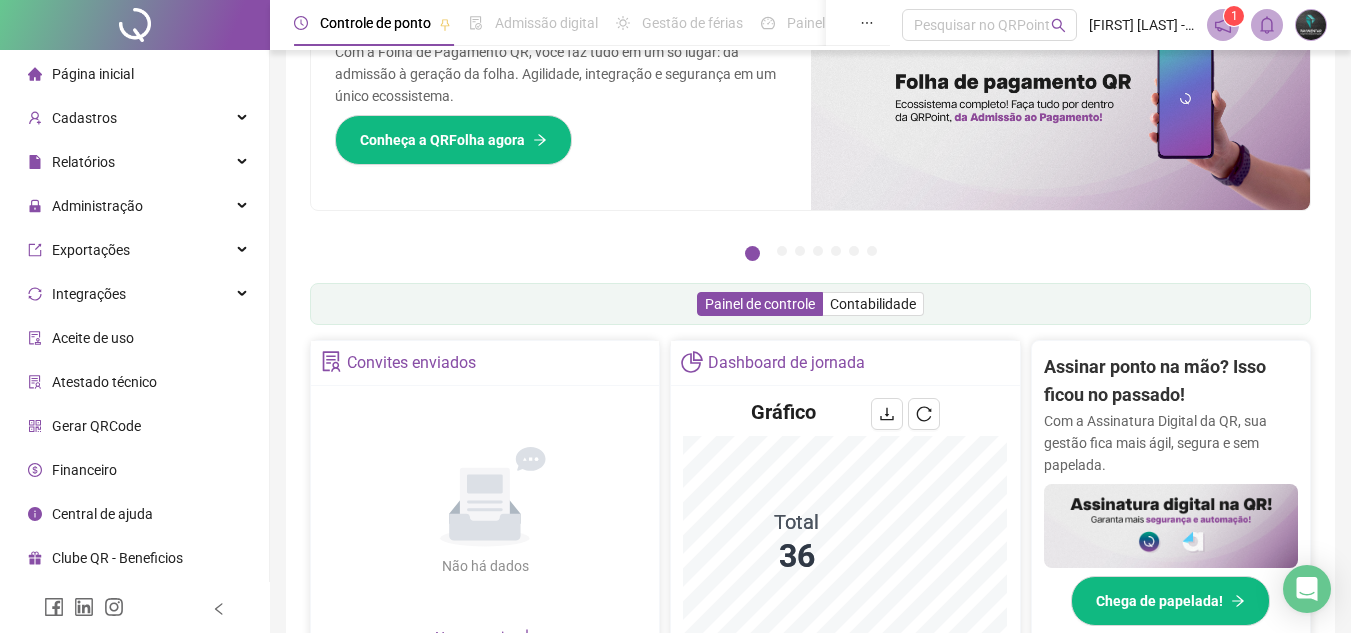 scroll, scrollTop: 200, scrollLeft: 0, axis: vertical 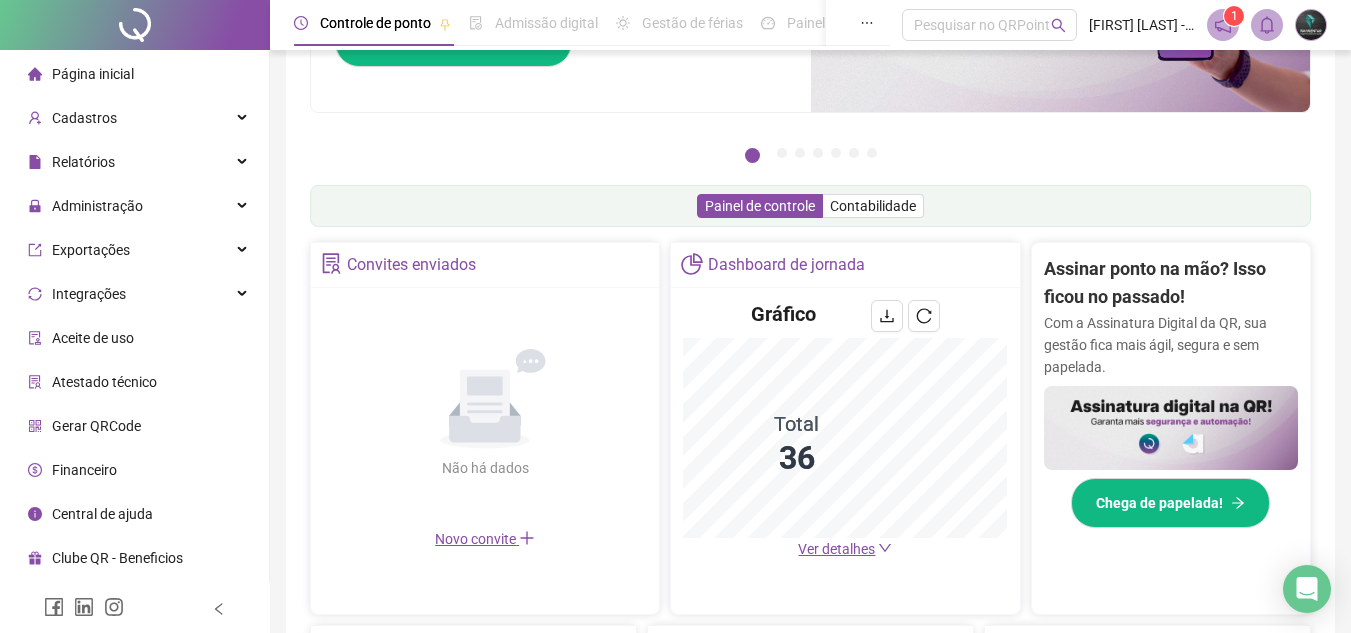 click on "Ver detalhes" at bounding box center (836, 549) 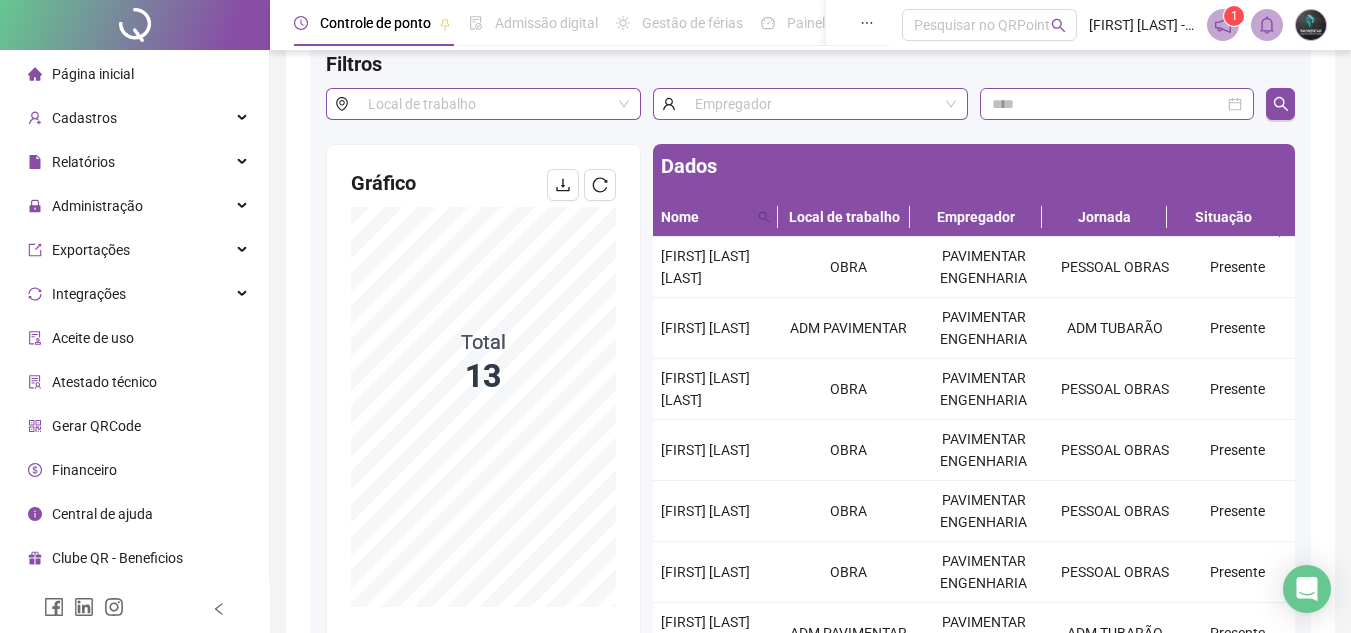 scroll, scrollTop: 200, scrollLeft: 0, axis: vertical 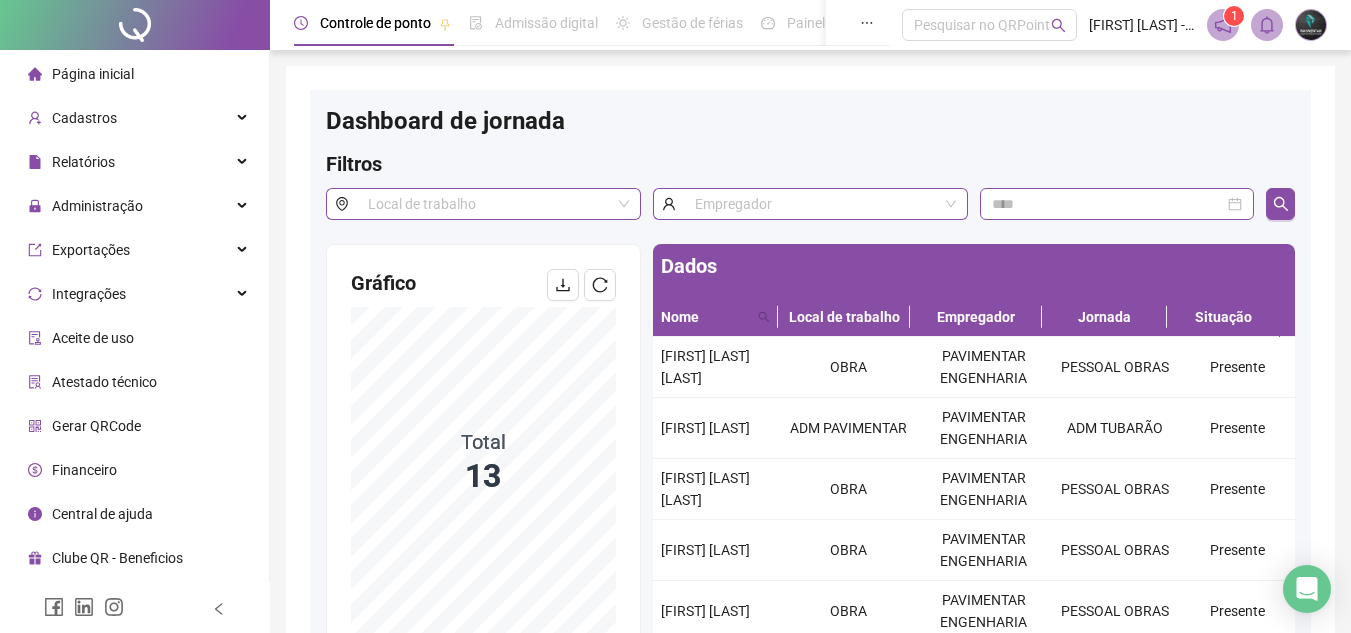 click on "Página inicial" at bounding box center (134, 74) 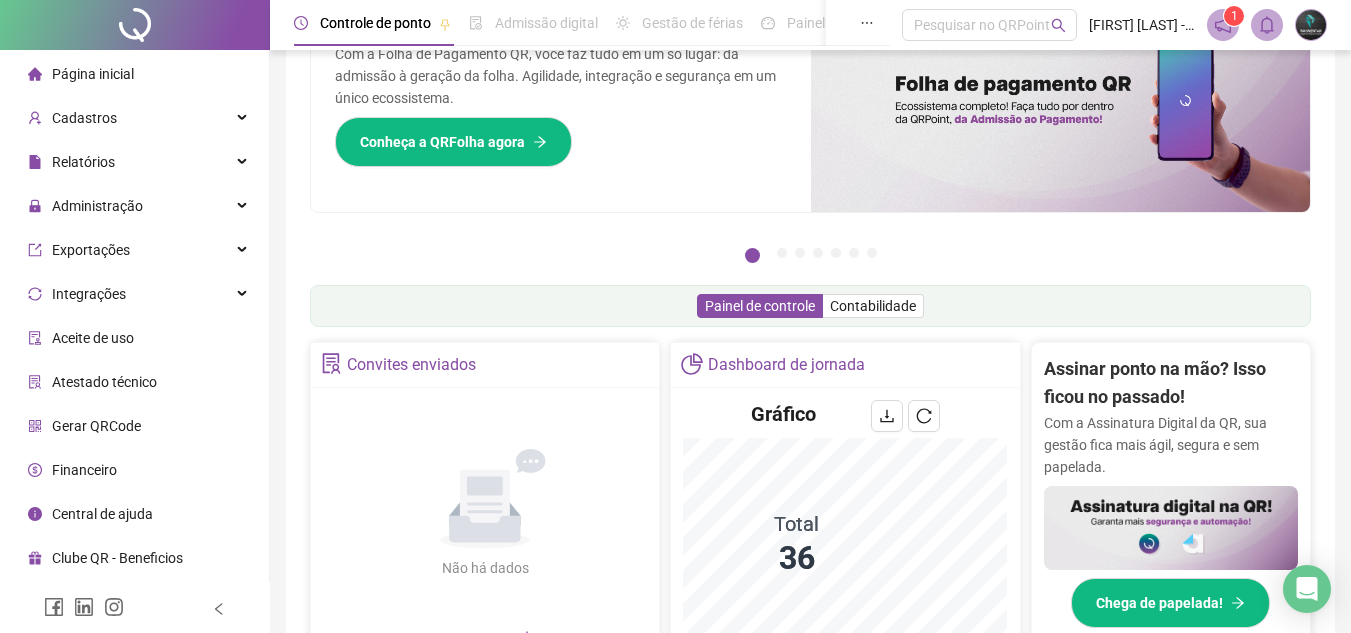 scroll, scrollTop: 400, scrollLeft: 0, axis: vertical 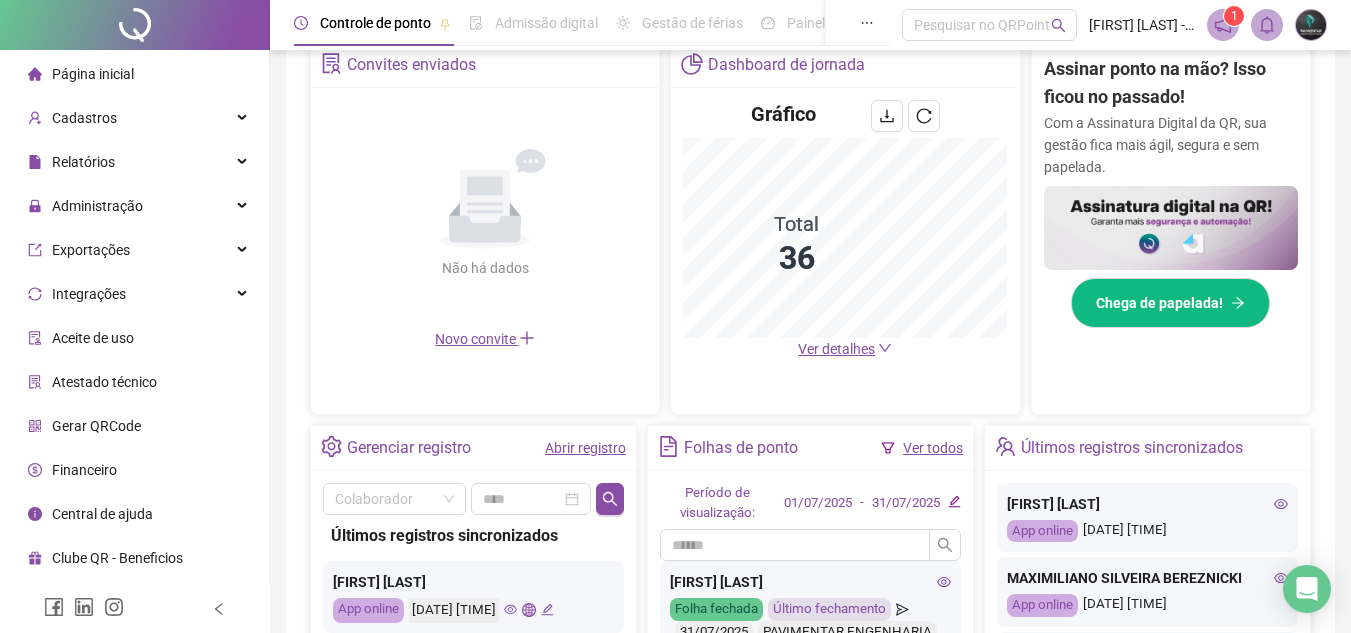 click on "Abrir registro" at bounding box center (585, 448) 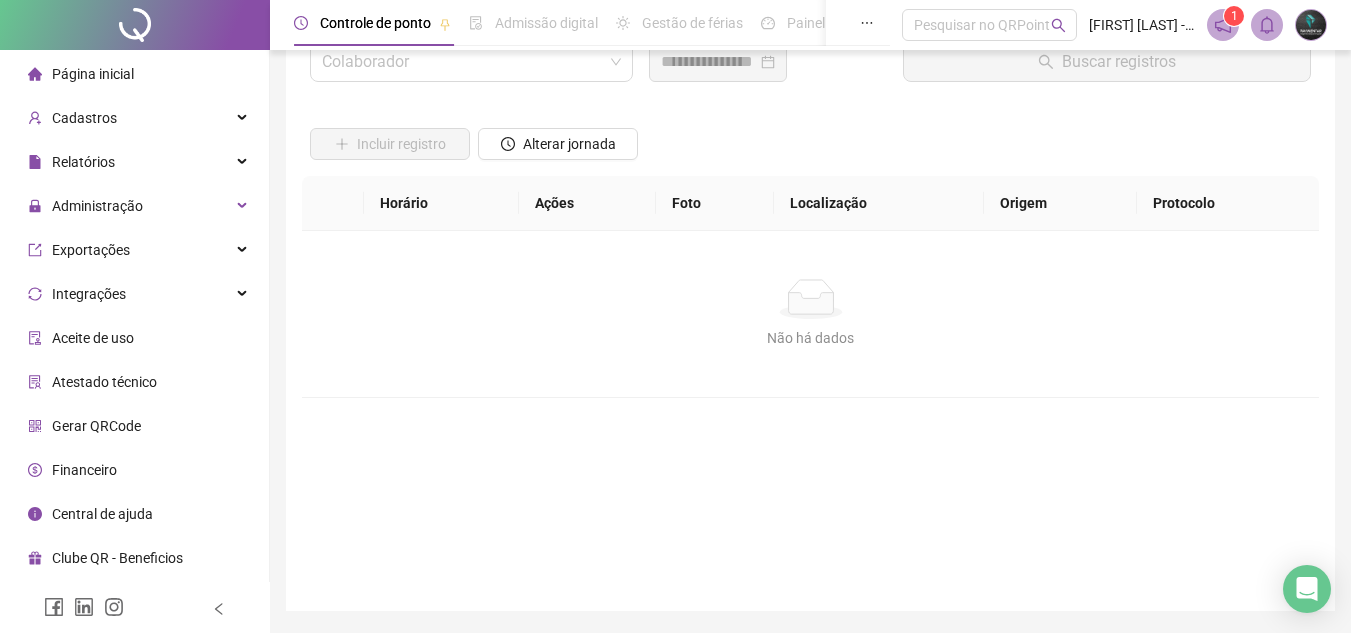 scroll, scrollTop: 0, scrollLeft: 0, axis: both 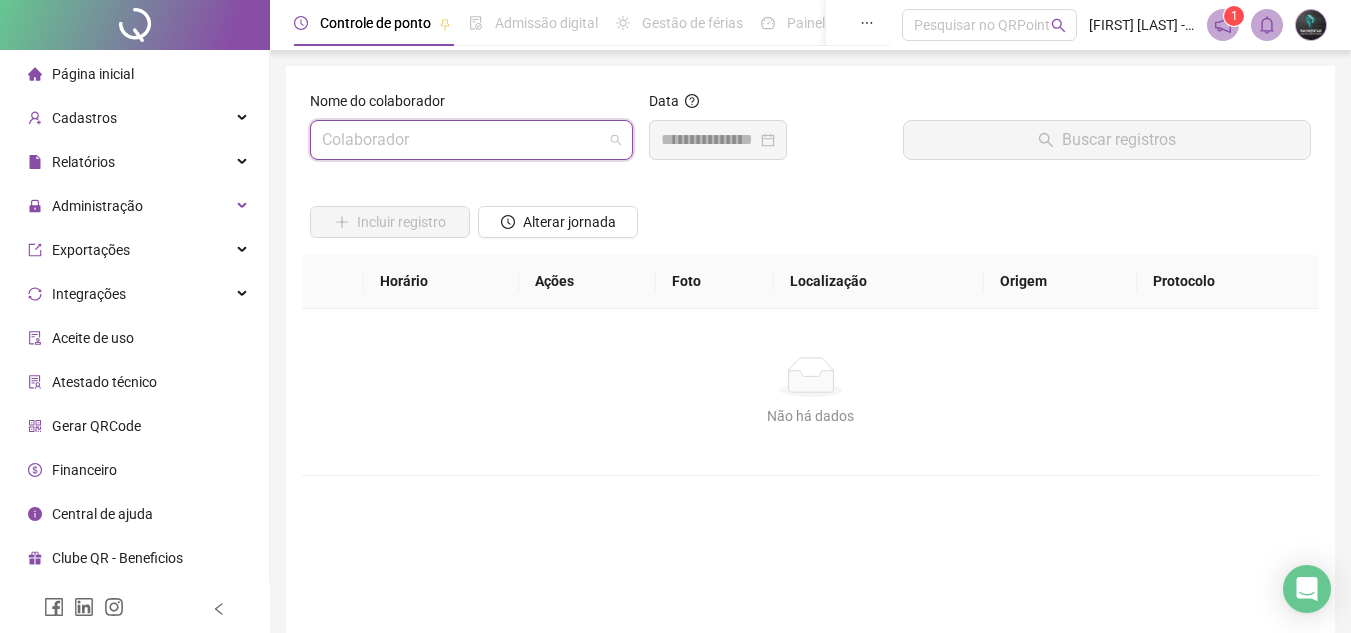 click at bounding box center [462, 140] 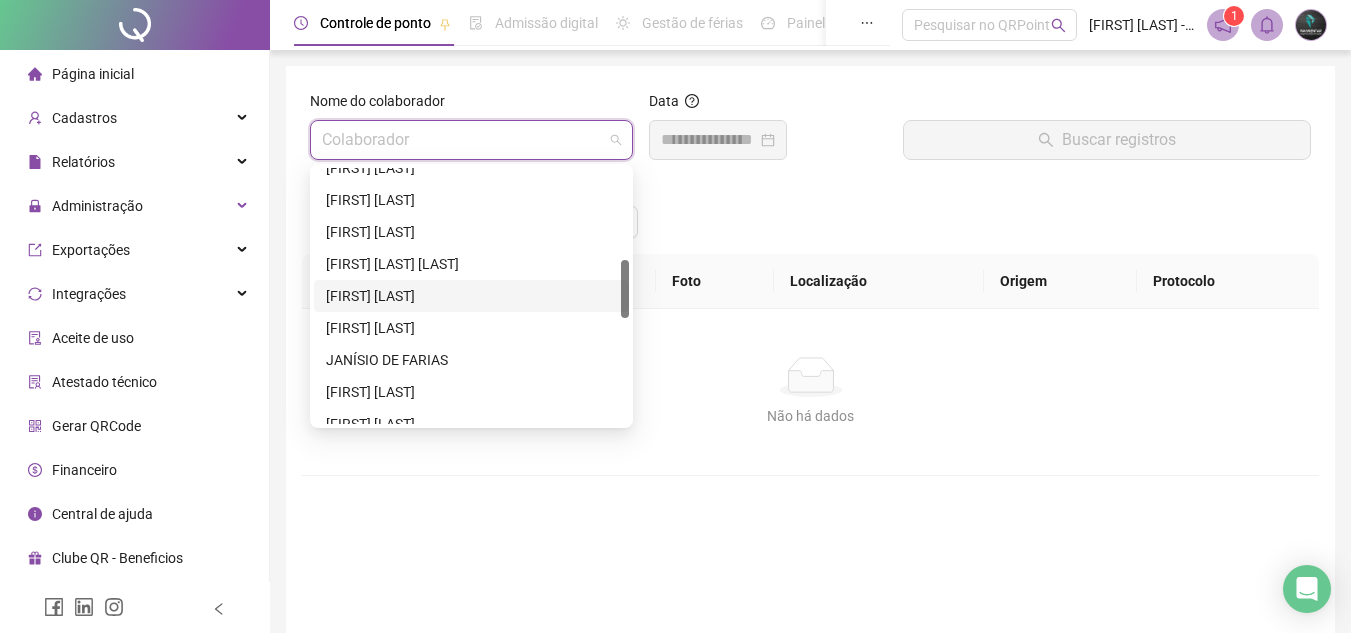 scroll, scrollTop: 500, scrollLeft: 0, axis: vertical 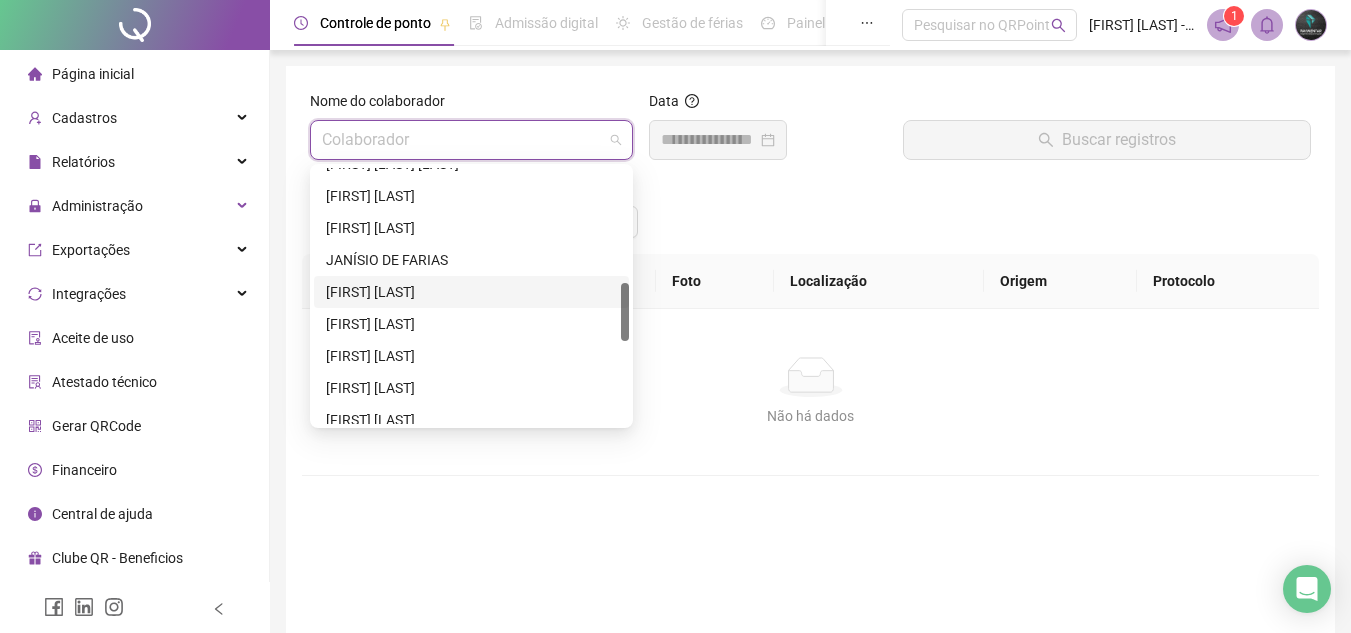 click on "[FIRST] [LAST]" at bounding box center (471, 292) 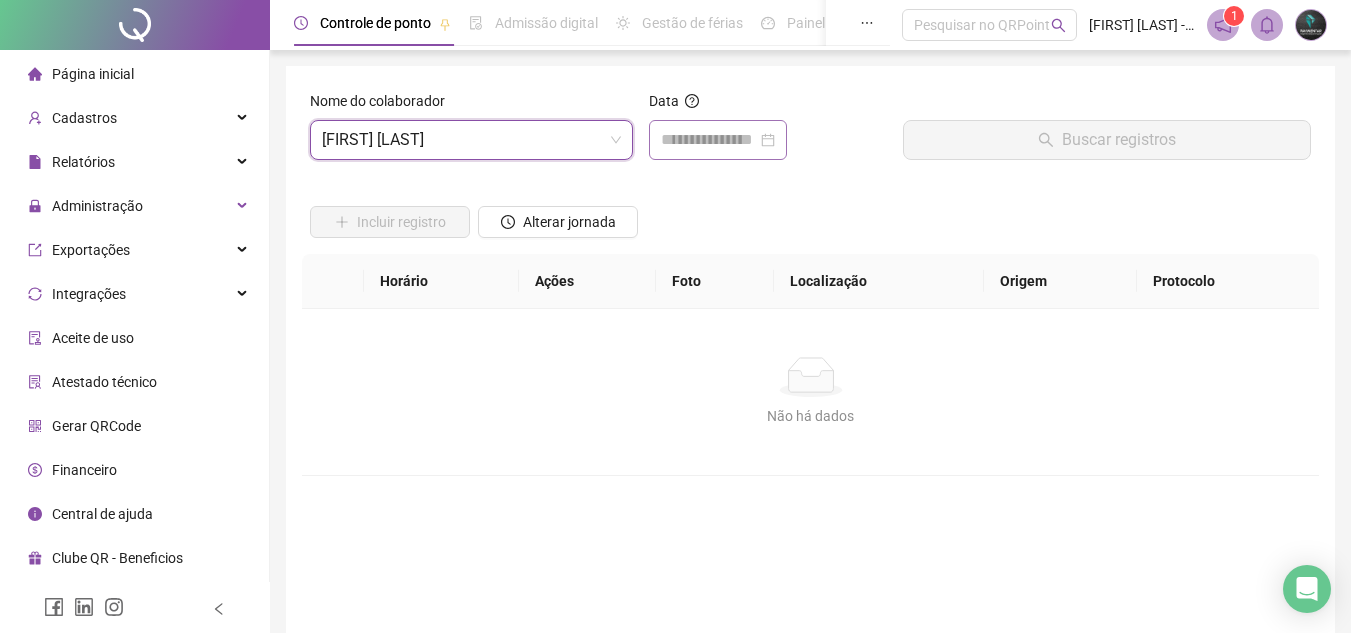 drag, startPoint x: 681, startPoint y: 173, endPoint x: 699, endPoint y: 152, distance: 27.658634 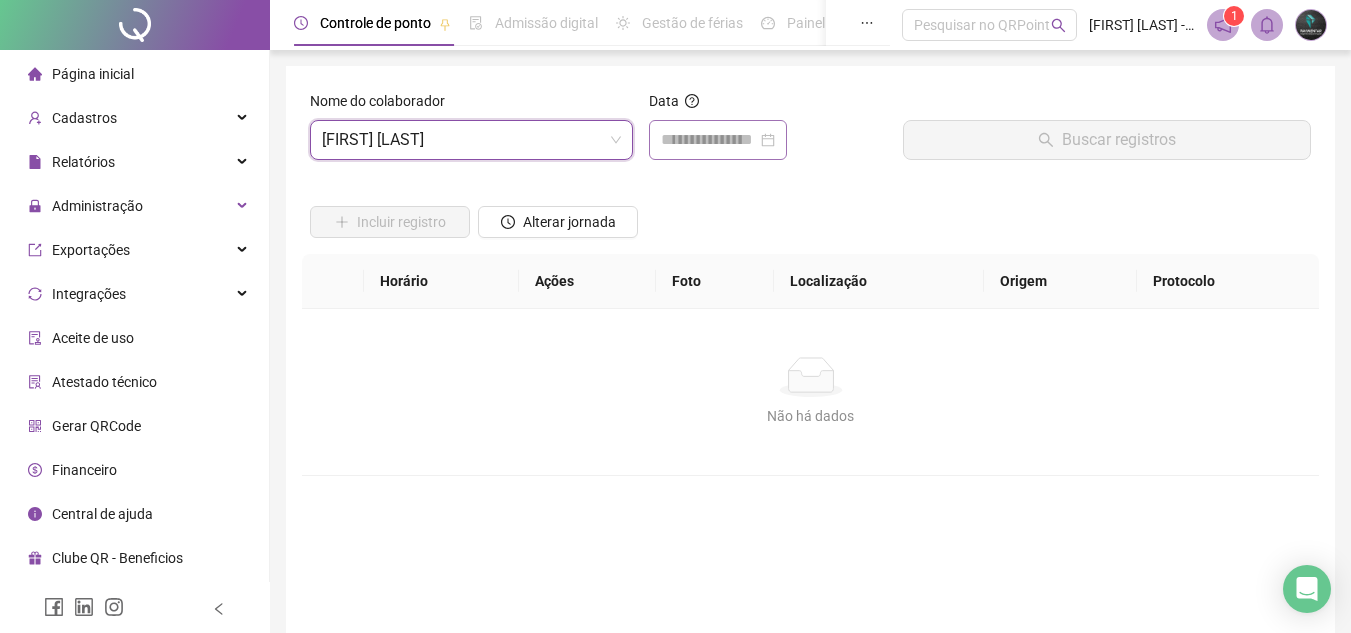 click on "Data" at bounding box center [768, 133] 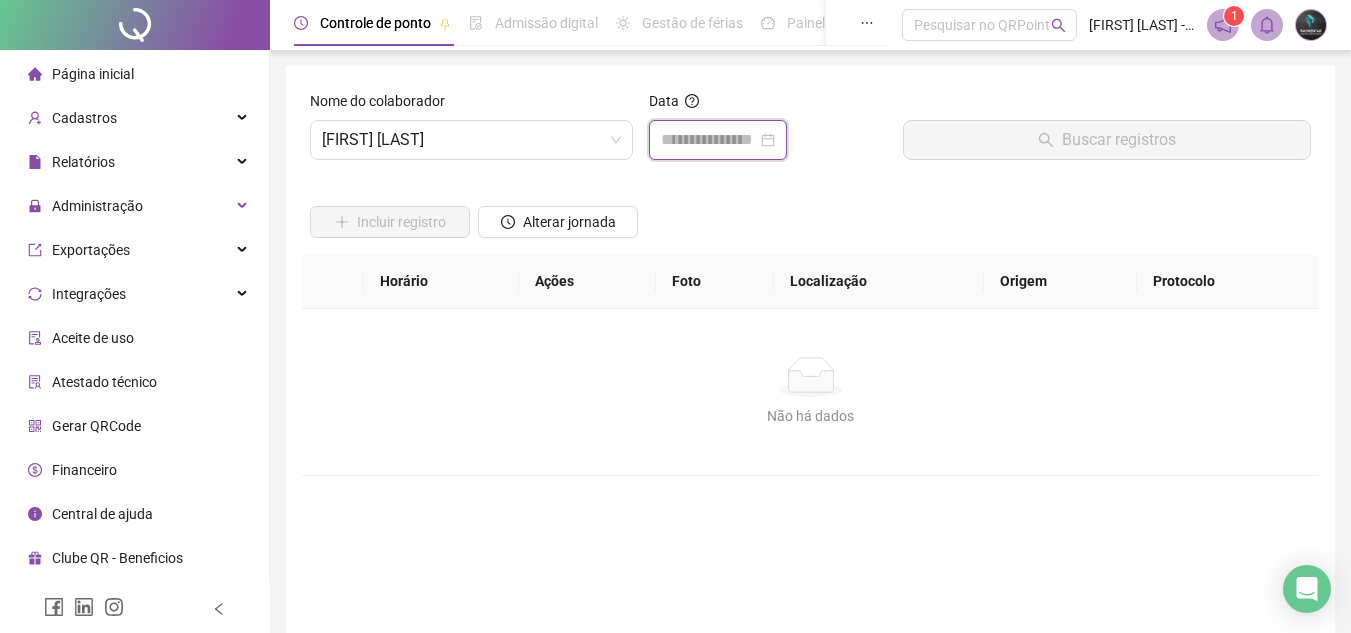 click at bounding box center [709, 140] 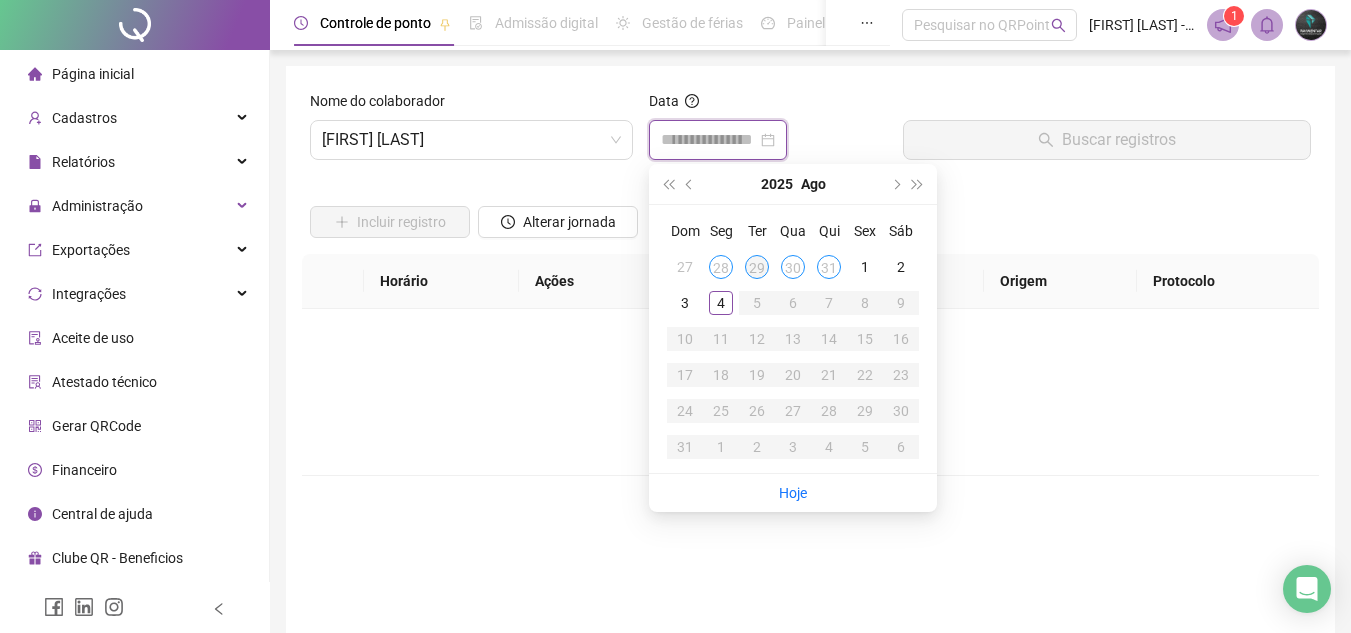 type on "**********" 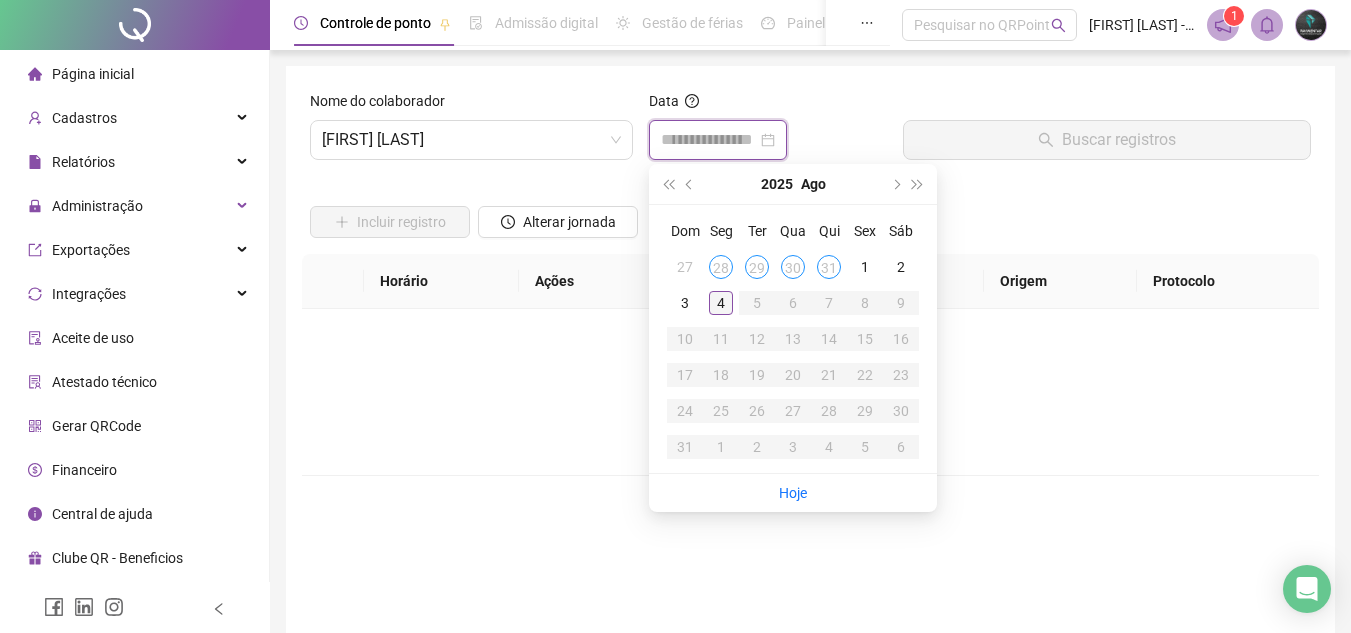 type on "**********" 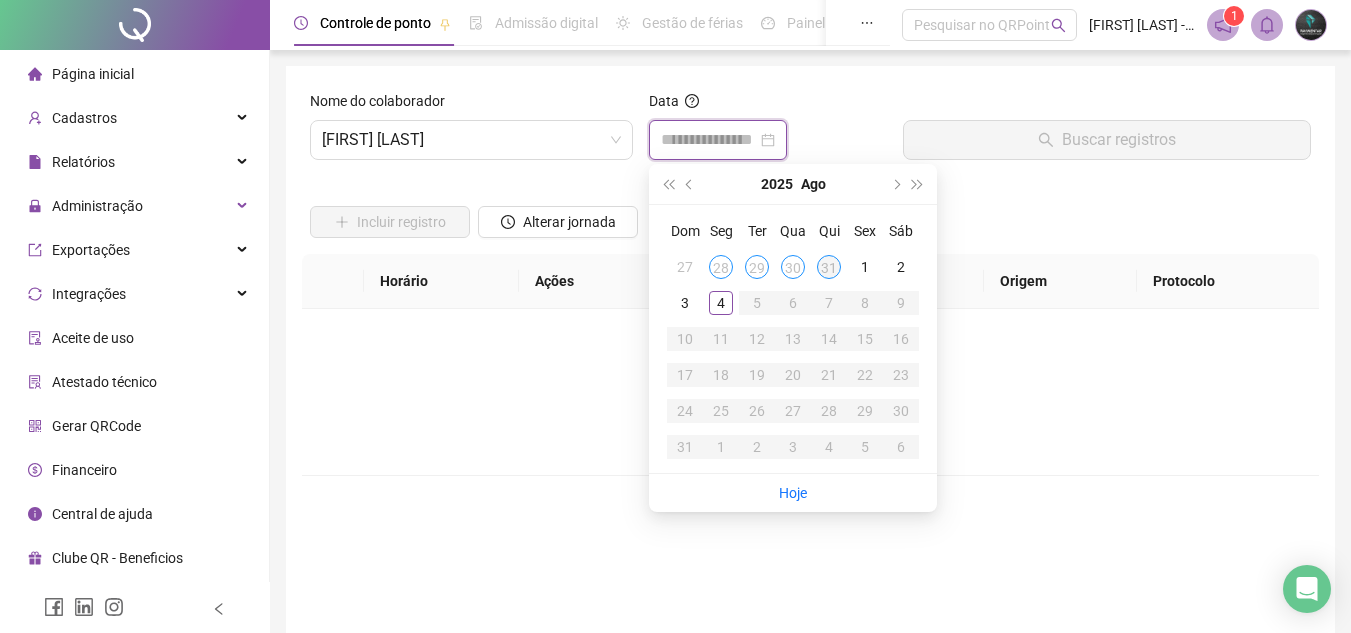 type on "**********" 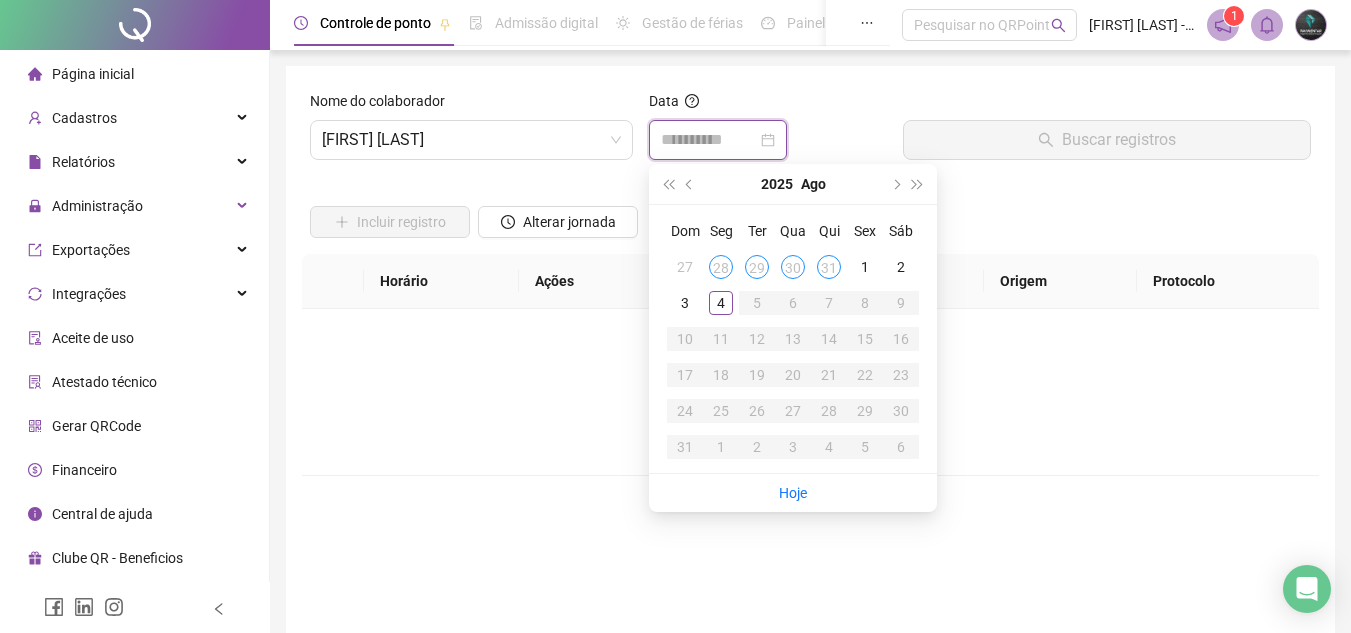 type 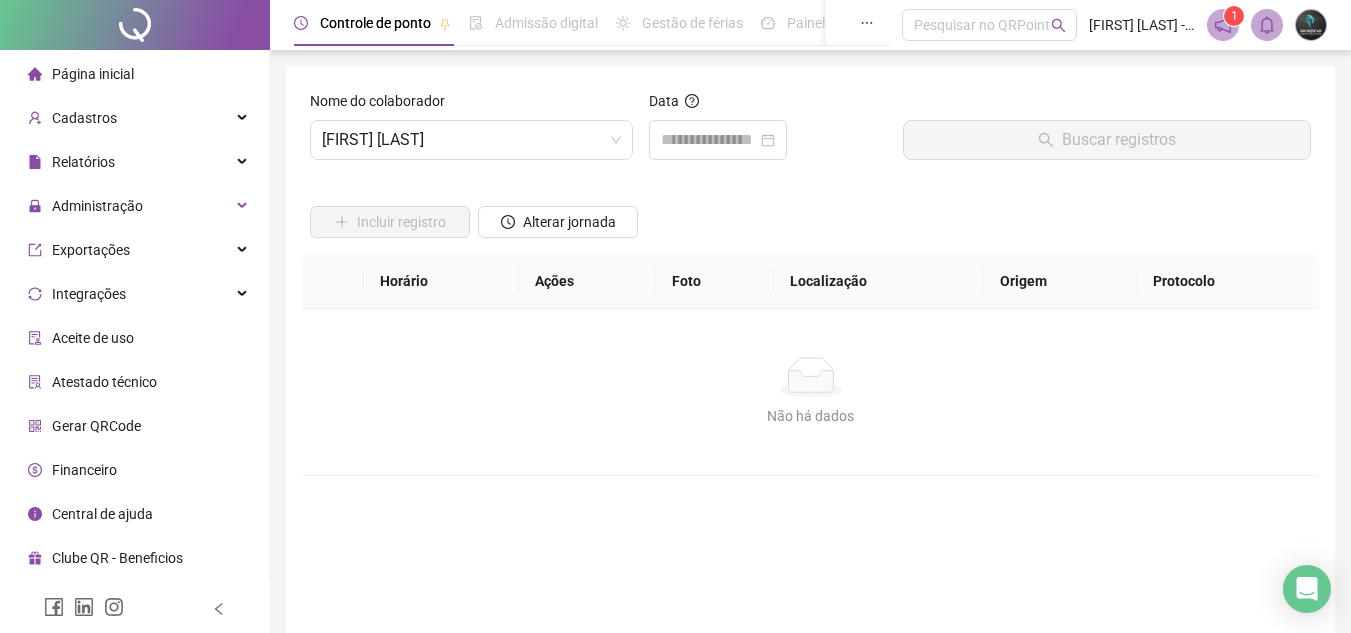 click 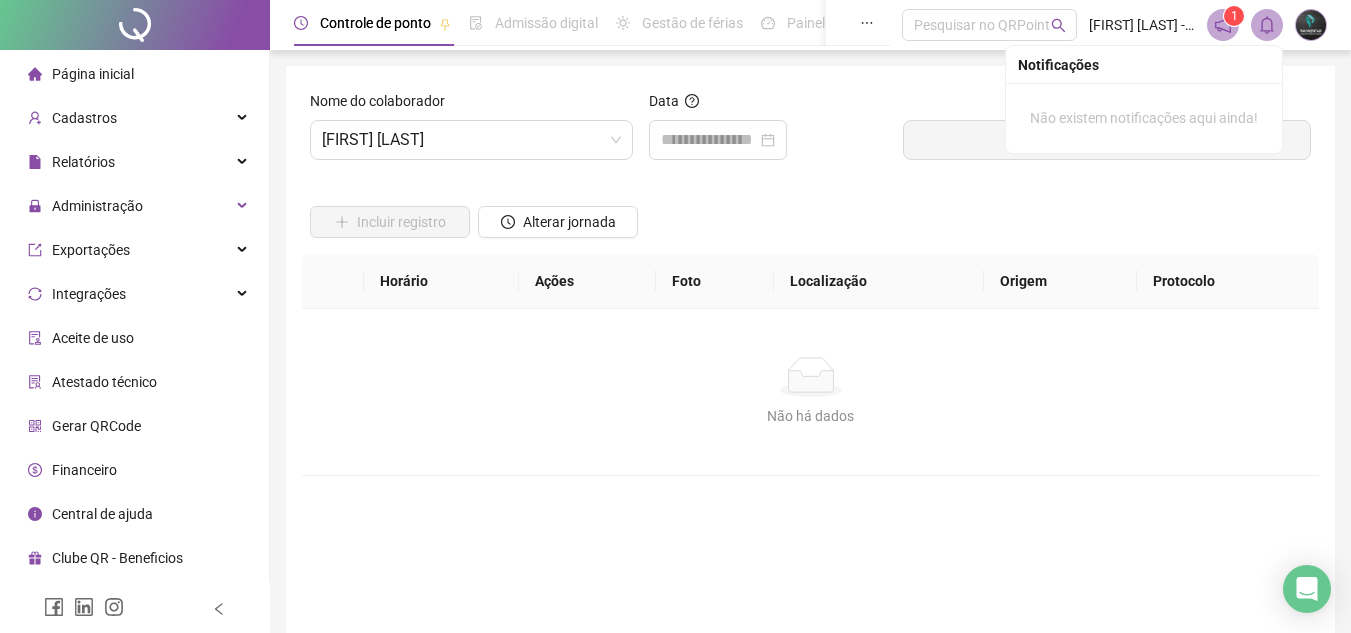 drag, startPoint x: 1302, startPoint y: 275, endPoint x: 1293, endPoint y: 234, distance: 41.976185 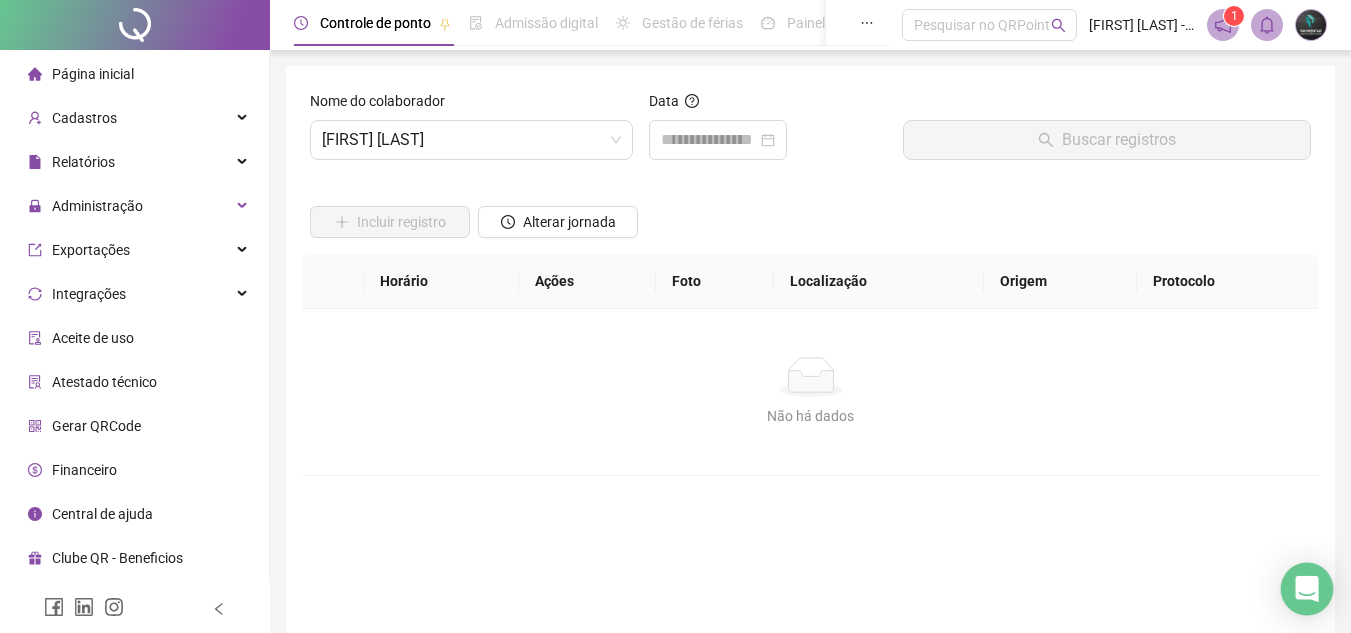 click at bounding box center [1307, 589] 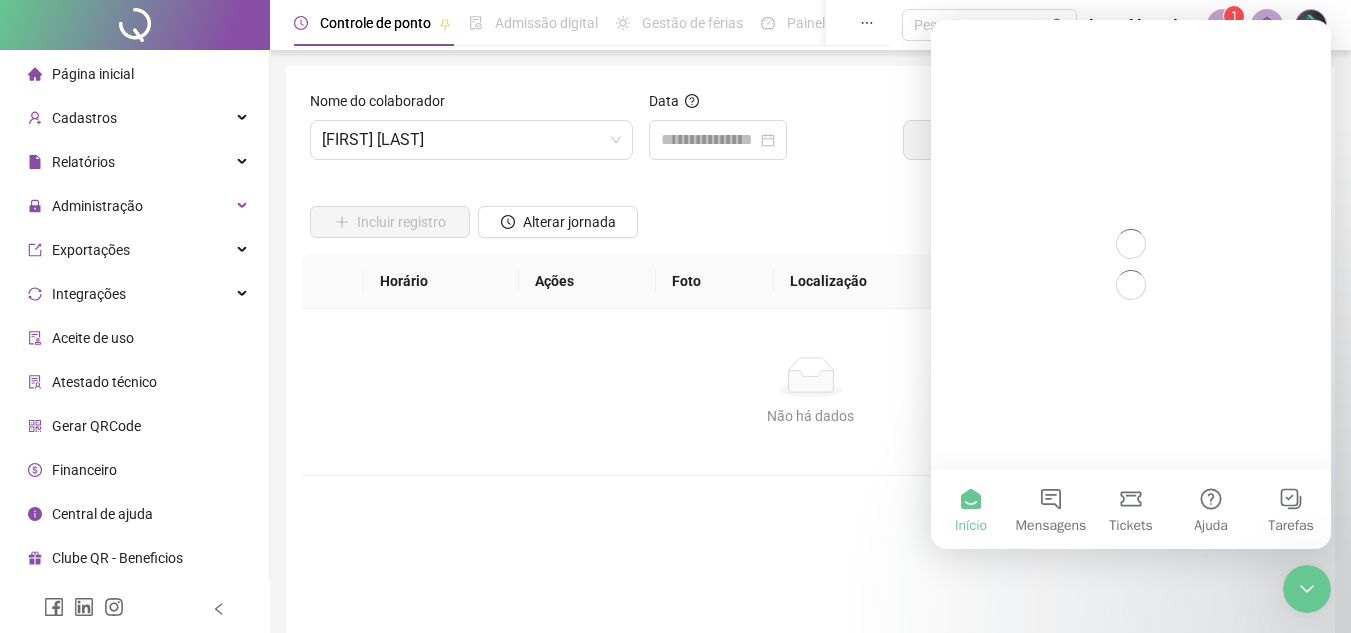 scroll, scrollTop: 0, scrollLeft: 0, axis: both 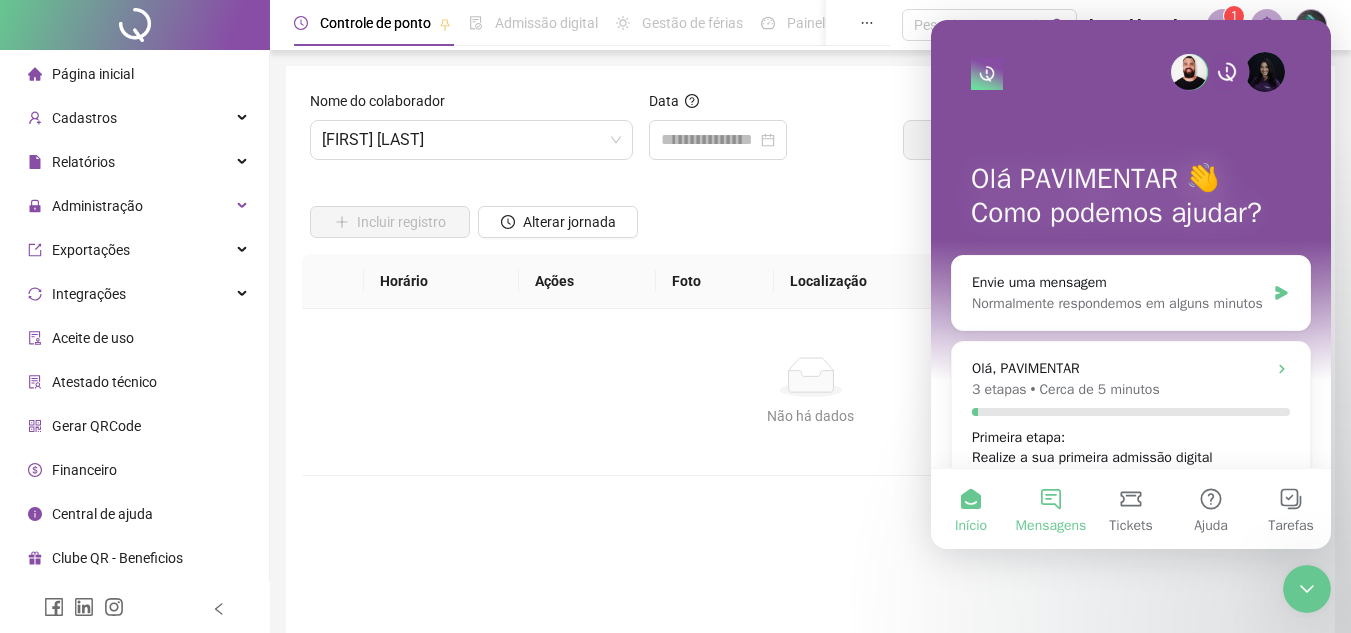 click on "Mensagens" at bounding box center (1051, 509) 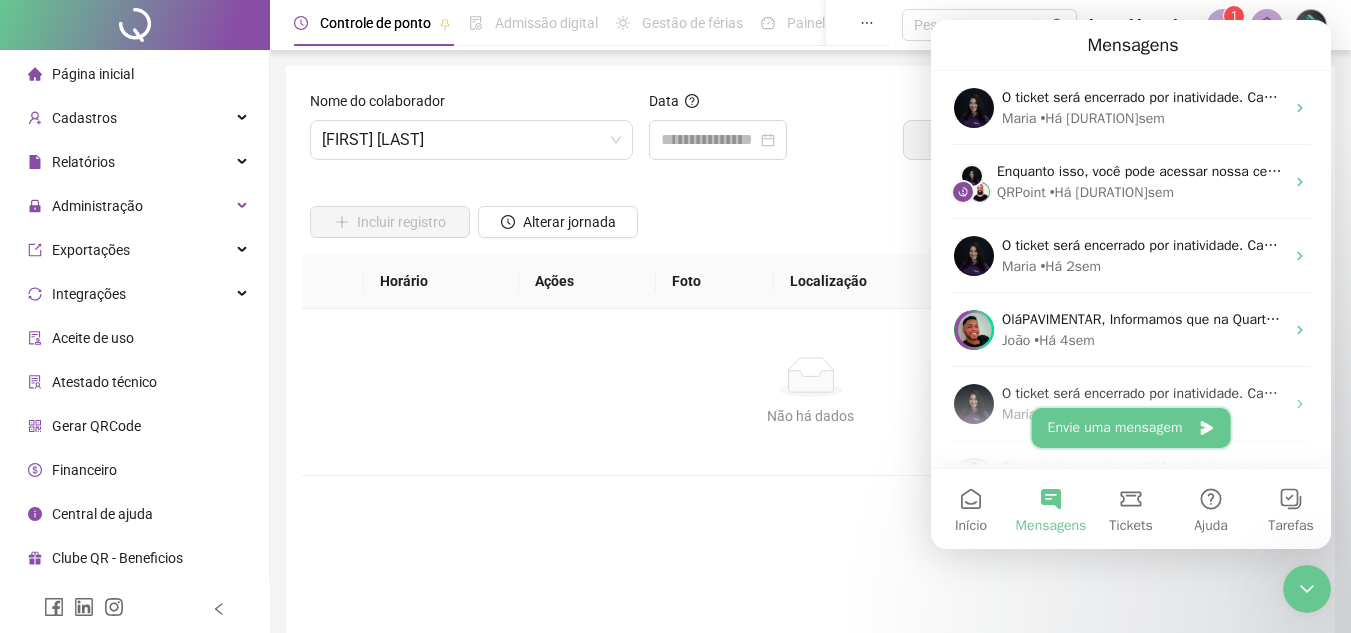 click on "Envie uma mensagem" at bounding box center [1131, 428] 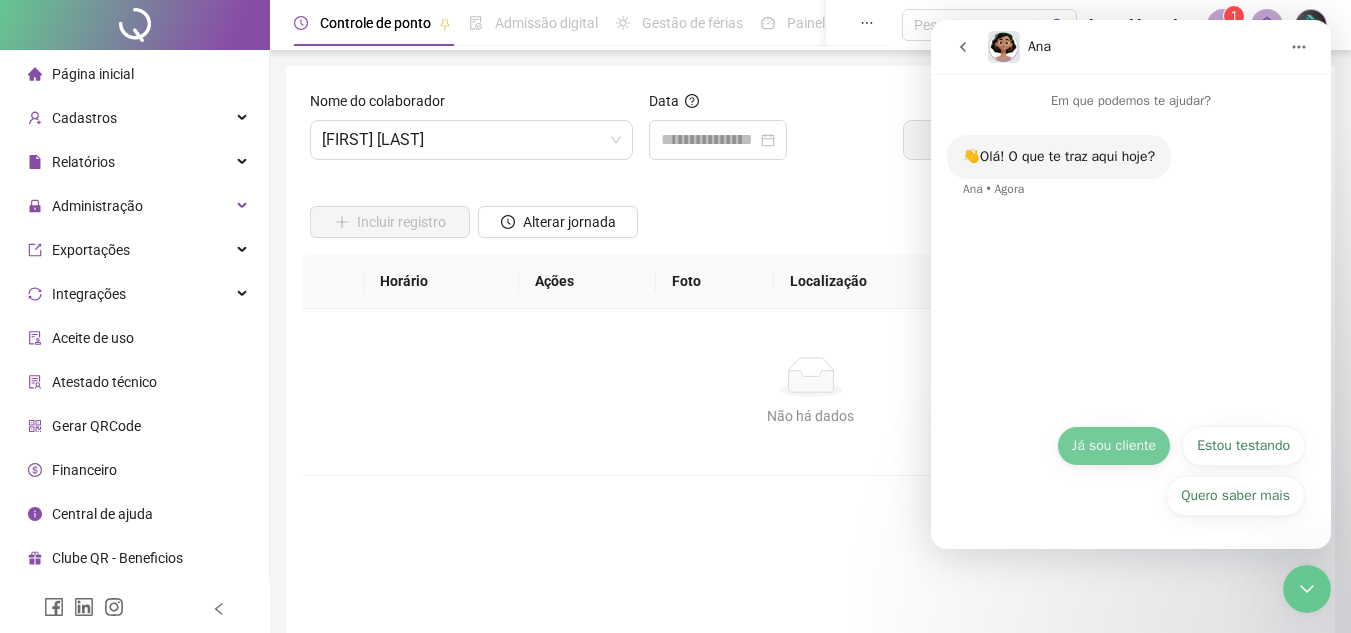 click on "Já sou cliente" at bounding box center (1114, 446) 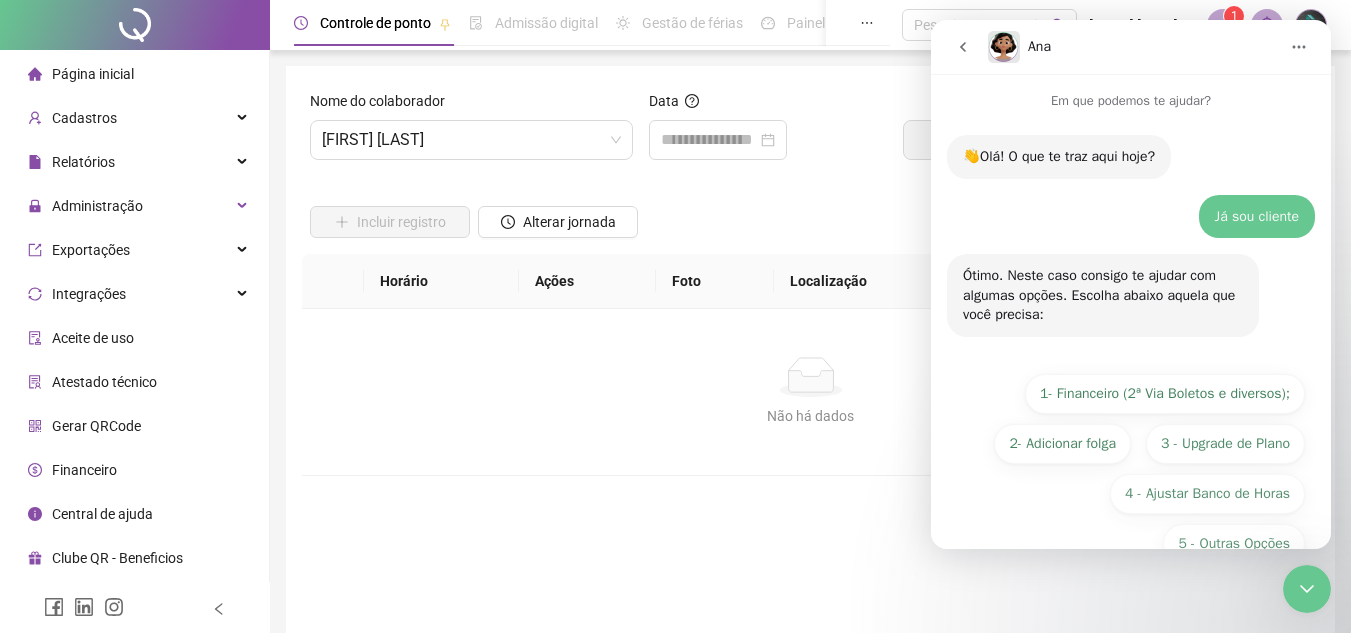 scroll, scrollTop: 48, scrollLeft: 0, axis: vertical 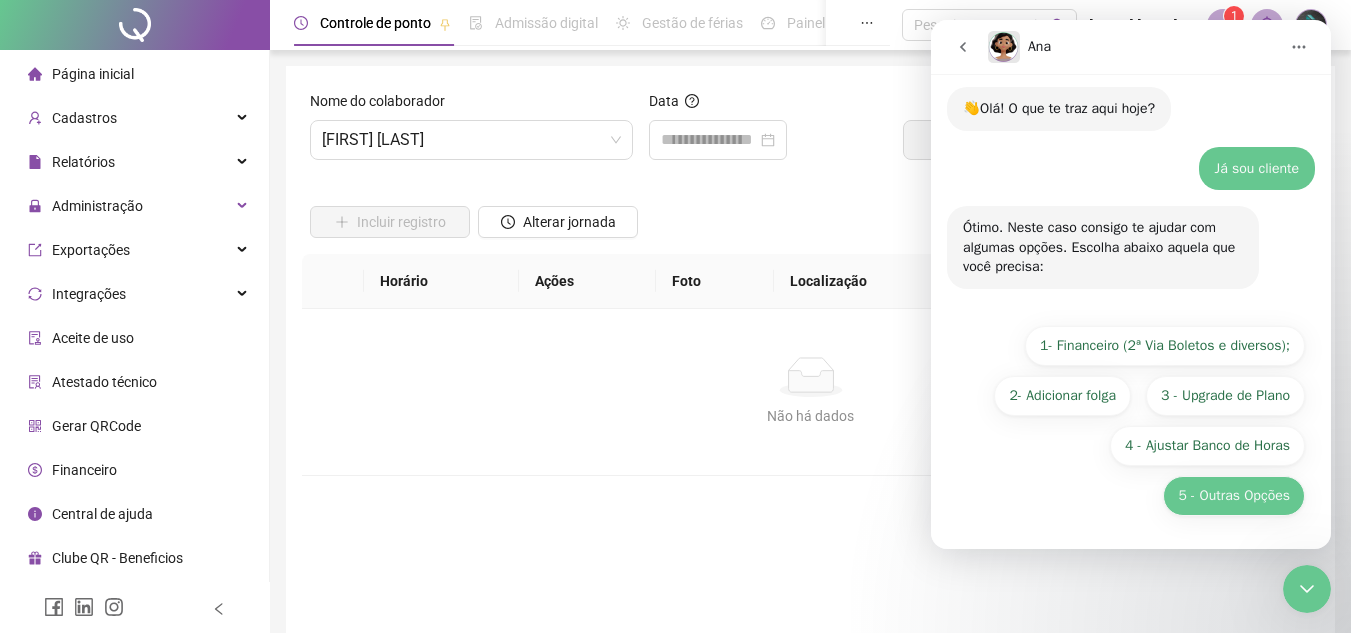 click on "5 - Outras Opções" at bounding box center [1234, 496] 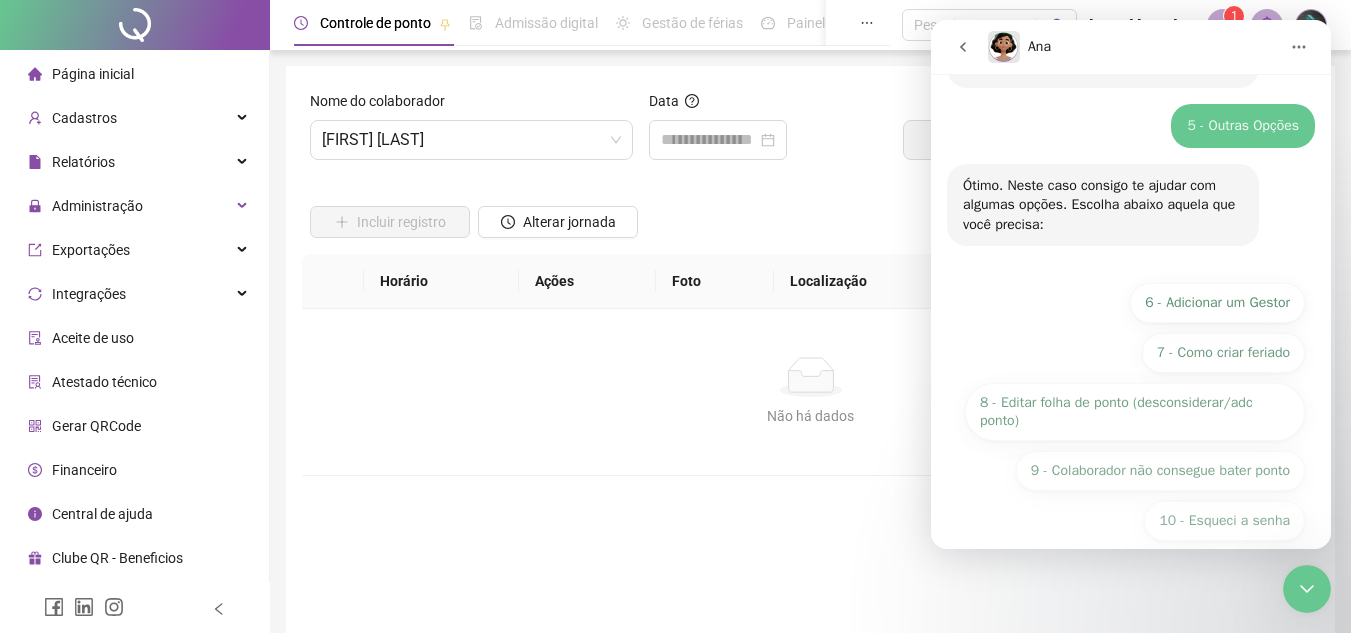 scroll, scrollTop: 324, scrollLeft: 0, axis: vertical 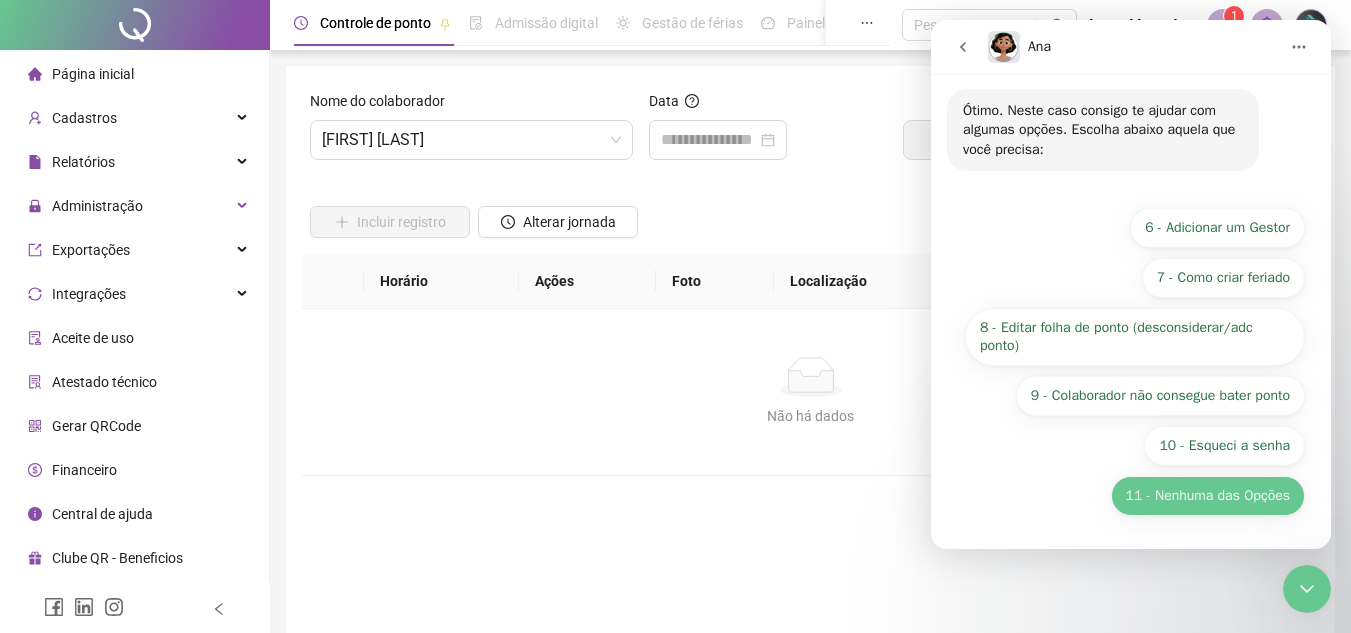 click on "11 - Nenhuma das Opções" at bounding box center [1208, 496] 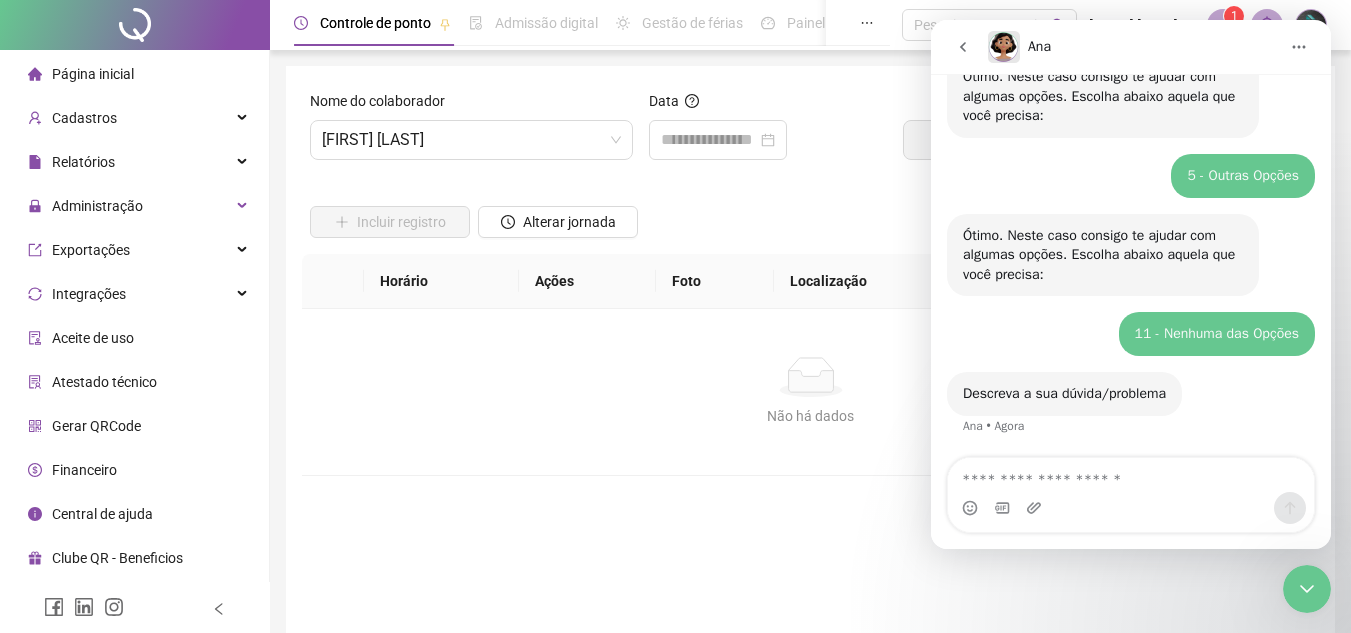 scroll, scrollTop: 289, scrollLeft: 0, axis: vertical 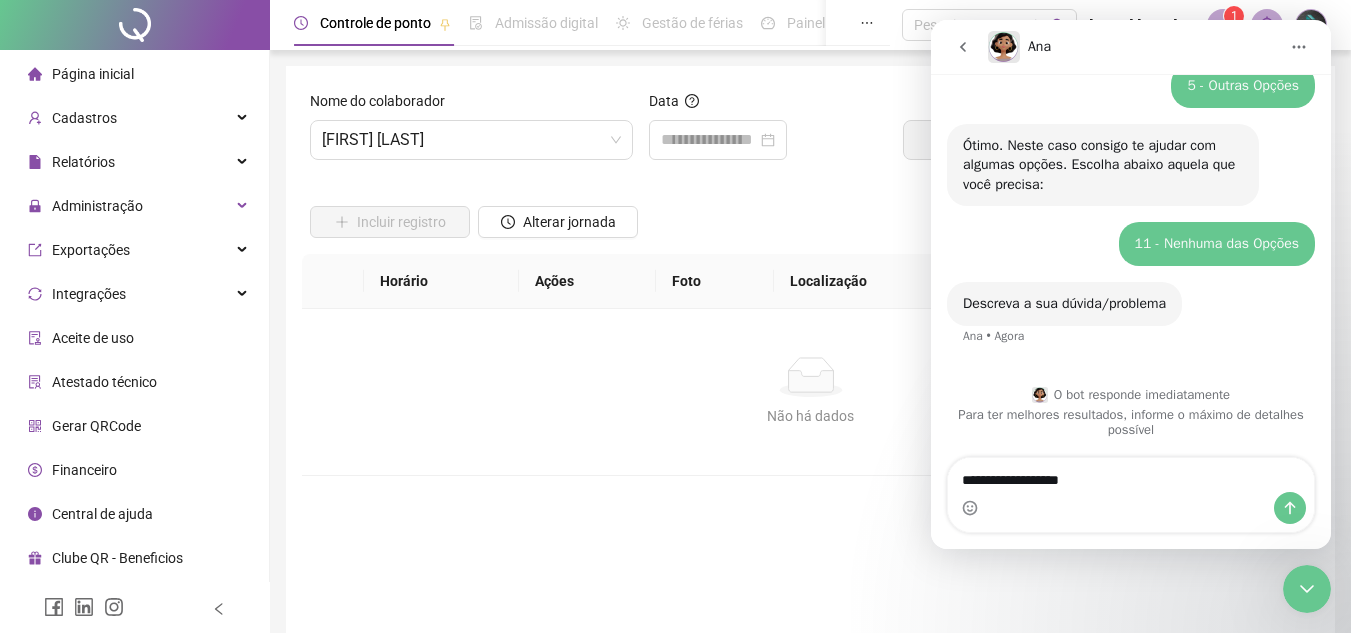 type on "**********" 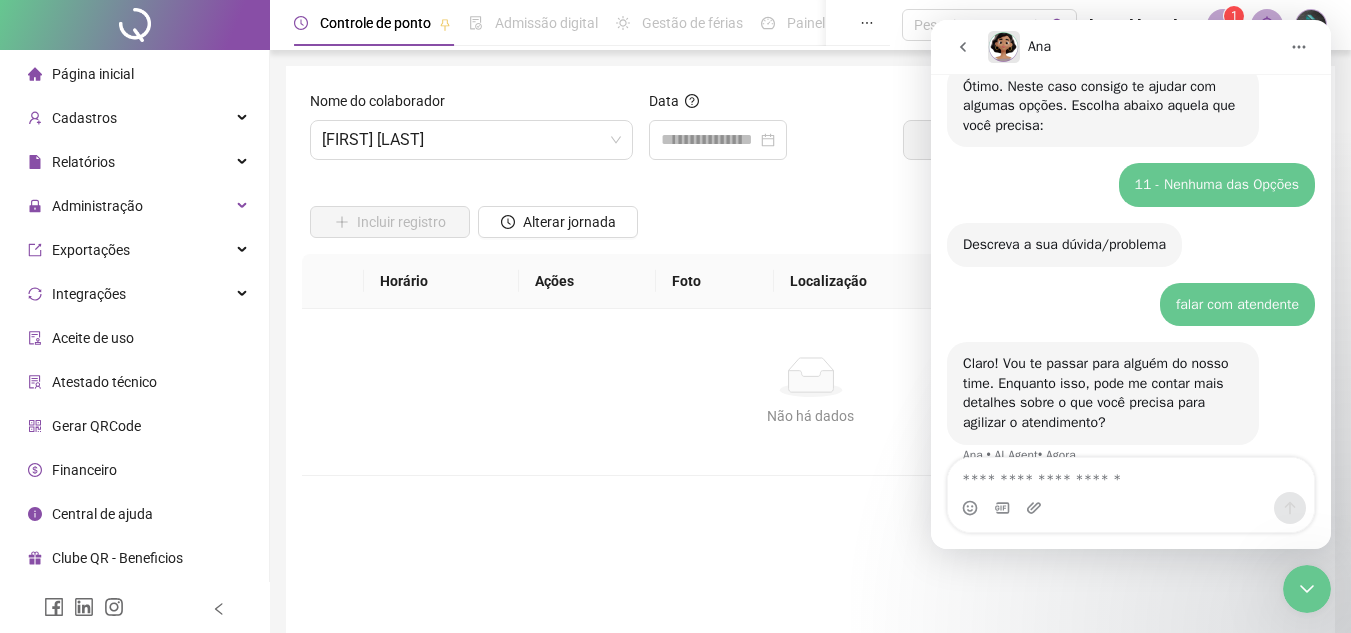 scroll, scrollTop: 377, scrollLeft: 0, axis: vertical 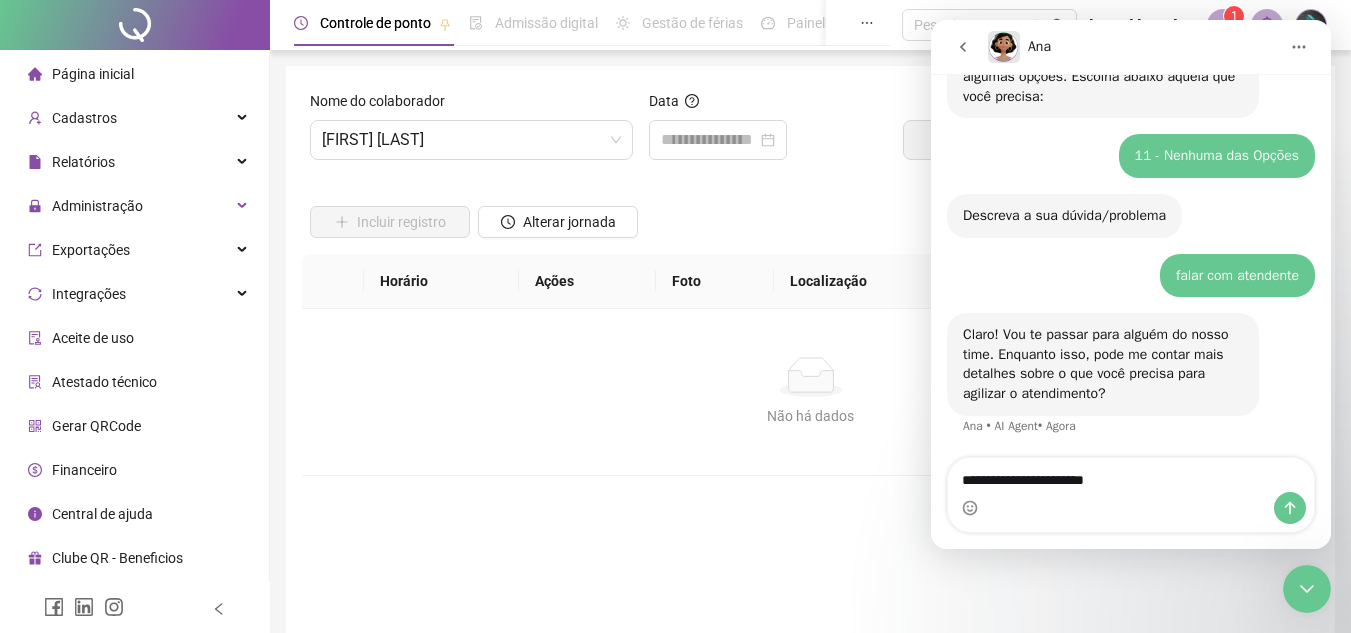 type on "**********" 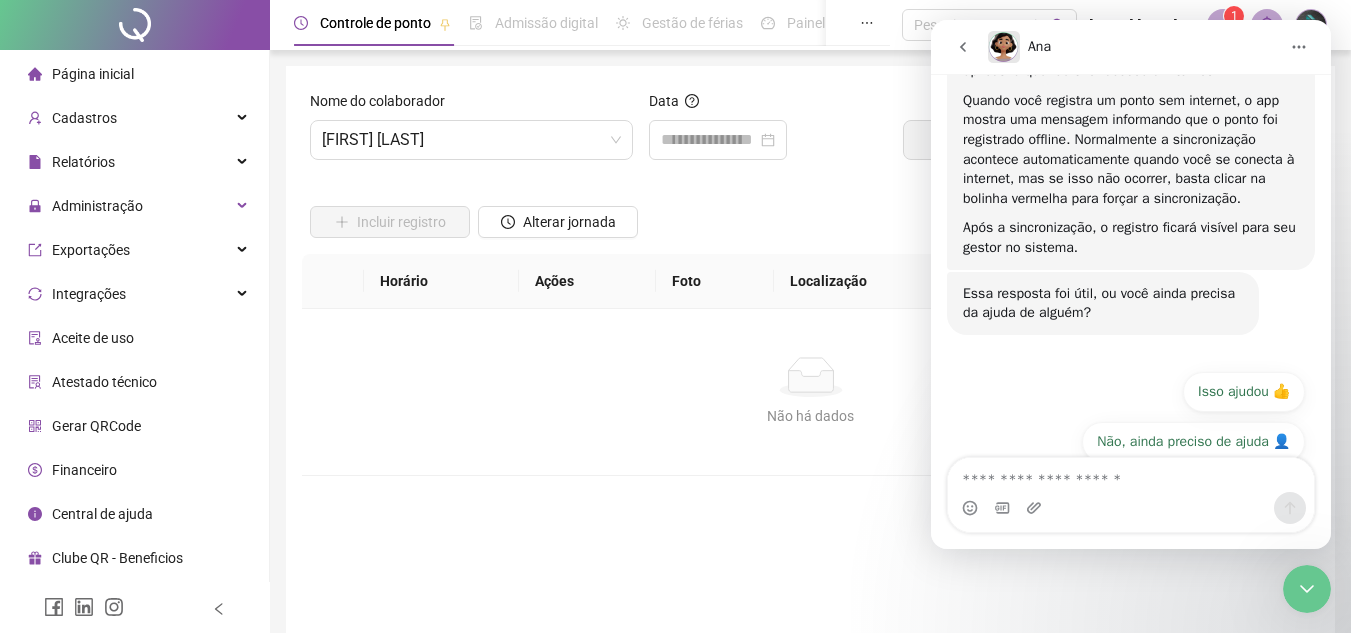 scroll, scrollTop: 876, scrollLeft: 0, axis: vertical 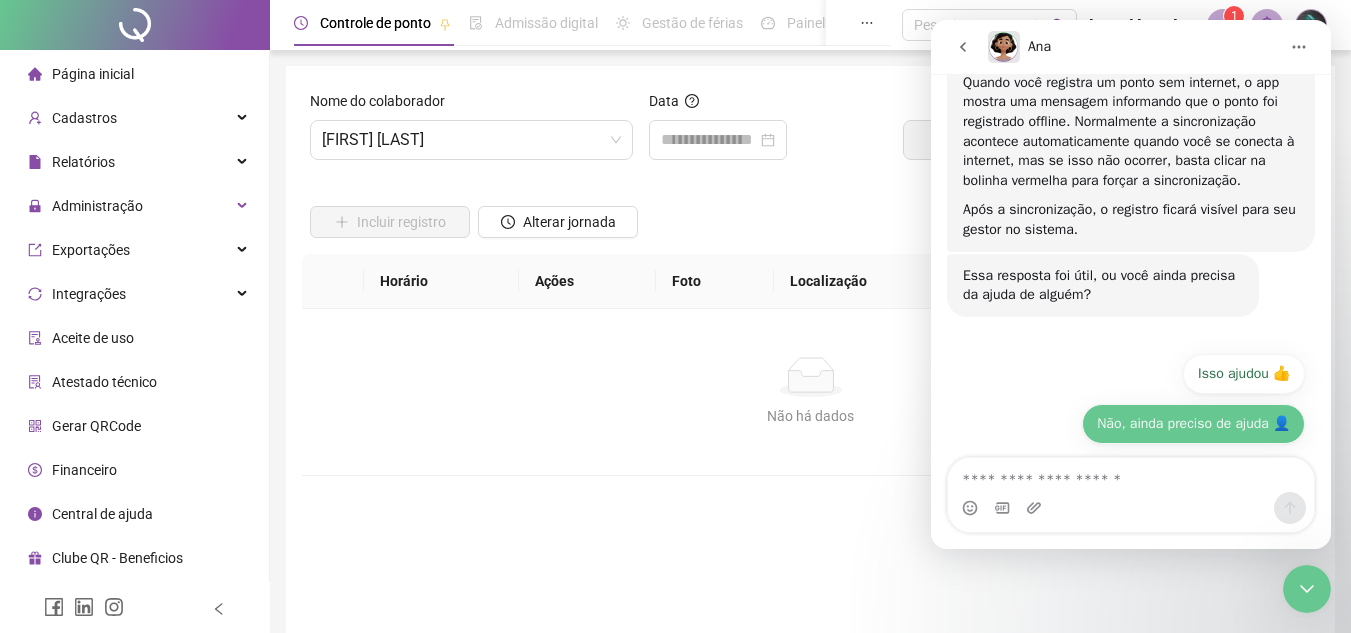 click on "Não, ainda preciso de ajuda 👤" at bounding box center [1193, 424] 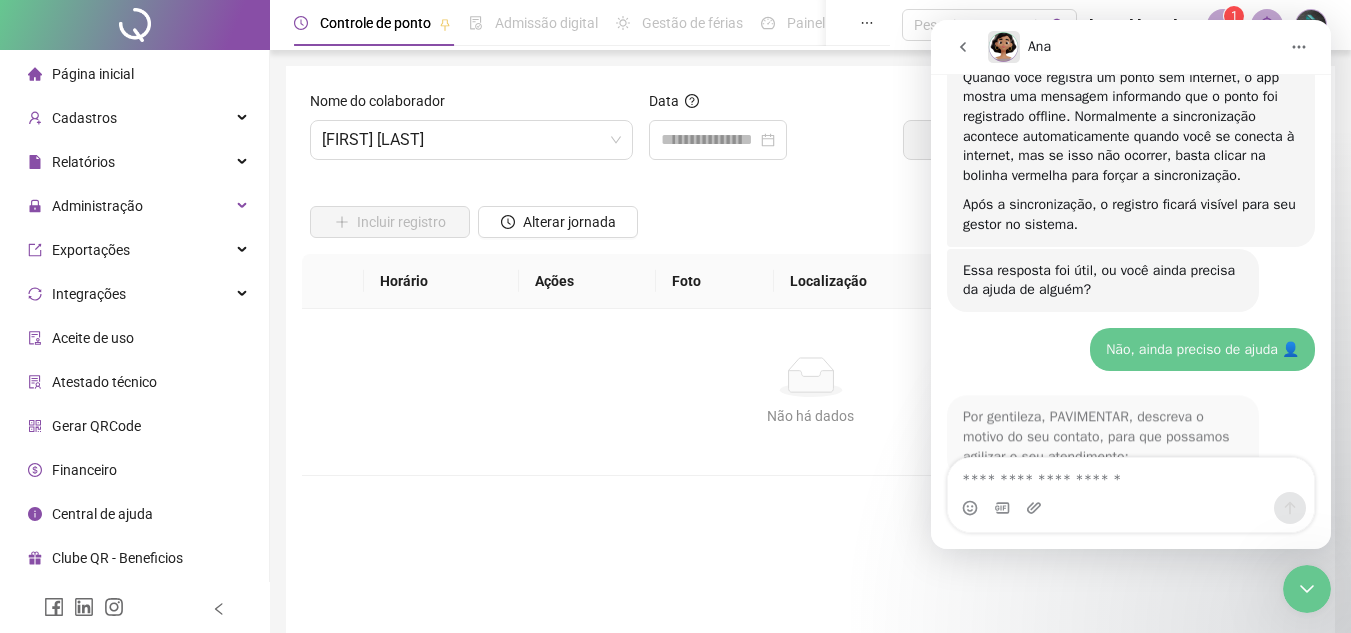 scroll, scrollTop: 935, scrollLeft: 0, axis: vertical 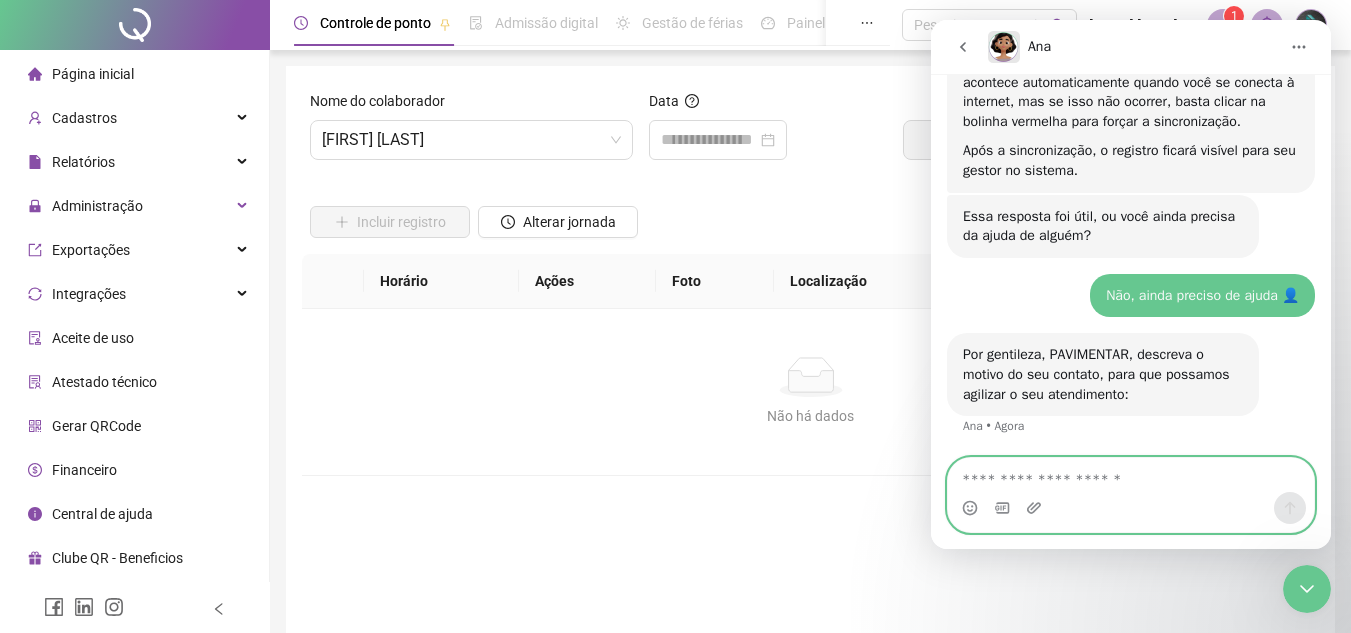 click at bounding box center [1131, 475] 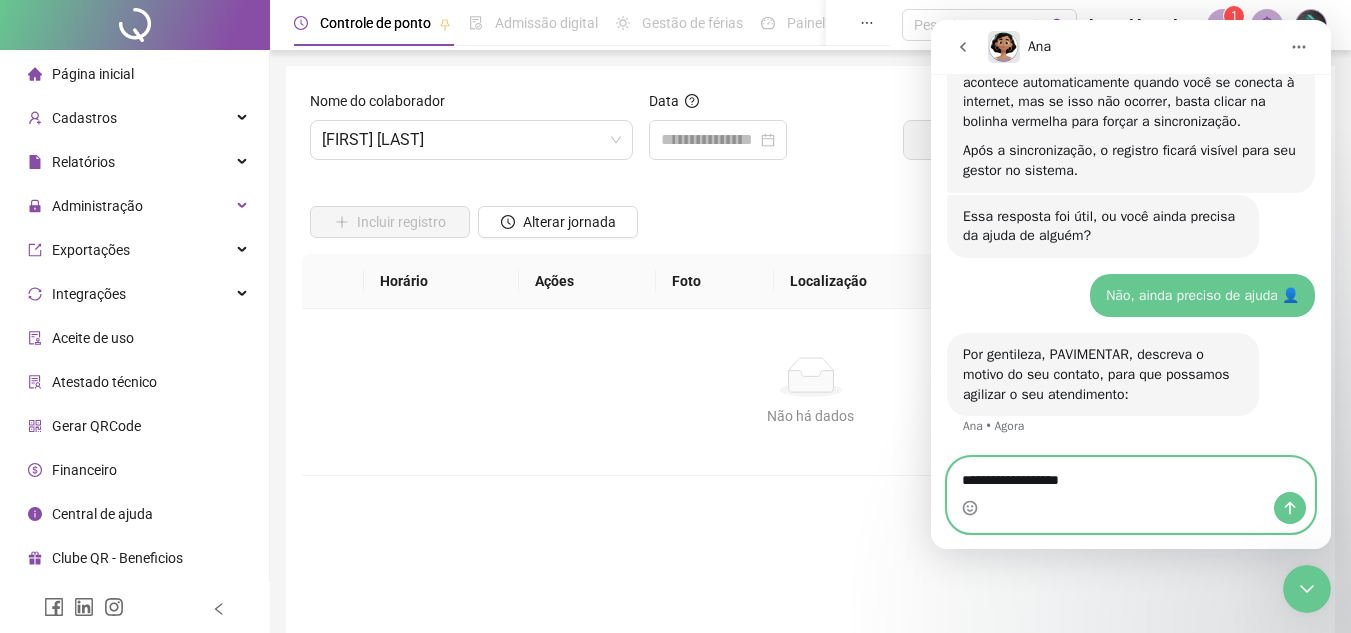 type on "**********" 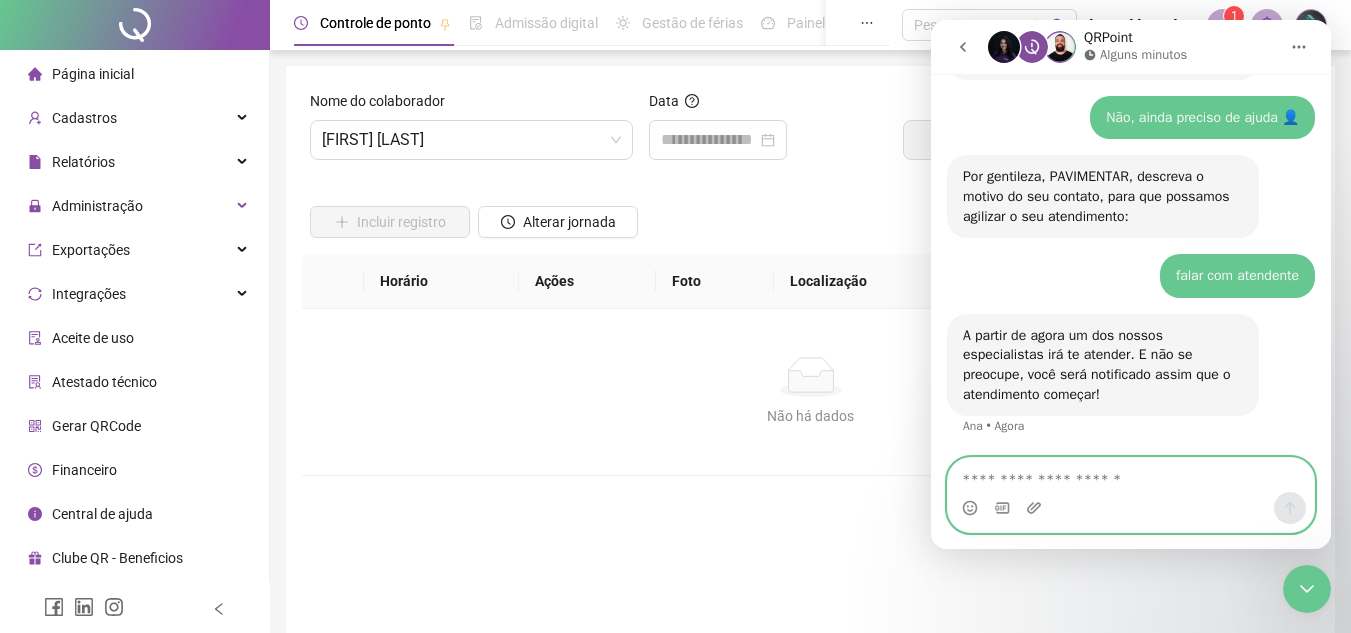 scroll, scrollTop: 1169, scrollLeft: 0, axis: vertical 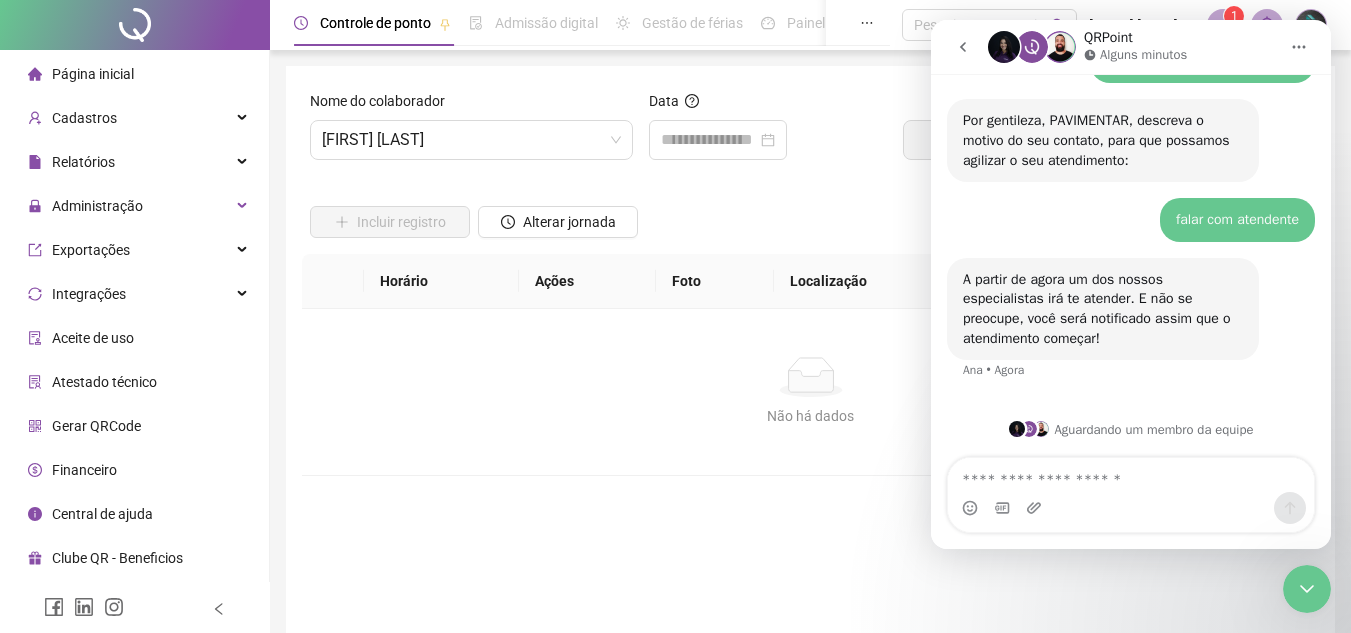 click on "falar com atendente  PAVIMENTAR    •   Agora" at bounding box center [1131, 228] 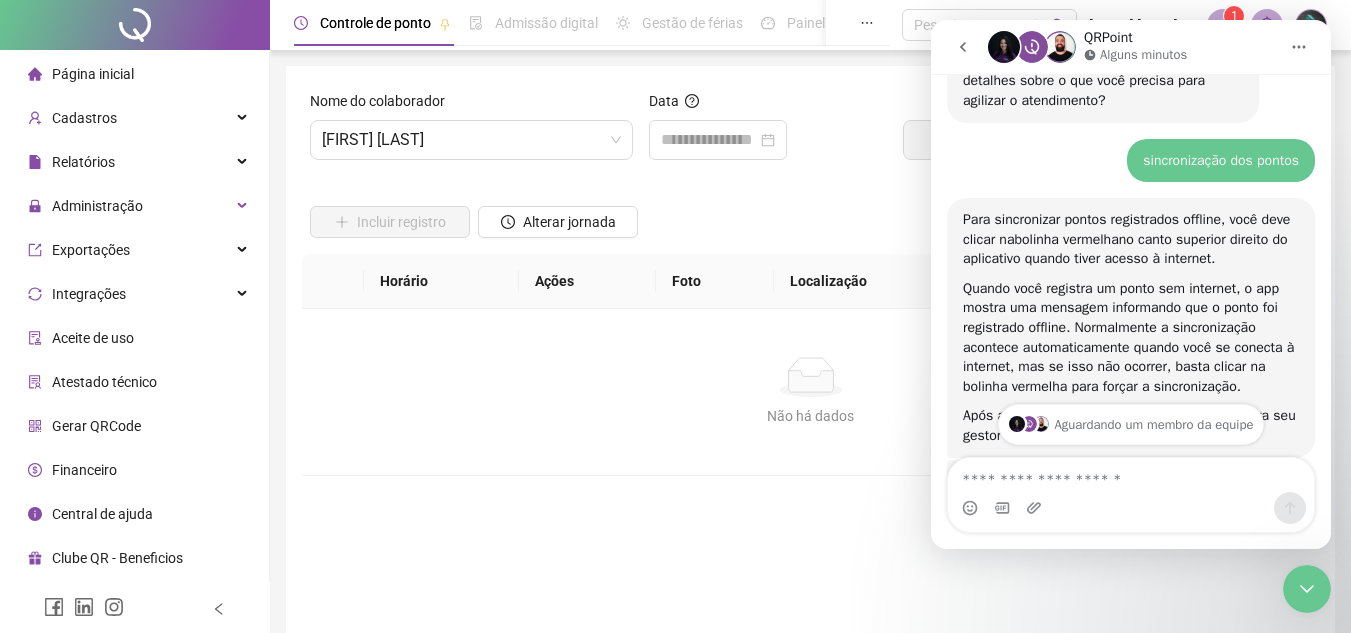 scroll, scrollTop: 669, scrollLeft: 0, axis: vertical 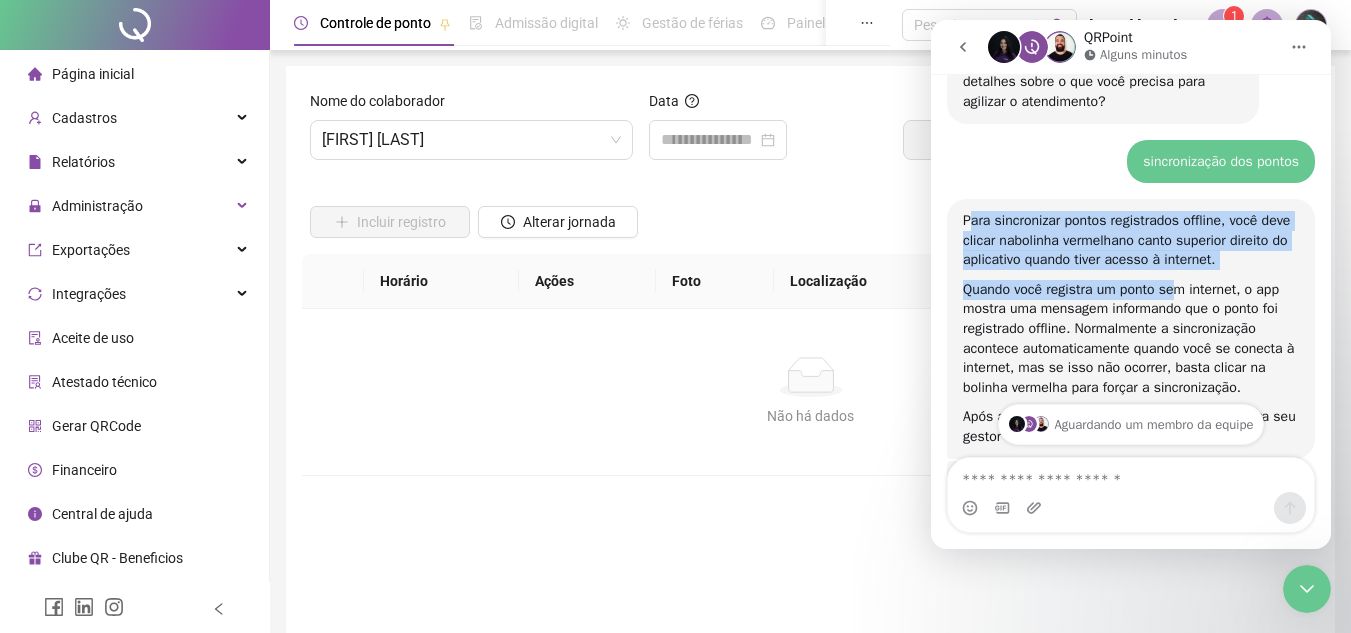 drag, startPoint x: 969, startPoint y: 213, endPoint x: 1177, endPoint y: 289, distance: 221.44977 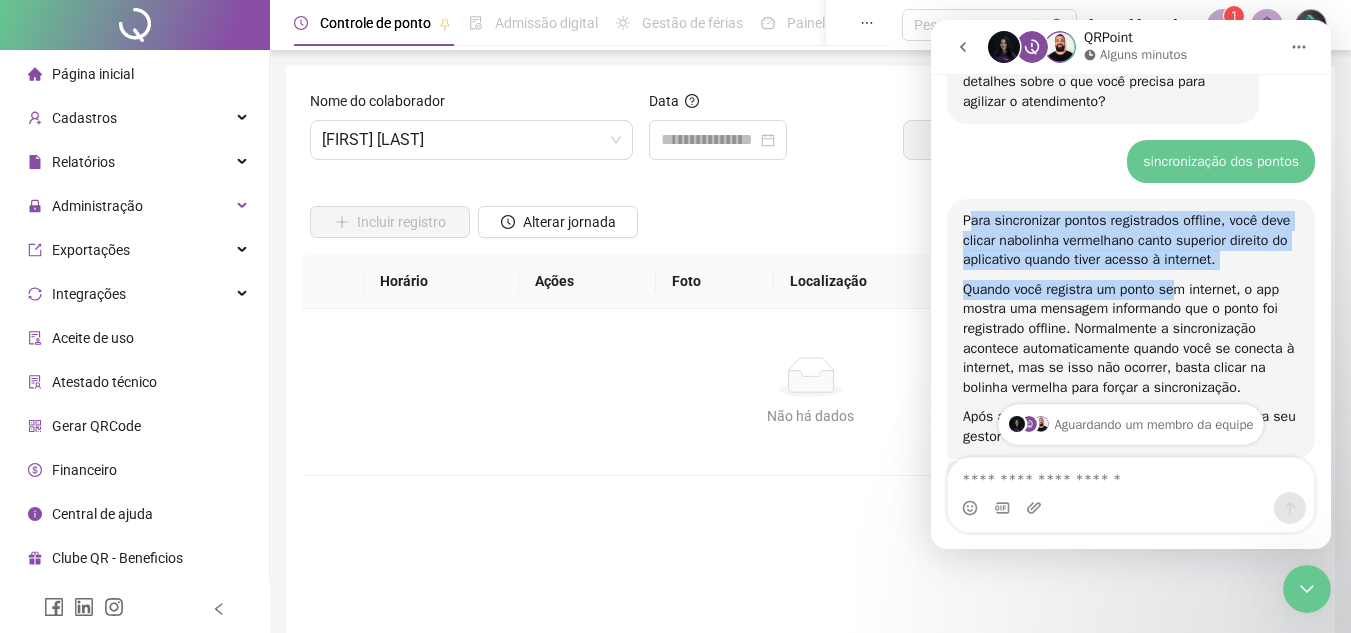 click on "Para sincronizar pontos registrados offline, você deve clicar na  bolinha vermelha  no canto superior direito do aplicativo quando tiver acesso à internet. Quando você registra um ponto sem internet, o app mostra uma mensagem informando que o ponto foi registrado offline. Normalmente a sincronização acontece automaticamente quando você se conecta à internet, mas se isso não ocorrer, basta clicar na bolinha vermelha para forçar a sincronização." at bounding box center (1131, 329) 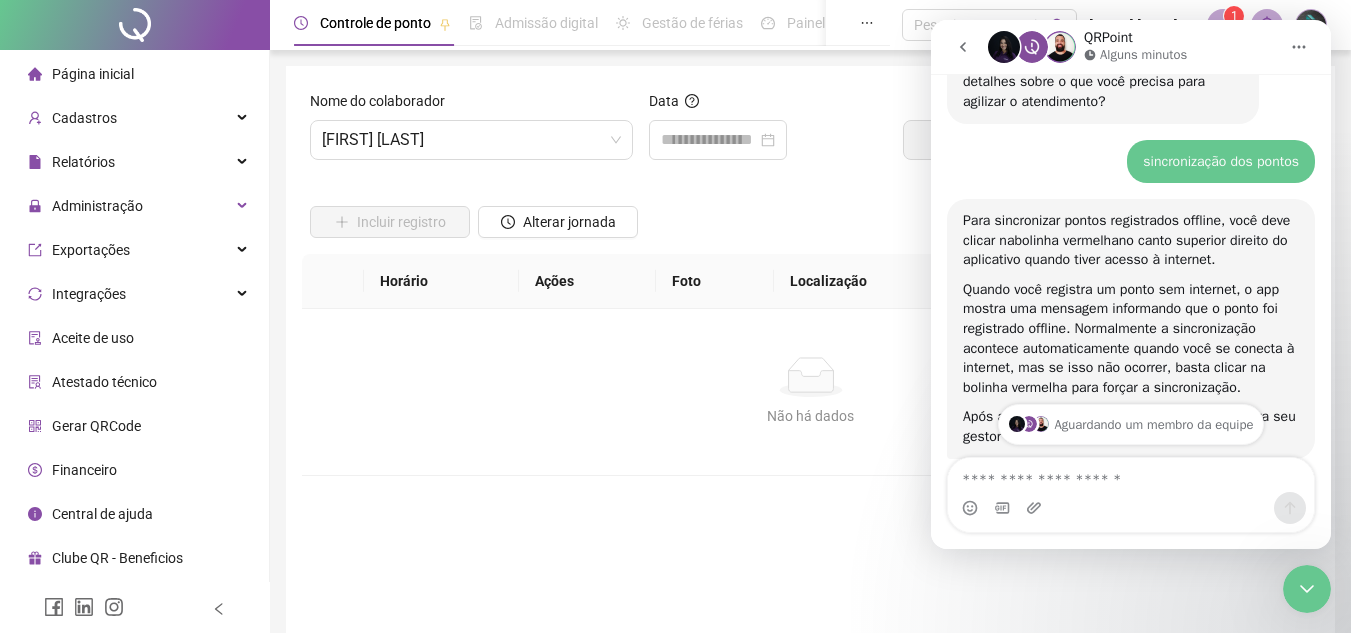 click on "Quando você registra um ponto sem internet, o app mostra uma mensagem informando que o ponto foi registrado offline. Normalmente a sincronização acontece automaticamente quando você se conecta à internet, mas se isso não ocorrer, basta clicar na bolinha vermelha para forçar a sincronização." at bounding box center (1131, 339) 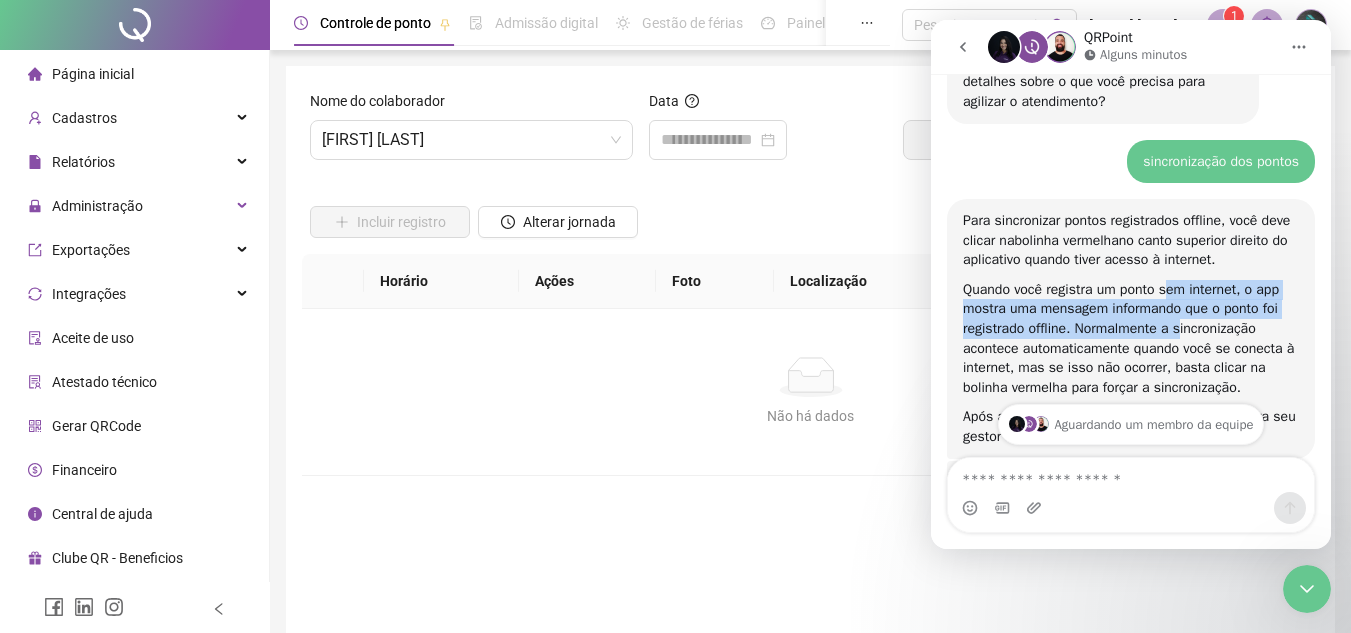drag, startPoint x: 1173, startPoint y: 291, endPoint x: 1179, endPoint y: 326, distance: 35.510563 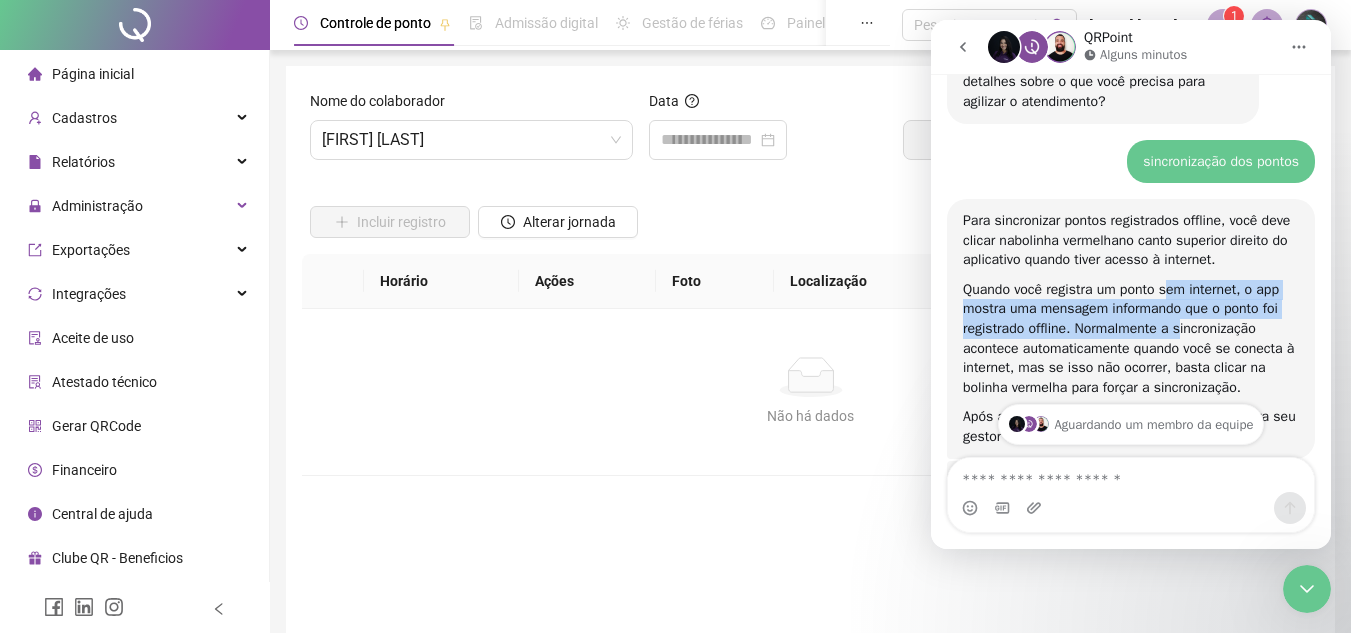 click on "Quando você registra um ponto sem internet, o app mostra uma mensagem informando que o ponto foi registrado offline. Normalmente a sincronização acontece automaticamente quando você se conecta à internet, mas se isso não ocorrer, basta clicar na bolinha vermelha para forçar a sincronização." at bounding box center (1131, 339) 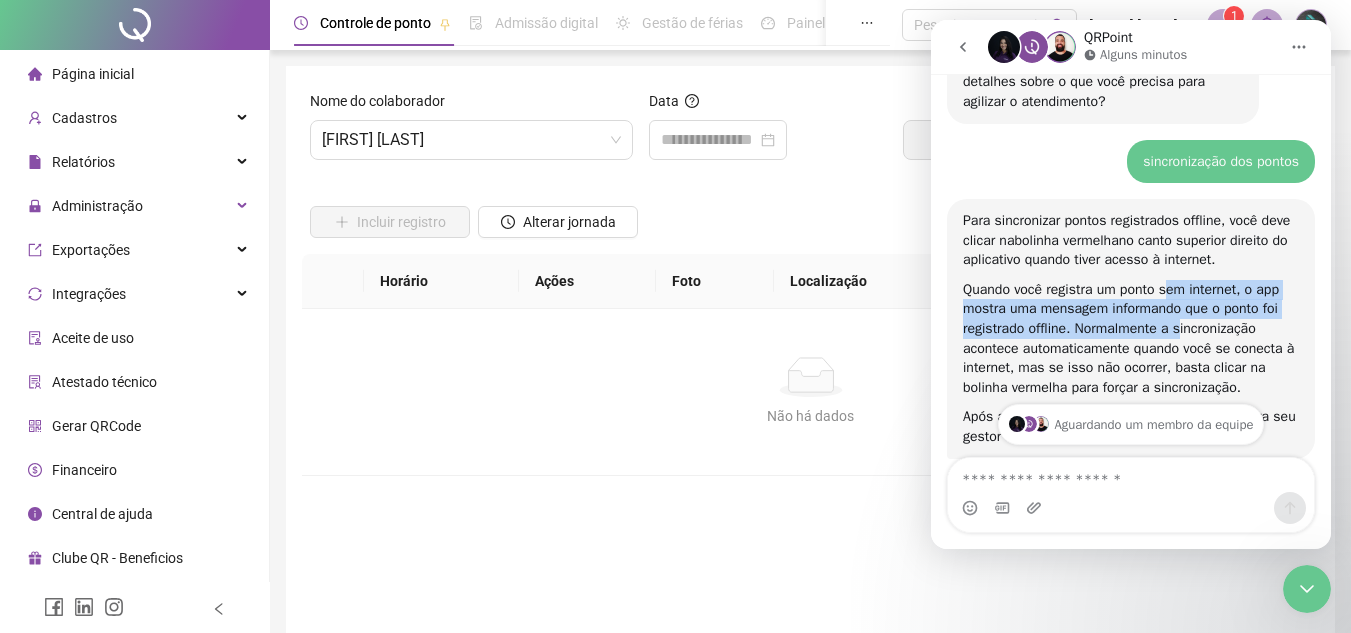 scroll, scrollTop: 769, scrollLeft: 0, axis: vertical 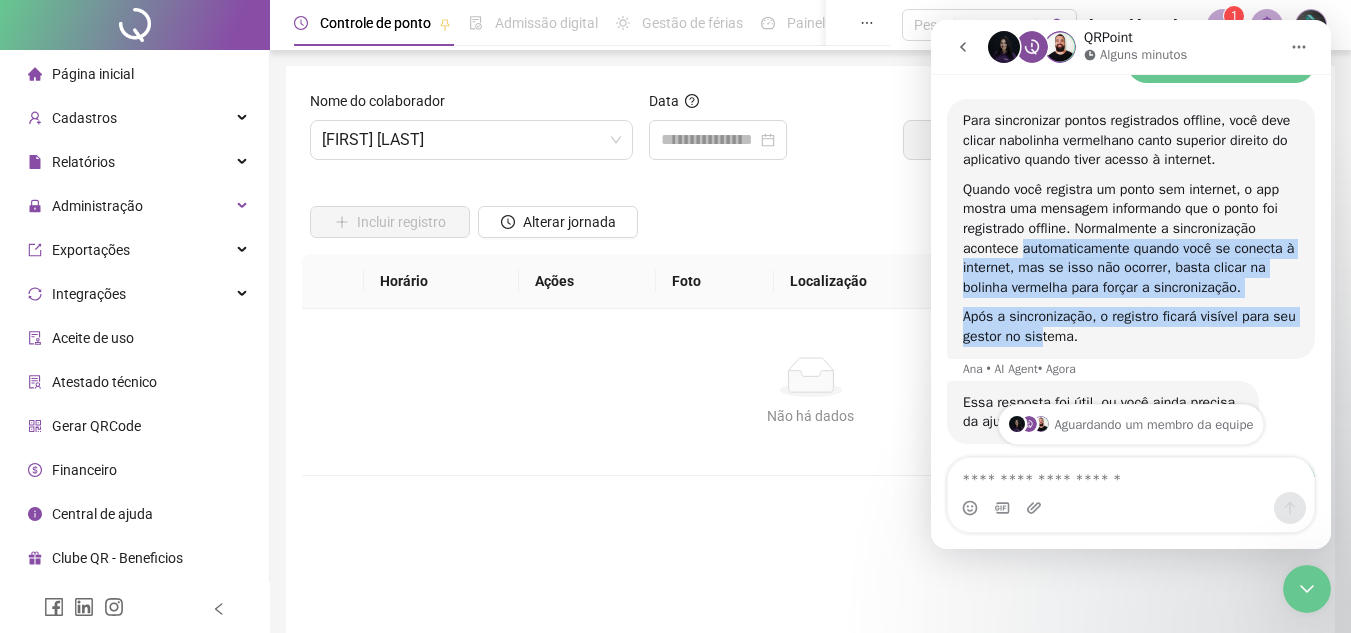 drag, startPoint x: 1021, startPoint y: 247, endPoint x: 1075, endPoint y: 340, distance: 107.54069 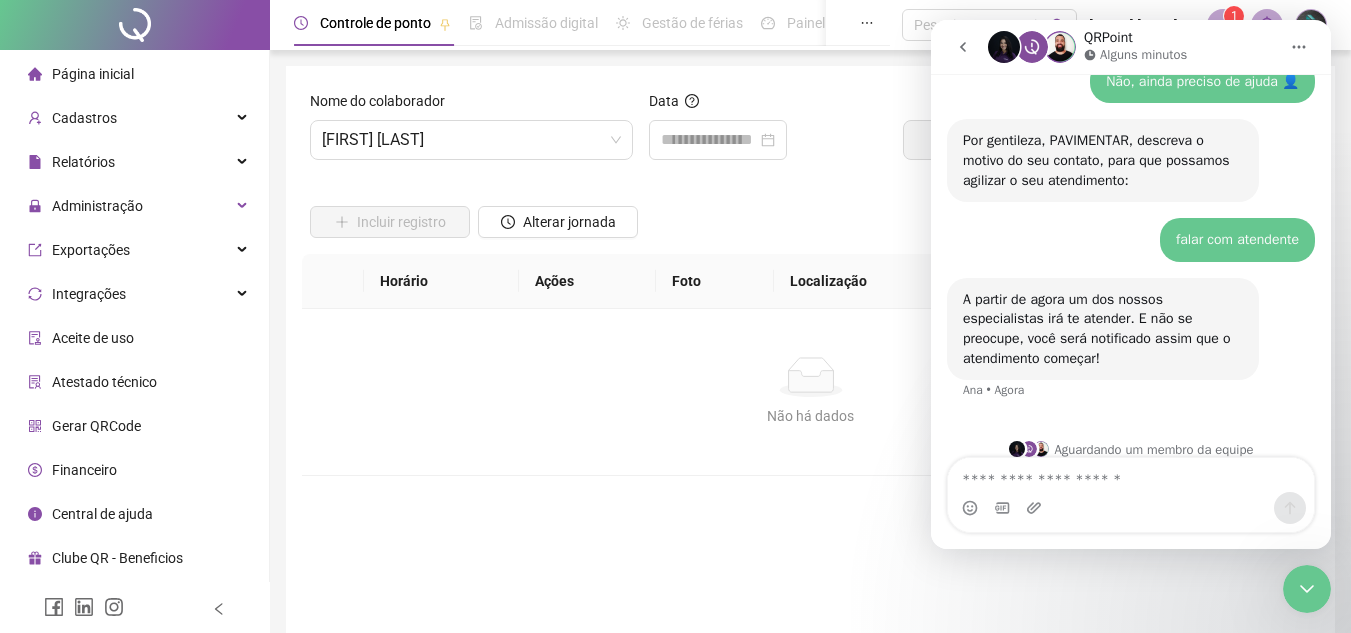scroll, scrollTop: 969, scrollLeft: 0, axis: vertical 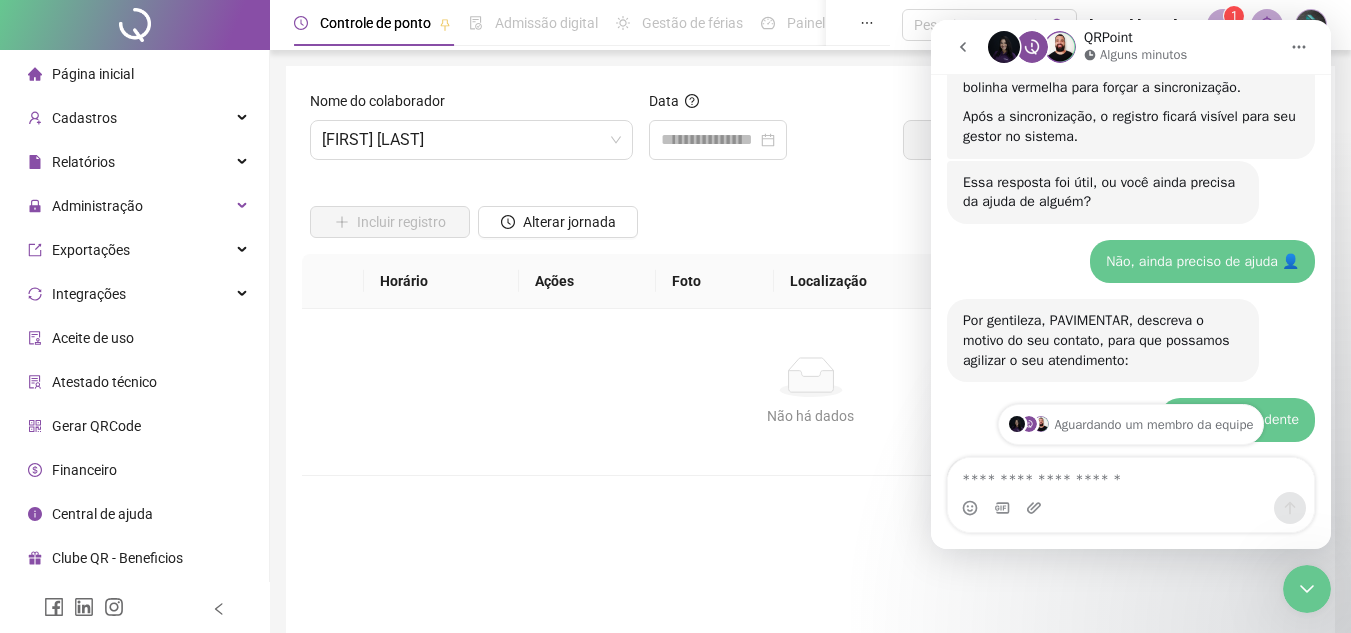 click on "Após a sincronização, o registro ficará visível para seu gestor no sistema." at bounding box center (1131, 126) 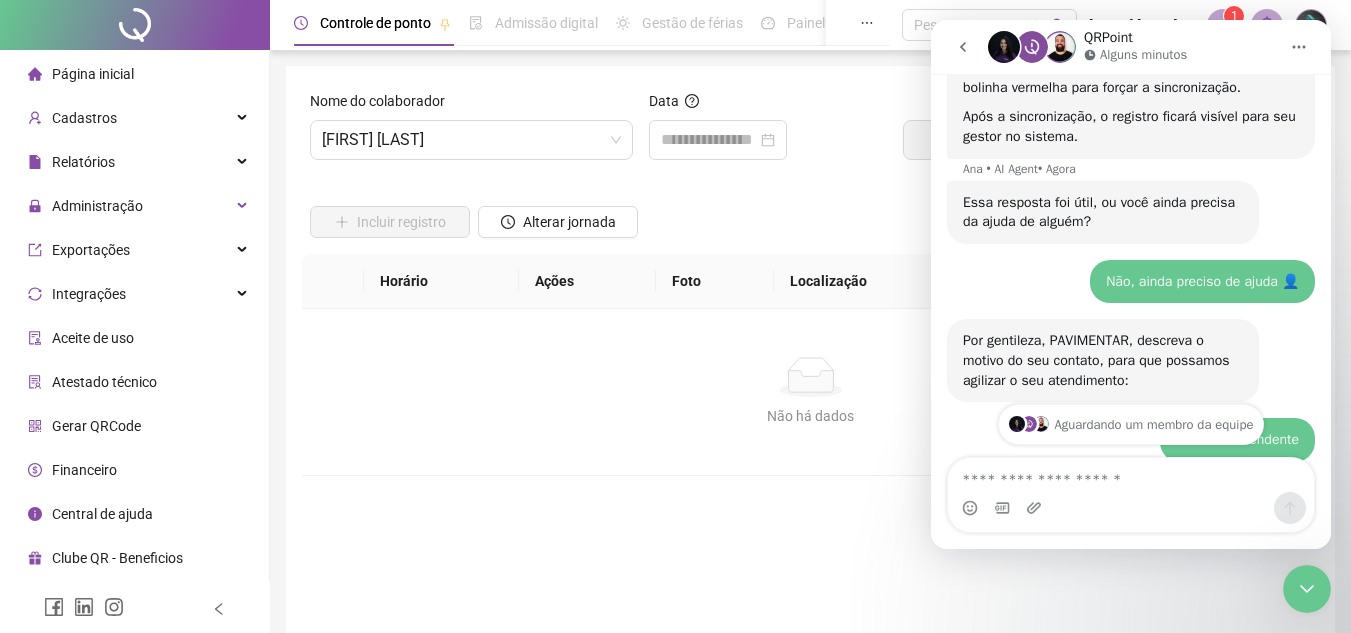 scroll, scrollTop: 869, scrollLeft: 0, axis: vertical 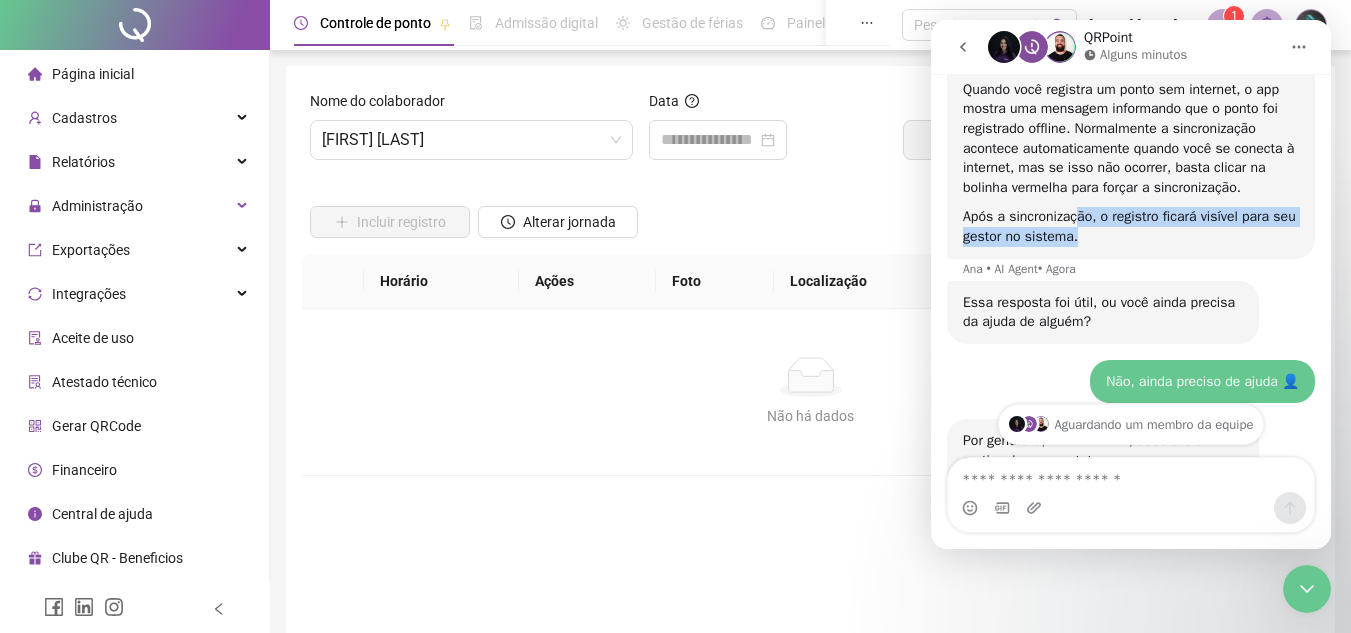 drag, startPoint x: 1076, startPoint y: 214, endPoint x: 1106, endPoint y: 249, distance: 46.09772 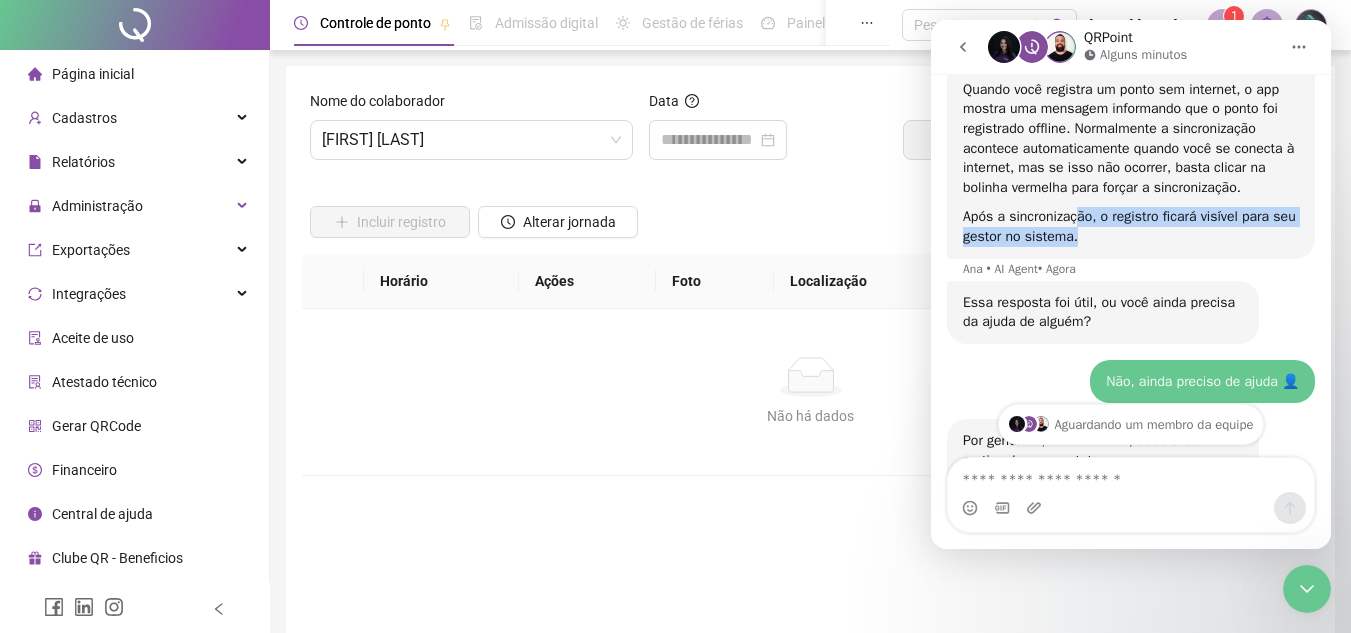 click on "Para sincronizar pontos registrados offline, você deve clicar na  bolinha vermelha  no canto superior direito do aplicativo quando tiver acesso à internet. Quando você registra um ponto sem internet, o app mostra uma mensagem informando que o ponto foi registrado offline. Normalmente a sincronização acontece automaticamente quando você se conecta à internet, mas se isso não ocorrer, basta clicar na bolinha vermelha para forçar a sincronização. Após a sincronização, o registro ficará visível para seu gestor no sistema. Ana   • AI Agent  •   Agora" at bounding box center [1131, 129] 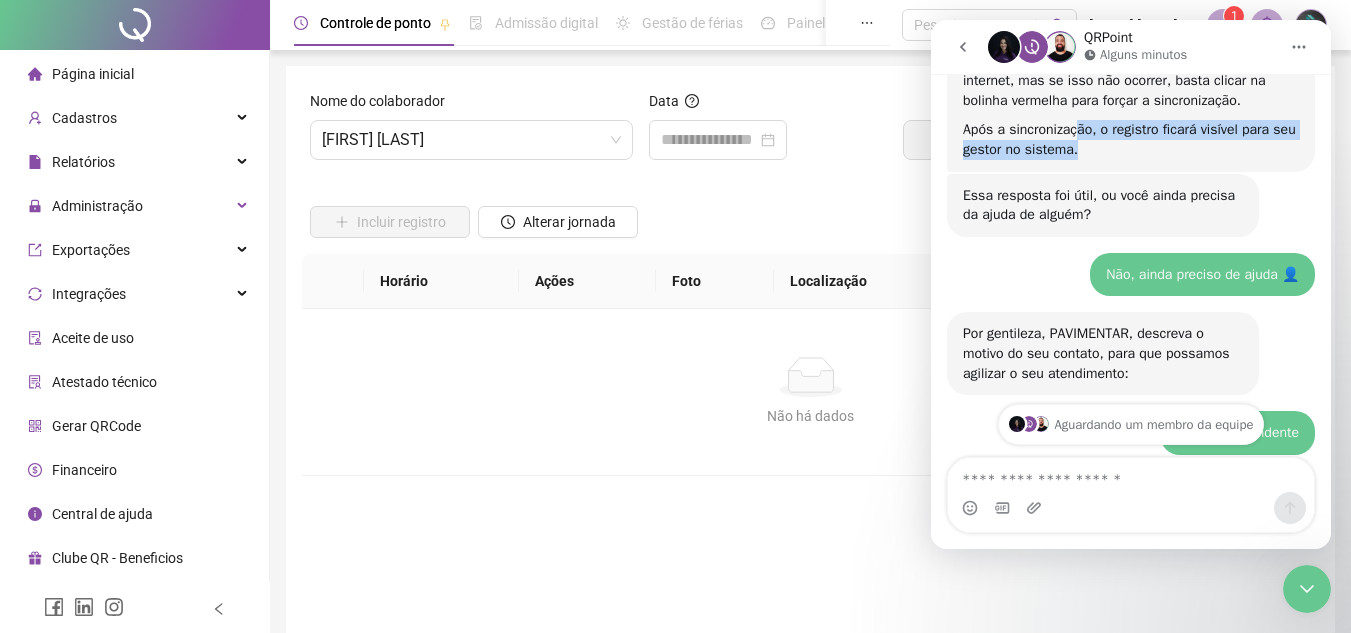 scroll, scrollTop: 1169, scrollLeft: 0, axis: vertical 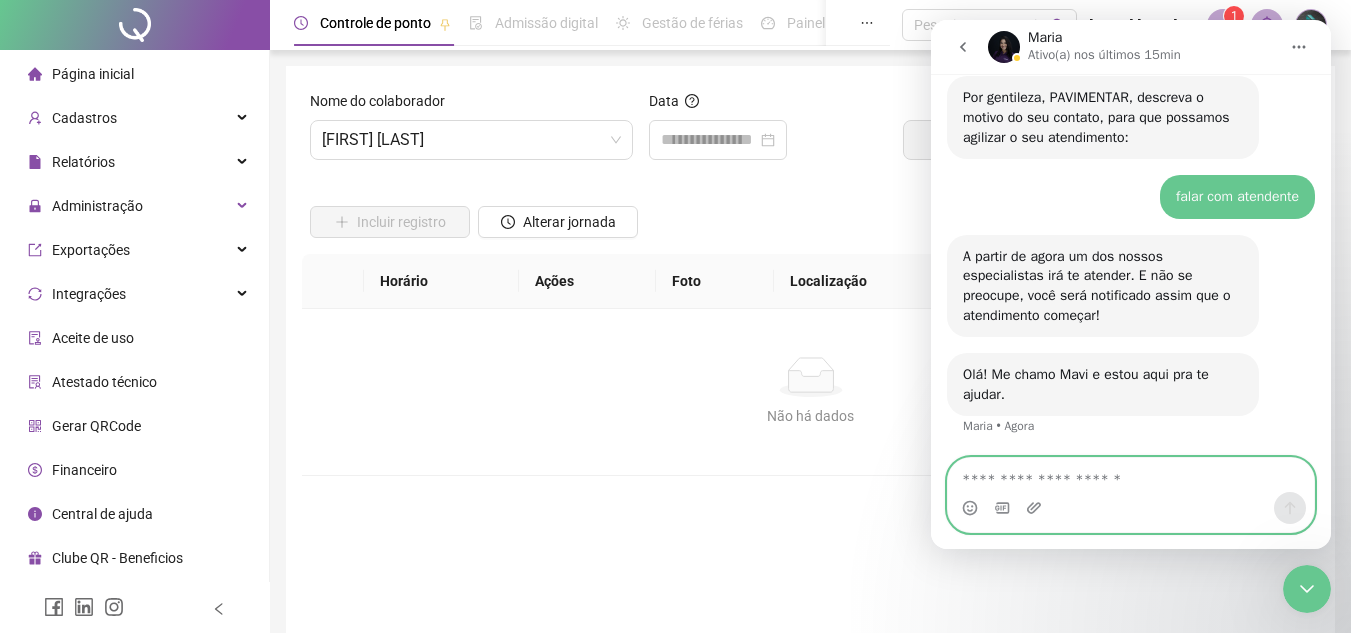 click at bounding box center [1131, 475] 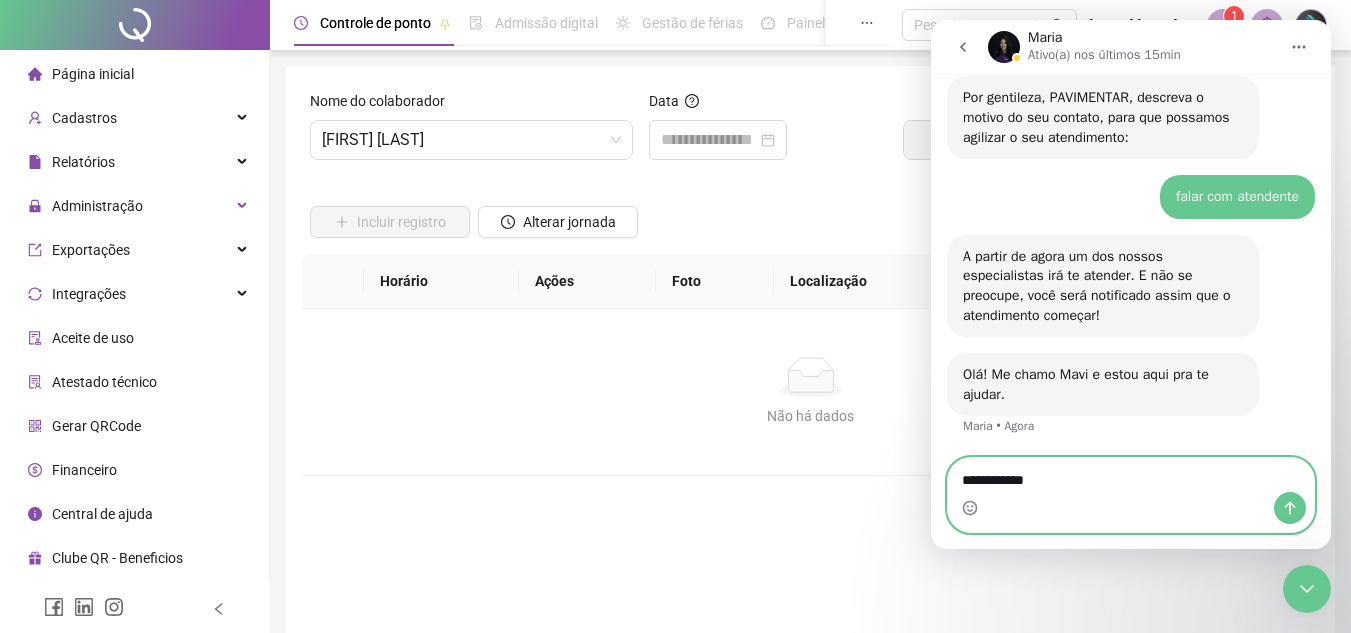 type on "**********" 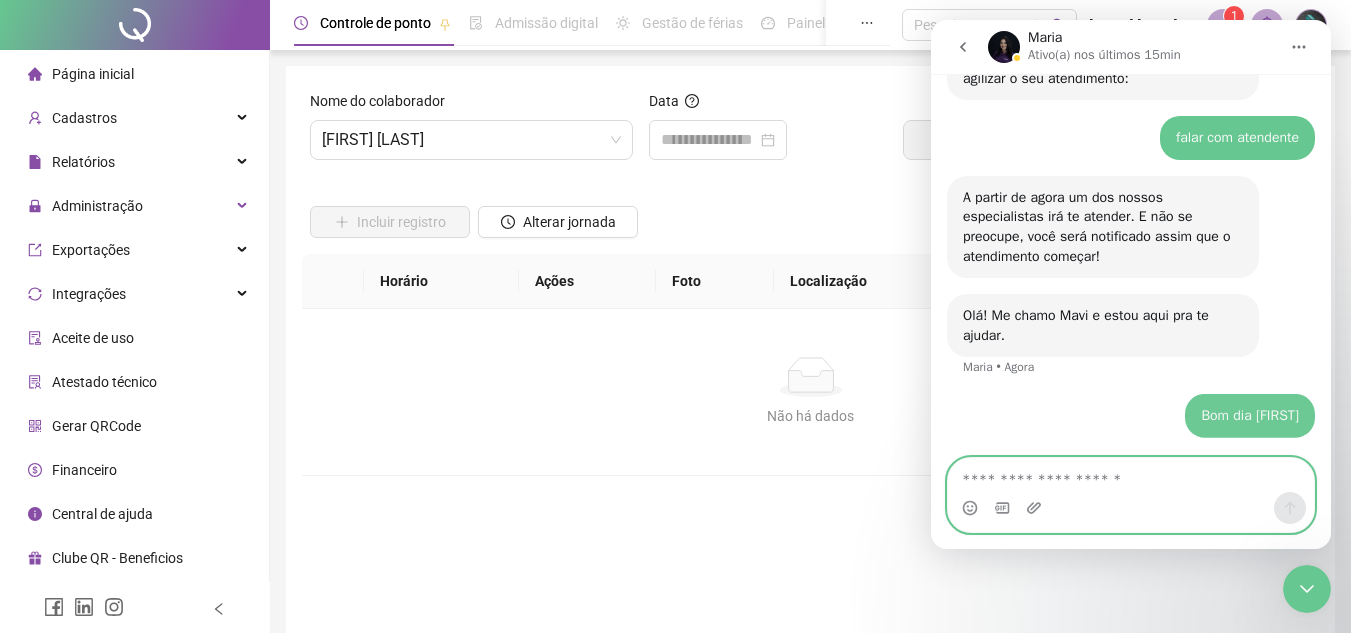 scroll, scrollTop: 1252, scrollLeft: 0, axis: vertical 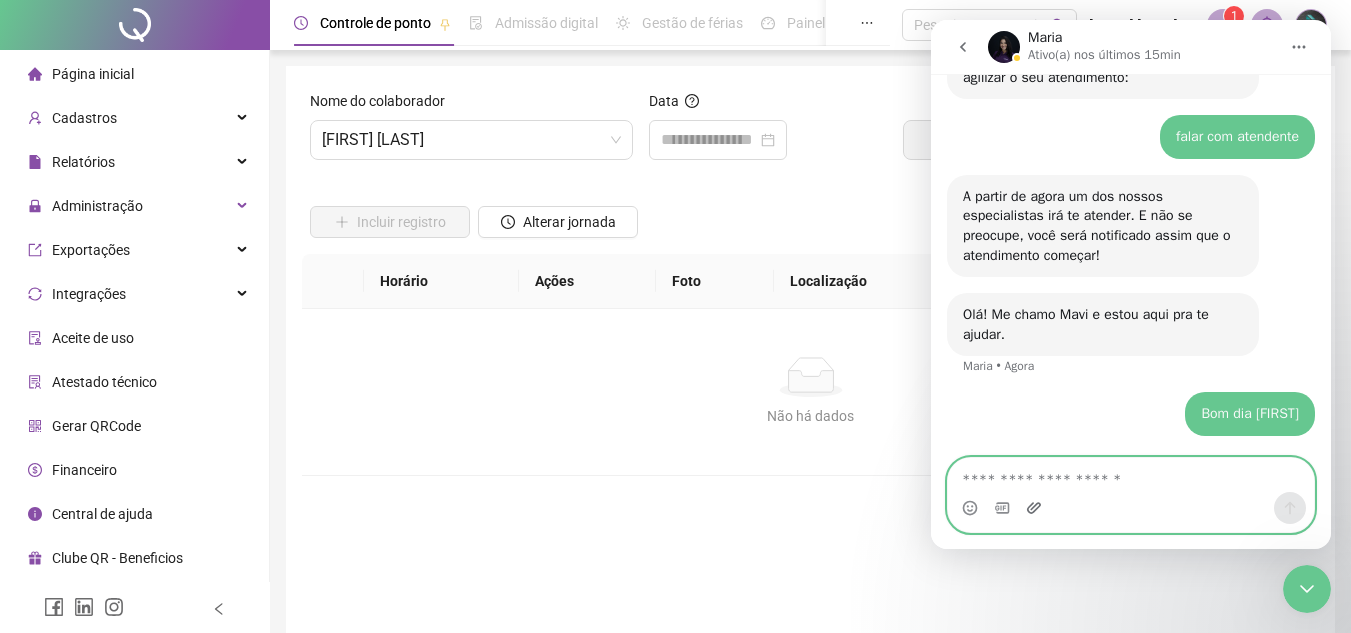 click 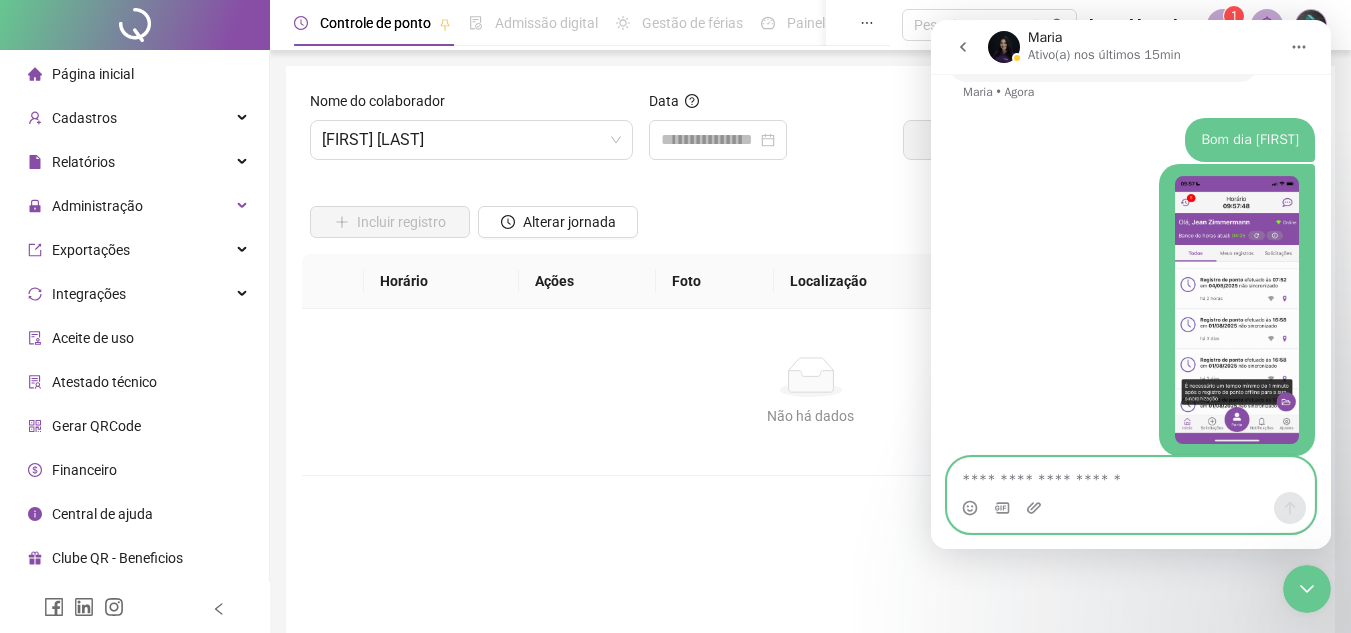scroll, scrollTop: 1546, scrollLeft: 0, axis: vertical 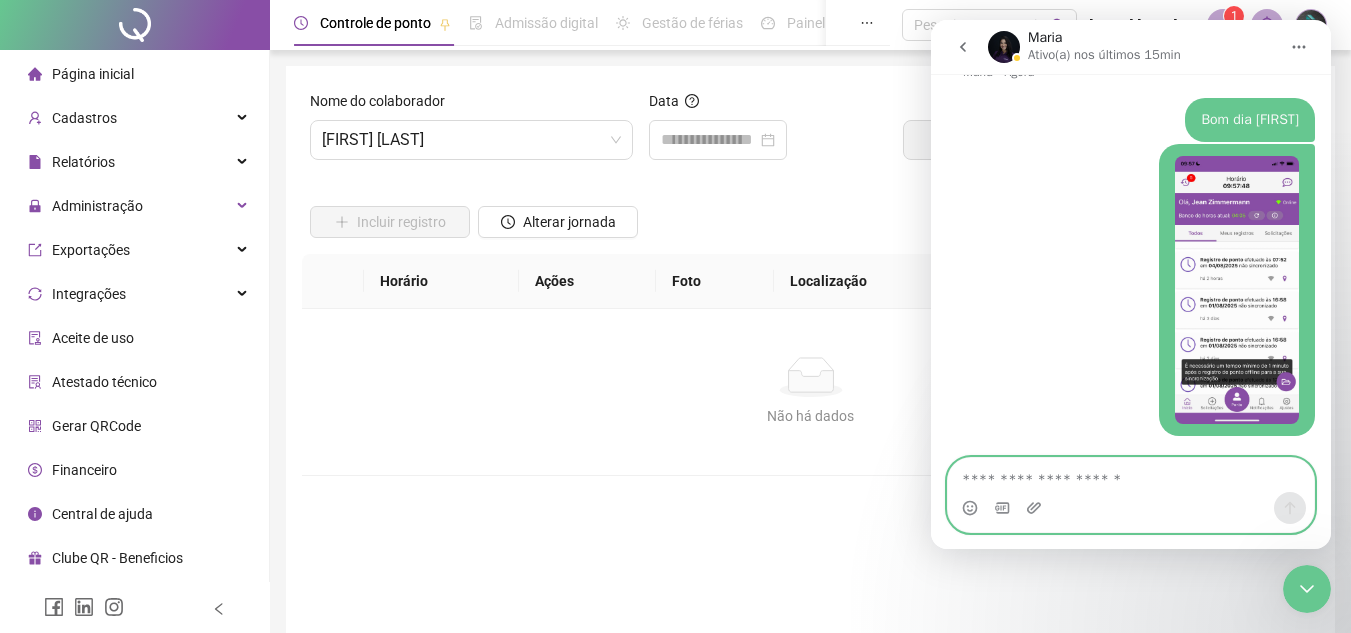 click at bounding box center (1131, 475) 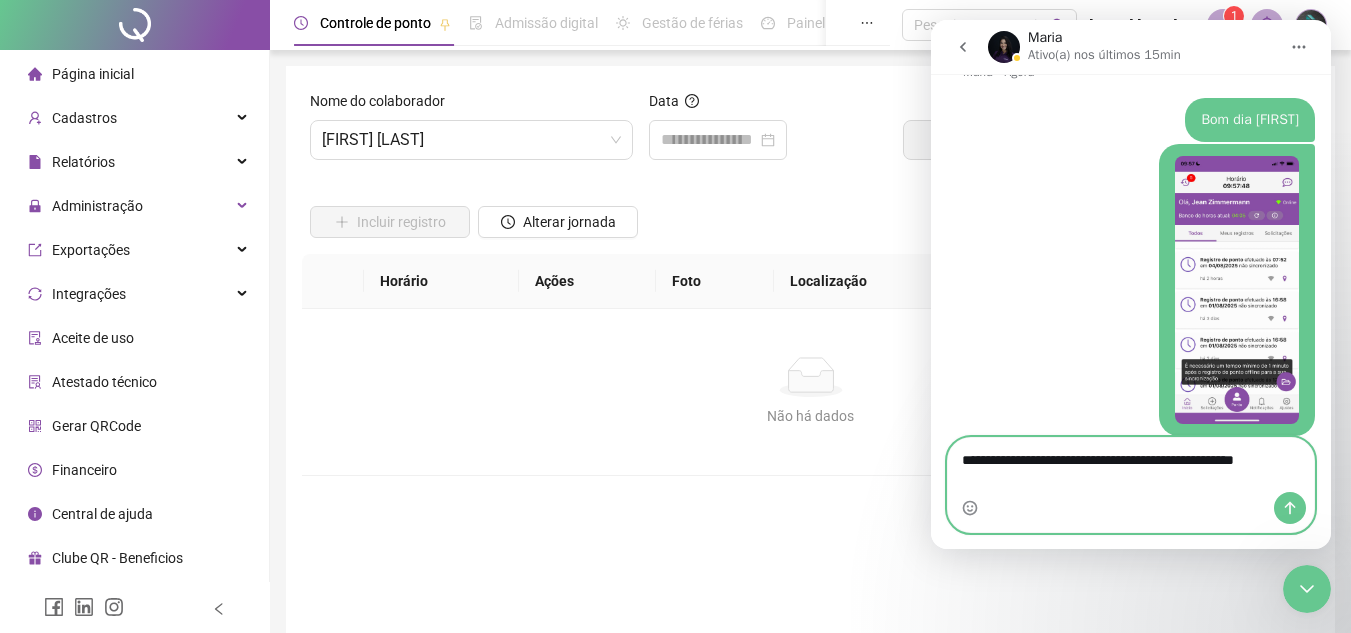scroll, scrollTop: 1566, scrollLeft: 0, axis: vertical 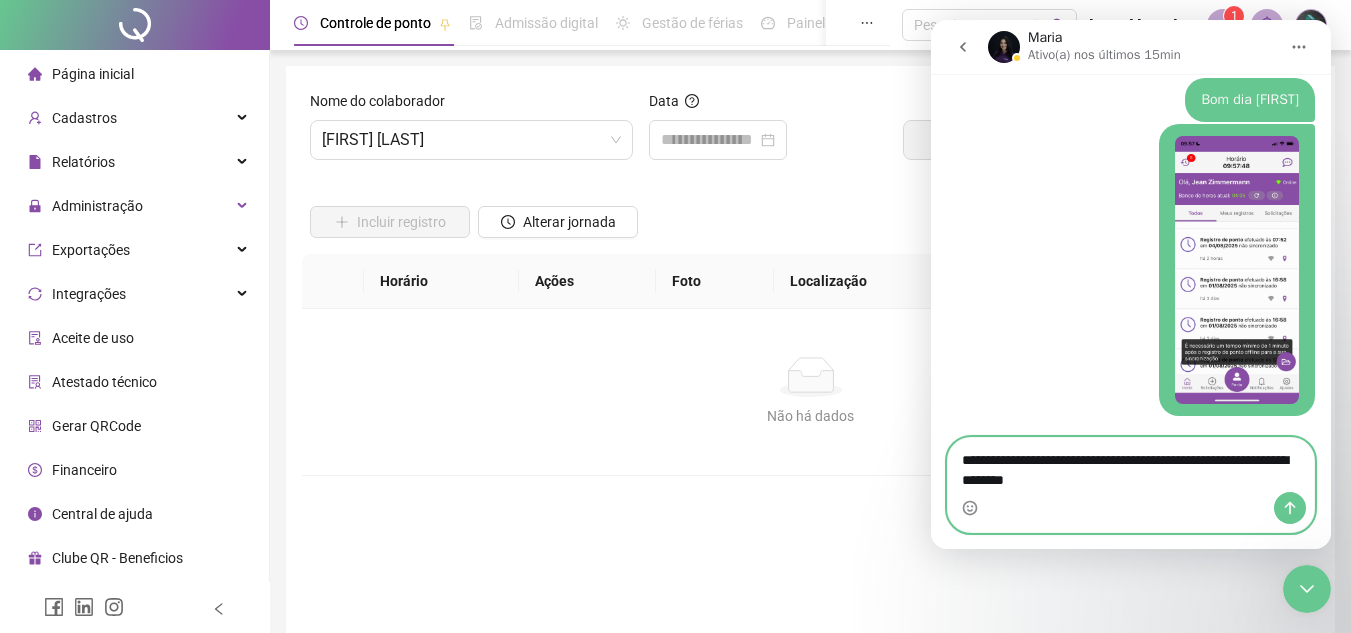 type on "**********" 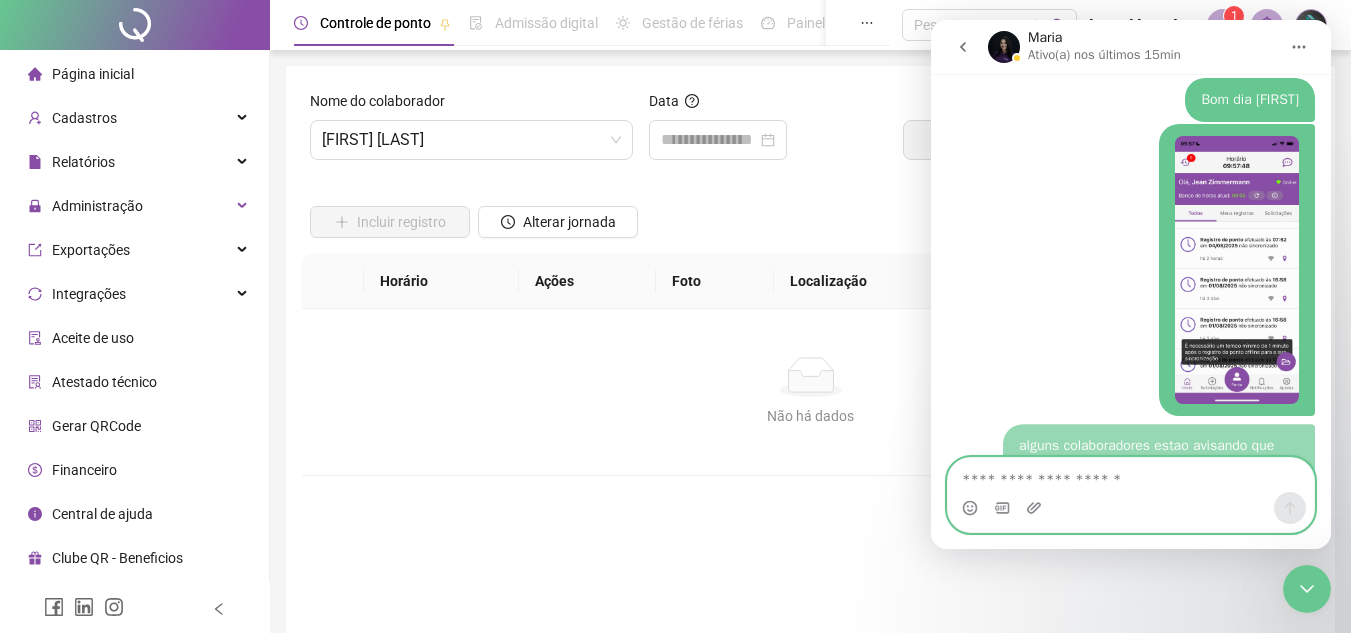 scroll, scrollTop: 1611, scrollLeft: 0, axis: vertical 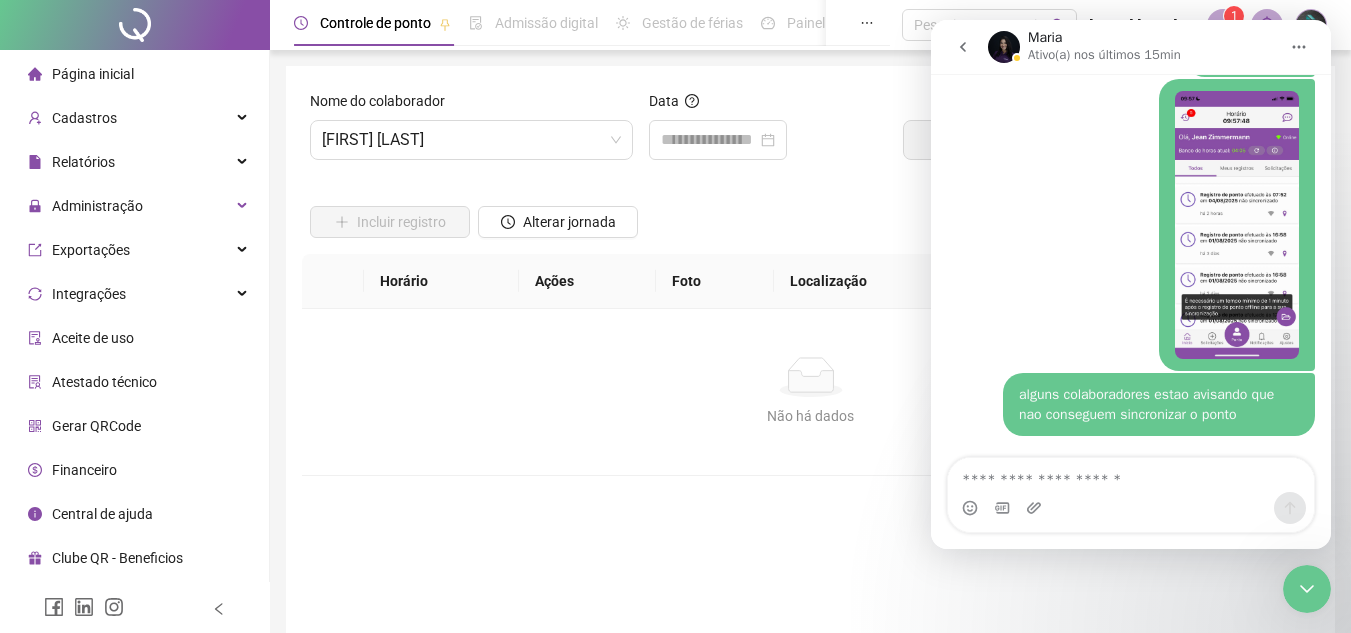 click at bounding box center (1237, 225) 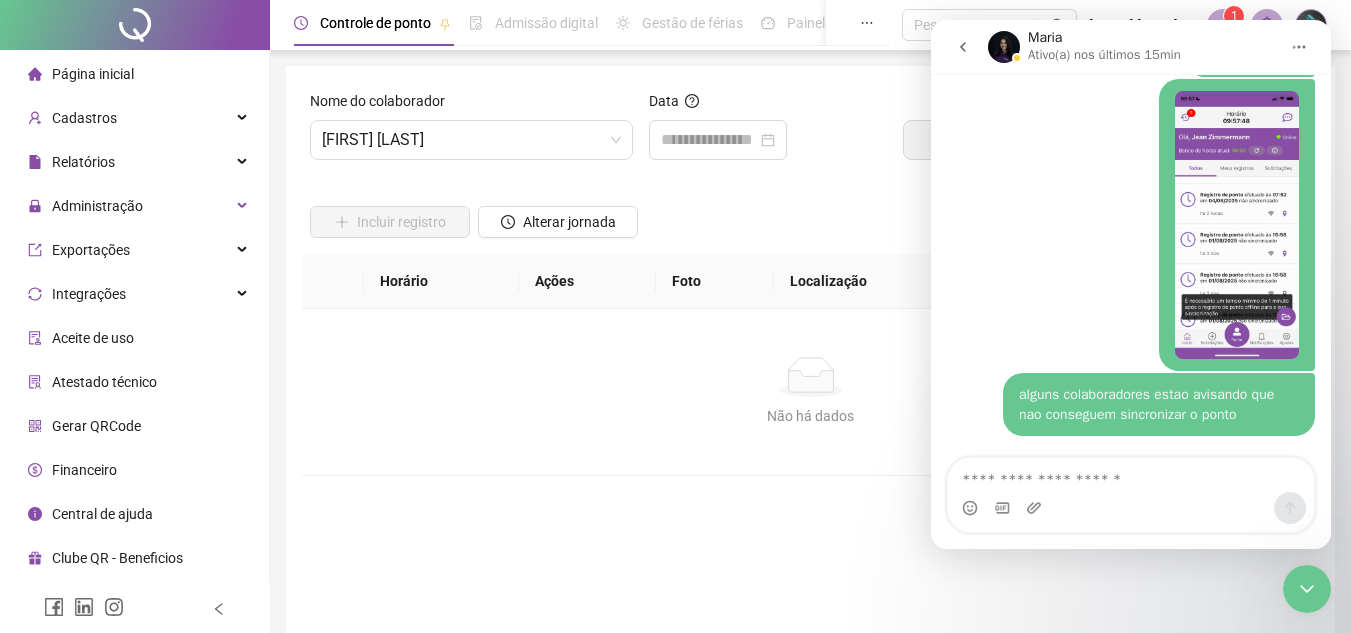 scroll, scrollTop: 0, scrollLeft: 0, axis: both 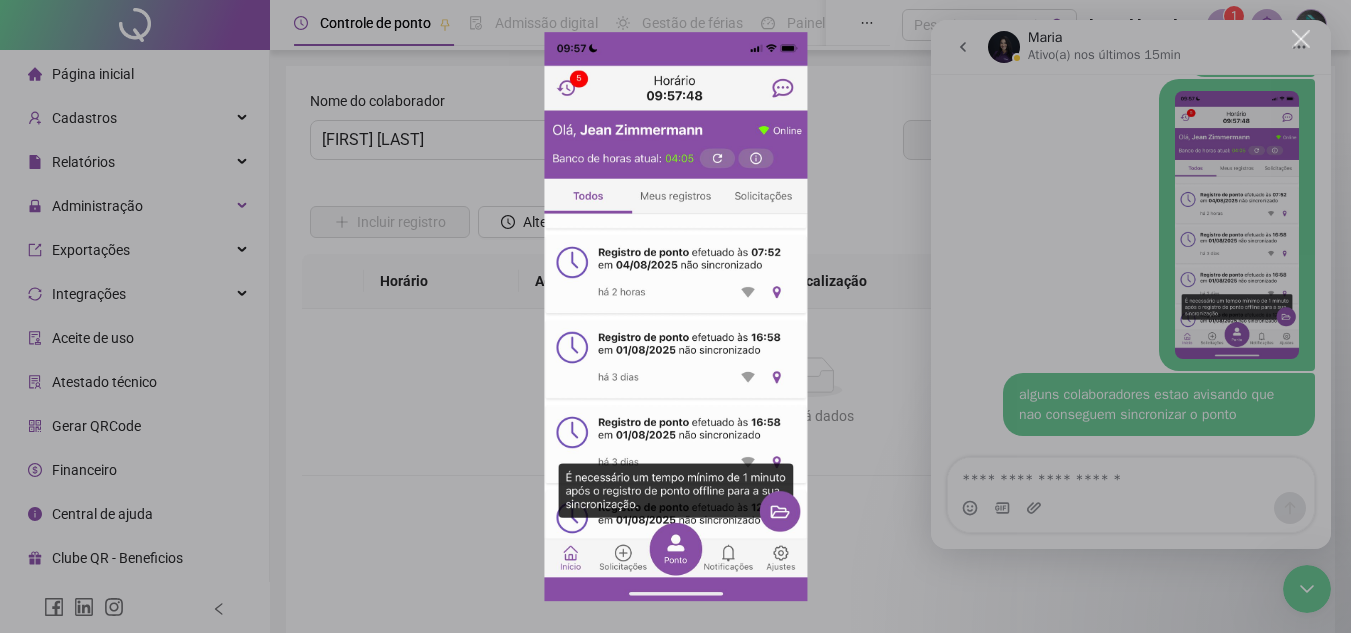 click at bounding box center (675, 316) 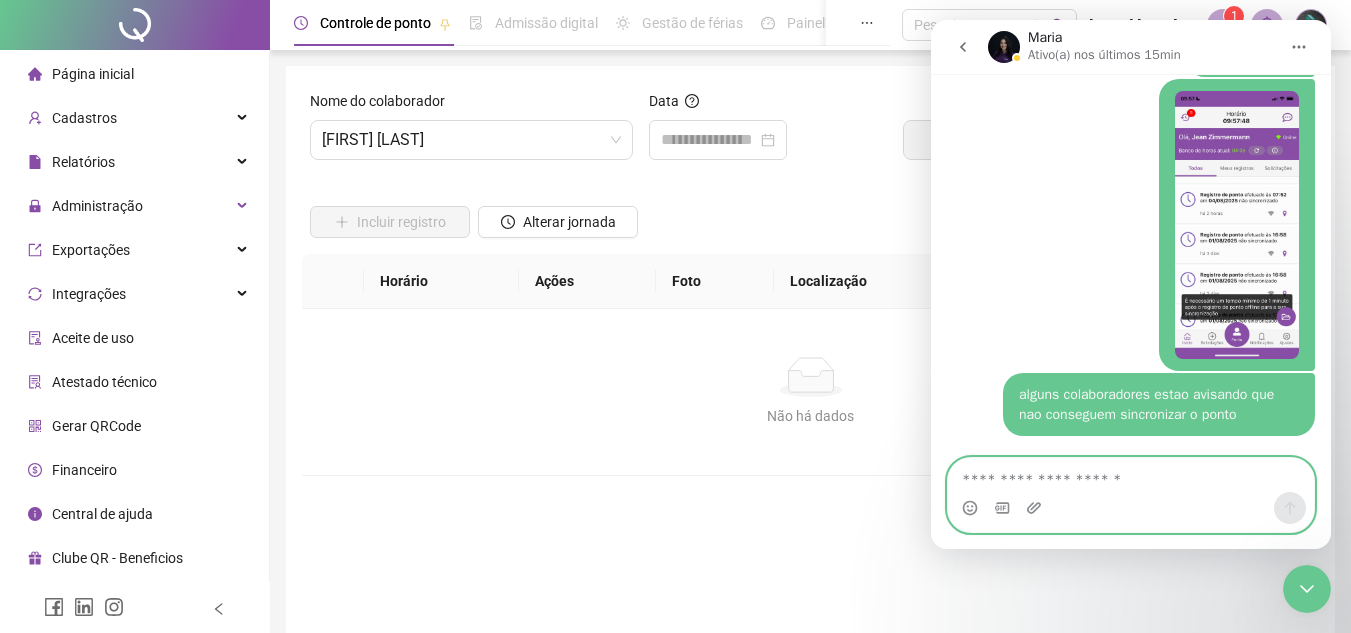 click at bounding box center [1131, 475] 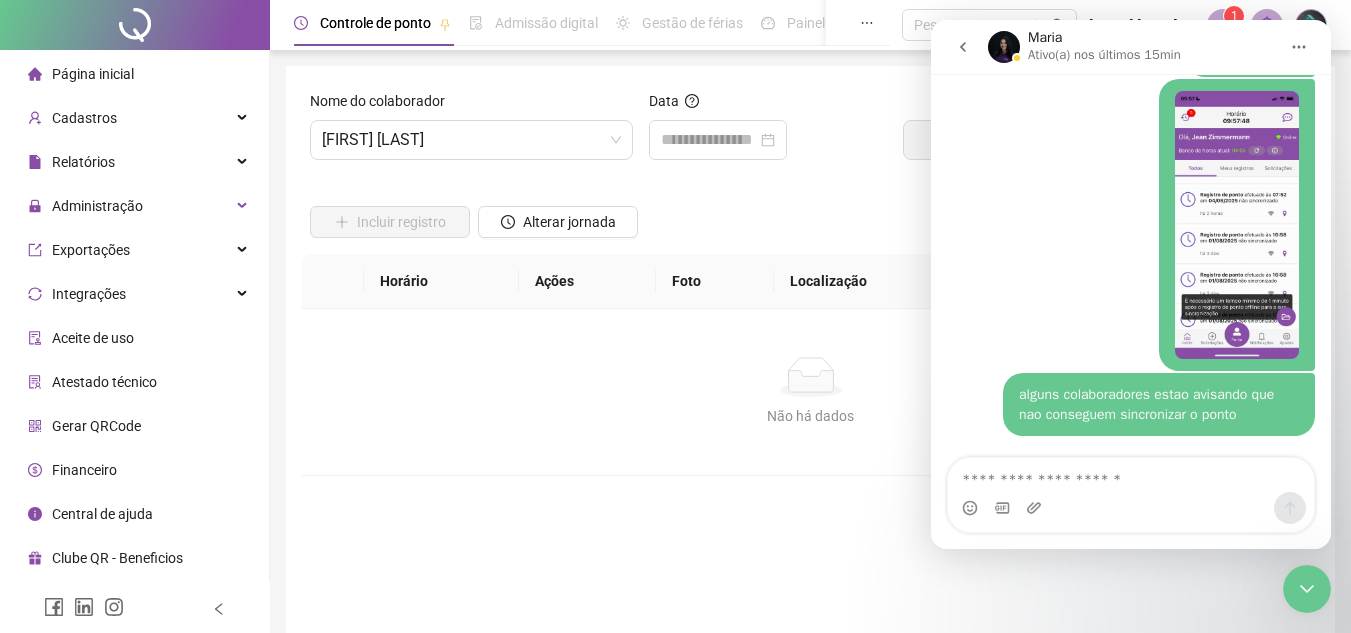 click at bounding box center (1237, 225) 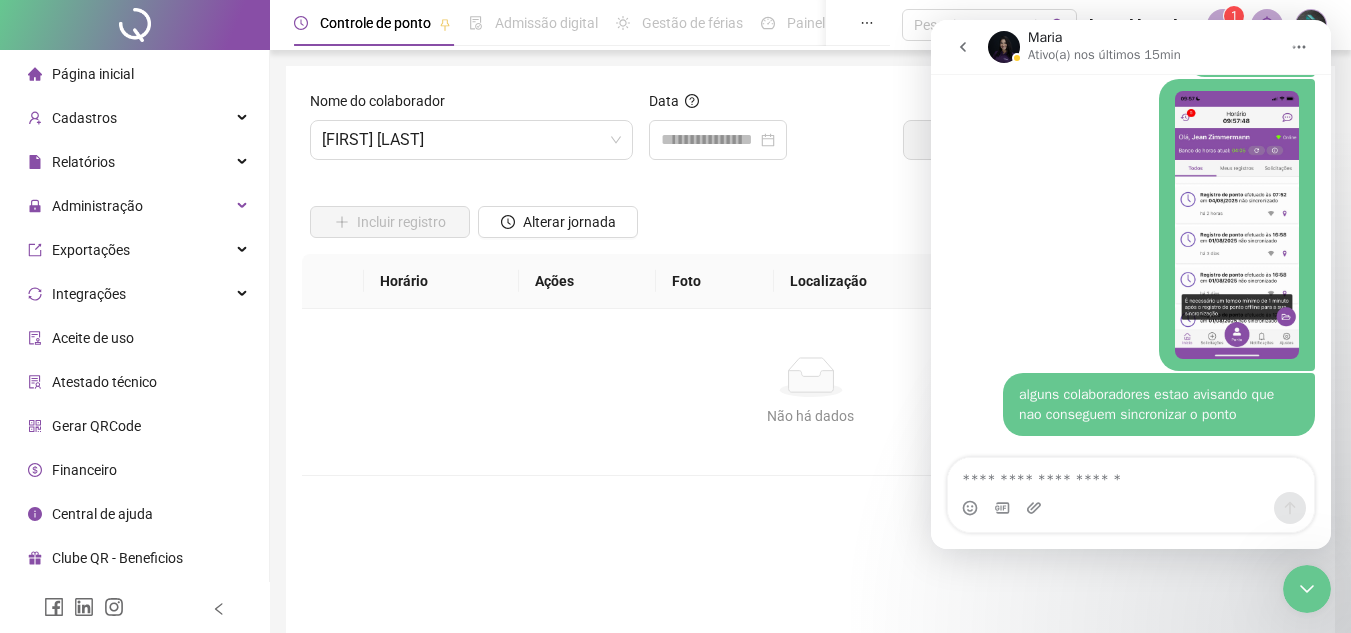 scroll, scrollTop: 0, scrollLeft: 0, axis: both 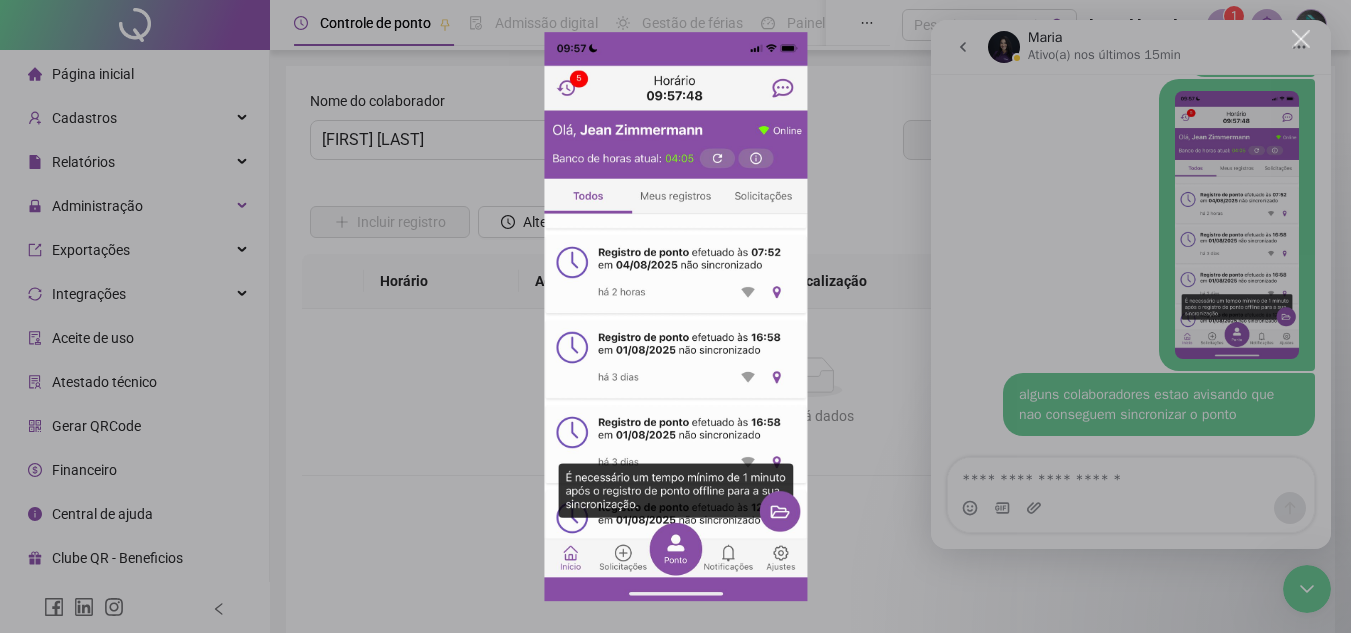 click at bounding box center (675, 316) 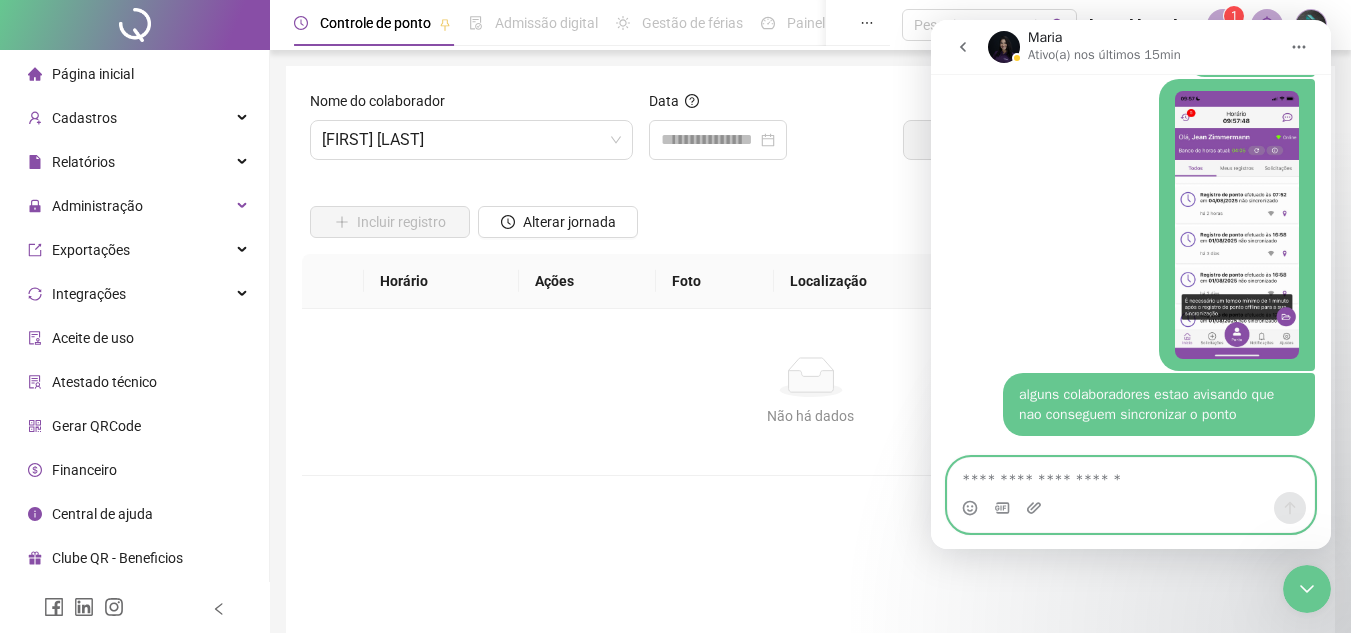 click at bounding box center (1131, 475) 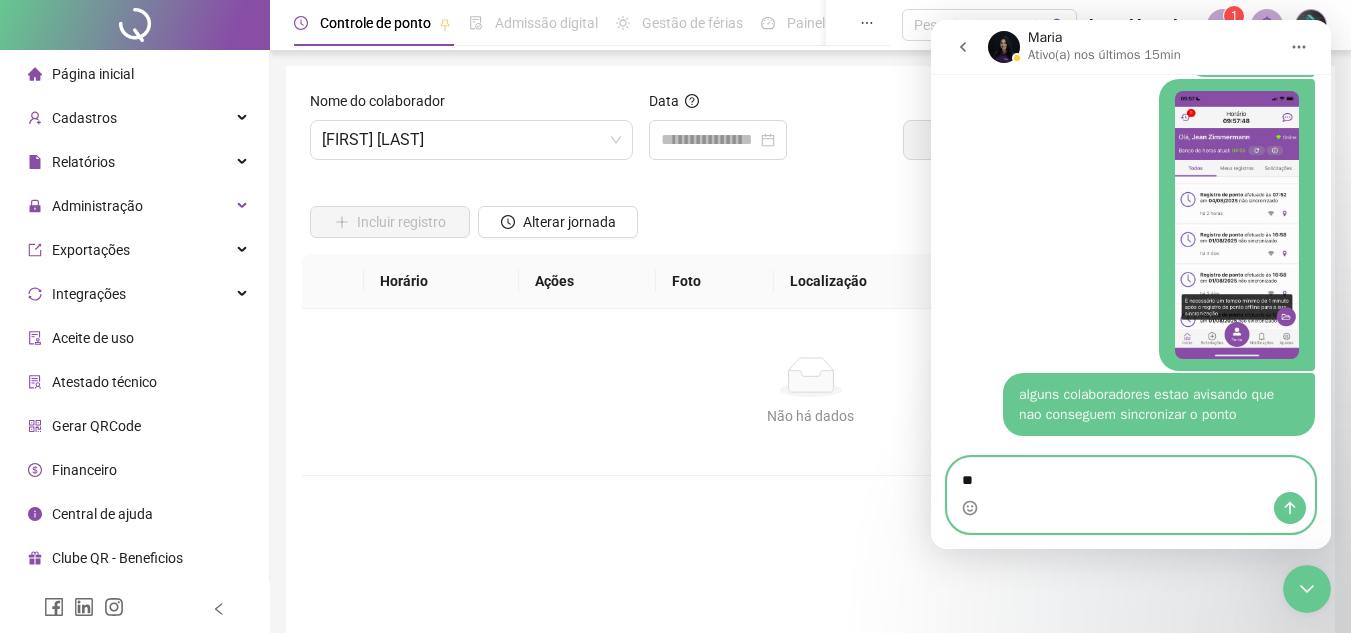 type on "*" 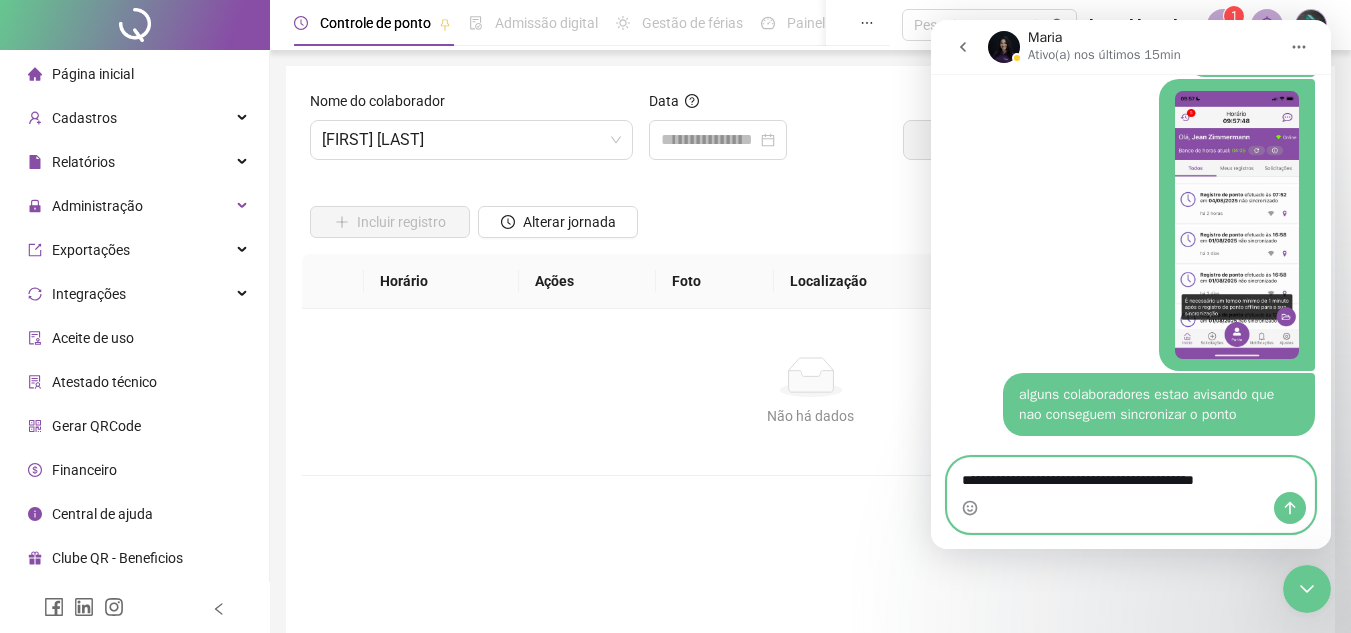 type on "**********" 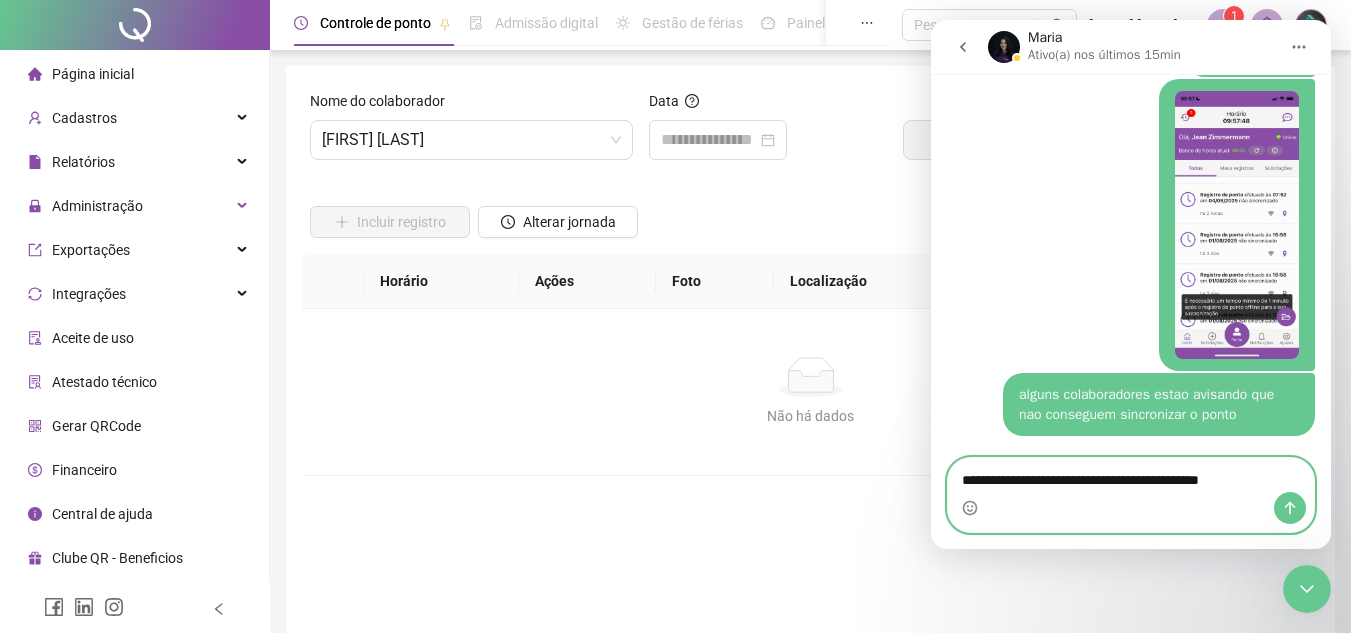 type 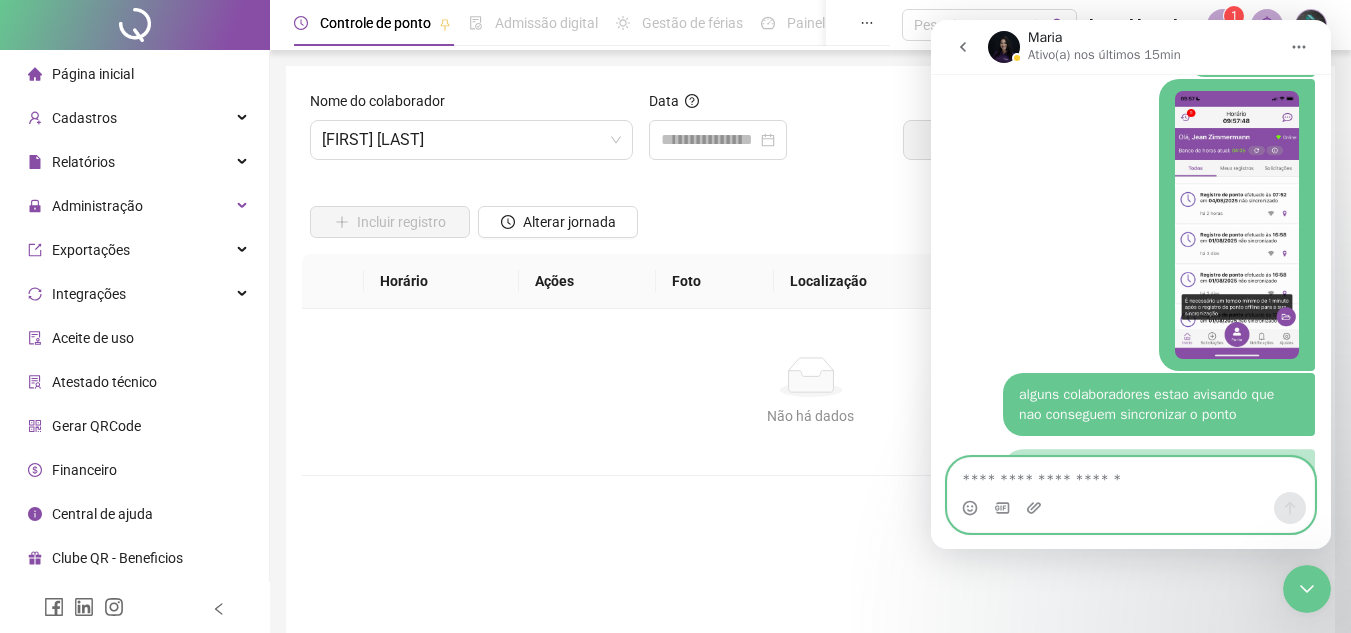 scroll, scrollTop: 1676, scrollLeft: 0, axis: vertical 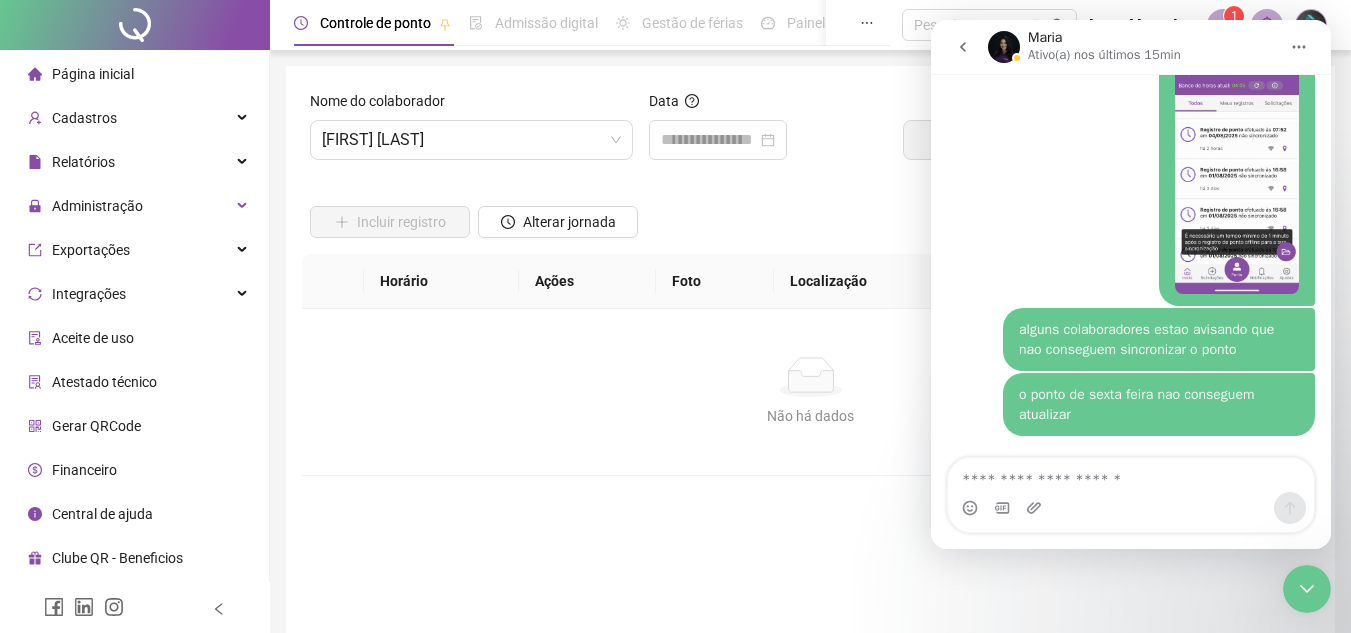 click on "Página inicial" at bounding box center [134, 74] 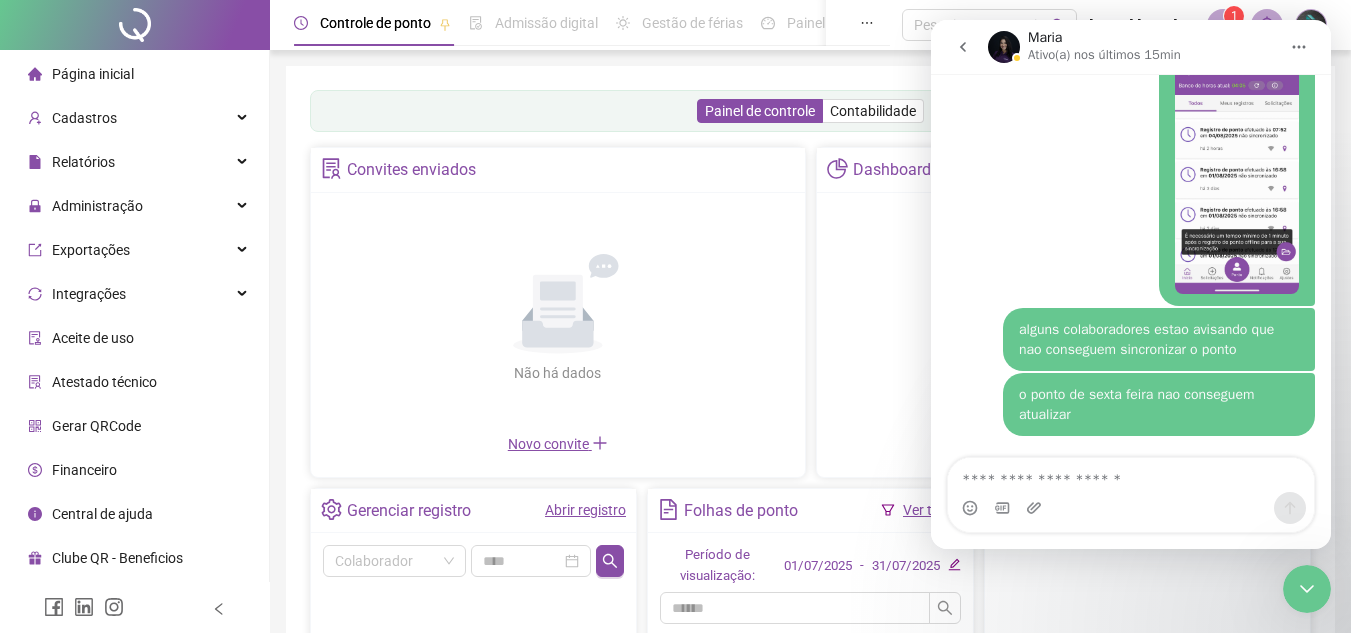 click at bounding box center (1237, 160) 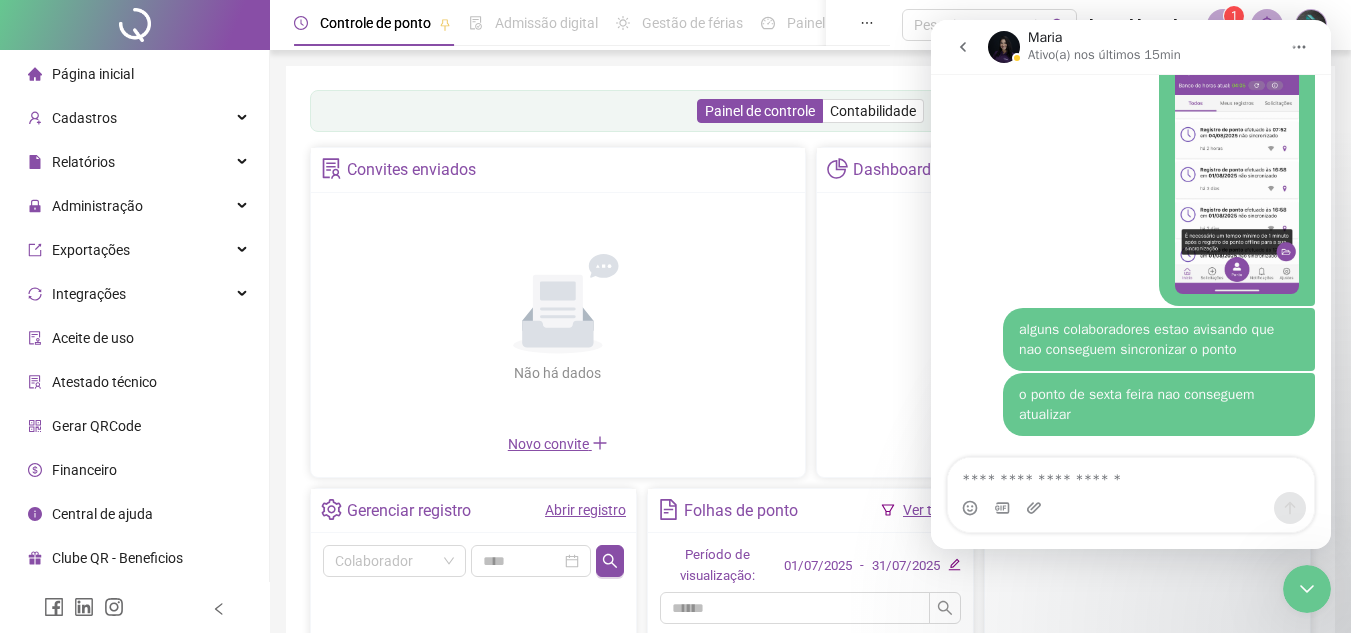 scroll, scrollTop: 0, scrollLeft: 0, axis: both 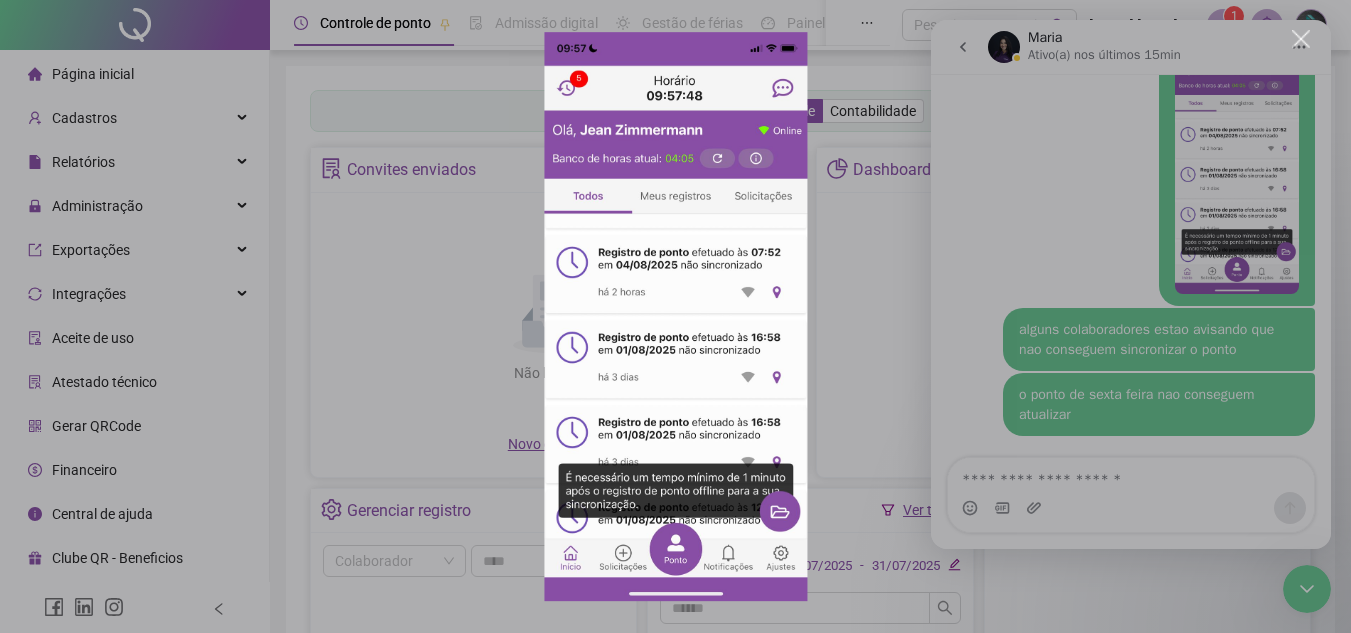 click at bounding box center (675, 317) 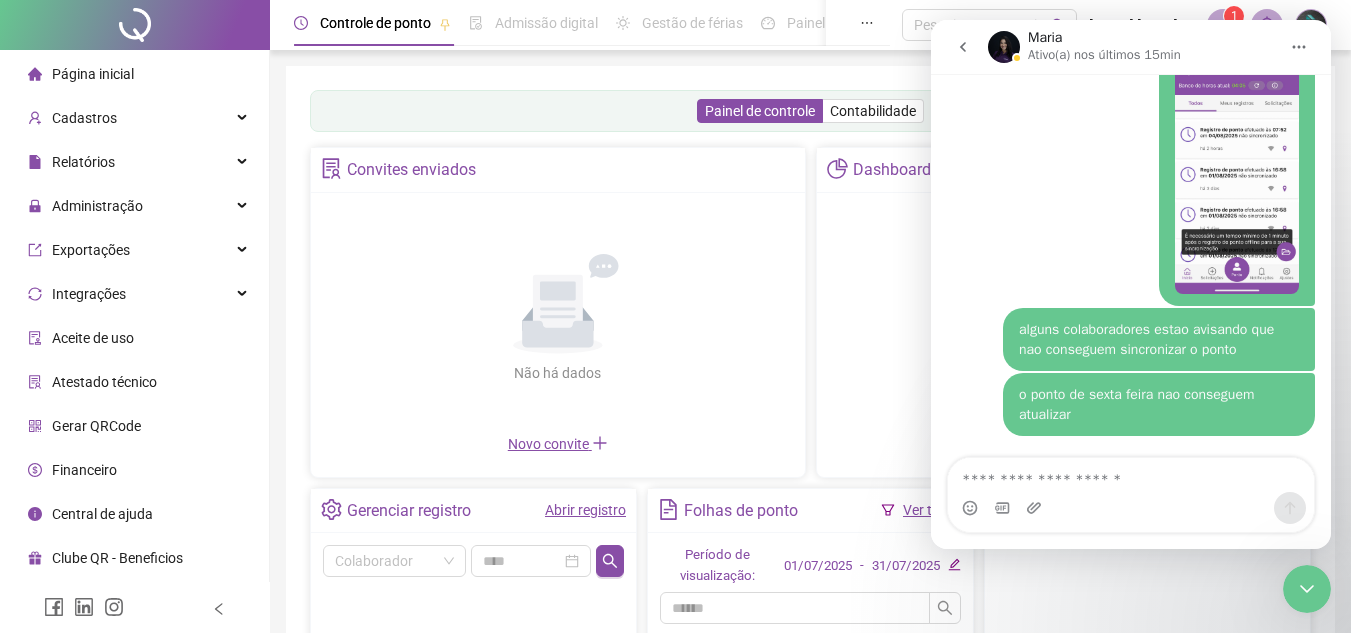 scroll, scrollTop: 1628, scrollLeft: 0, axis: vertical 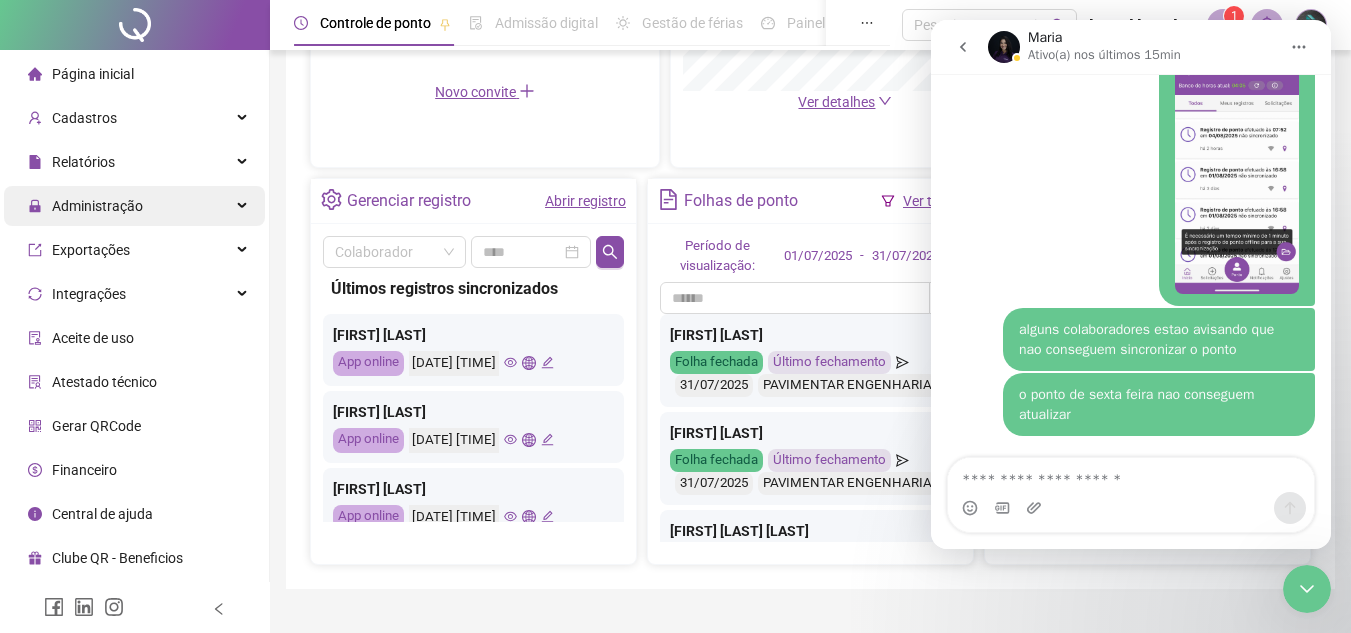 click on "Administração" at bounding box center [85, 206] 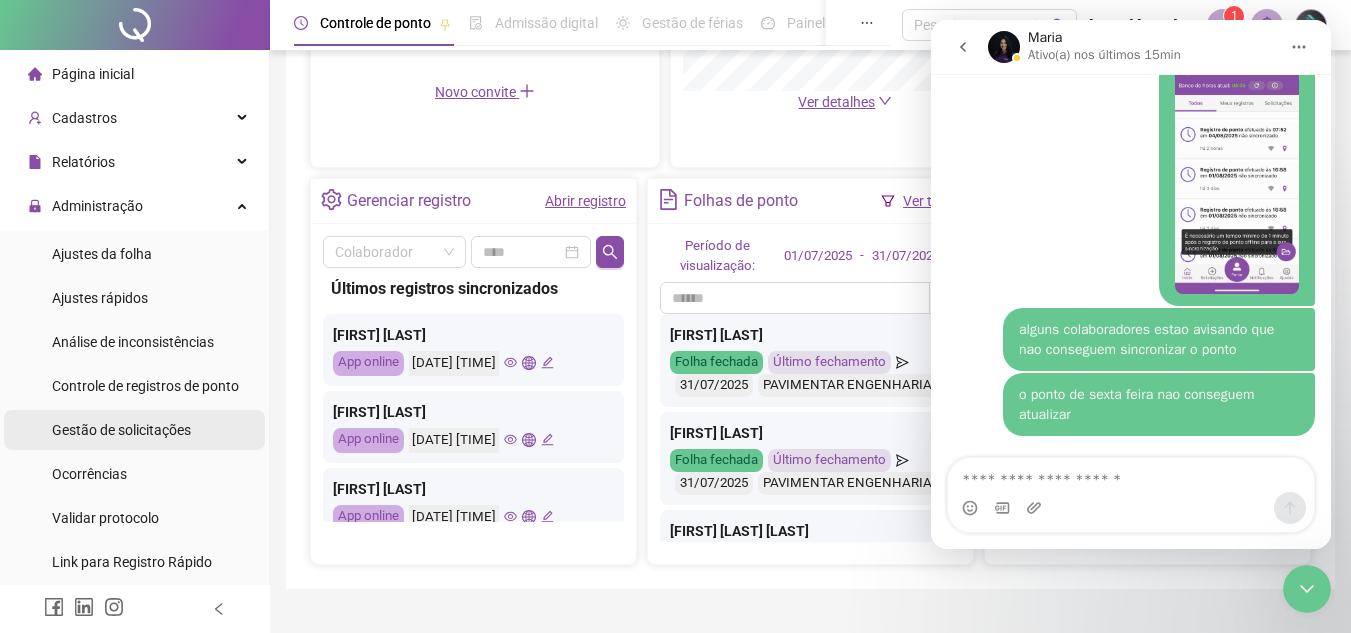 click on "Gestão de solicitações" at bounding box center (121, 430) 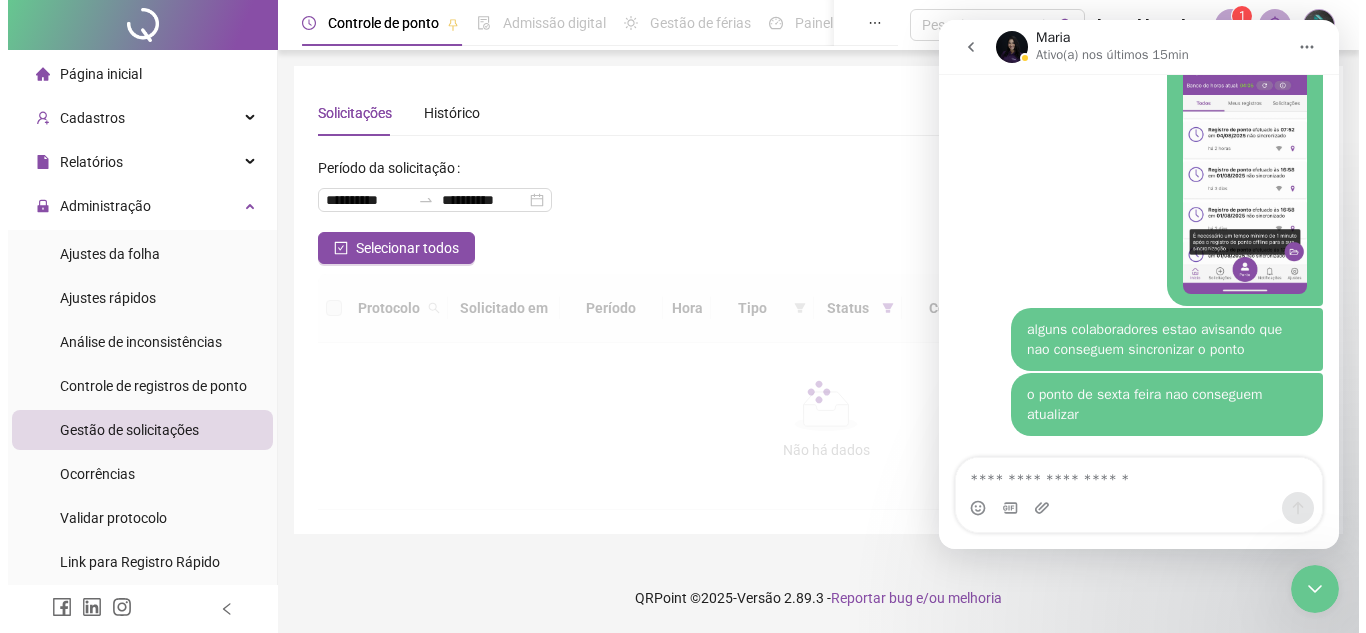 scroll, scrollTop: 0, scrollLeft: 0, axis: both 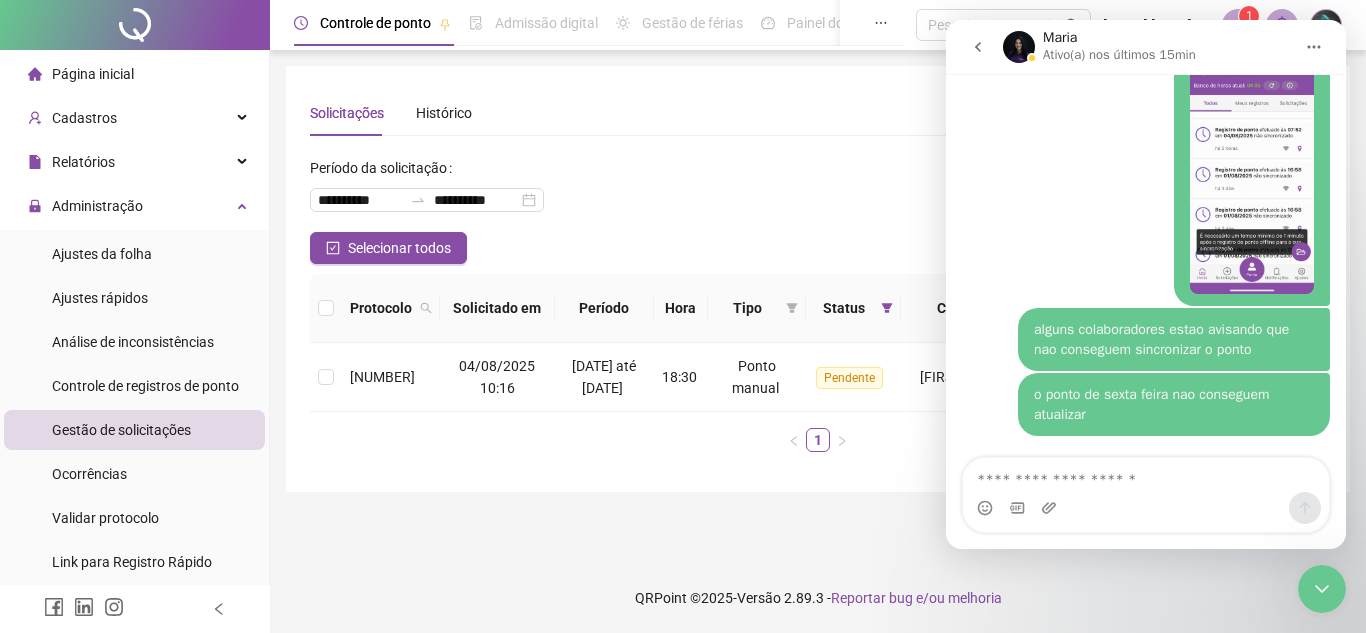 click on "**********" at bounding box center [818, 316] 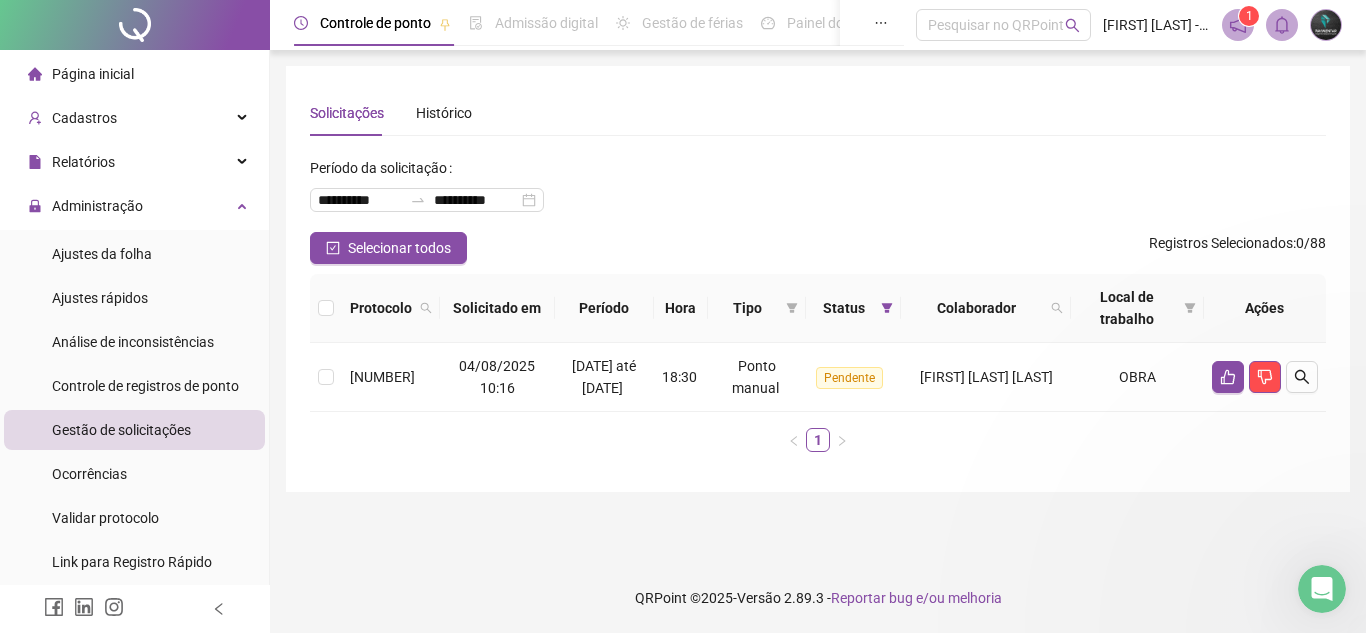 scroll, scrollTop: 0, scrollLeft: 0, axis: both 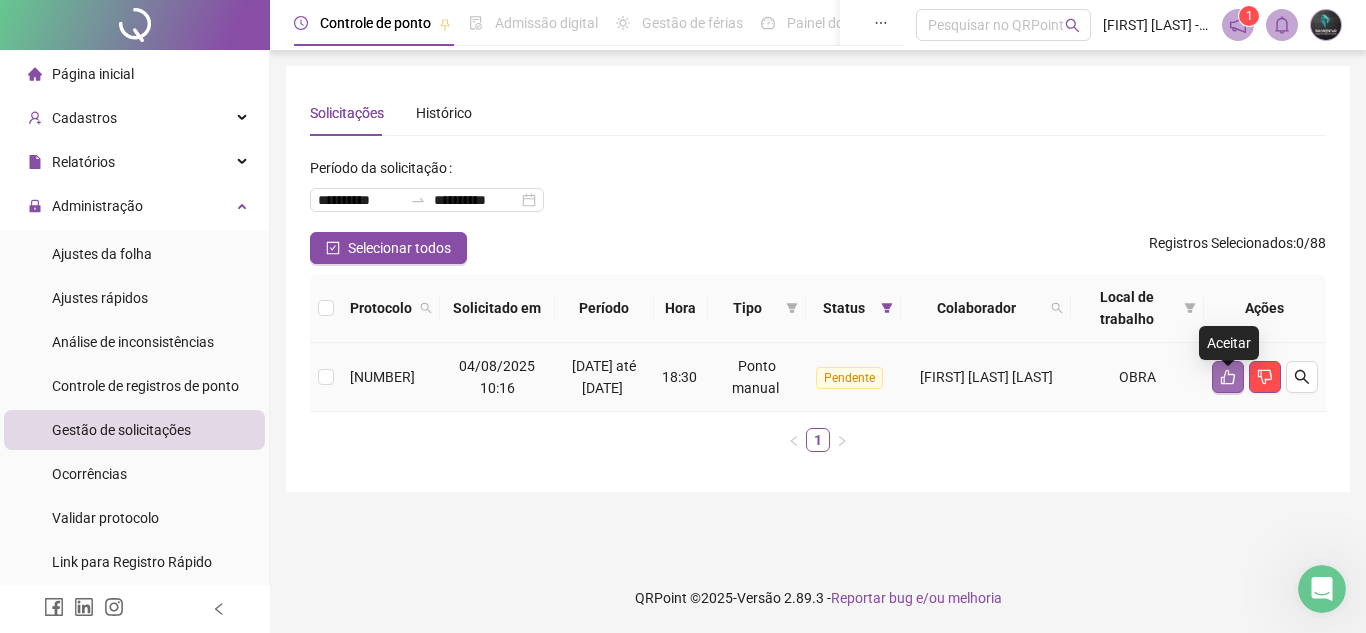click at bounding box center [1228, 377] 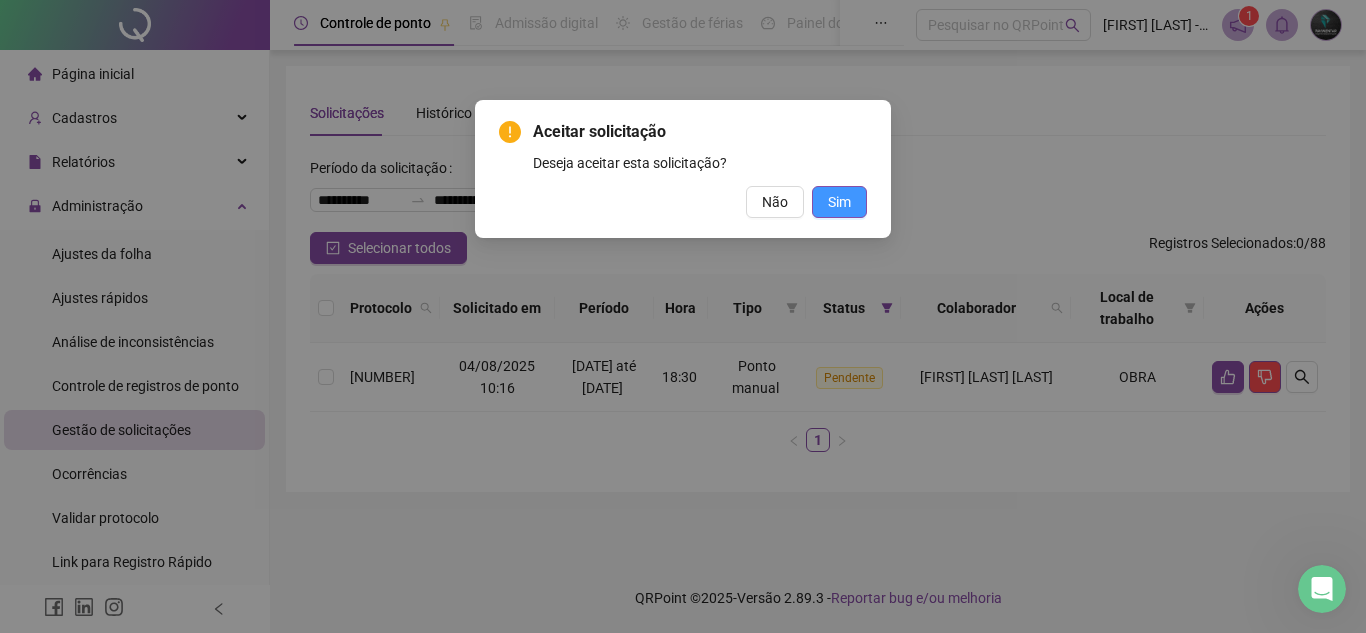 click on "Sim" at bounding box center (839, 202) 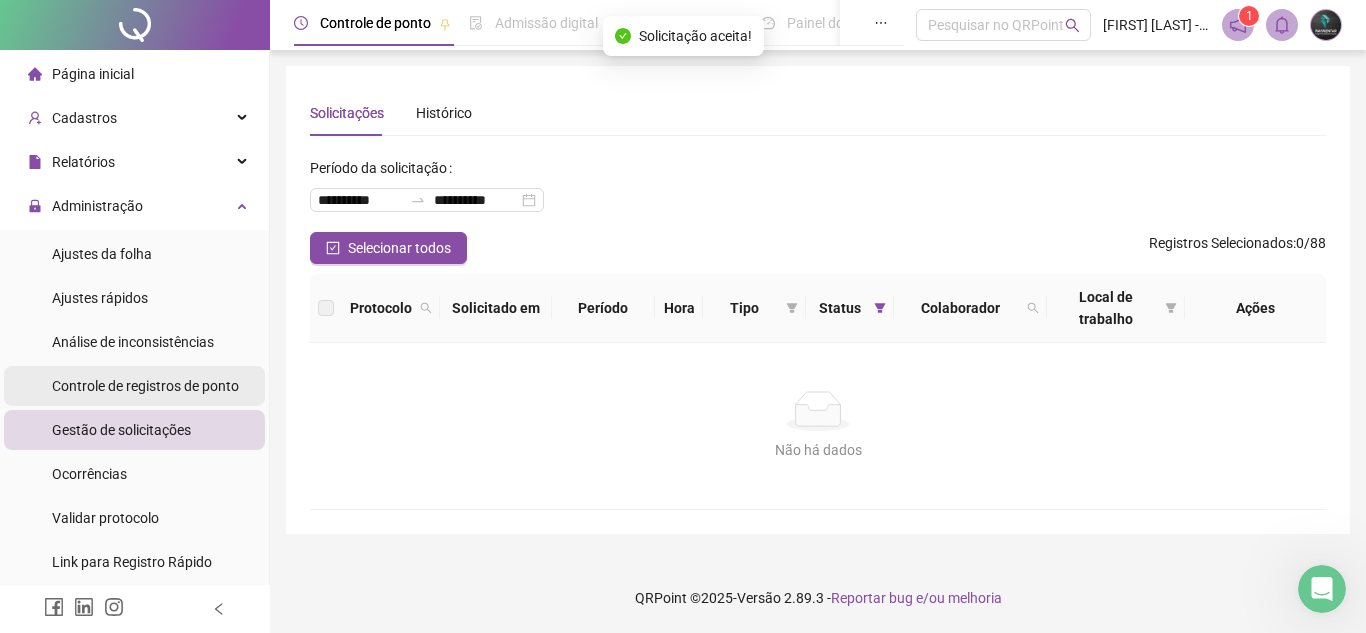 click on "Controle de registros de ponto" at bounding box center [145, 386] 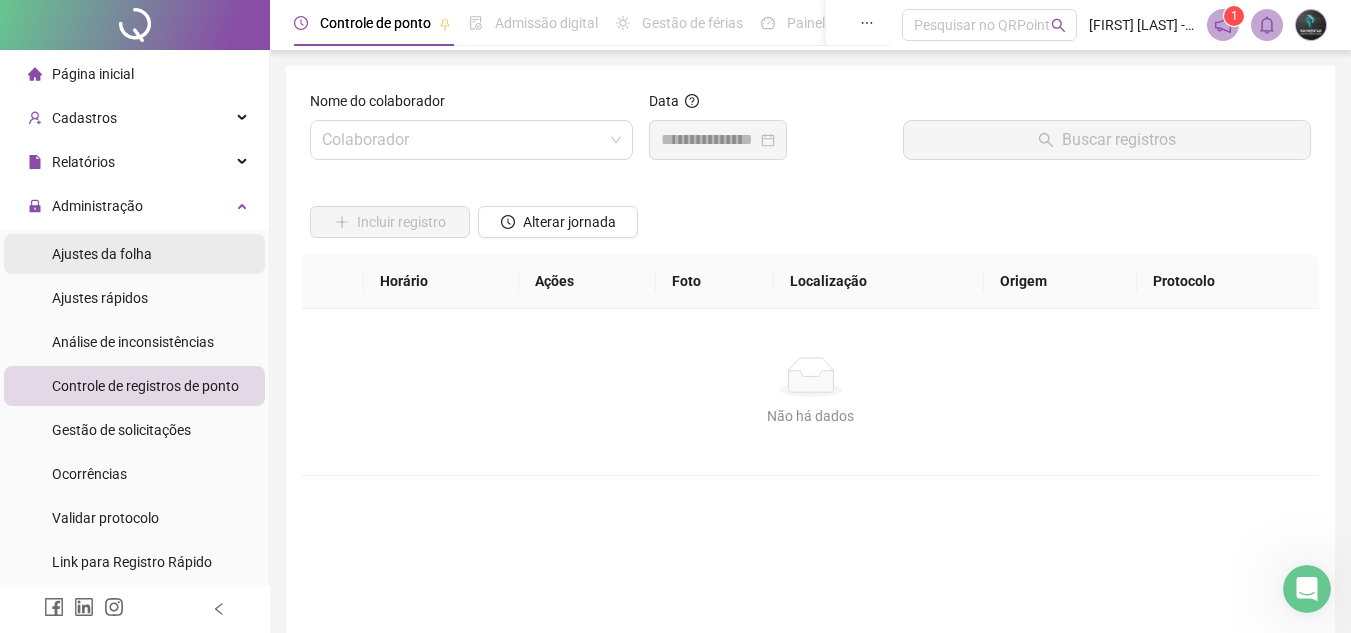 click on "Ajustes da folha" at bounding box center (102, 254) 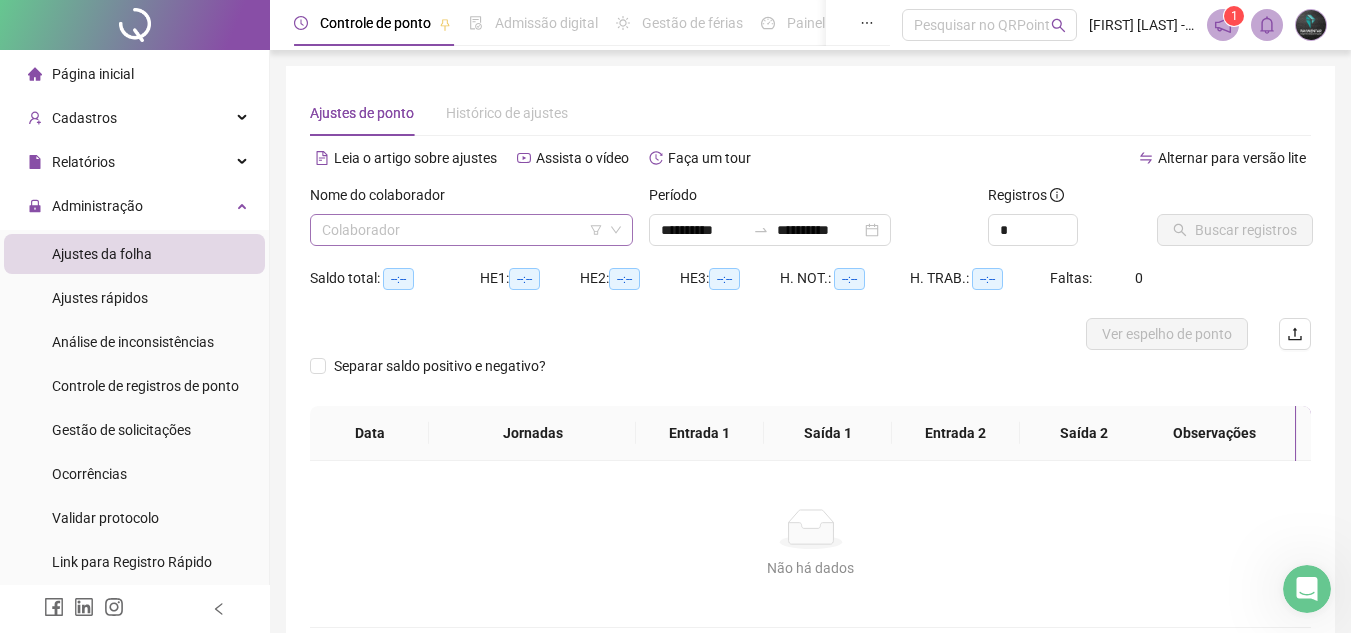 click at bounding box center [462, 230] 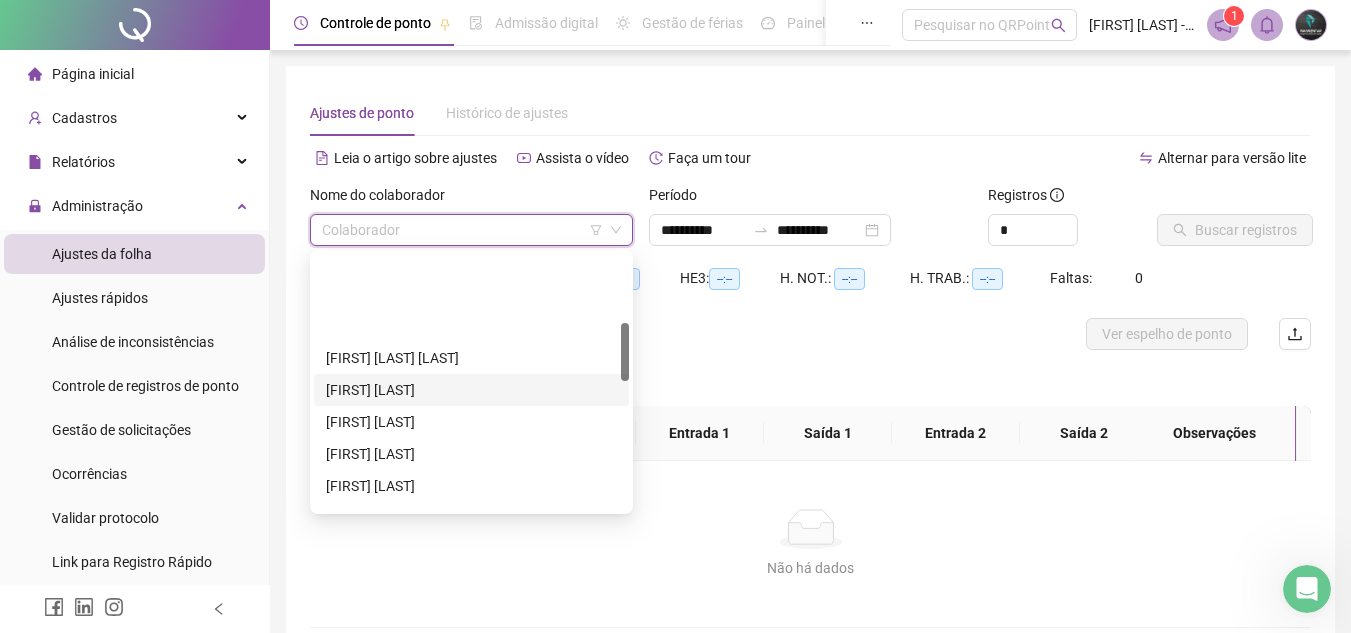 scroll, scrollTop: 300, scrollLeft: 0, axis: vertical 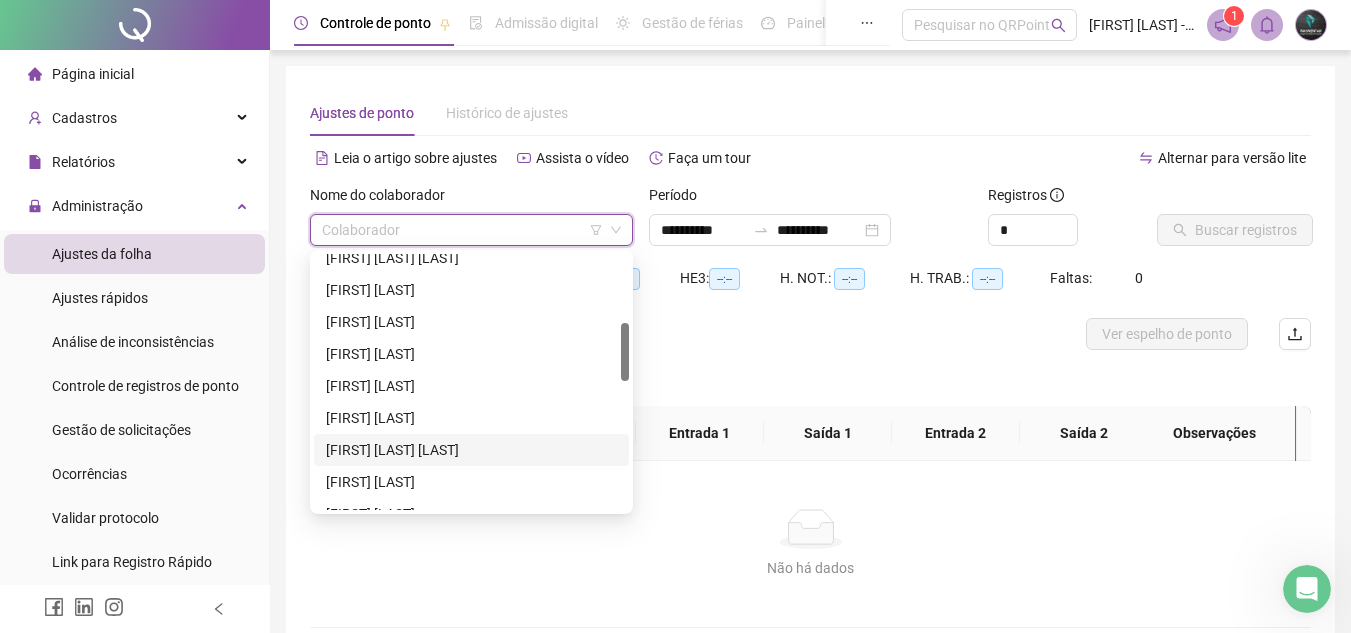 click on "[FIRST] [LAST] [LAST]" at bounding box center (471, 450) 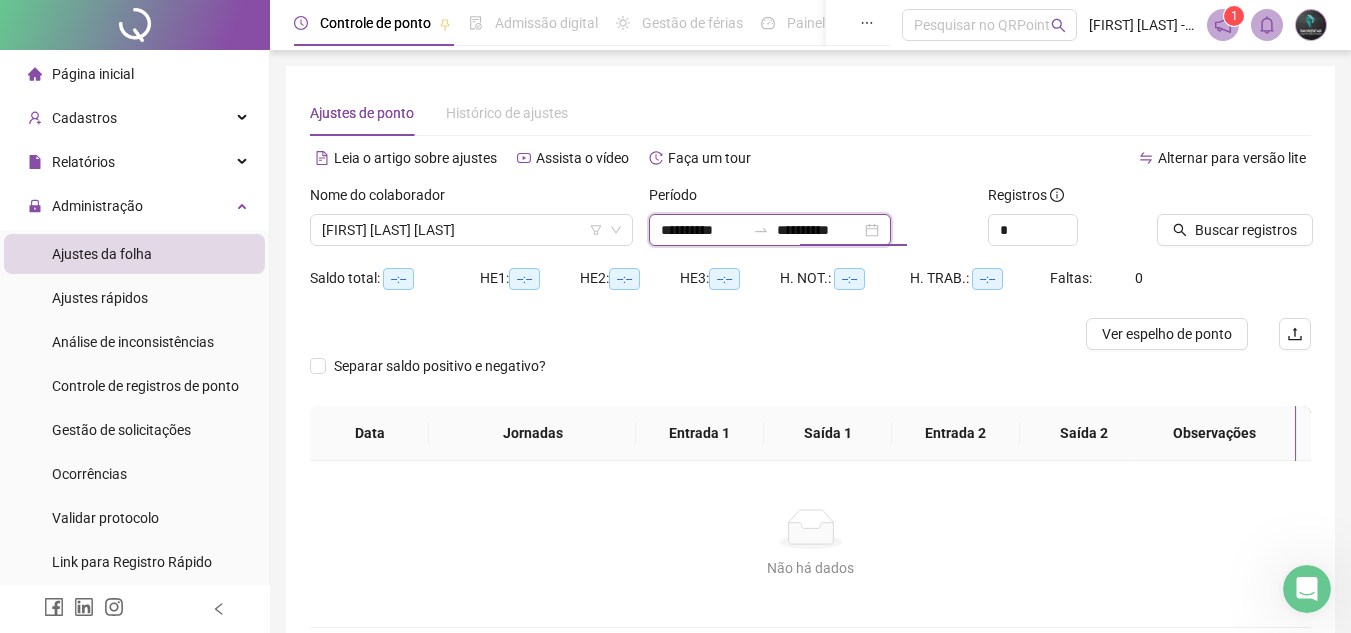 drag, startPoint x: 870, startPoint y: 232, endPoint x: 580, endPoint y: 246, distance: 290.33774 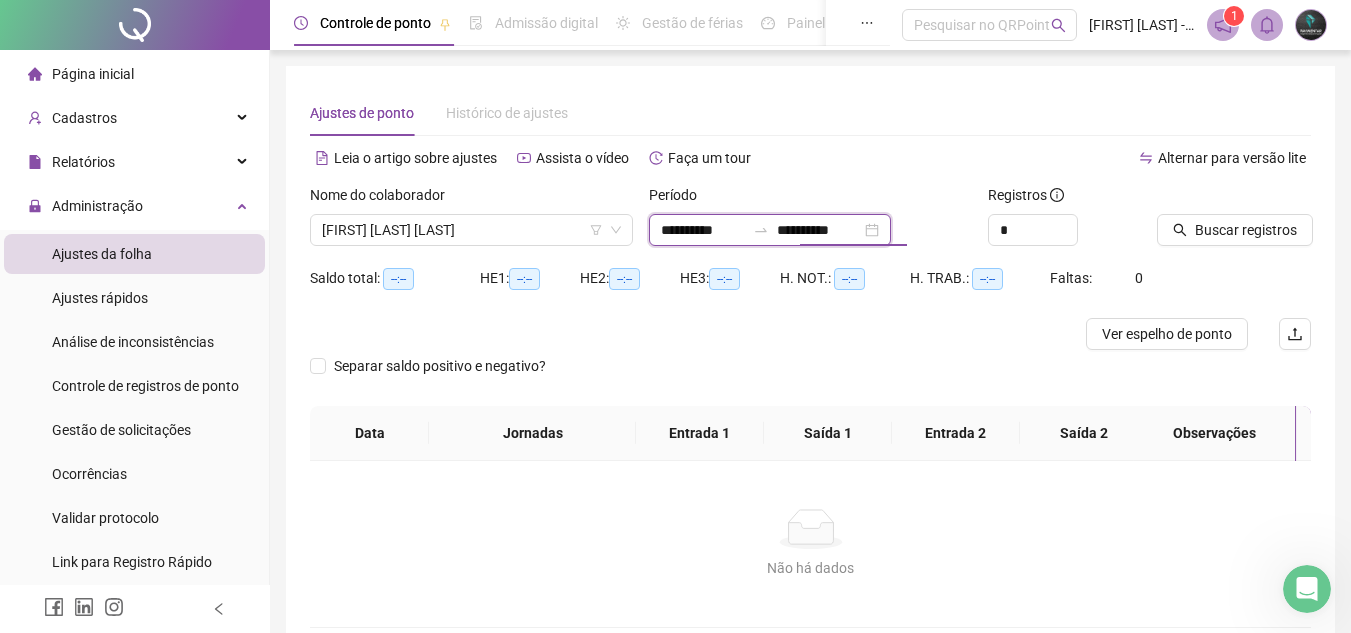click on "**********" at bounding box center [819, 230] 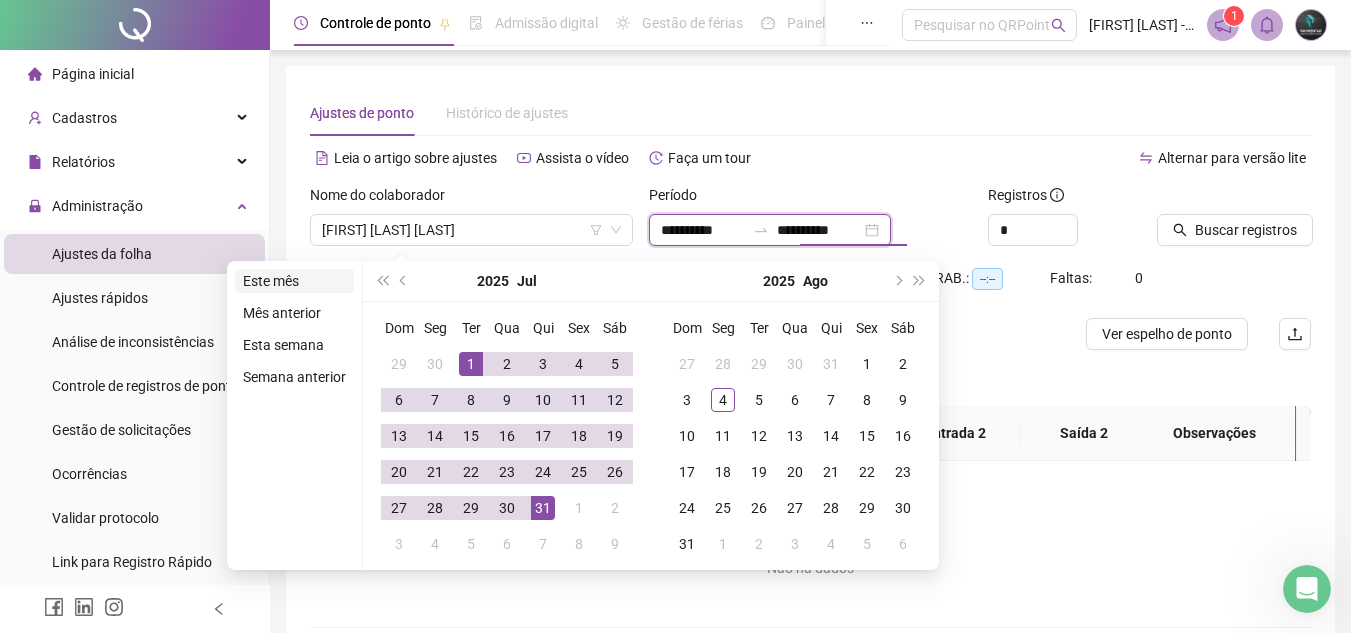 type on "**********" 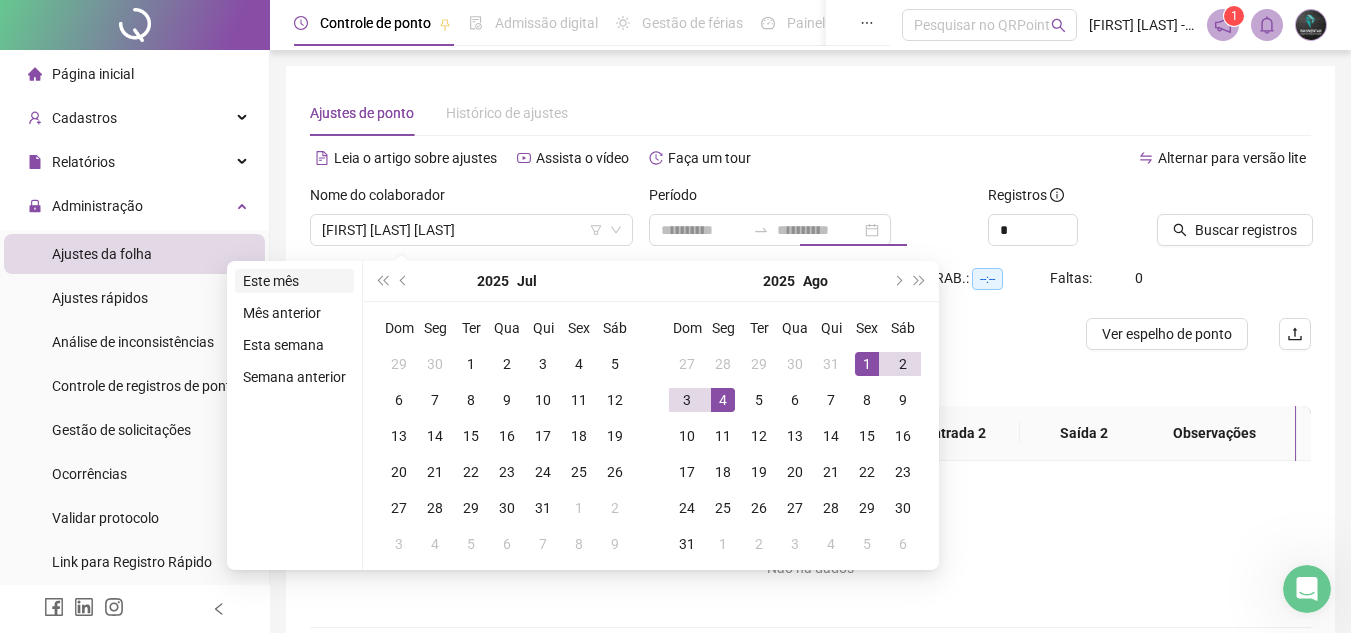 click on "Este mês" at bounding box center [294, 281] 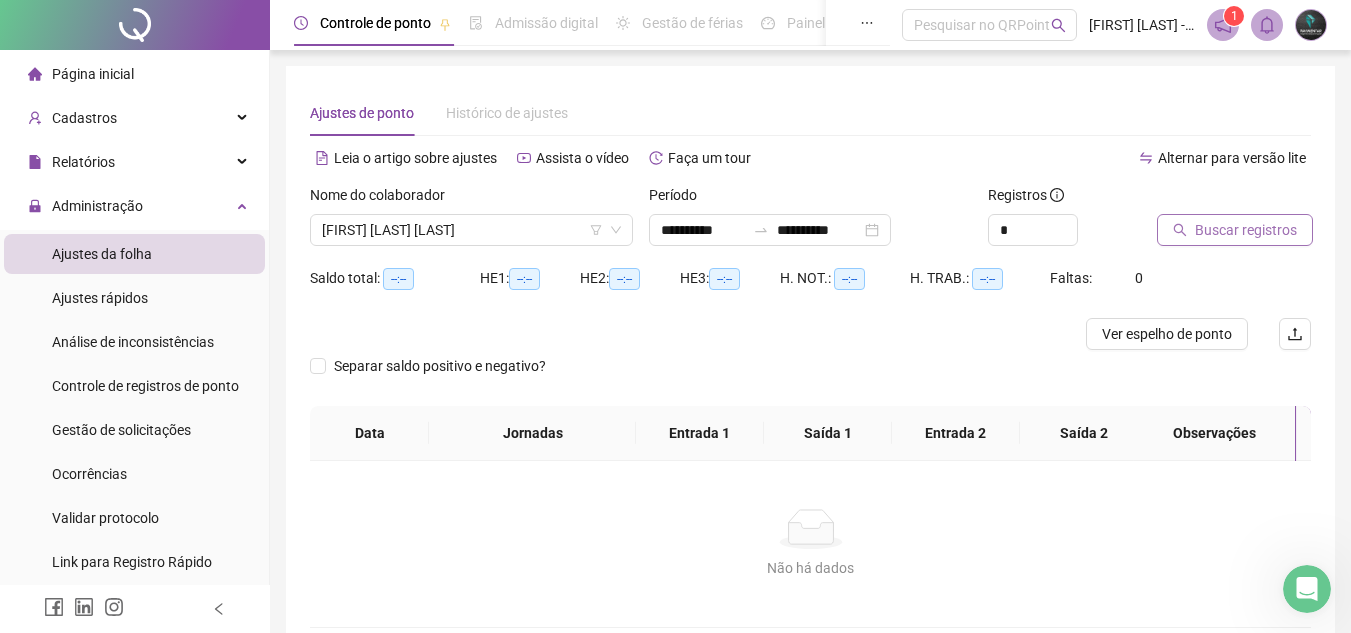 click on "Buscar registros" at bounding box center [1246, 230] 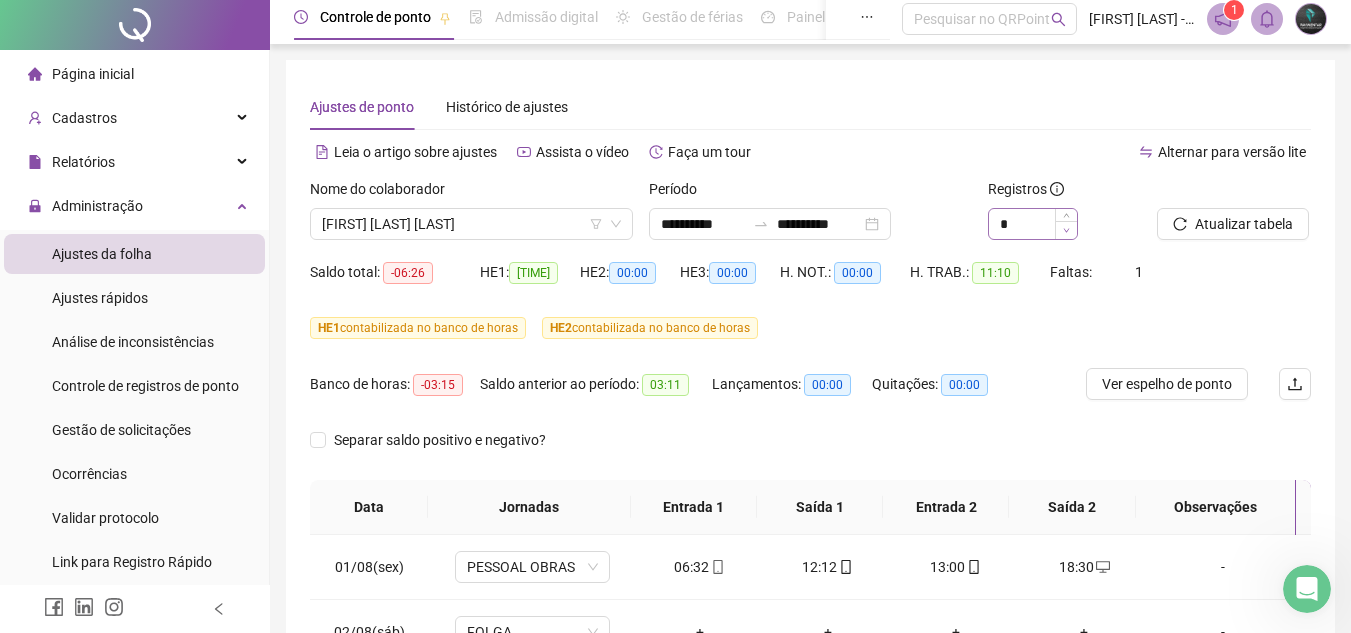 scroll, scrollTop: 0, scrollLeft: 0, axis: both 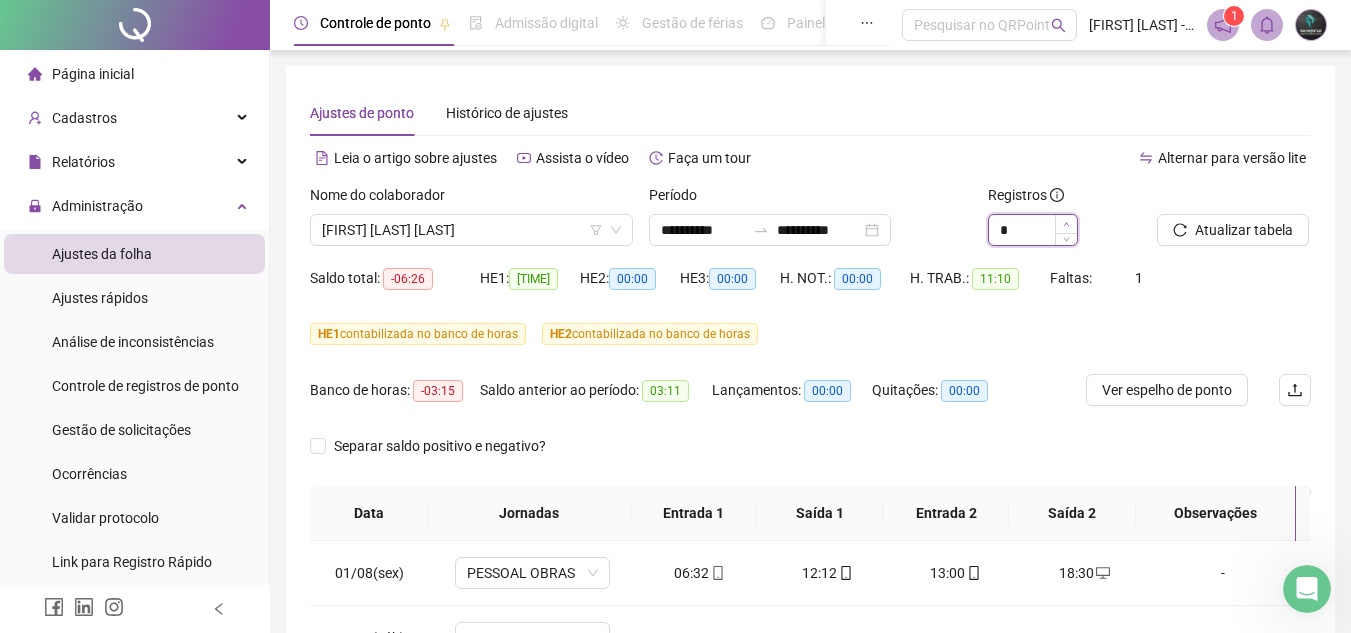 type on "*" 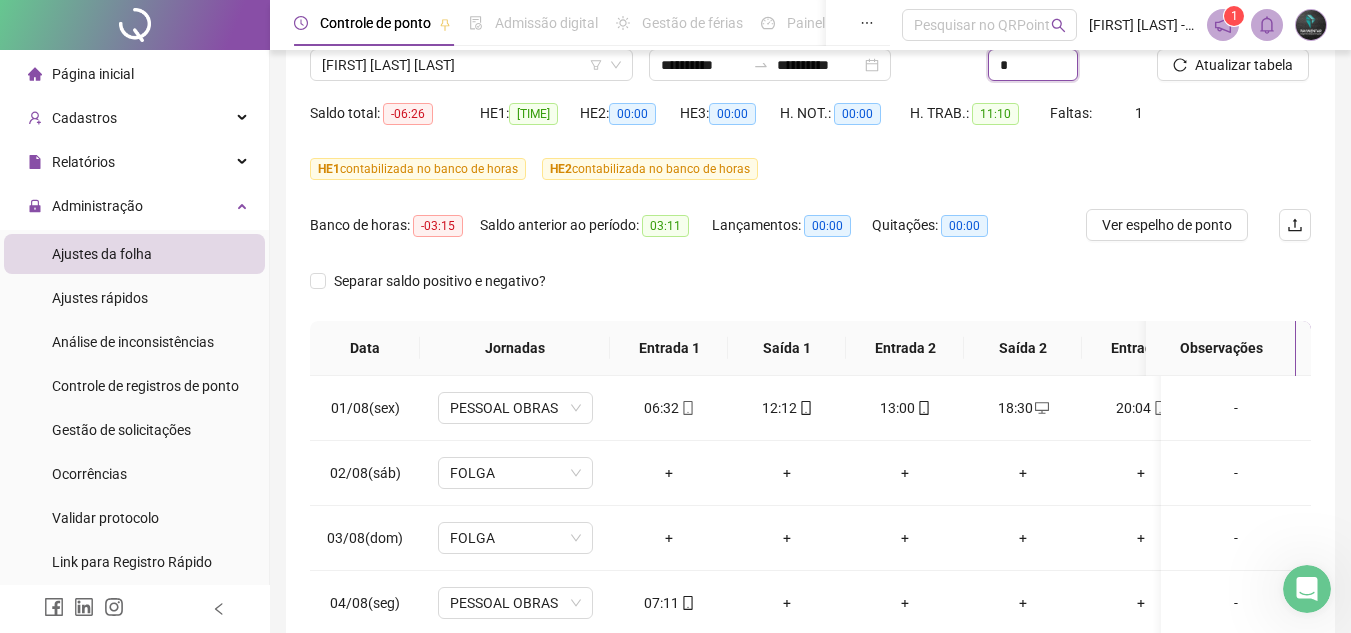 scroll, scrollTop: 200, scrollLeft: 0, axis: vertical 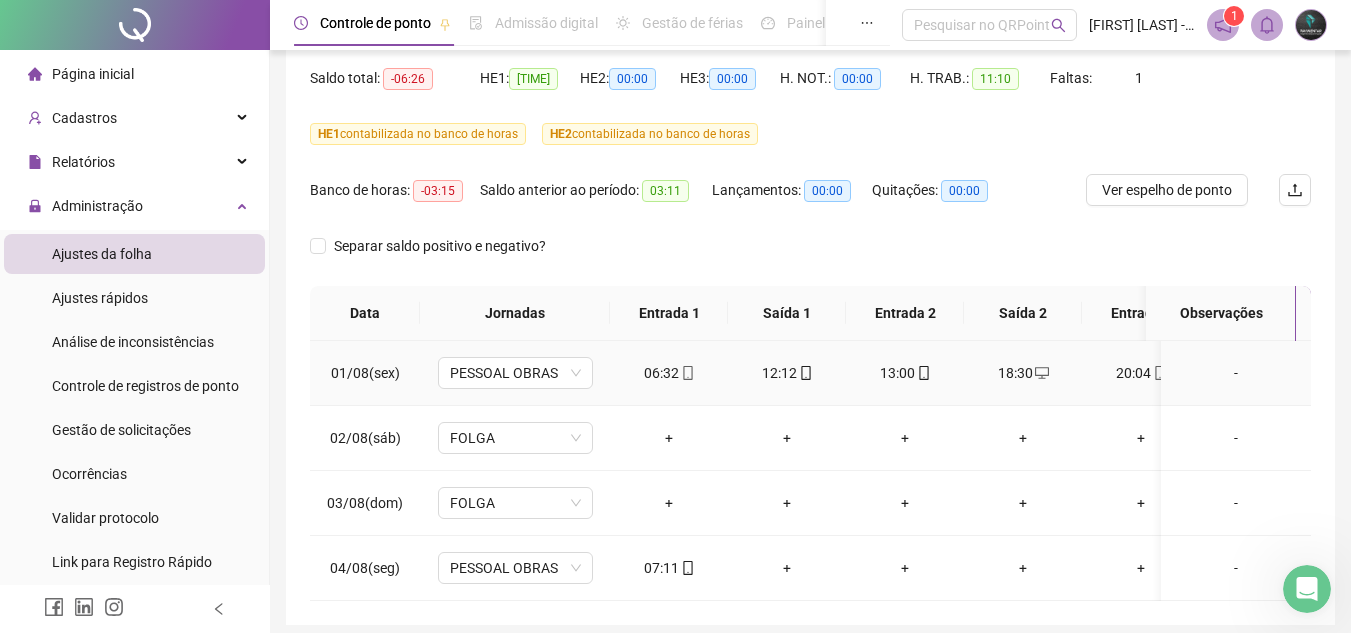 click on "20:04" at bounding box center (1141, 373) 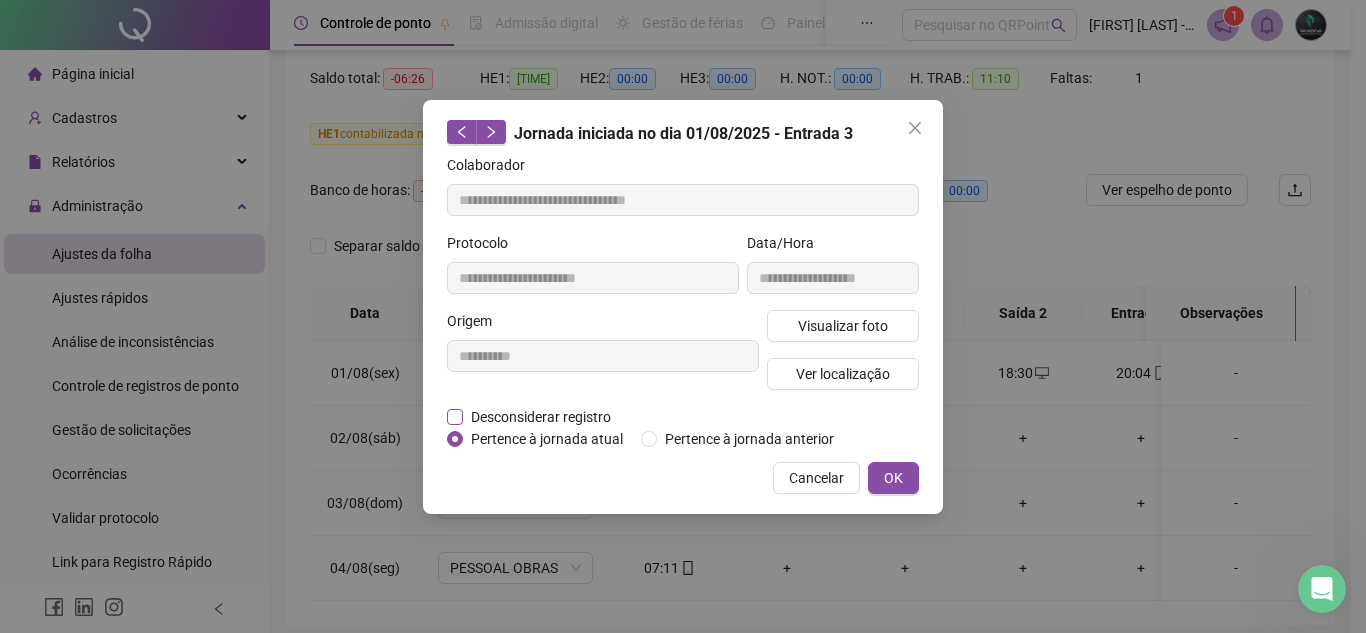 click on "Desconsiderar registro" at bounding box center (541, 417) 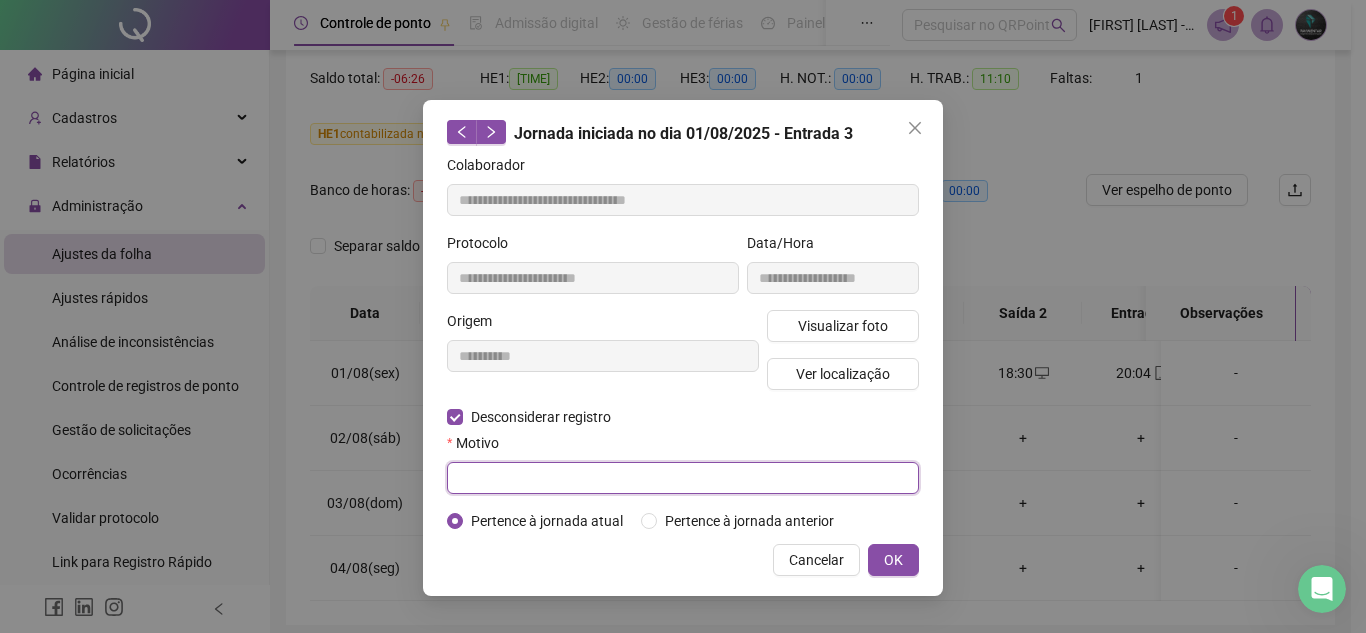 click at bounding box center (683, 478) 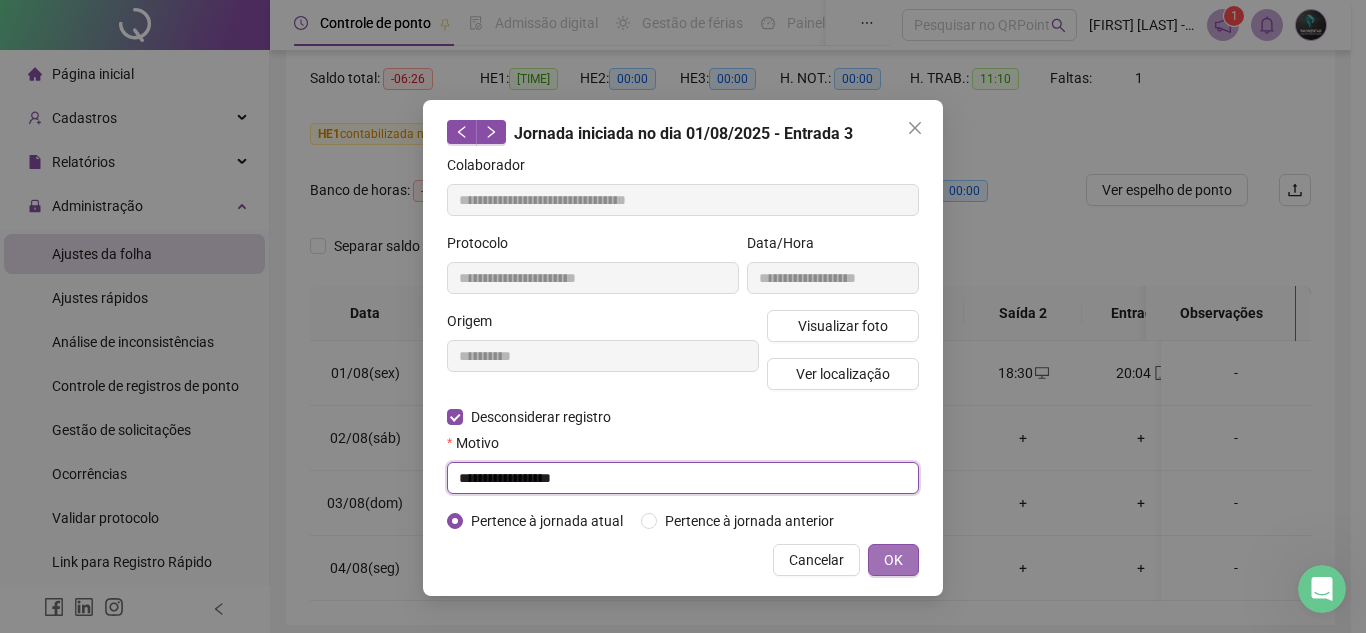 type on "**********" 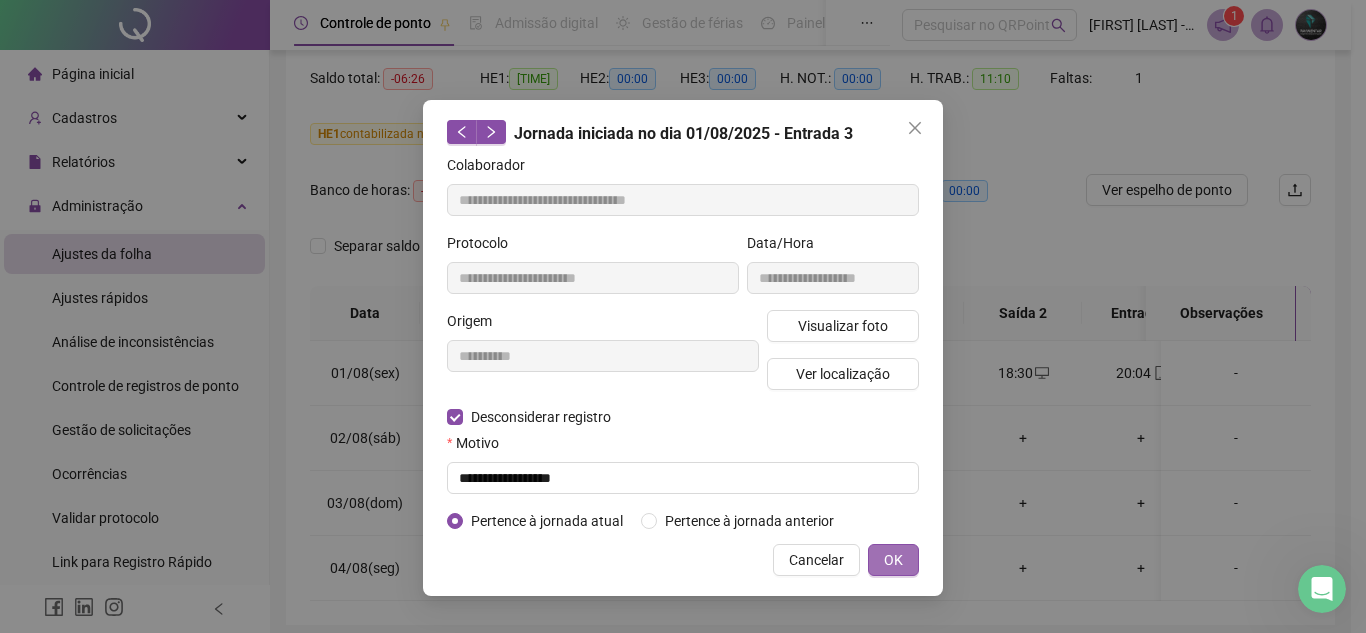 click on "OK" at bounding box center [893, 560] 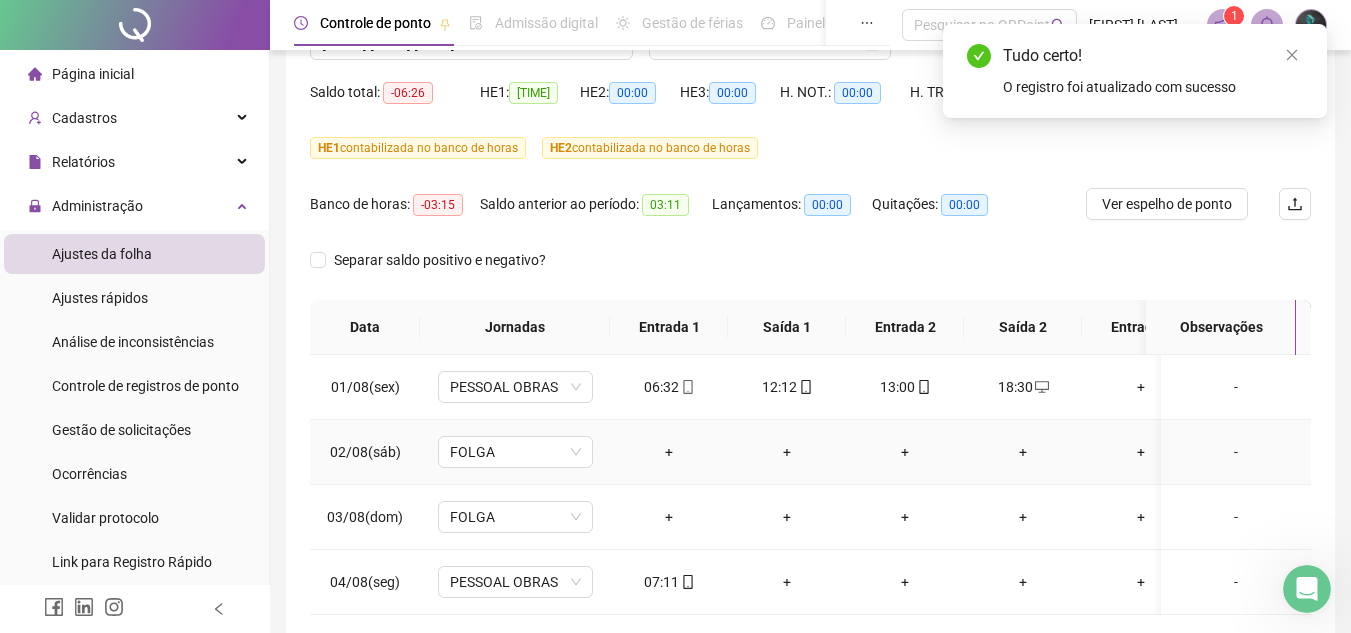 scroll, scrollTop: 0, scrollLeft: 0, axis: both 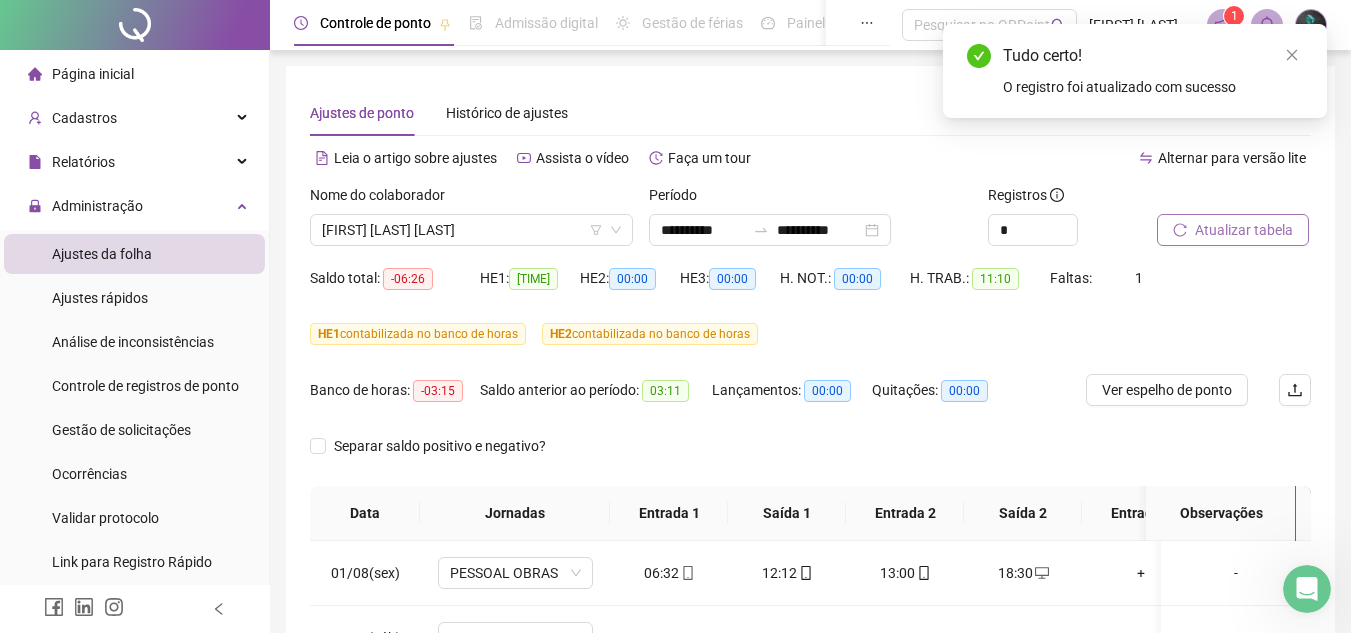 click on "Atualizar tabela" at bounding box center (1244, 230) 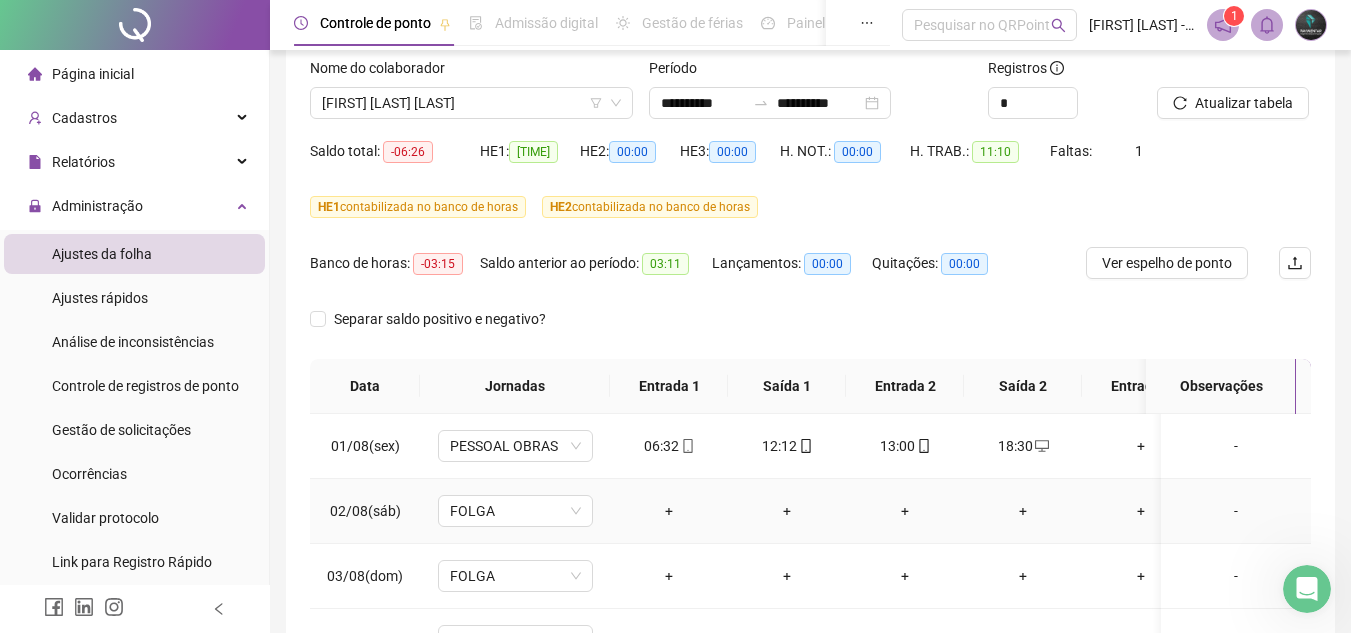 scroll, scrollTop: 0, scrollLeft: 0, axis: both 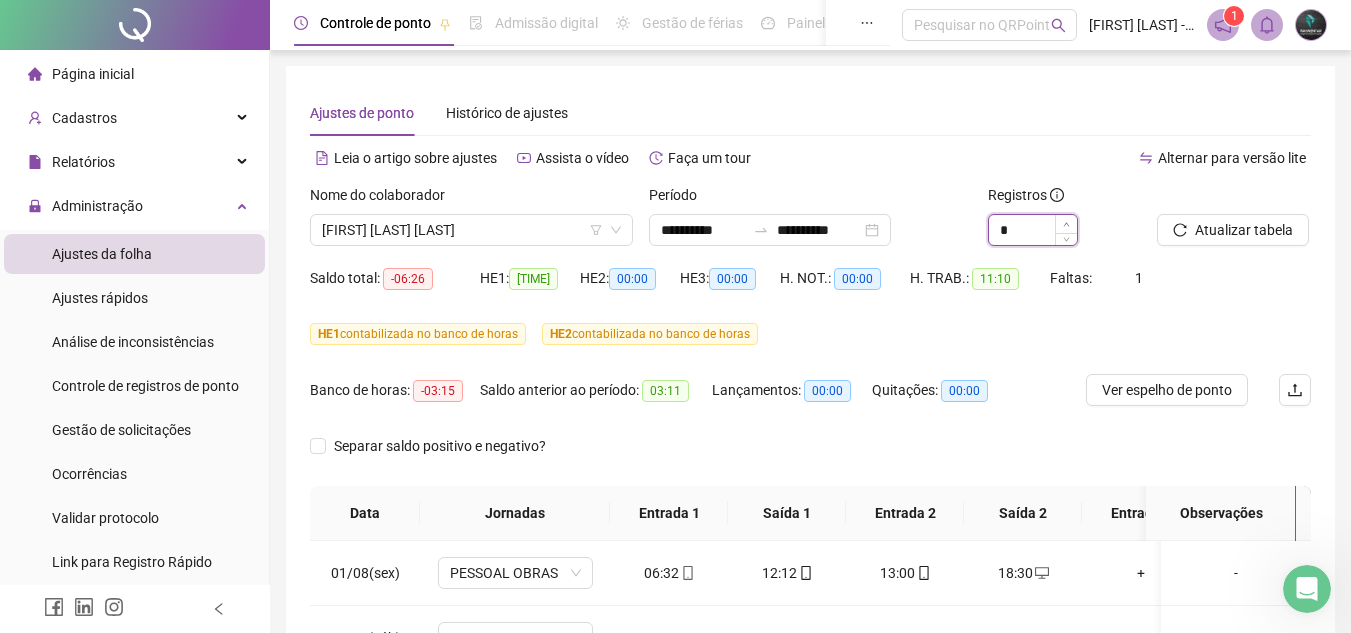 click at bounding box center (1066, 224) 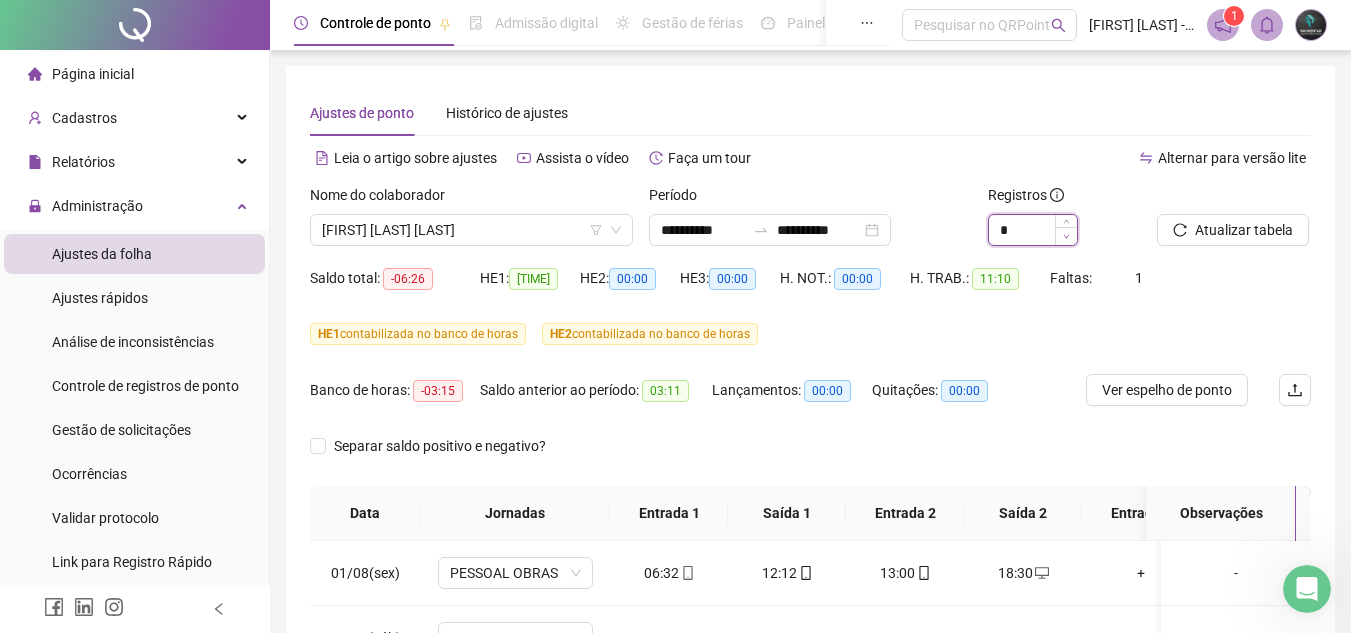click at bounding box center [1066, 236] 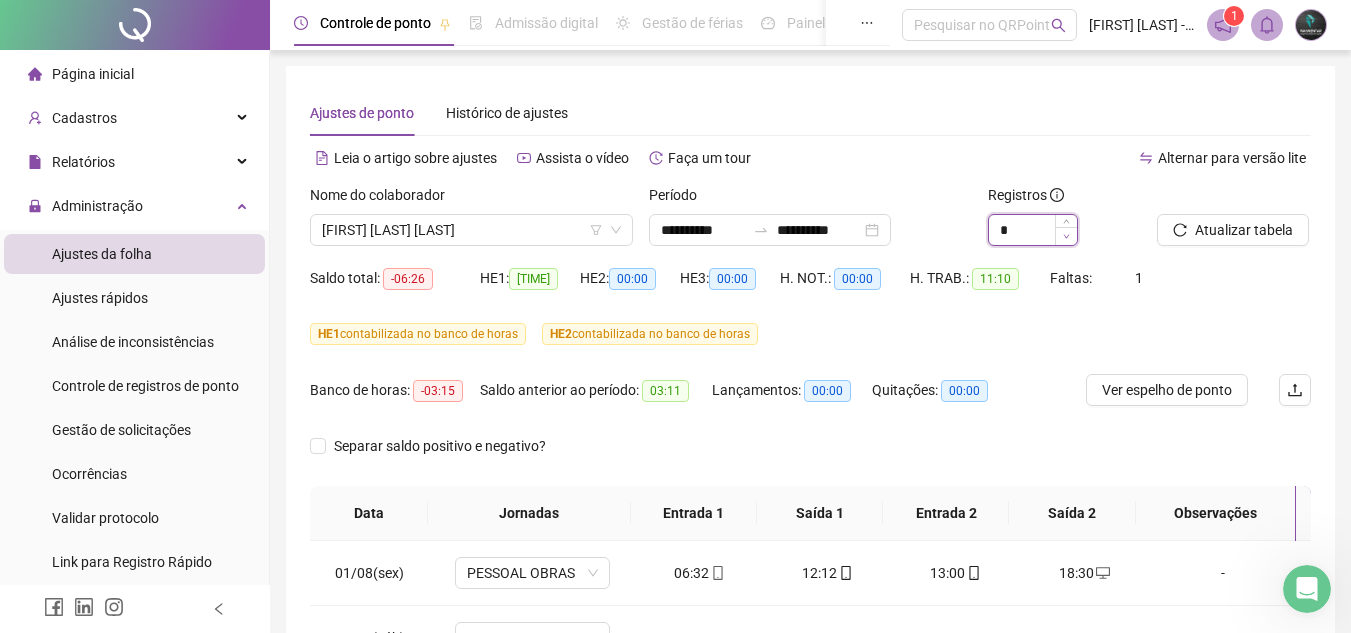 click at bounding box center [1066, 236] 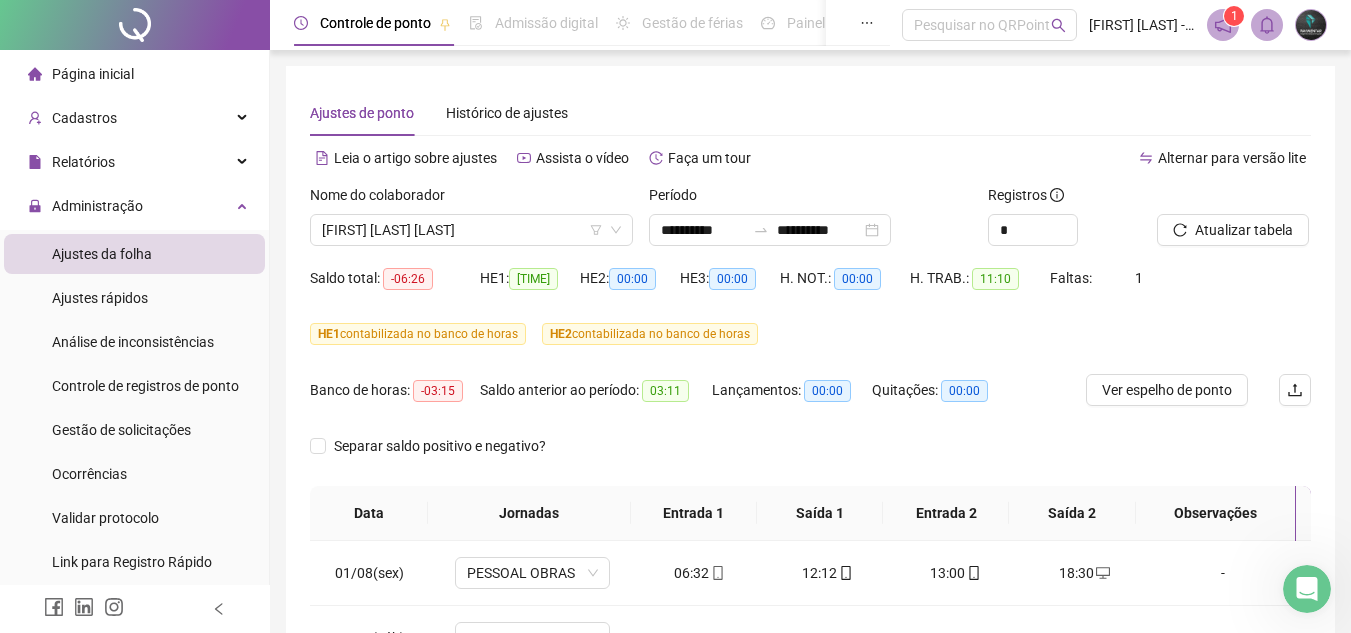 click on "Saldo total:   -06:26 HE 1:   02:22 HE 2:   00:00 HE 3:   00:00 H. NOT.:   00:00 H. TRAB.:   11:10 Faltas:   1" at bounding box center [810, 290] 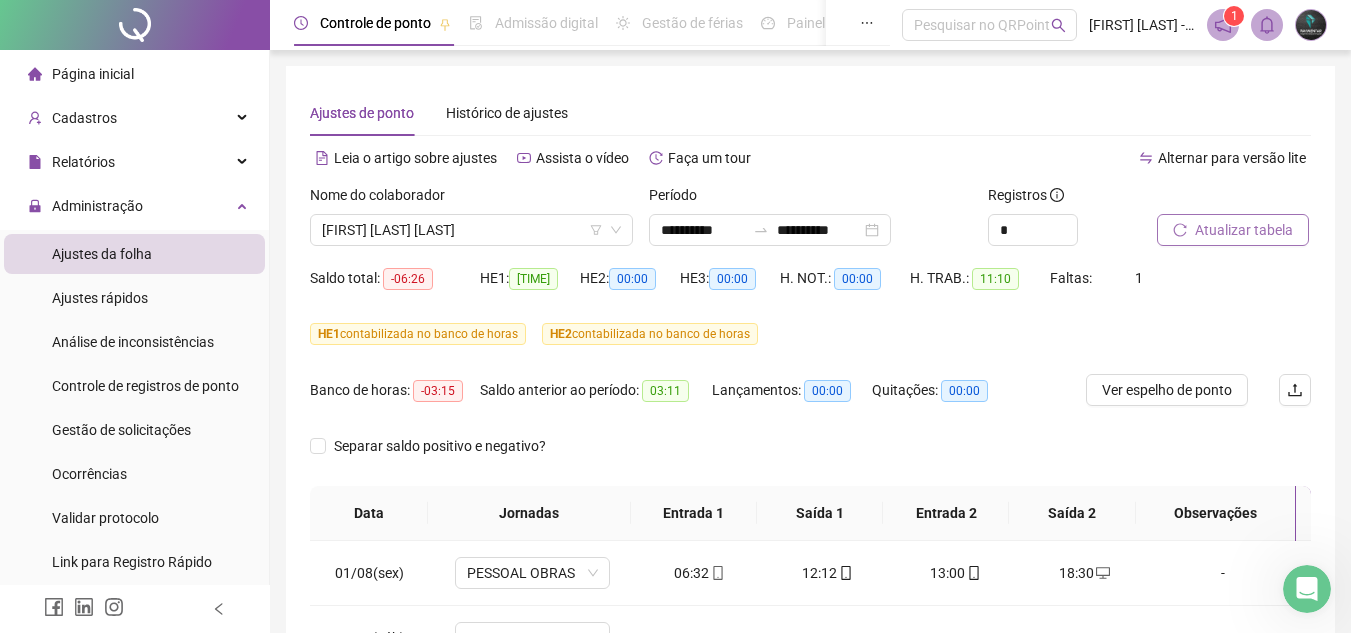 click on "Atualizar tabela" at bounding box center [1244, 230] 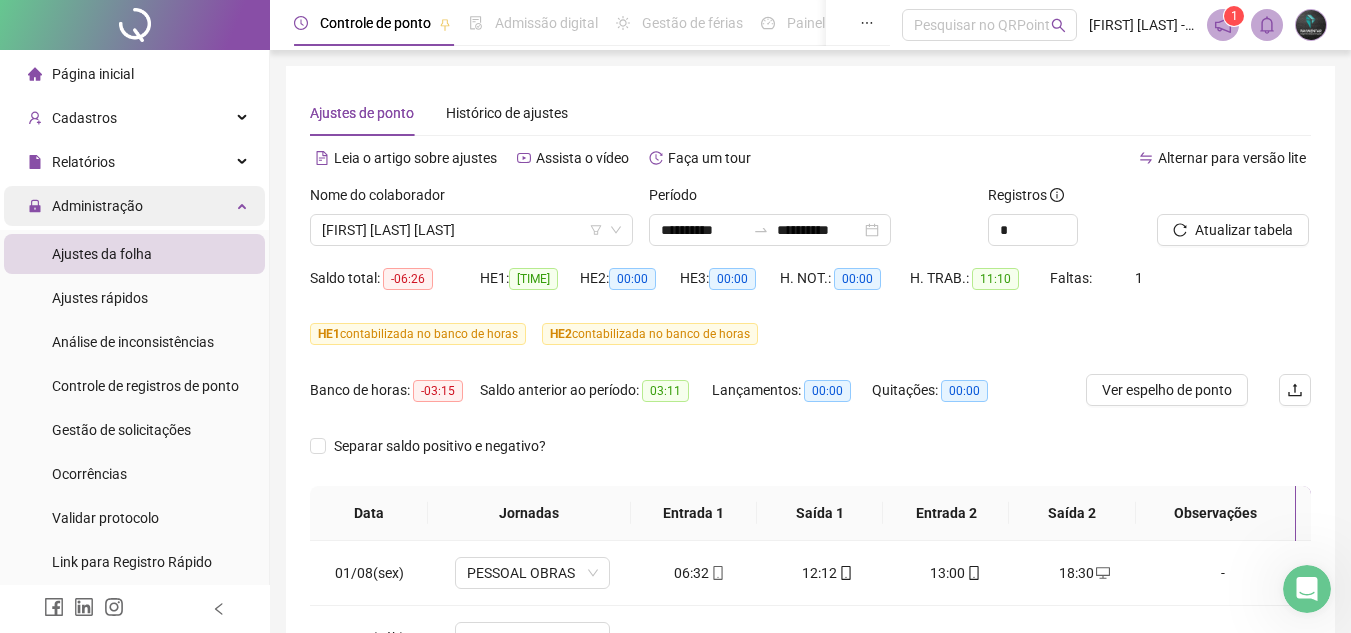click on "Administração" at bounding box center (134, 206) 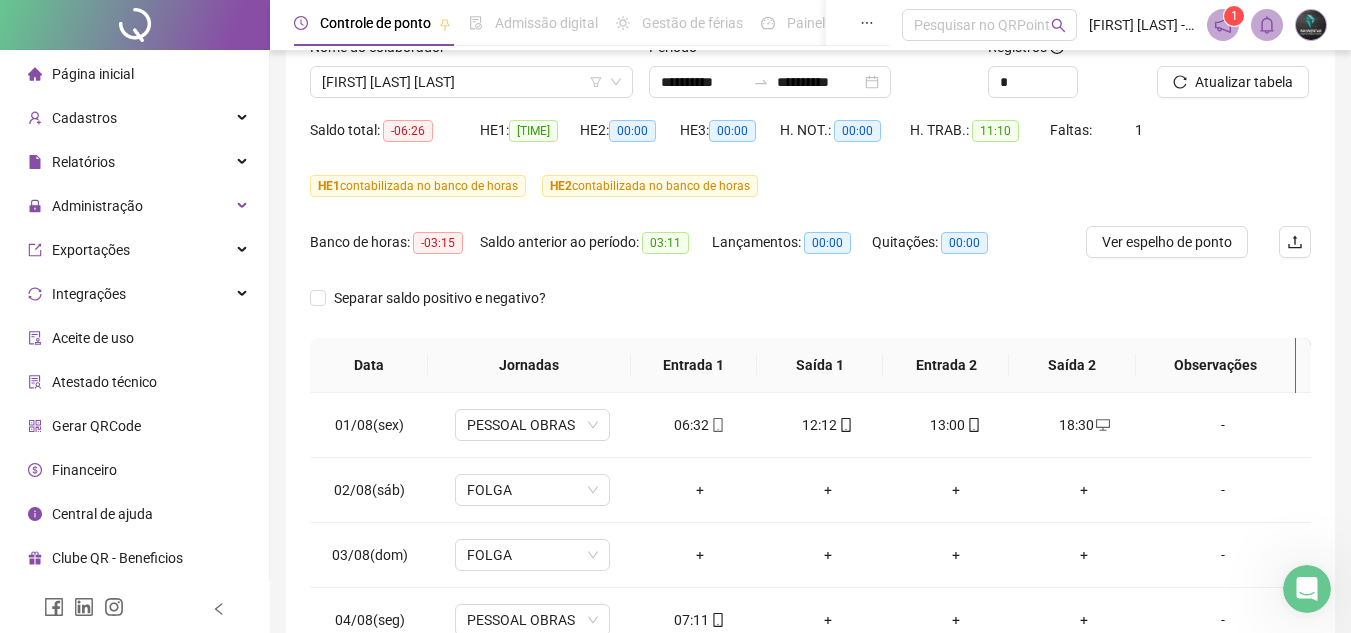 scroll, scrollTop: 0, scrollLeft: 0, axis: both 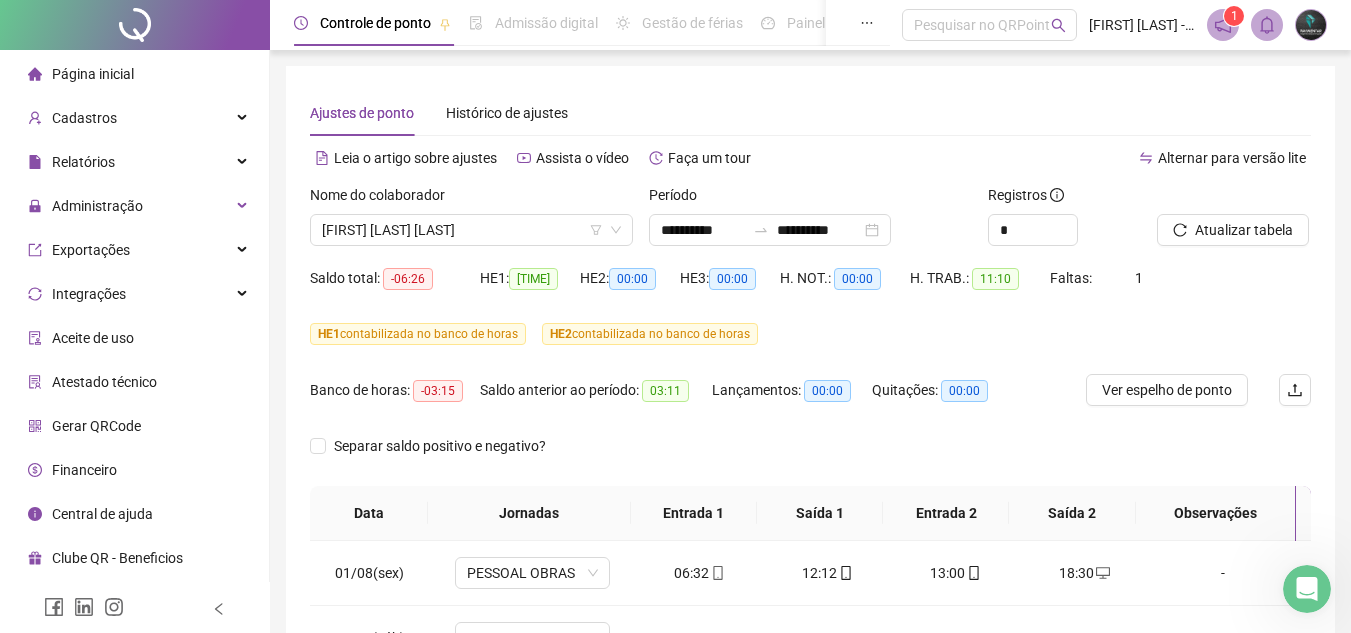 click on "Página inicial" at bounding box center (134, 74) 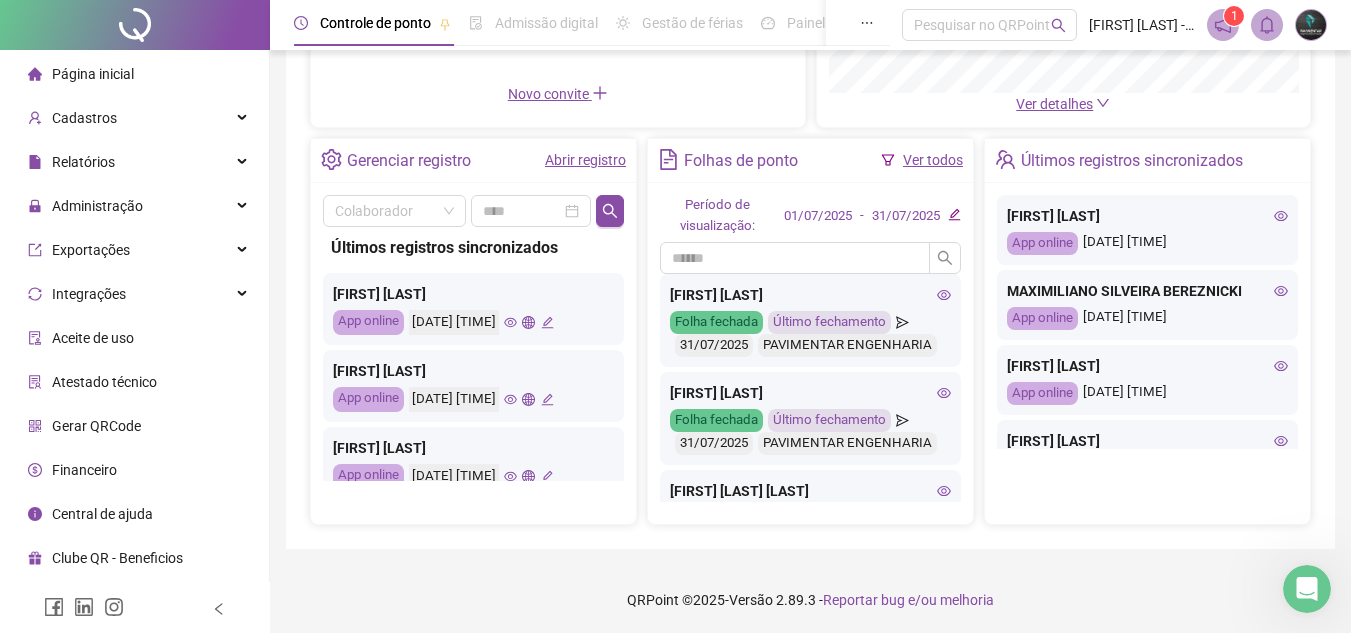 scroll, scrollTop: 352, scrollLeft: 0, axis: vertical 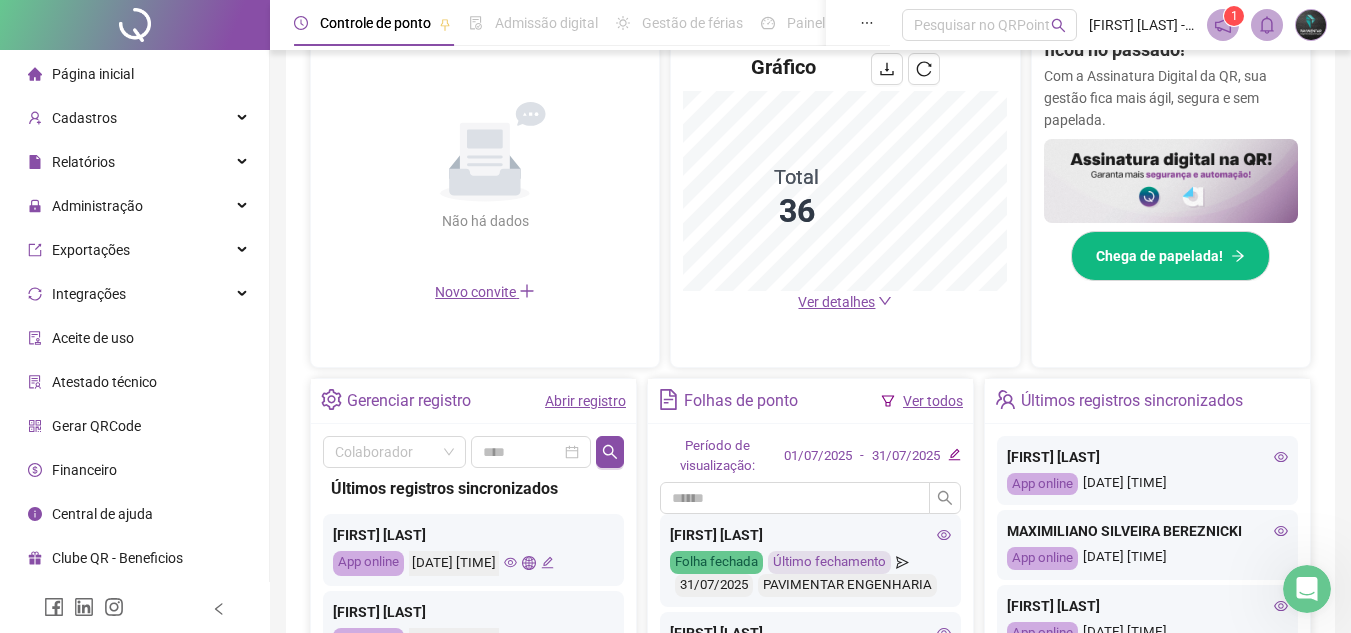 click at bounding box center [1307, 589] 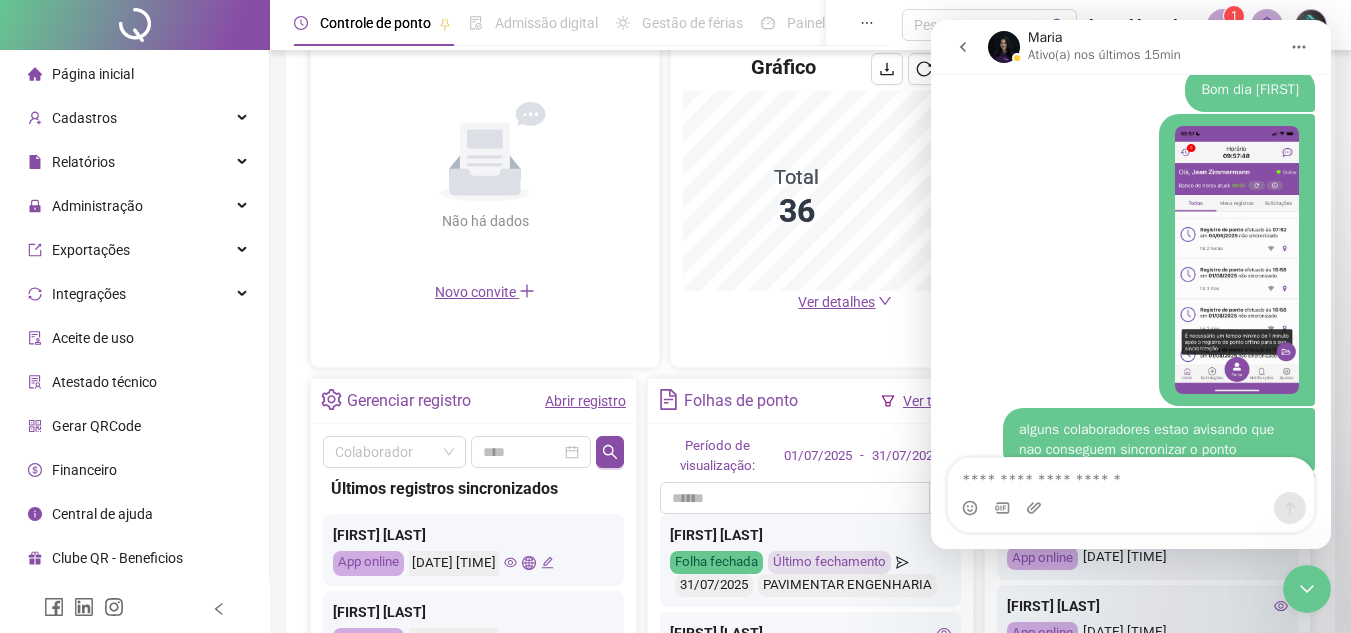 scroll, scrollTop: 1676, scrollLeft: 0, axis: vertical 